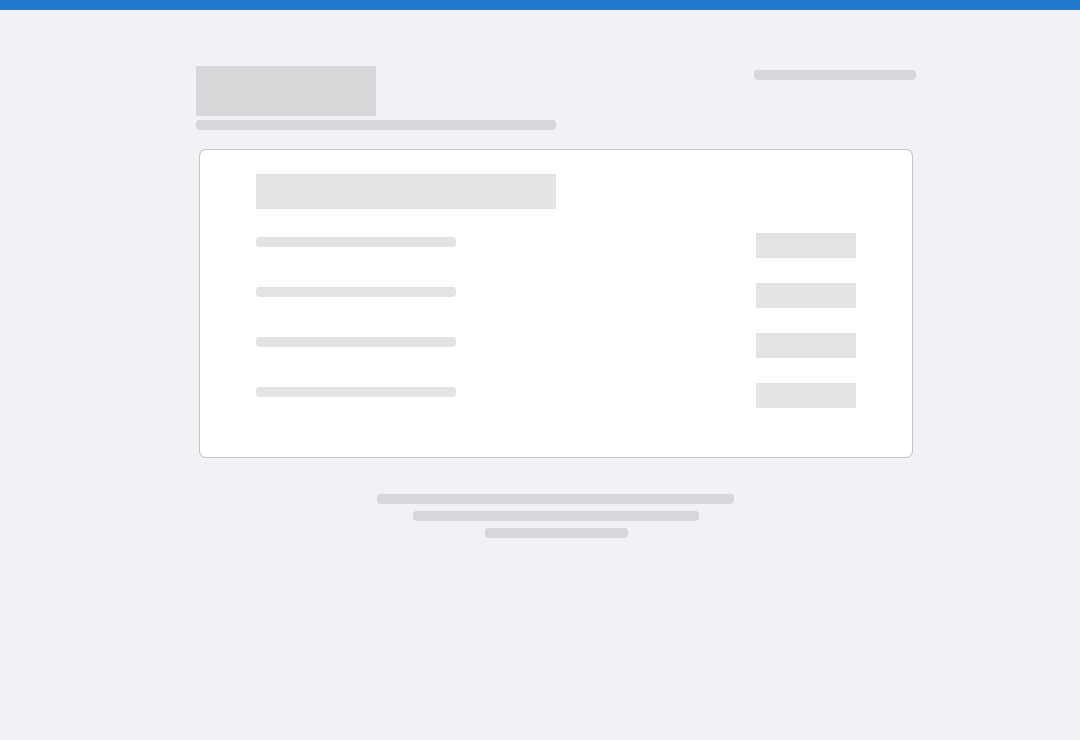 scroll, scrollTop: 0, scrollLeft: 0, axis: both 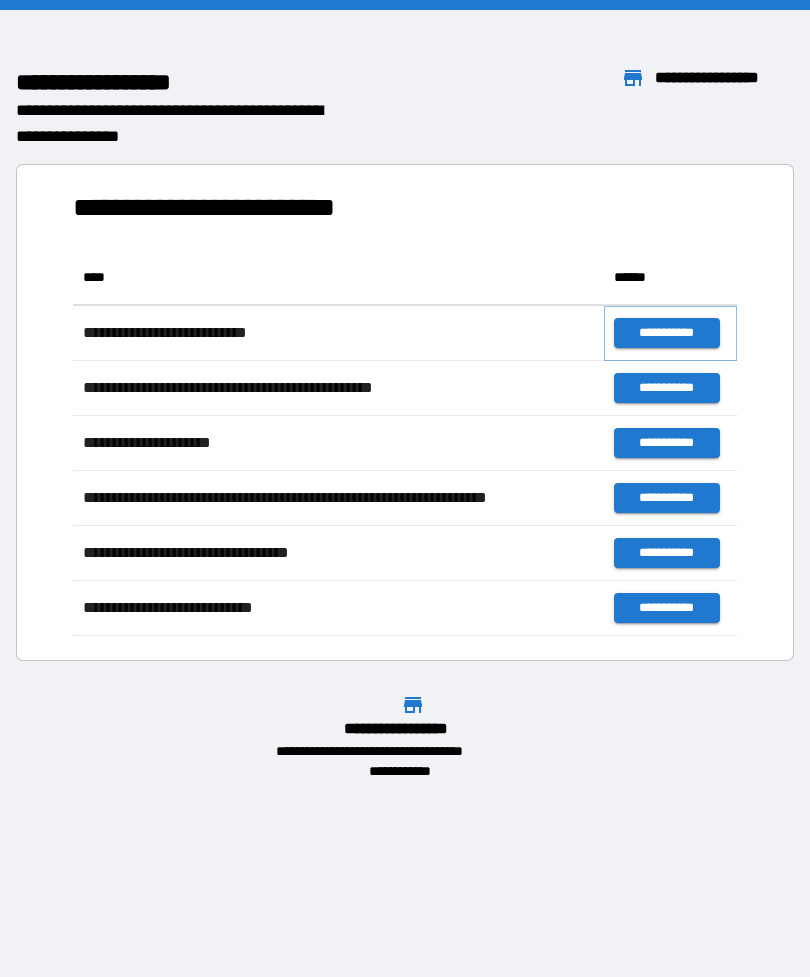 click on "**********" at bounding box center (666, 333) 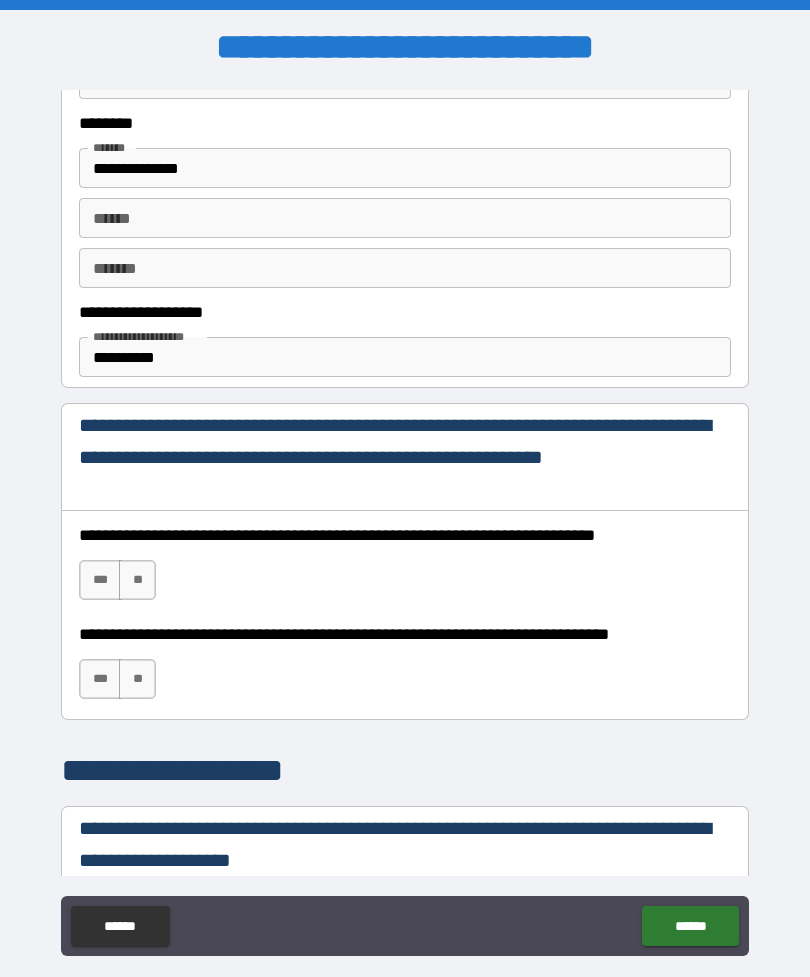 scroll, scrollTop: 1046, scrollLeft: 0, axis: vertical 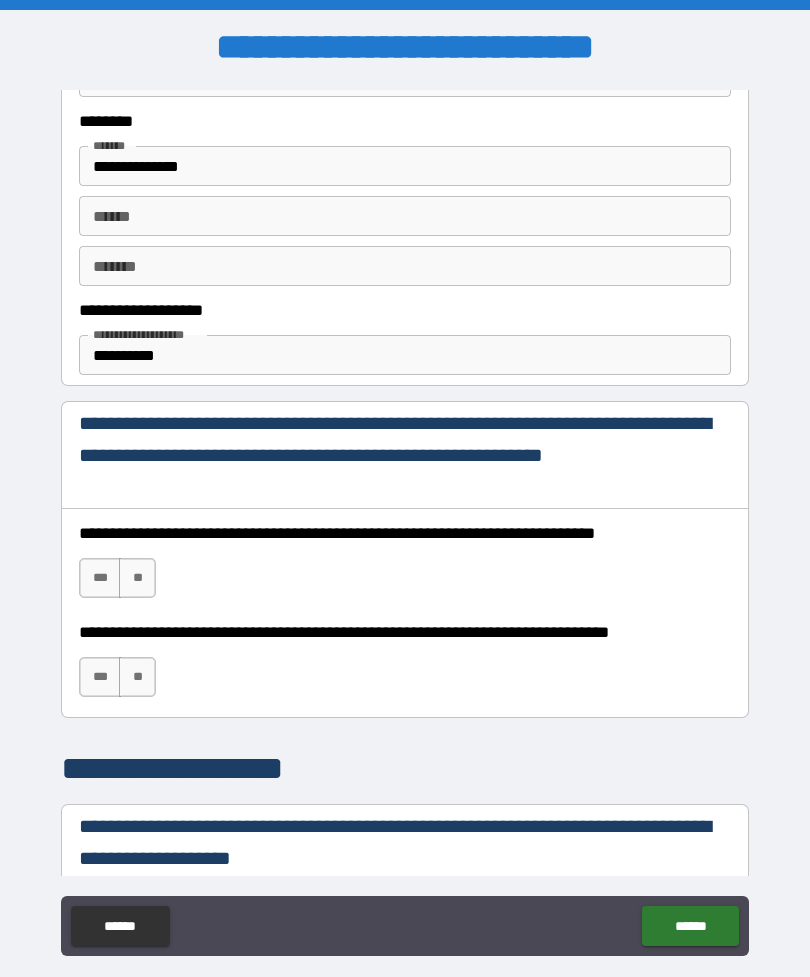 click on "***" at bounding box center [100, 578] 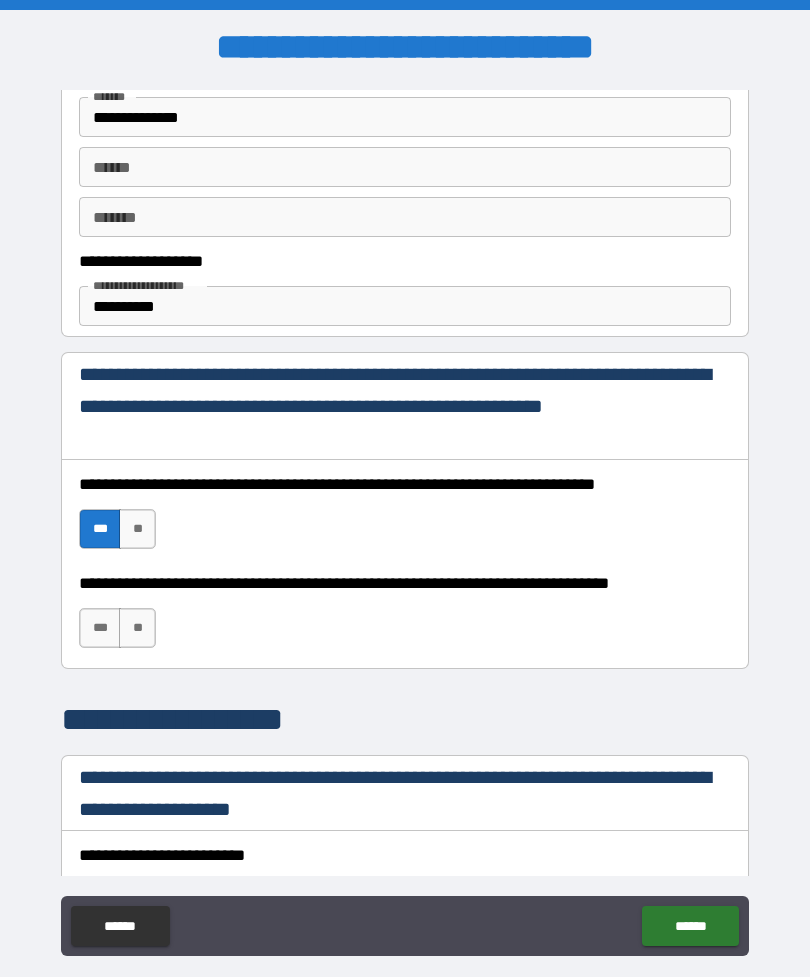 scroll, scrollTop: 1099, scrollLeft: 0, axis: vertical 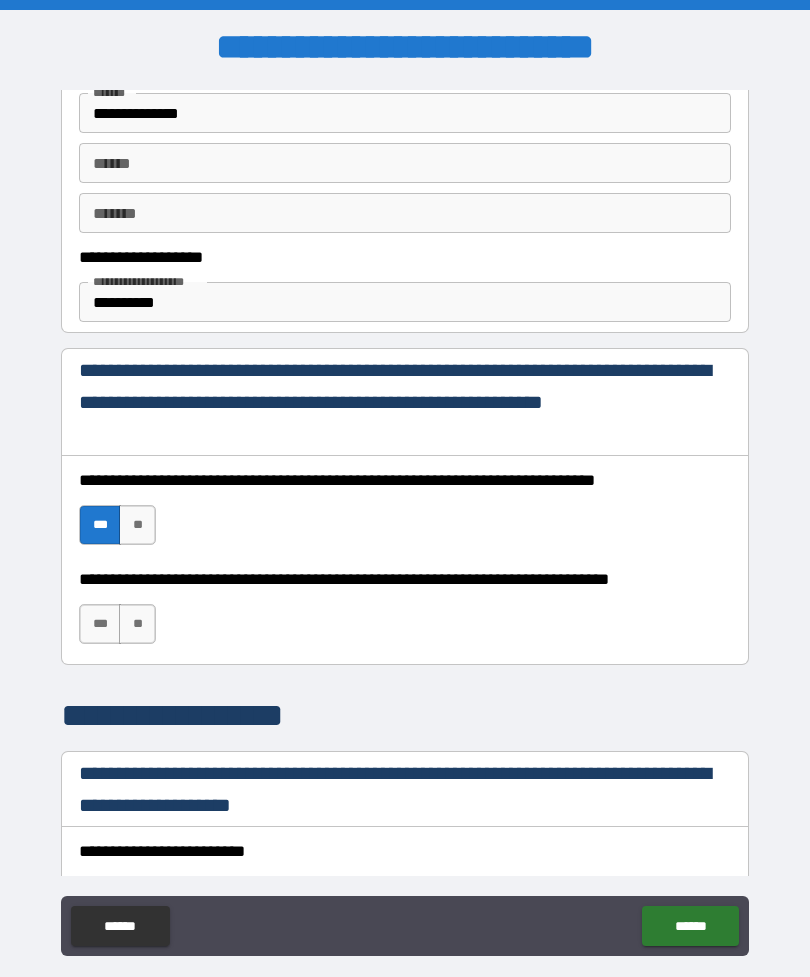 click on "***" at bounding box center (100, 624) 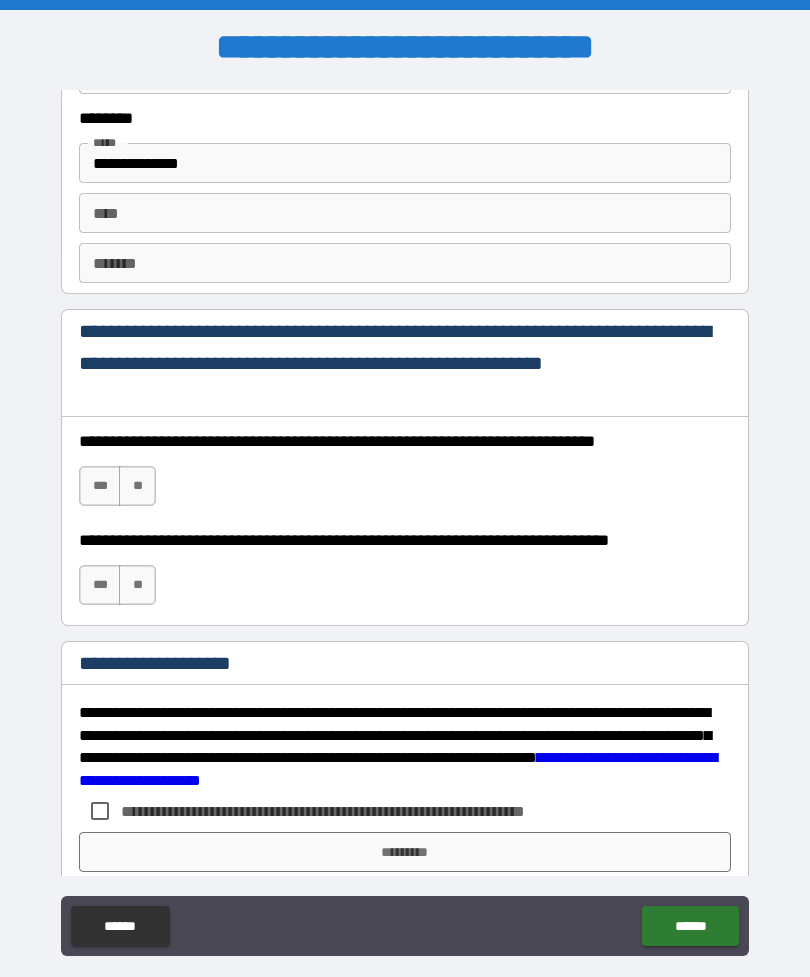 scroll, scrollTop: 2813, scrollLeft: 0, axis: vertical 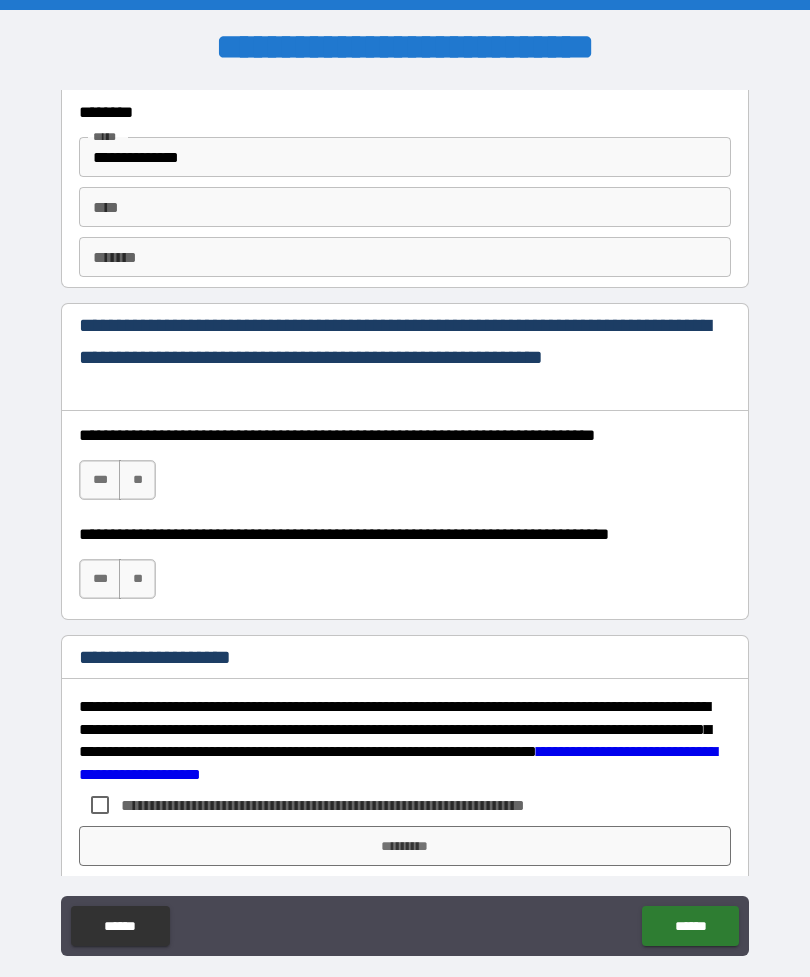 click on "***" at bounding box center (100, 480) 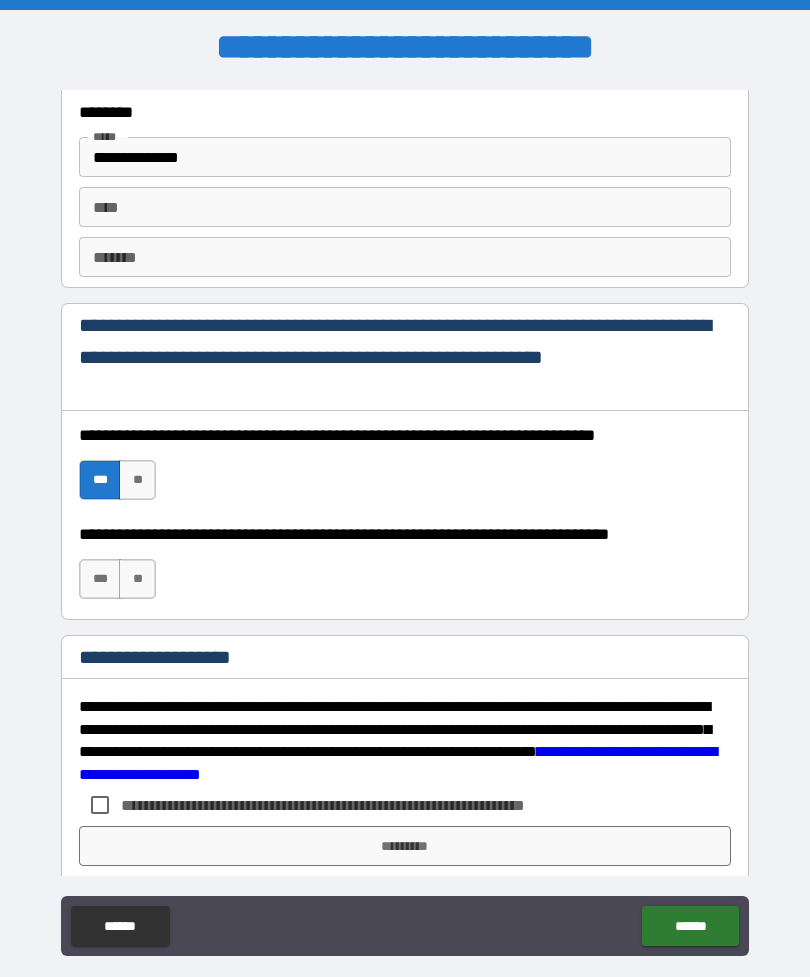 click on "***" at bounding box center (100, 579) 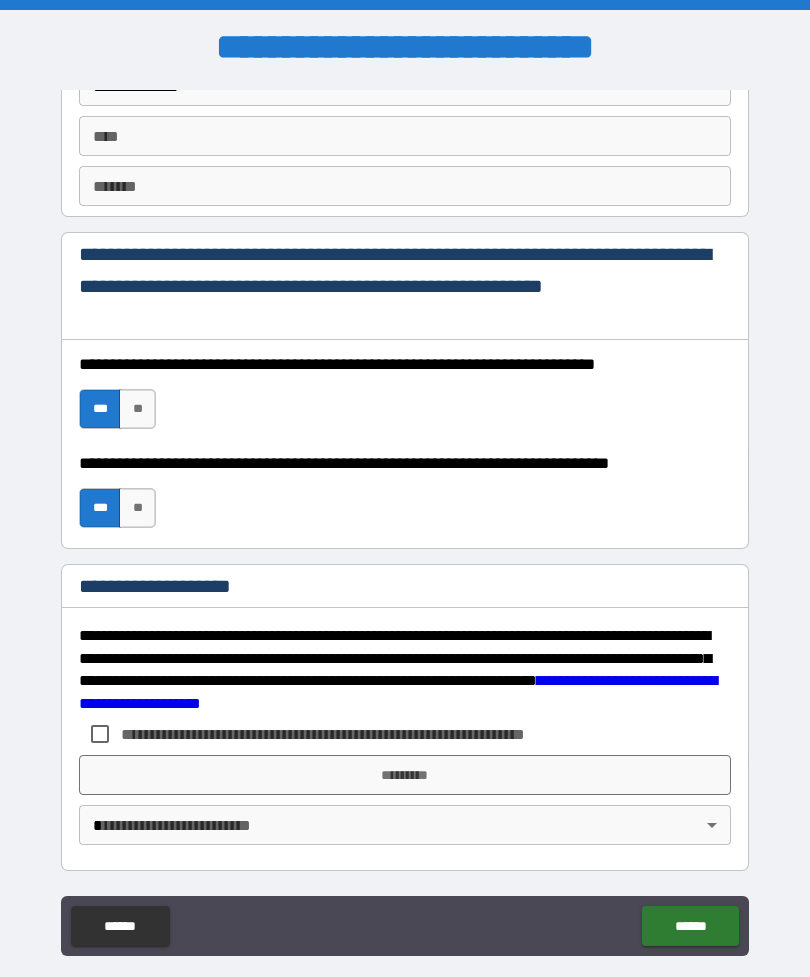 scroll, scrollTop: 2884, scrollLeft: 0, axis: vertical 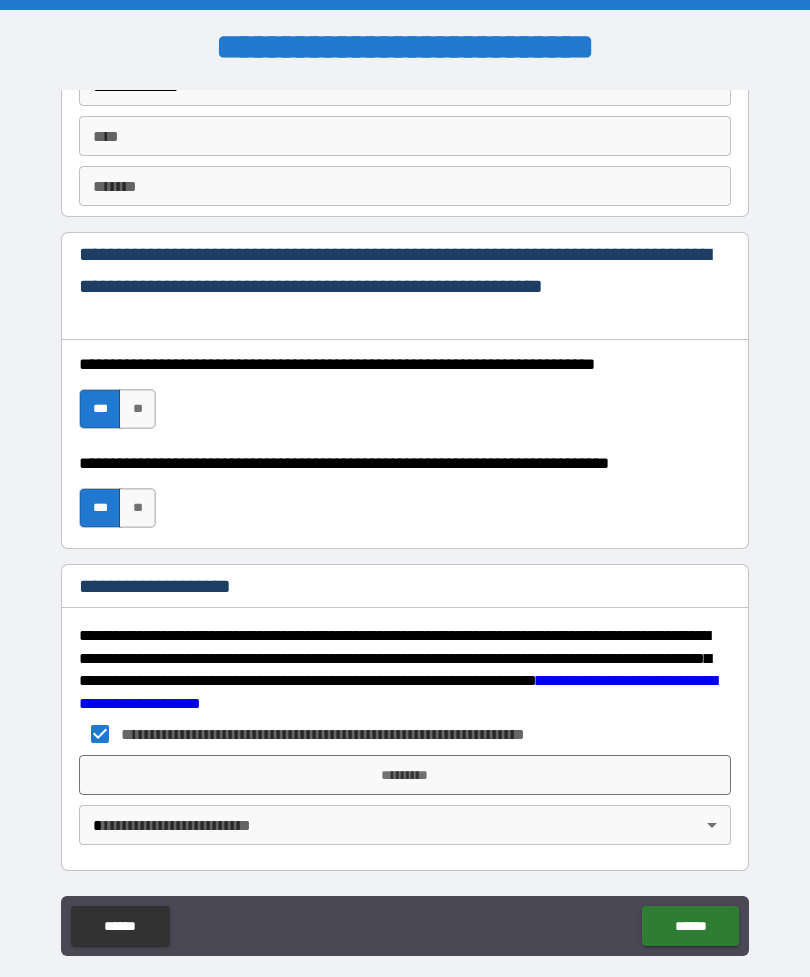 click on "*********" at bounding box center (405, 775) 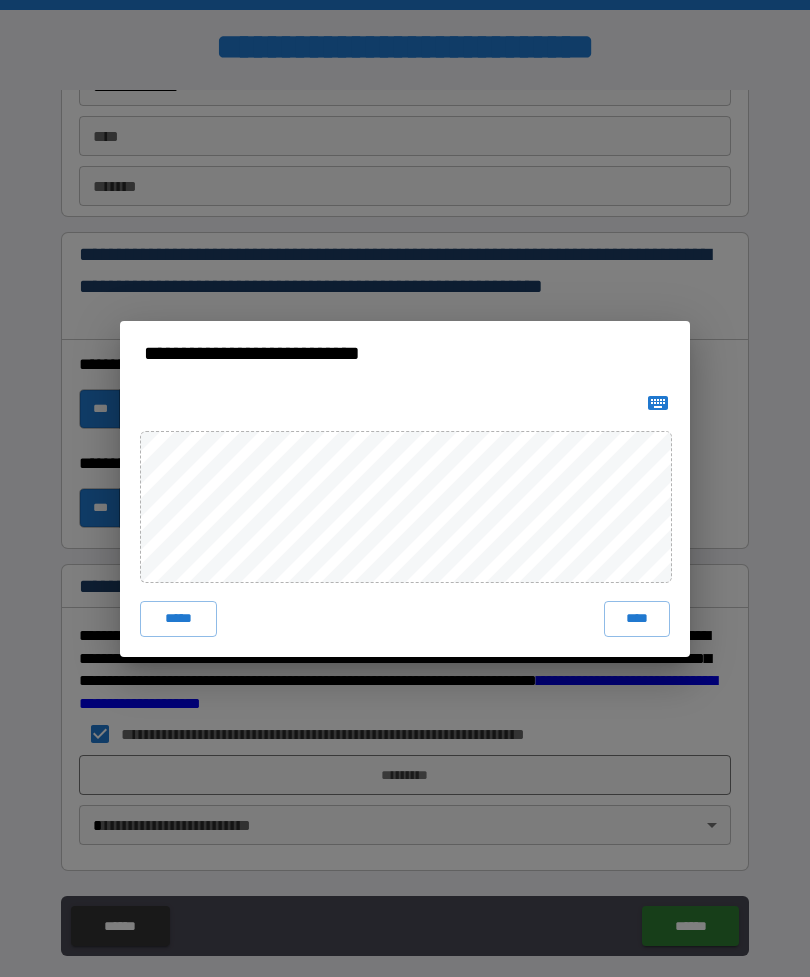 click on "****" at bounding box center (637, 619) 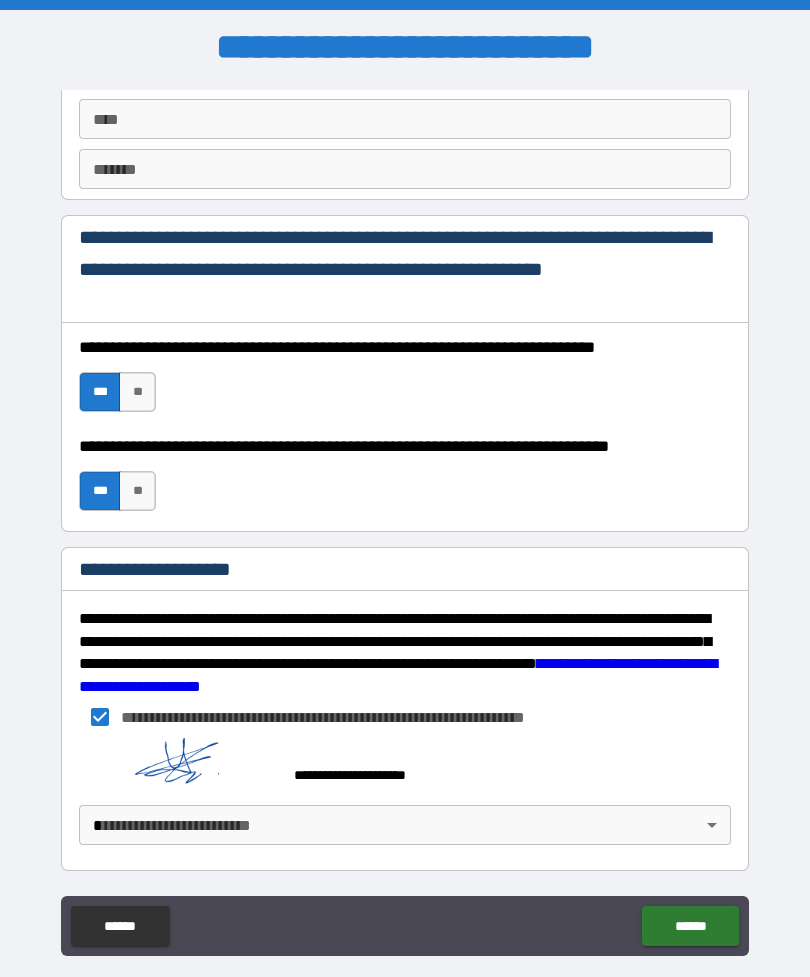 scroll, scrollTop: 2901, scrollLeft: 0, axis: vertical 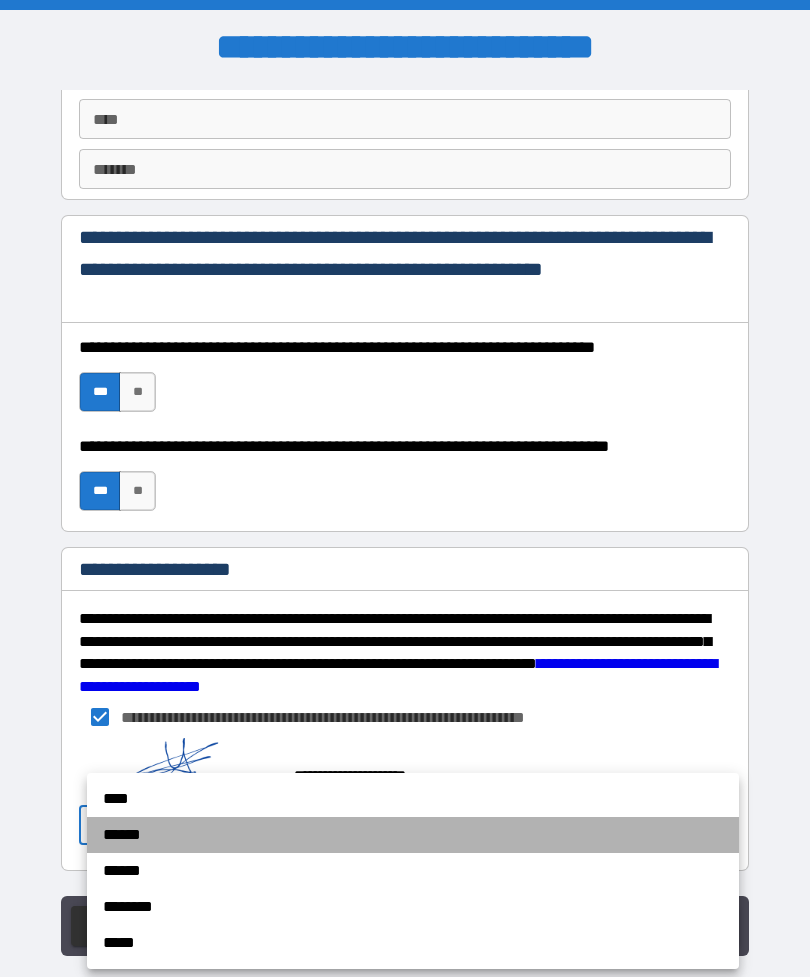click on "******" at bounding box center (413, 835) 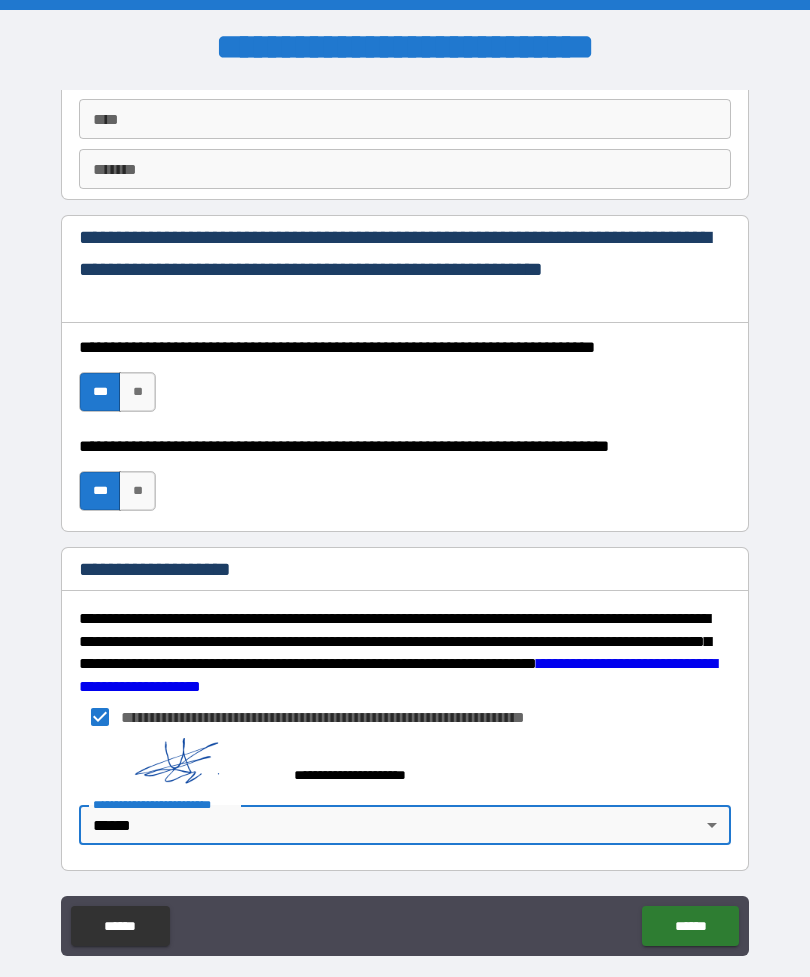 type on "*" 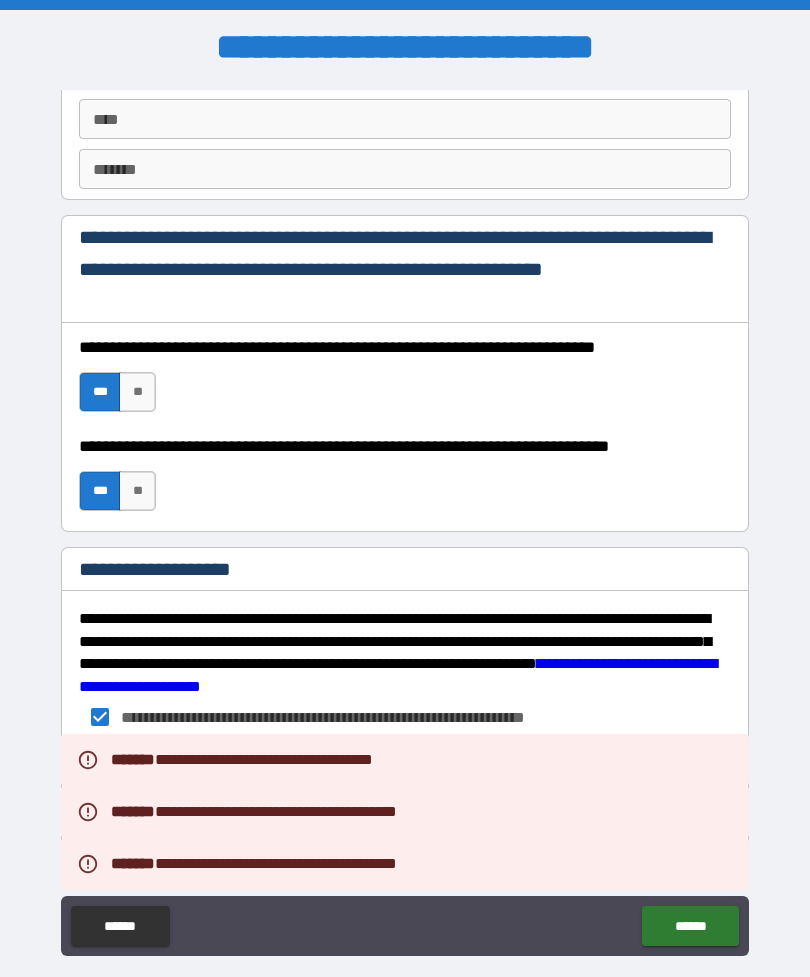 click on "******" at bounding box center (690, 926) 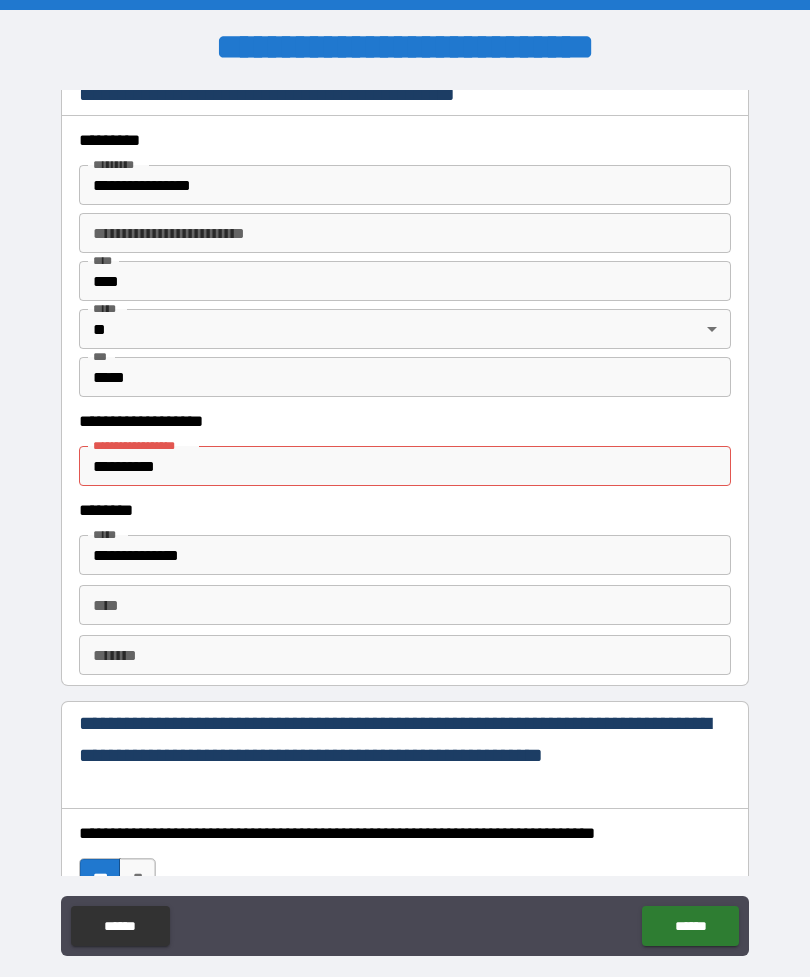 scroll, scrollTop: 2474, scrollLeft: 0, axis: vertical 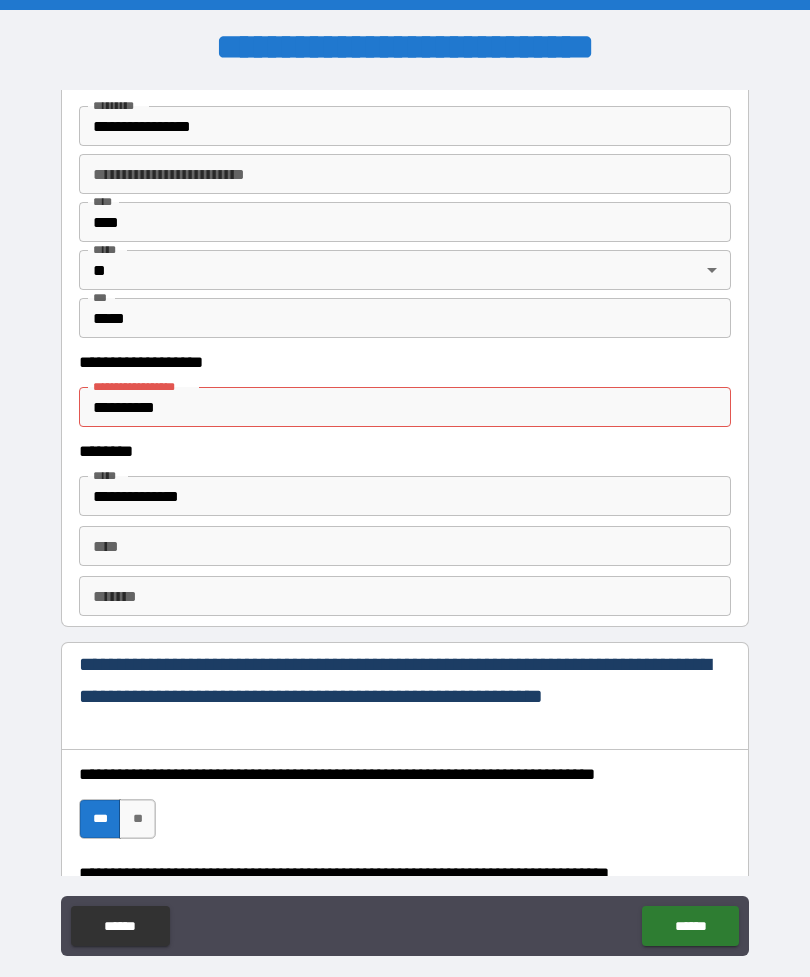 click on "**********" at bounding box center (405, 407) 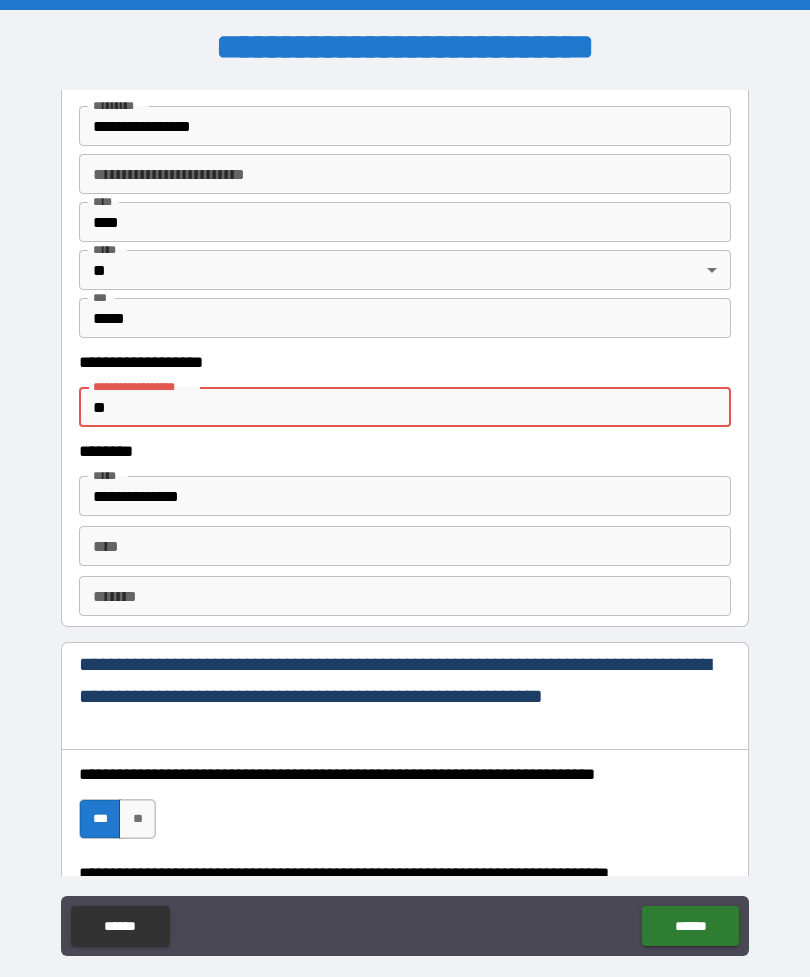 type on "*" 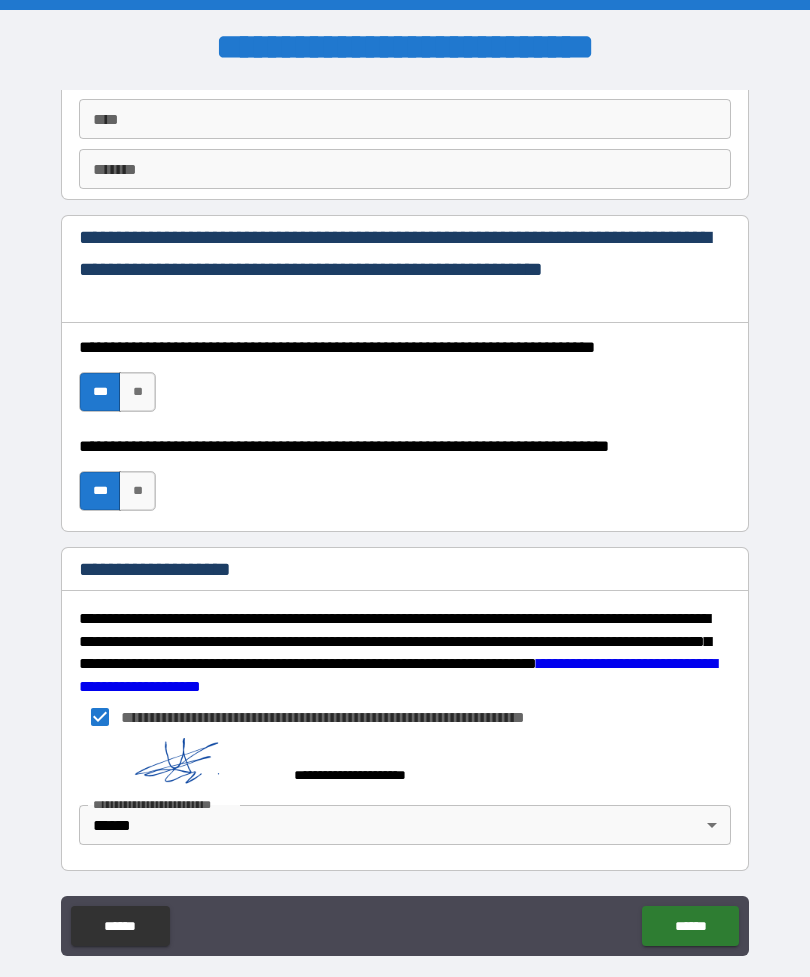 scroll, scrollTop: 2901, scrollLeft: 0, axis: vertical 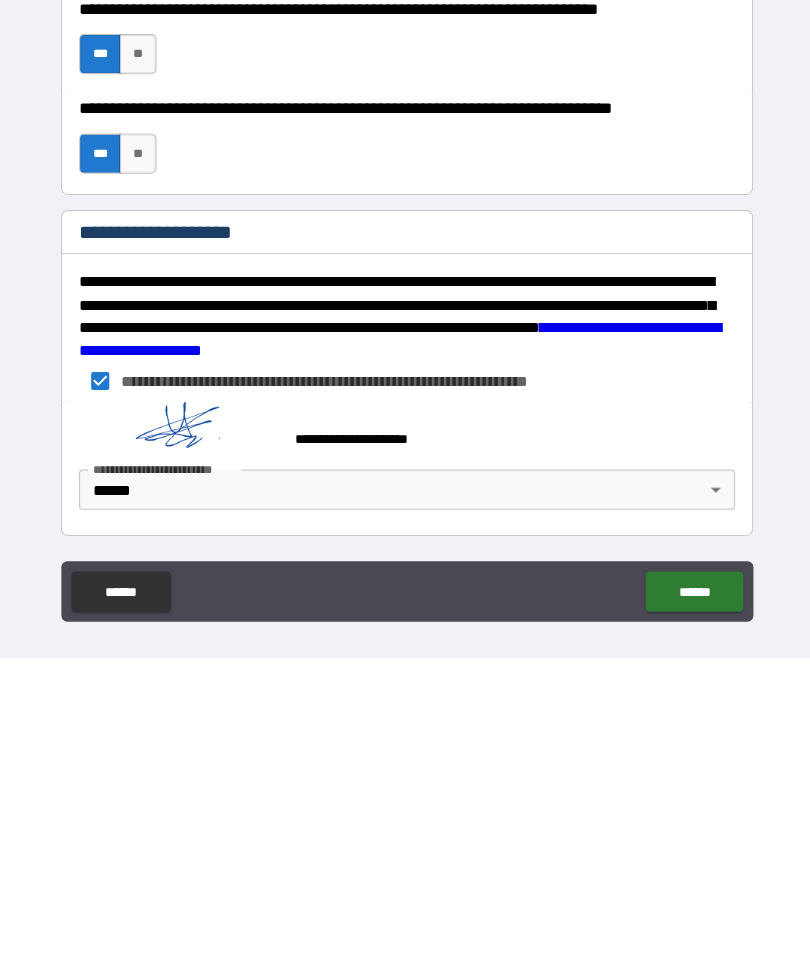 type on "**********" 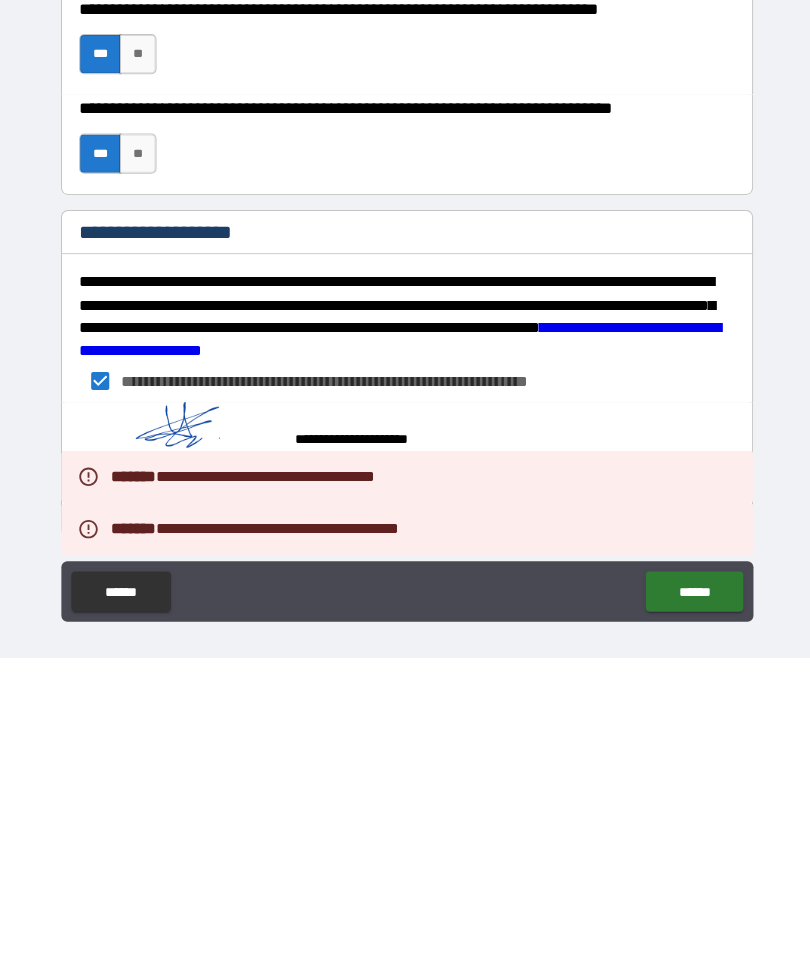 scroll, scrollTop: 64, scrollLeft: 0, axis: vertical 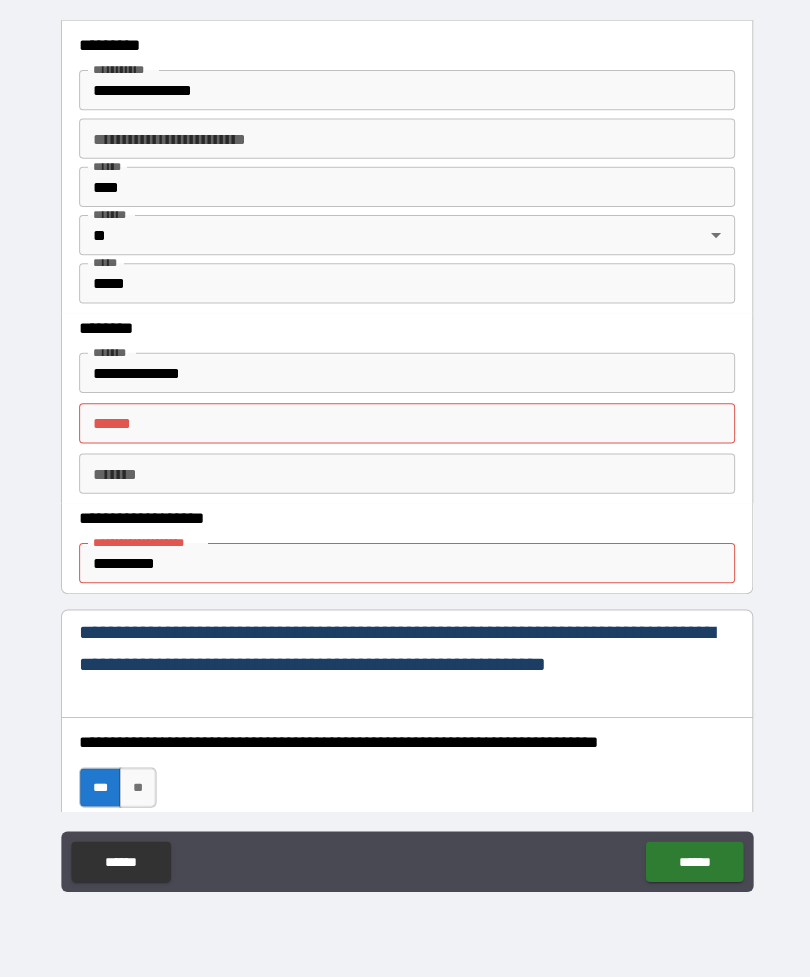 click on "****   *" at bounding box center (405, 426) 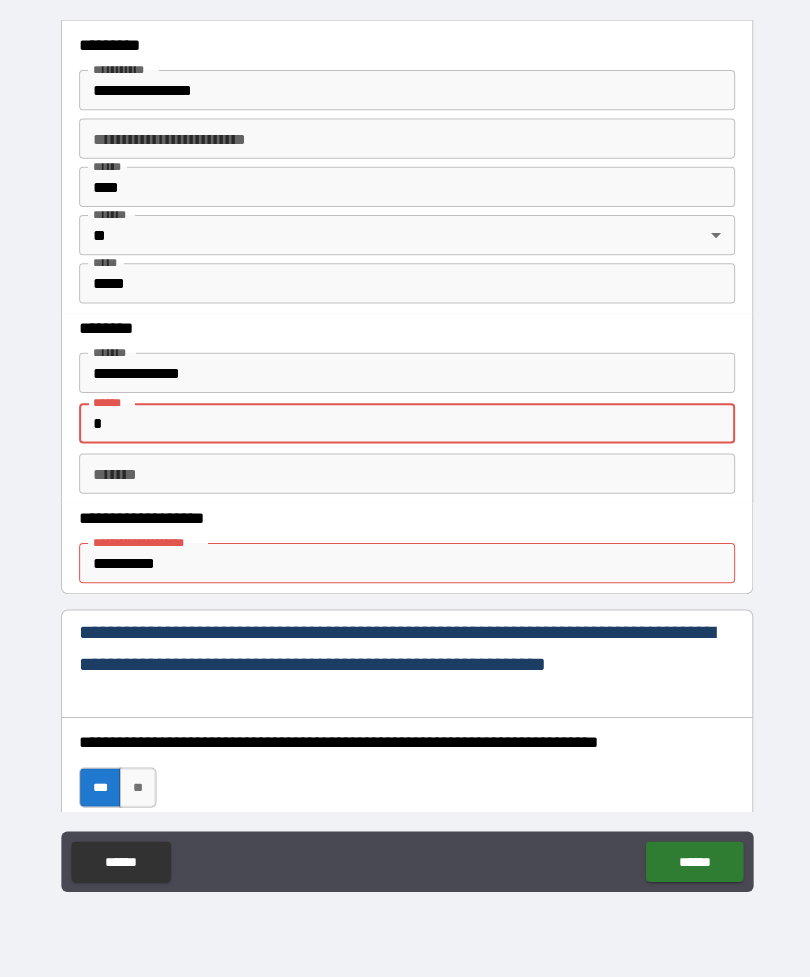 scroll, scrollTop: 63, scrollLeft: 0, axis: vertical 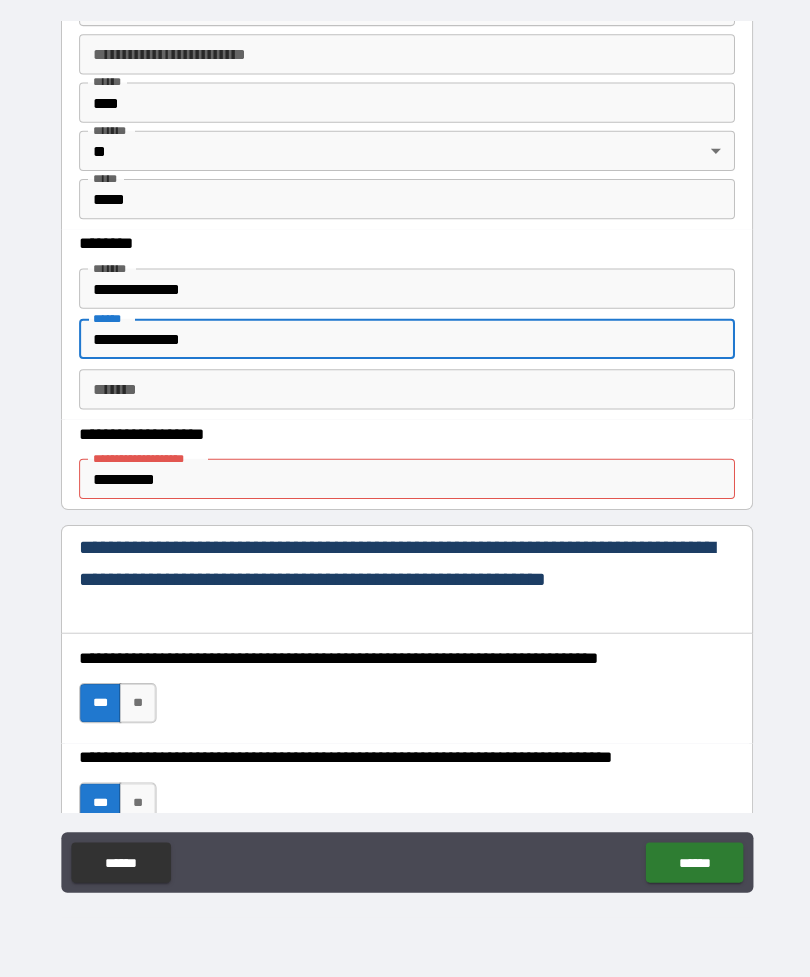 type on "**********" 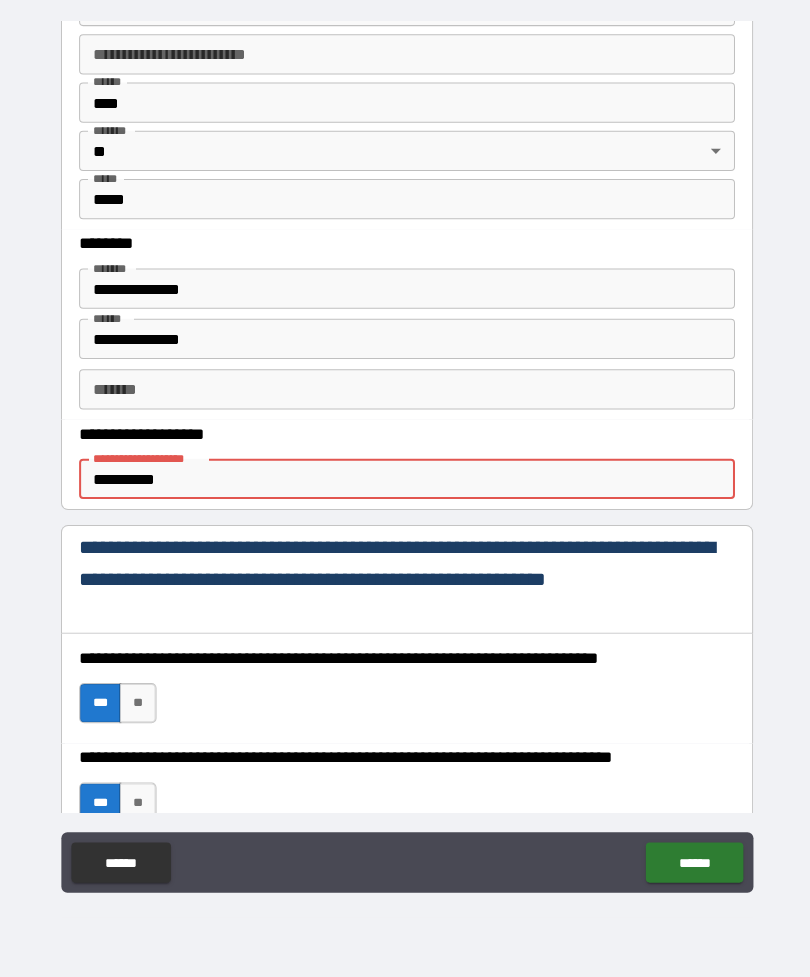 click on "**********" at bounding box center (405, 482) 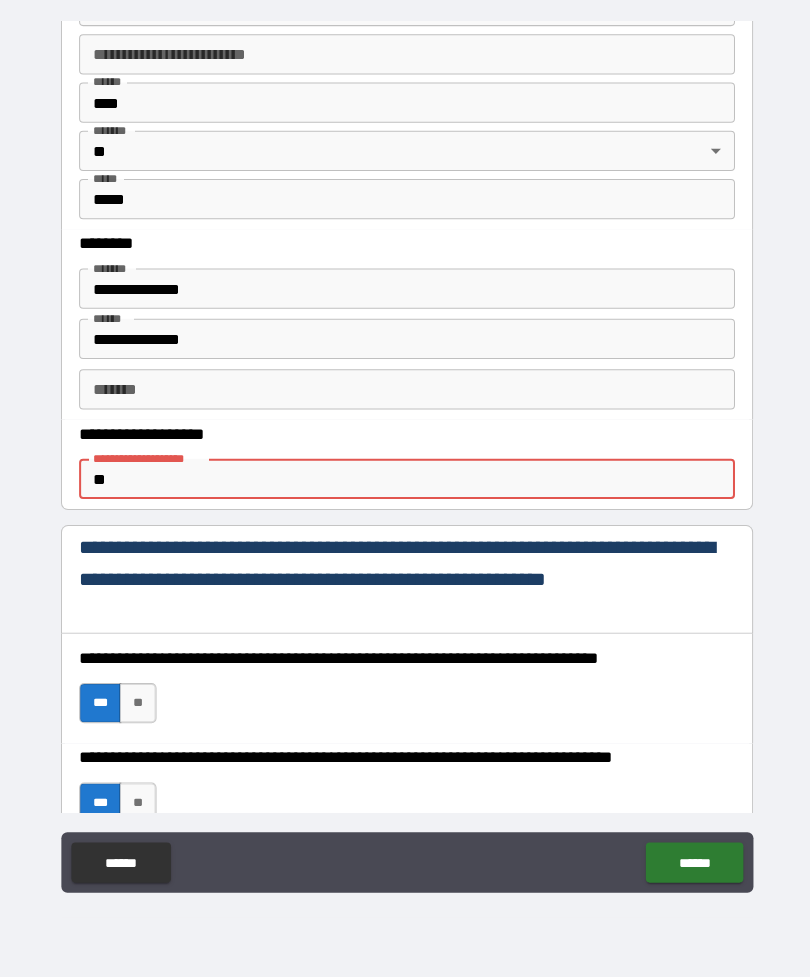 type on "*" 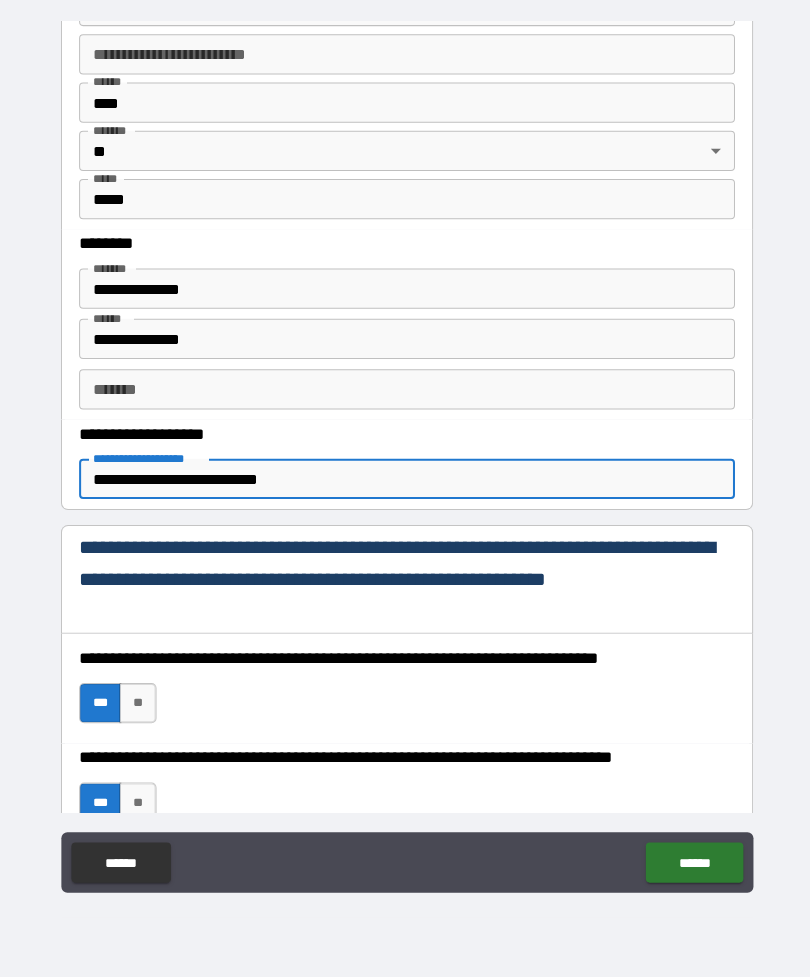 type on "**********" 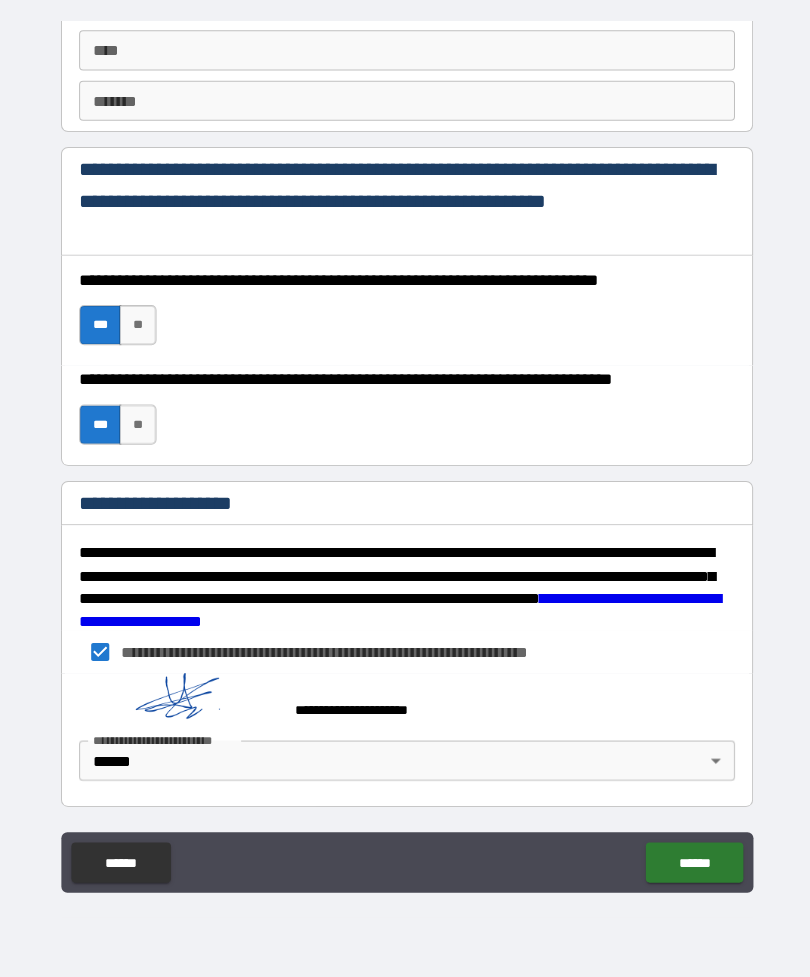 scroll, scrollTop: 2901, scrollLeft: 0, axis: vertical 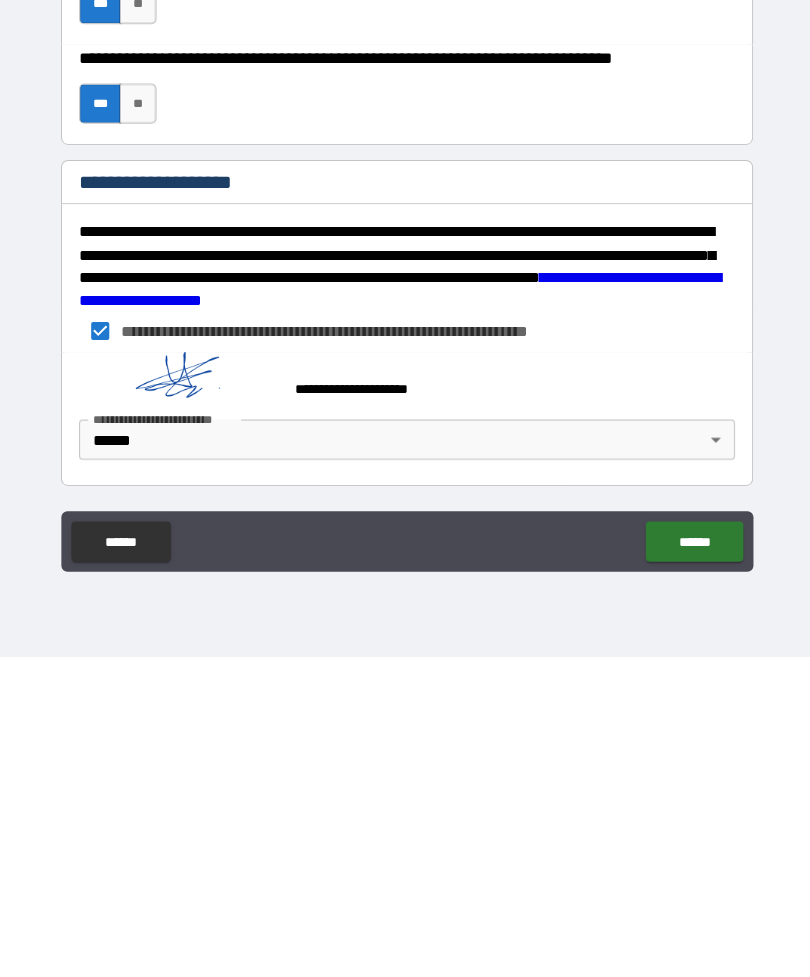 click on "******" at bounding box center [690, 862] 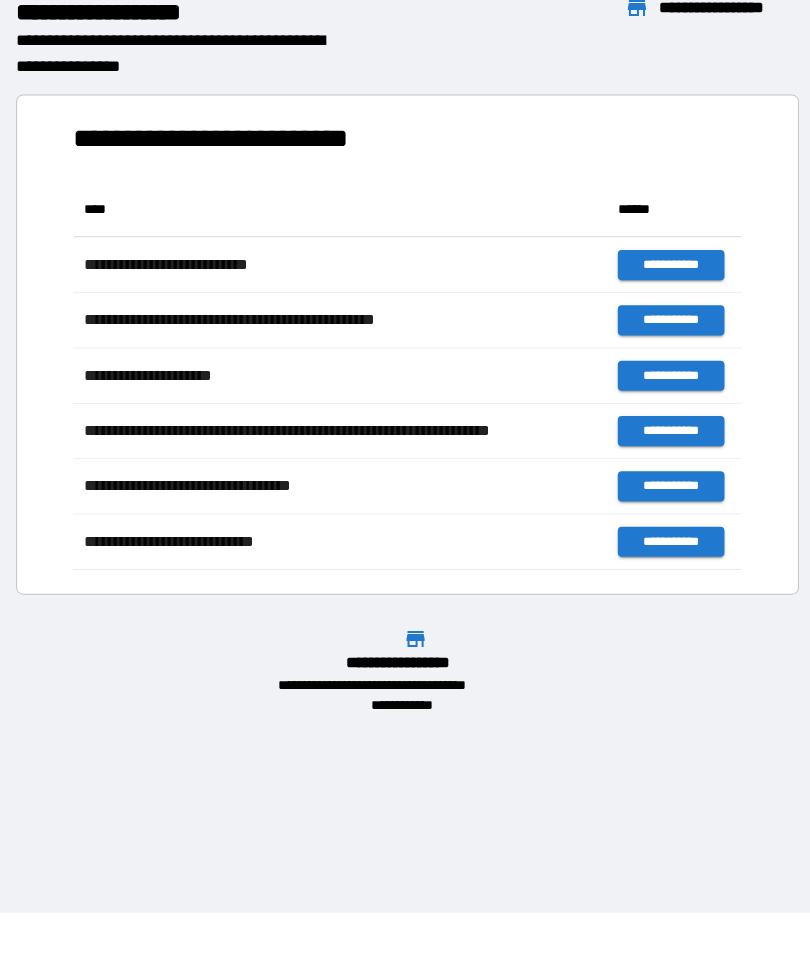 scroll, scrollTop: 386, scrollLeft: 664, axis: both 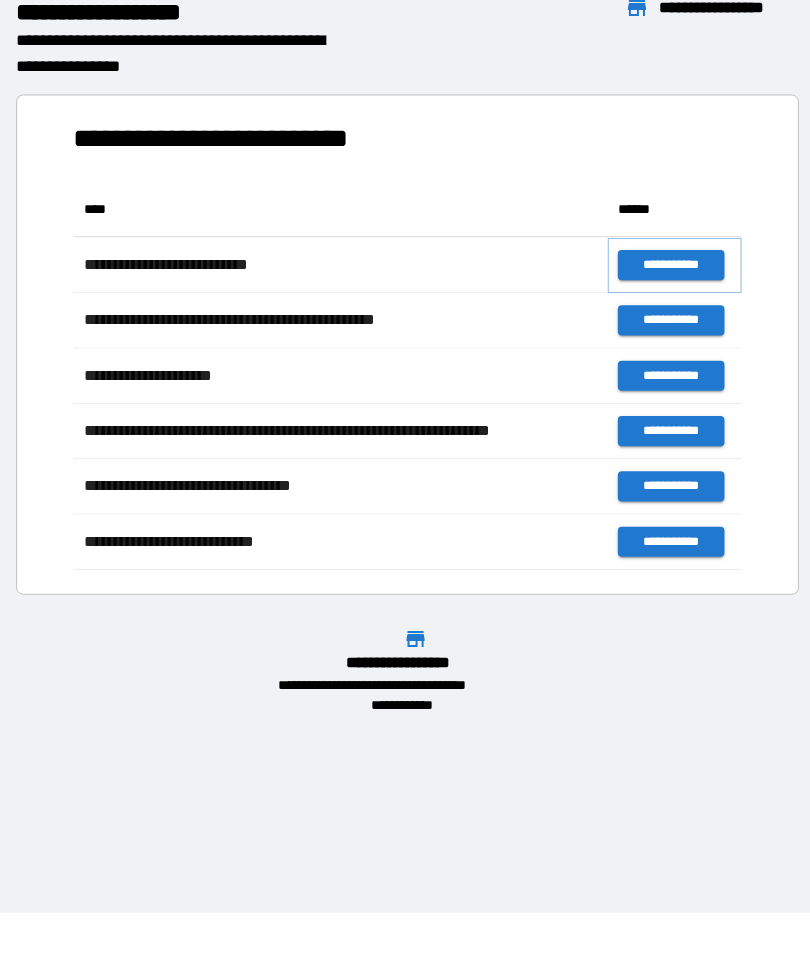 click on "**********" at bounding box center [666, 269] 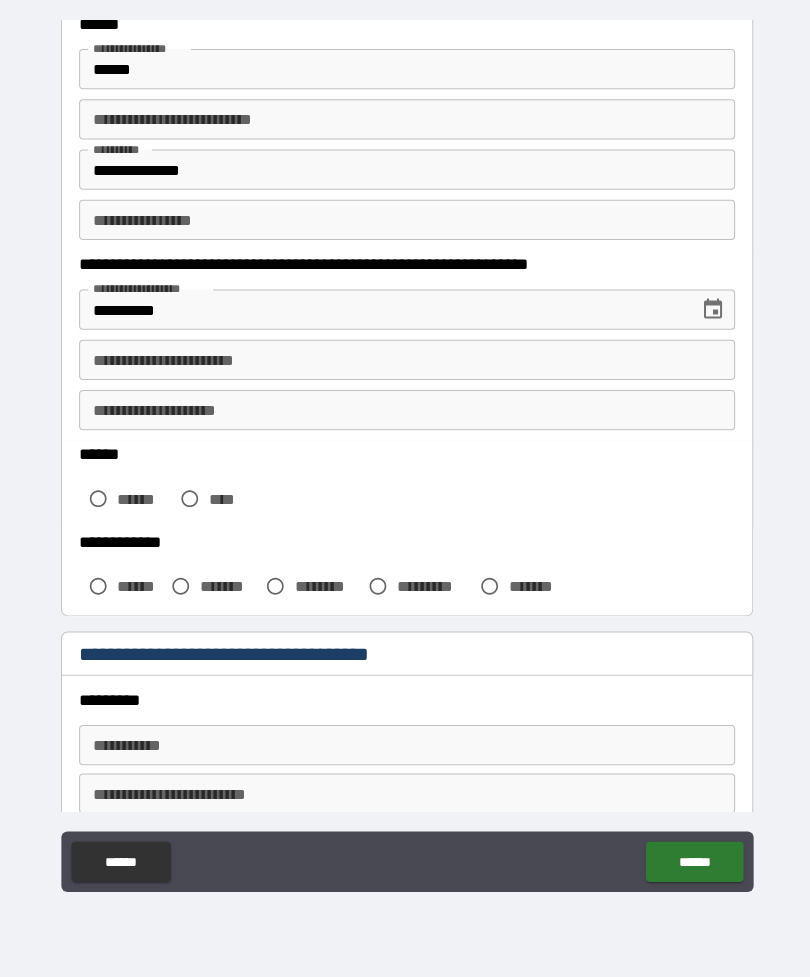 scroll, scrollTop: 120, scrollLeft: 0, axis: vertical 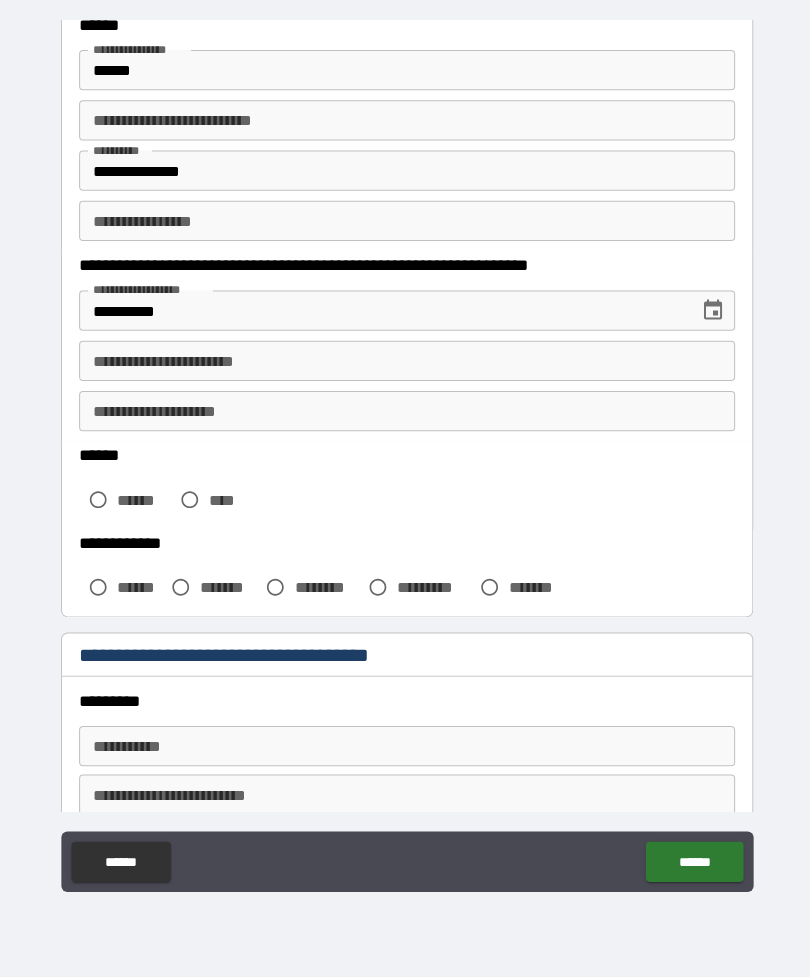 click on "**********" at bounding box center [405, 364] 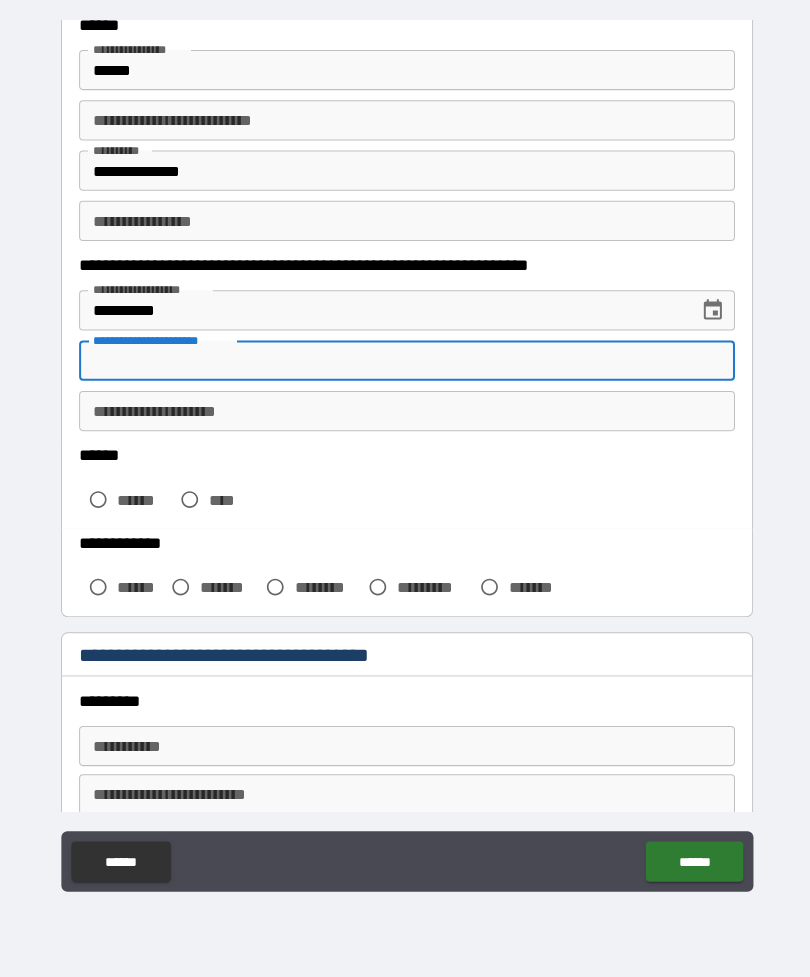click on "**********" at bounding box center (405, 414) 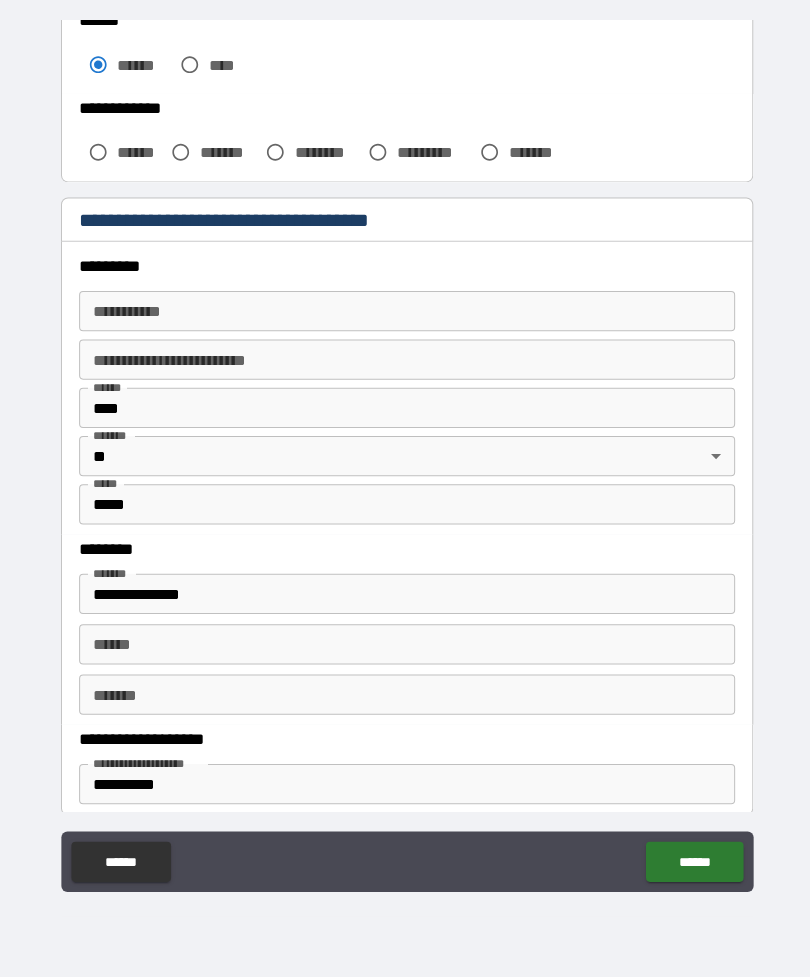 scroll, scrollTop: 551, scrollLeft: 0, axis: vertical 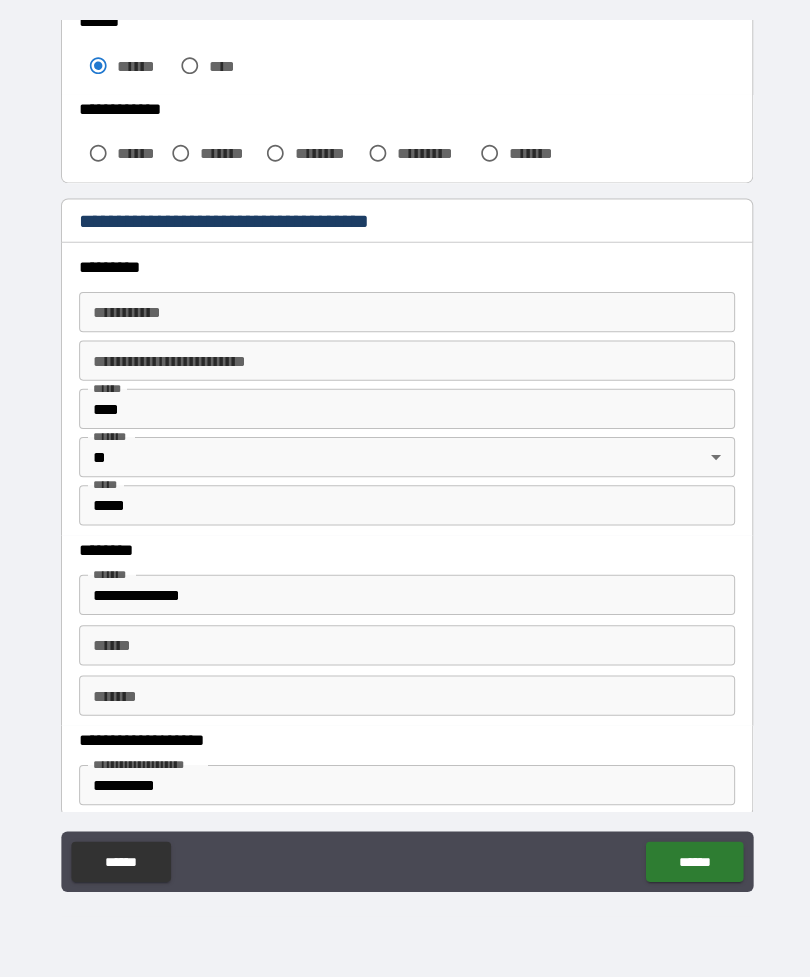 click on "*****" at bounding box center (405, 508) 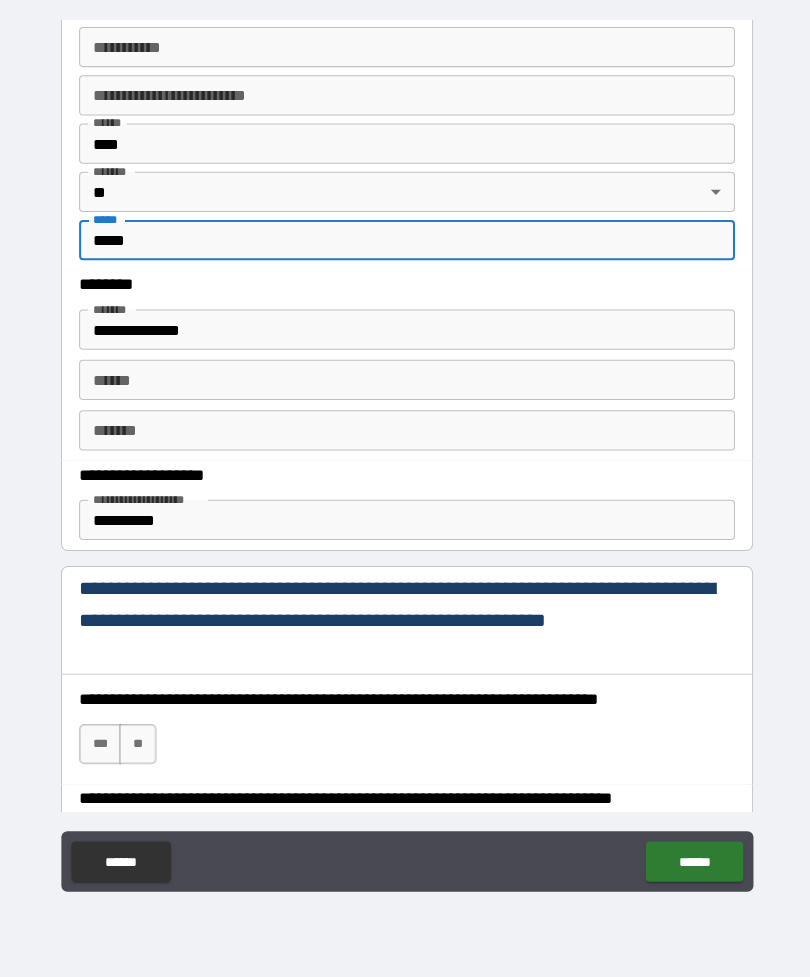 scroll, scrollTop: 816, scrollLeft: 0, axis: vertical 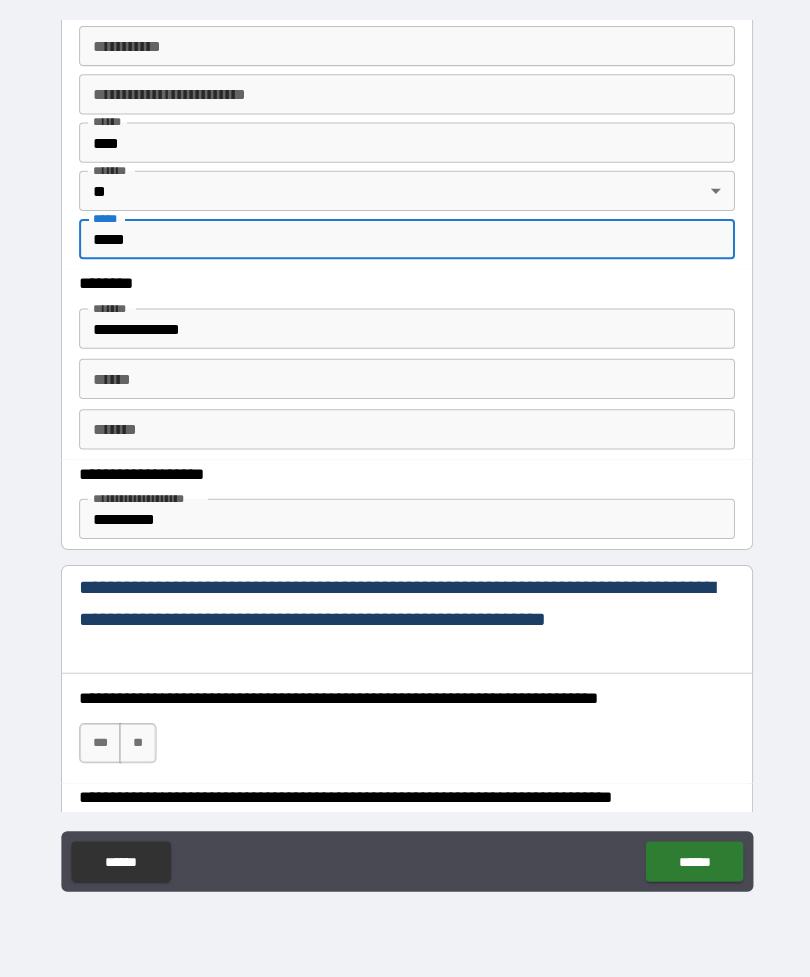 type on "*****" 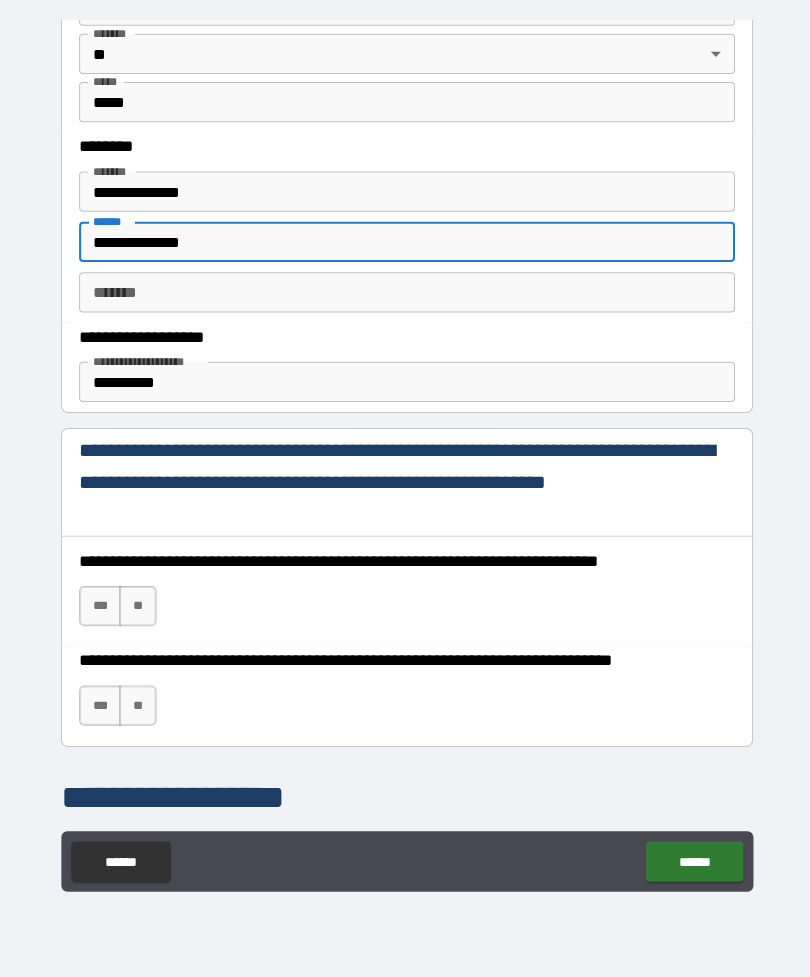 scroll, scrollTop: 970, scrollLeft: 0, axis: vertical 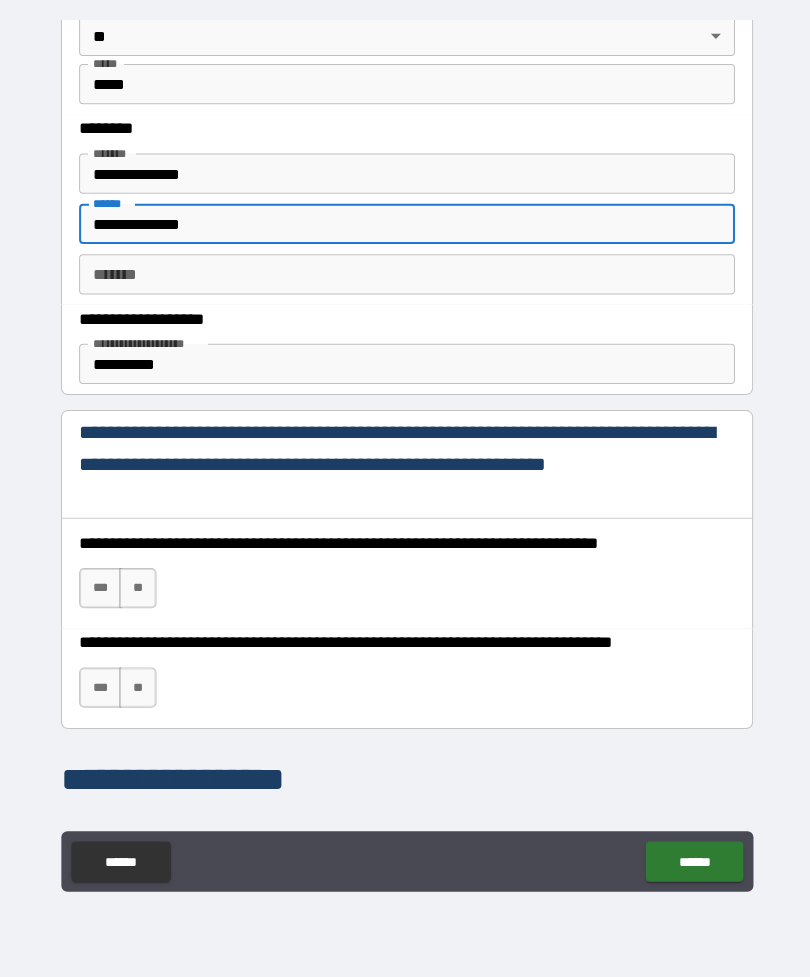 type on "**********" 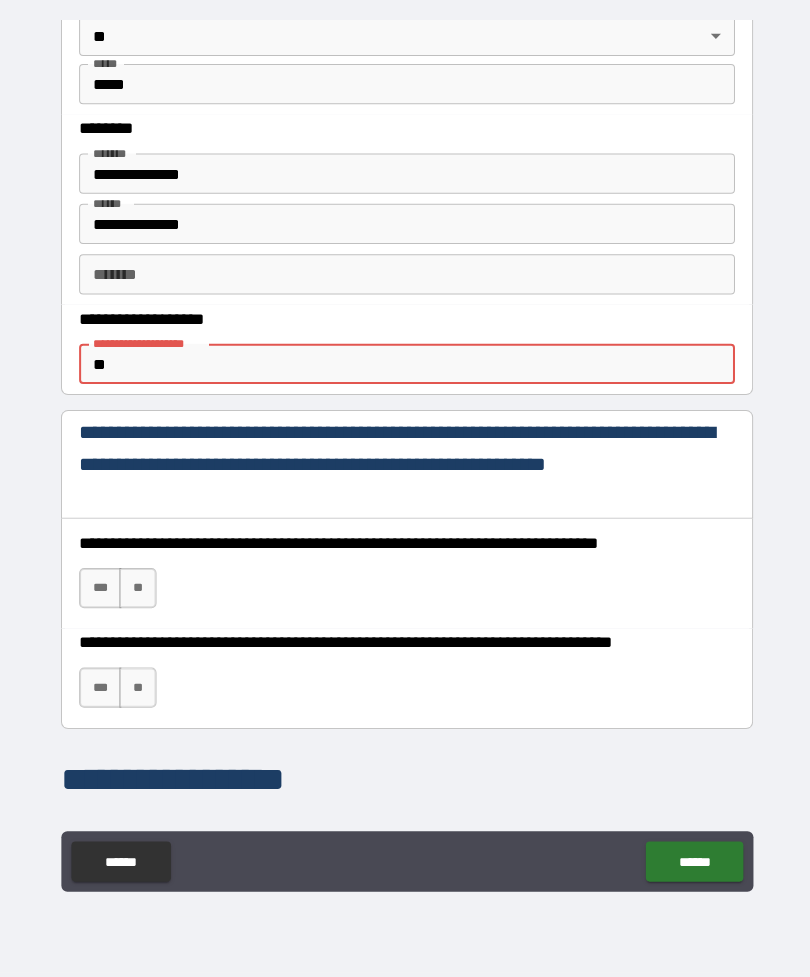 type on "*" 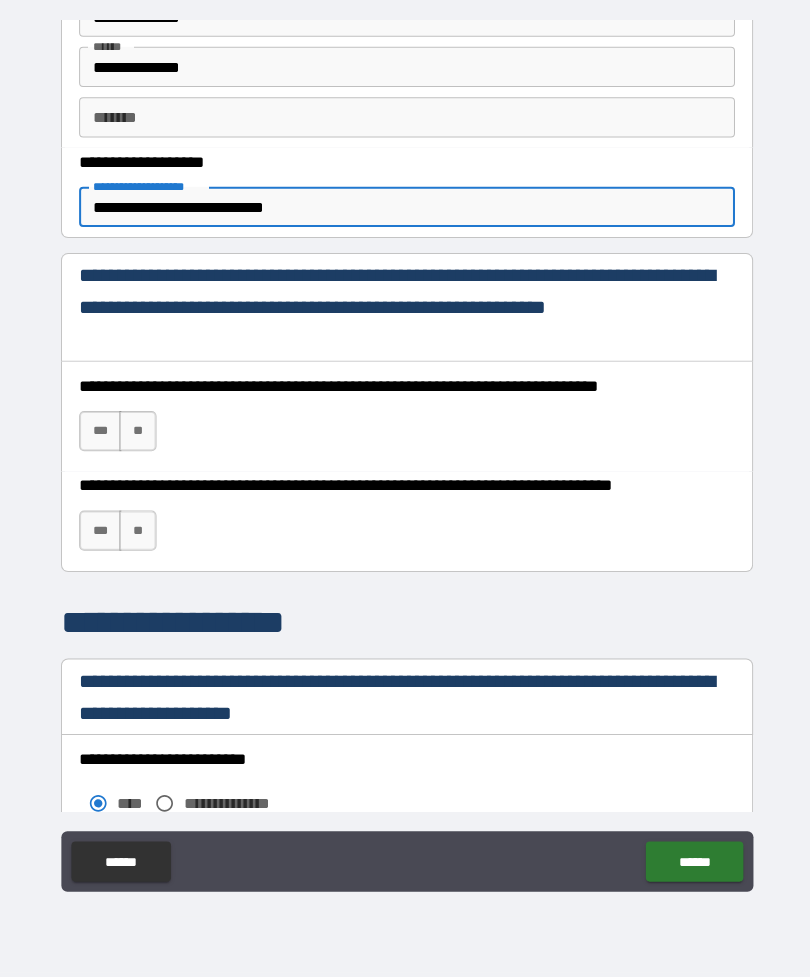 scroll, scrollTop: 1135, scrollLeft: 0, axis: vertical 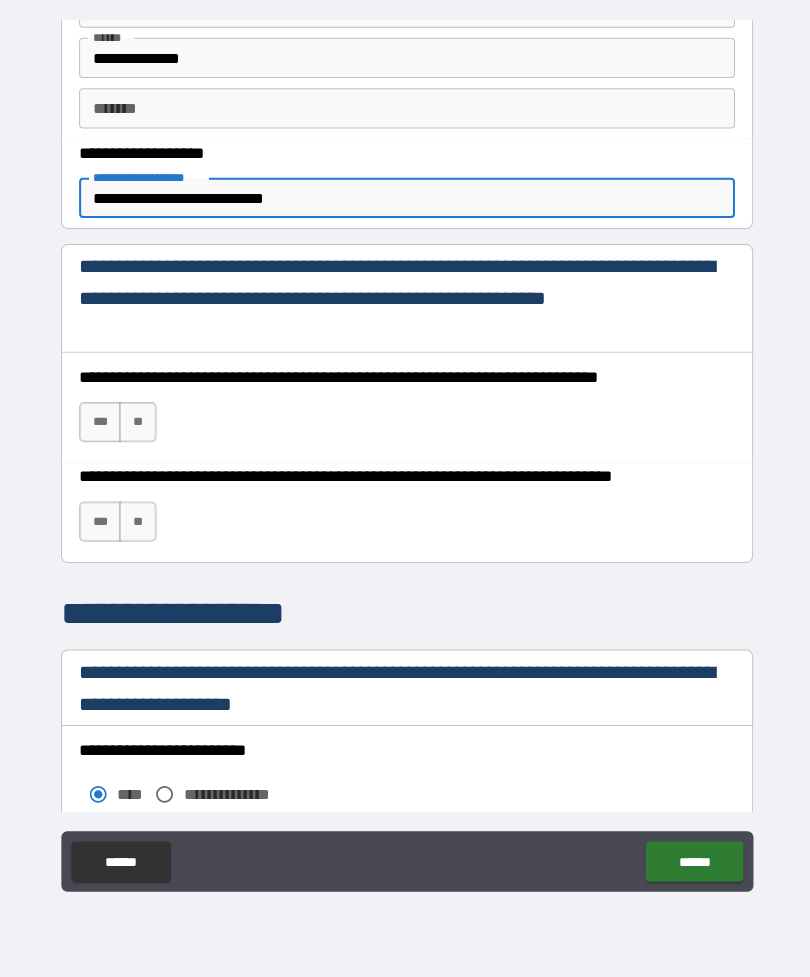 type on "**********" 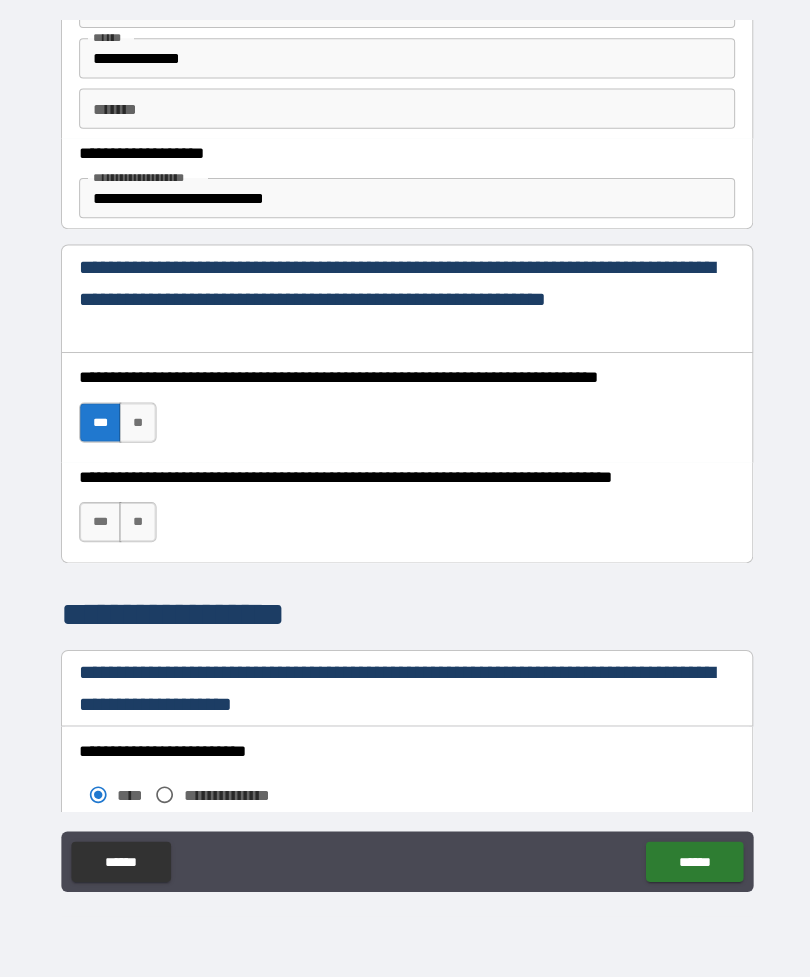 click on "***" at bounding box center (100, 524) 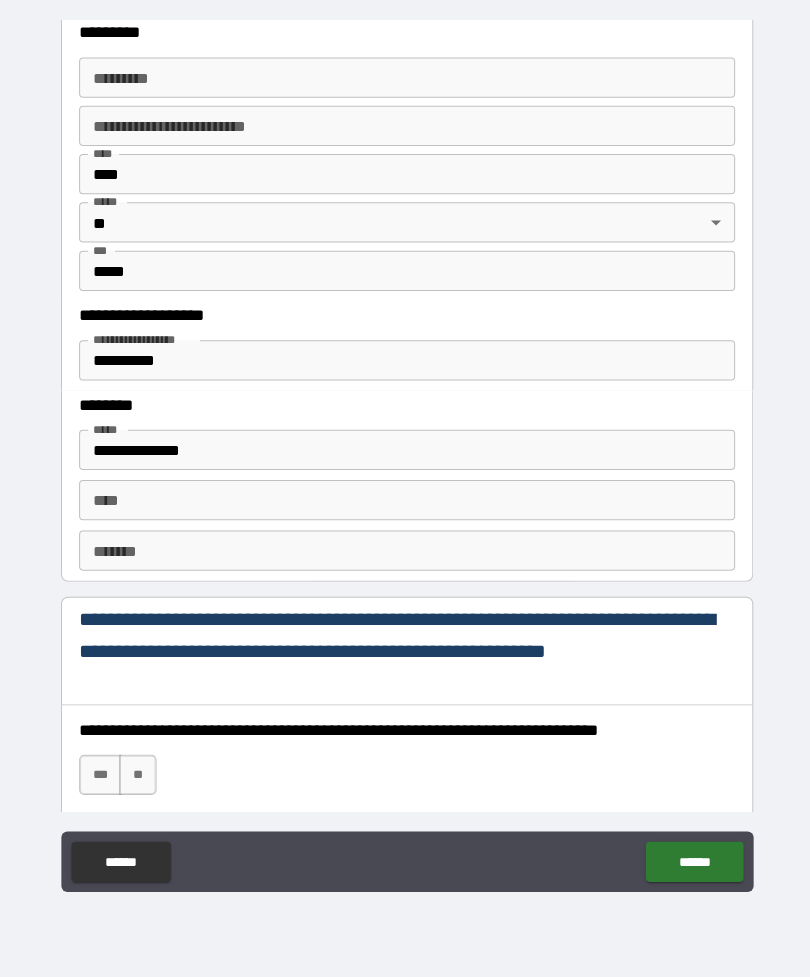 scroll, scrollTop: 2455, scrollLeft: 0, axis: vertical 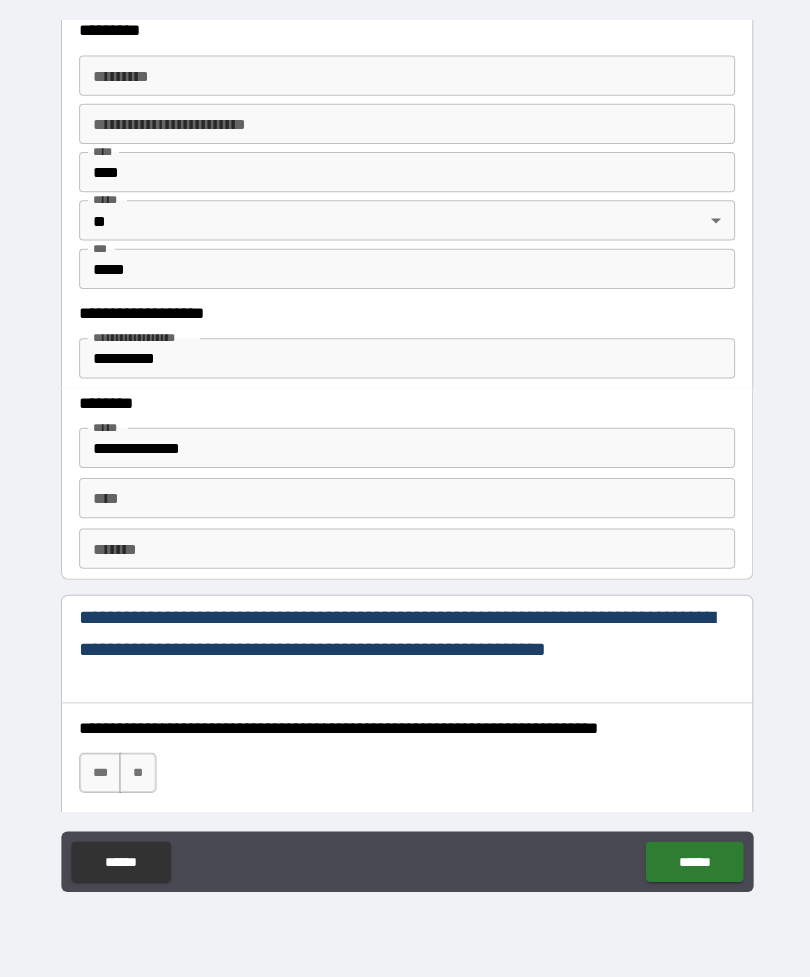 click on "*****" at bounding box center (405, 273) 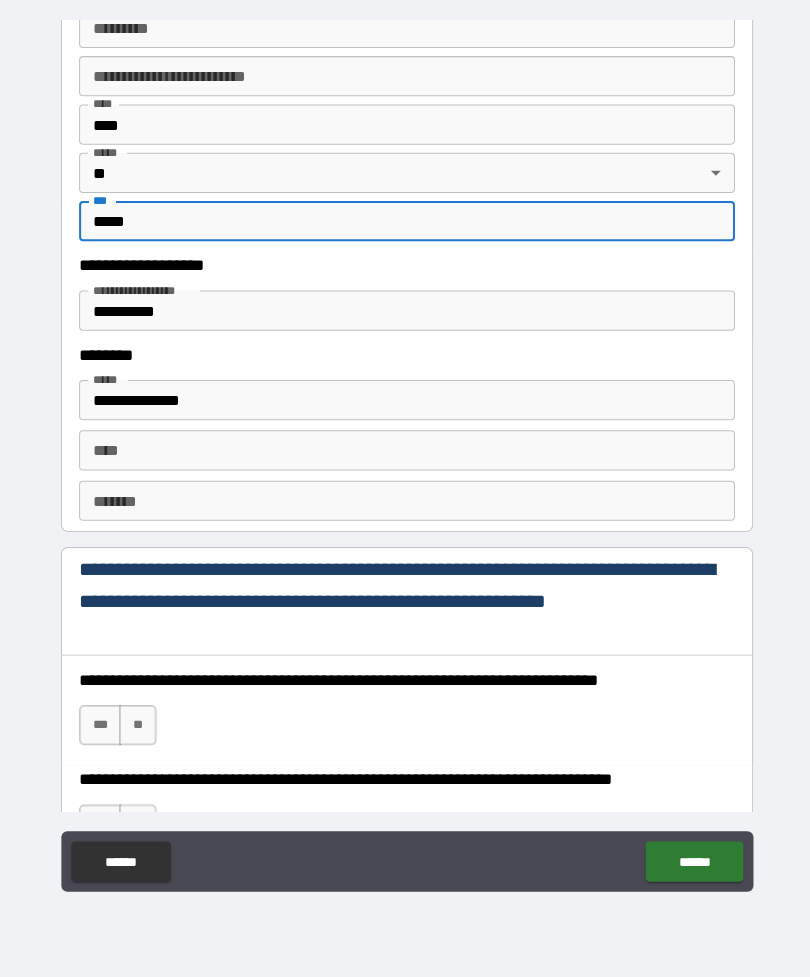 scroll, scrollTop: 2504, scrollLeft: 0, axis: vertical 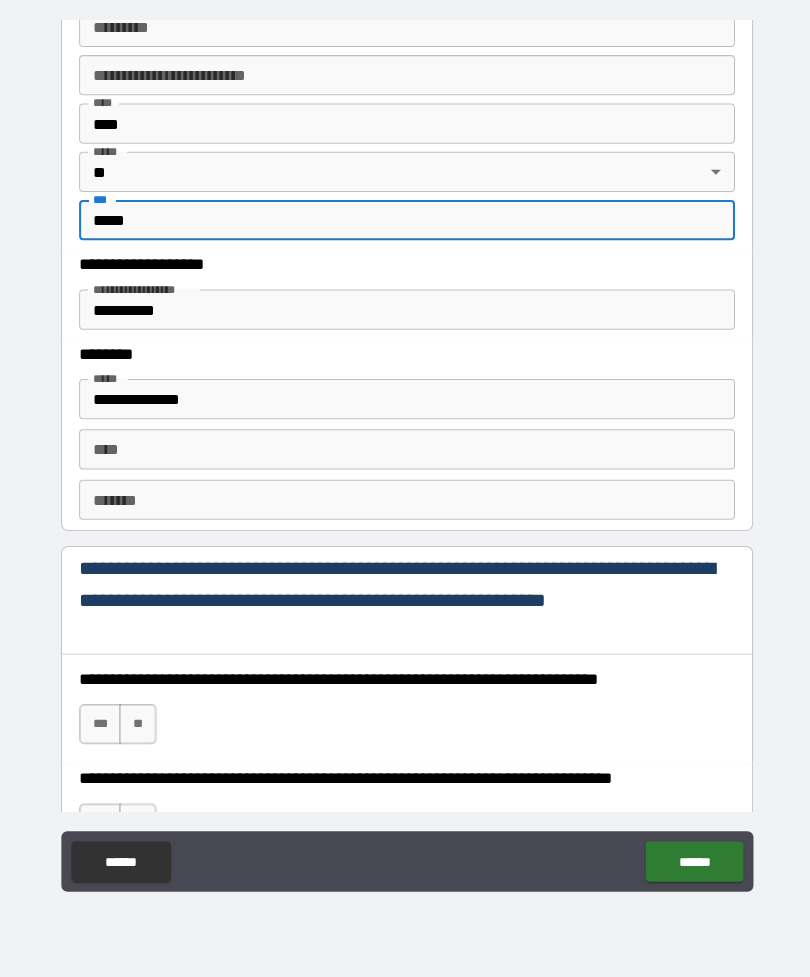 type on "*****" 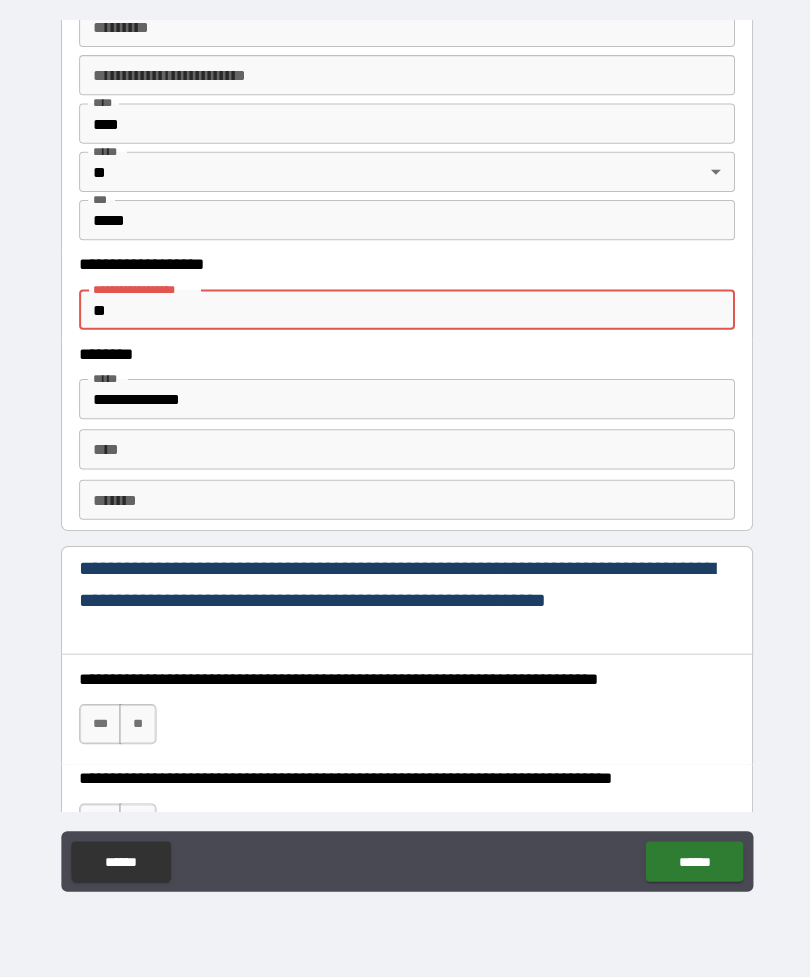 type on "*" 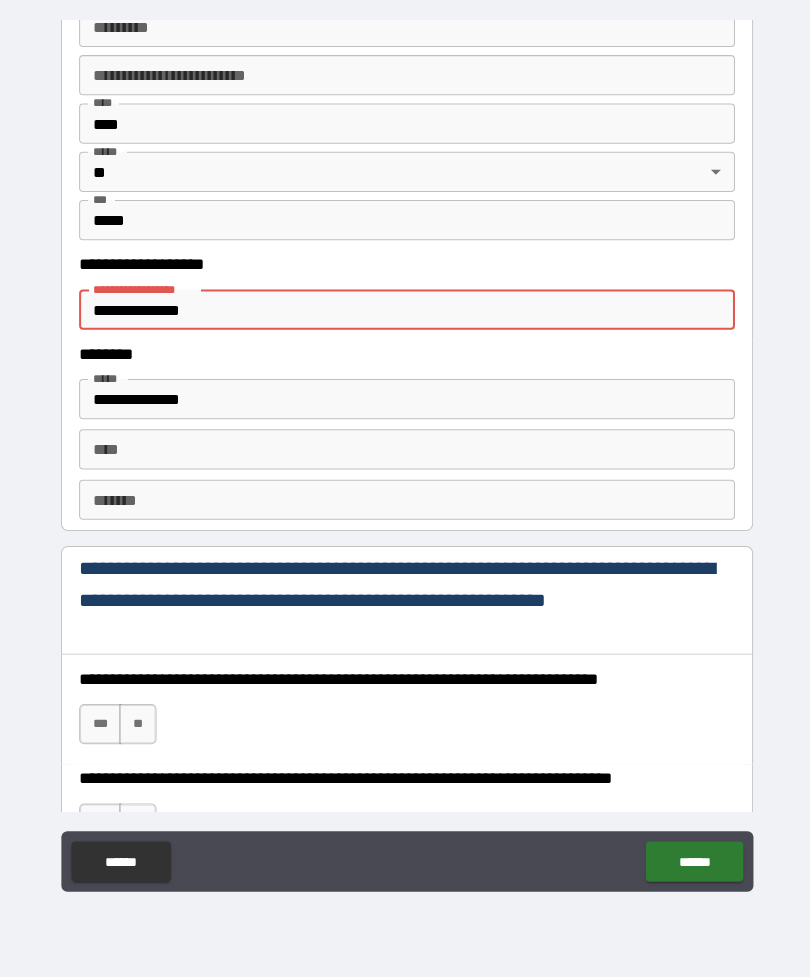 click on "**********" at bounding box center (405, 313) 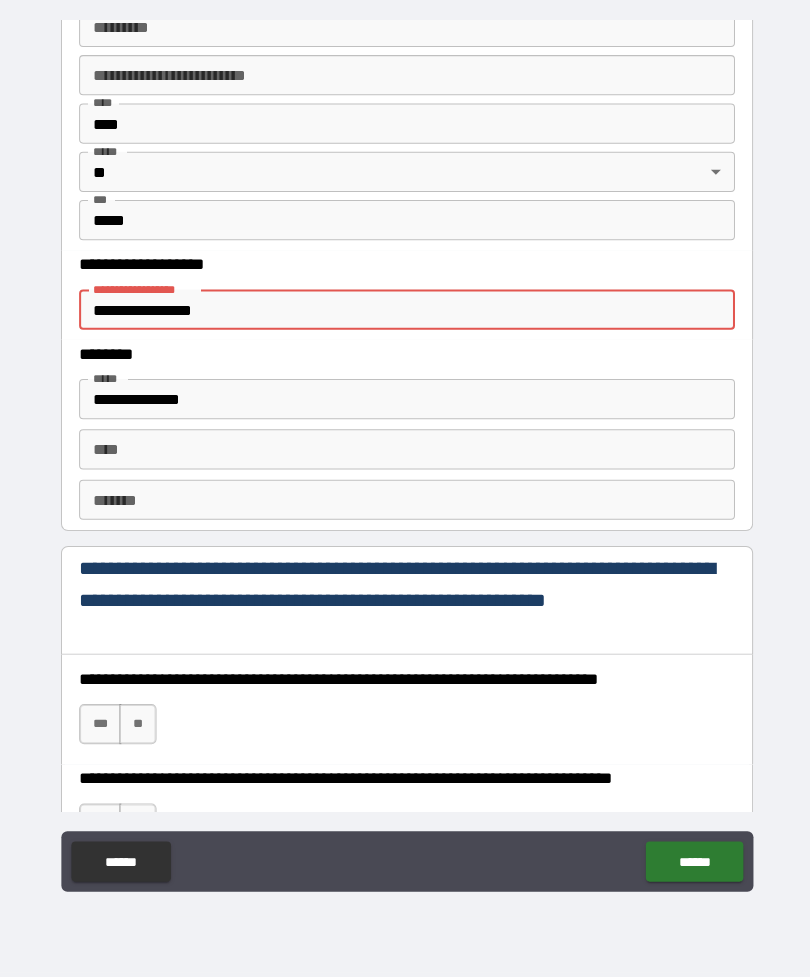 click on "**********" at bounding box center (405, 313) 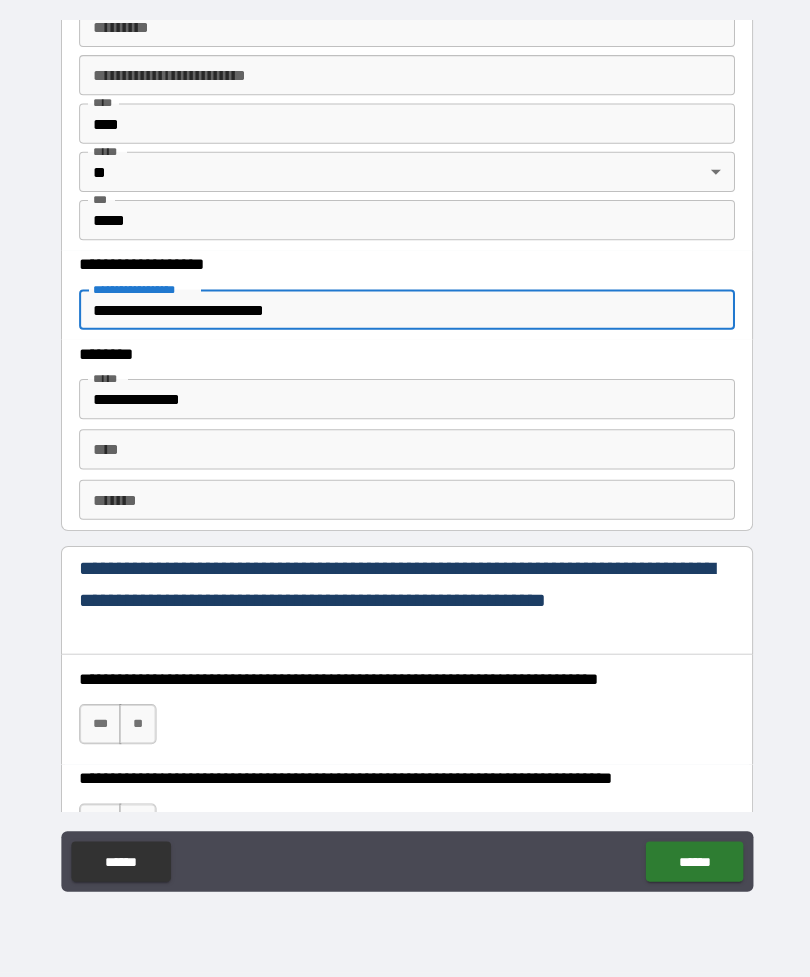 type on "**********" 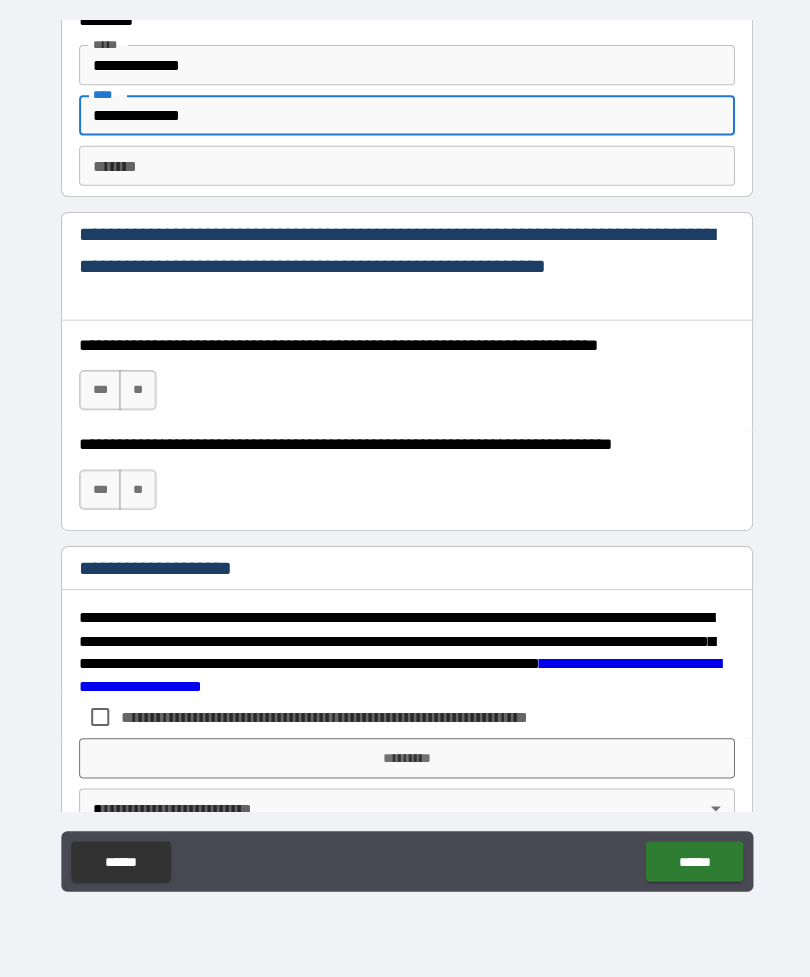 scroll, scrollTop: 2855, scrollLeft: 0, axis: vertical 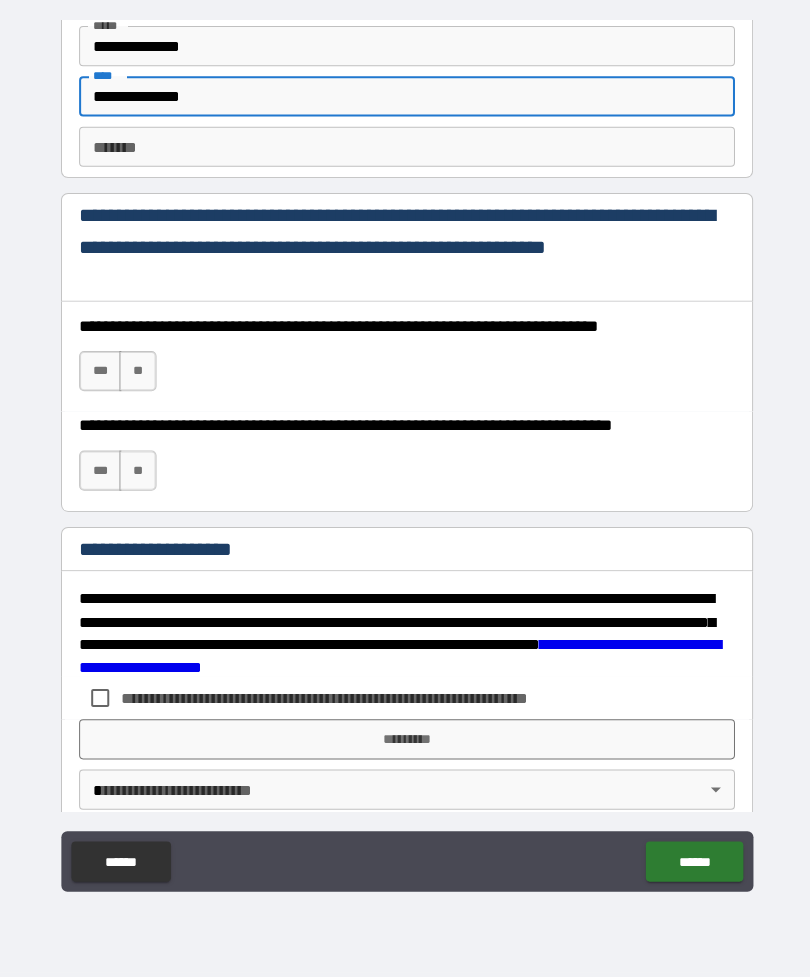 type on "**********" 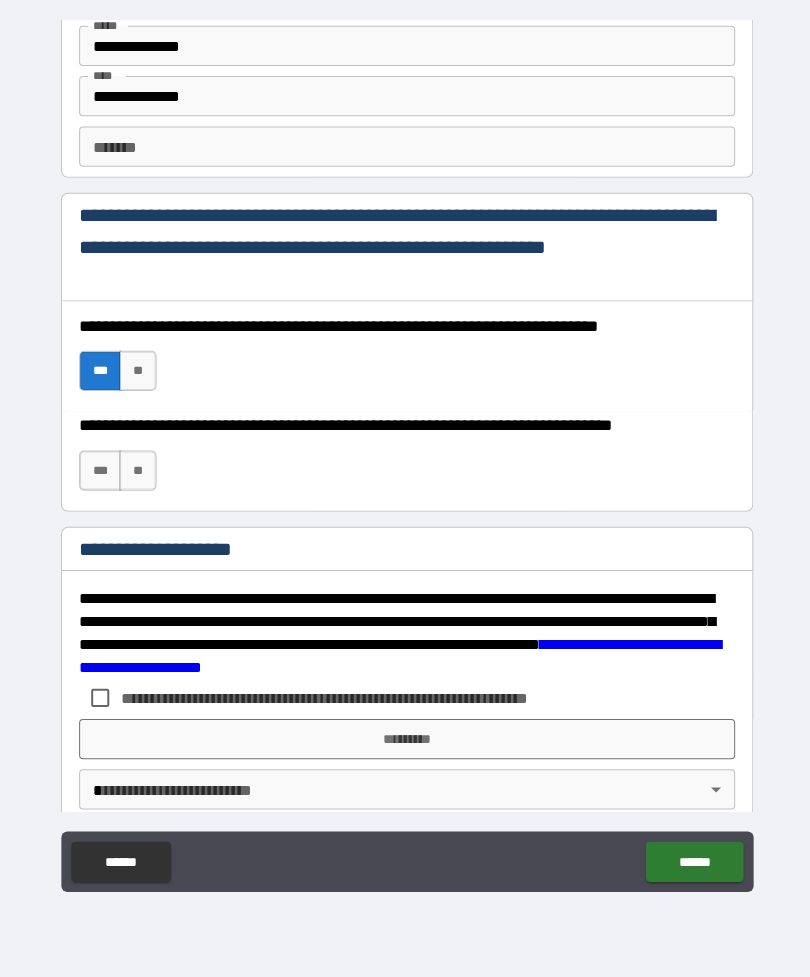 click on "***" at bounding box center [100, 473] 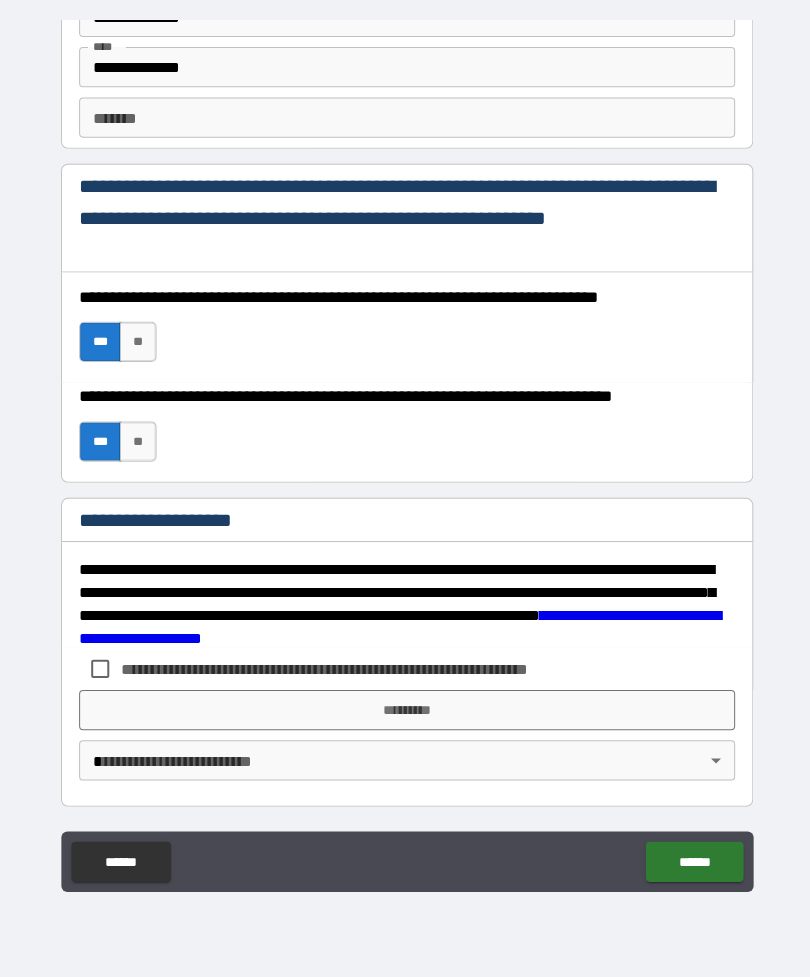 scroll, scrollTop: 2884, scrollLeft: 0, axis: vertical 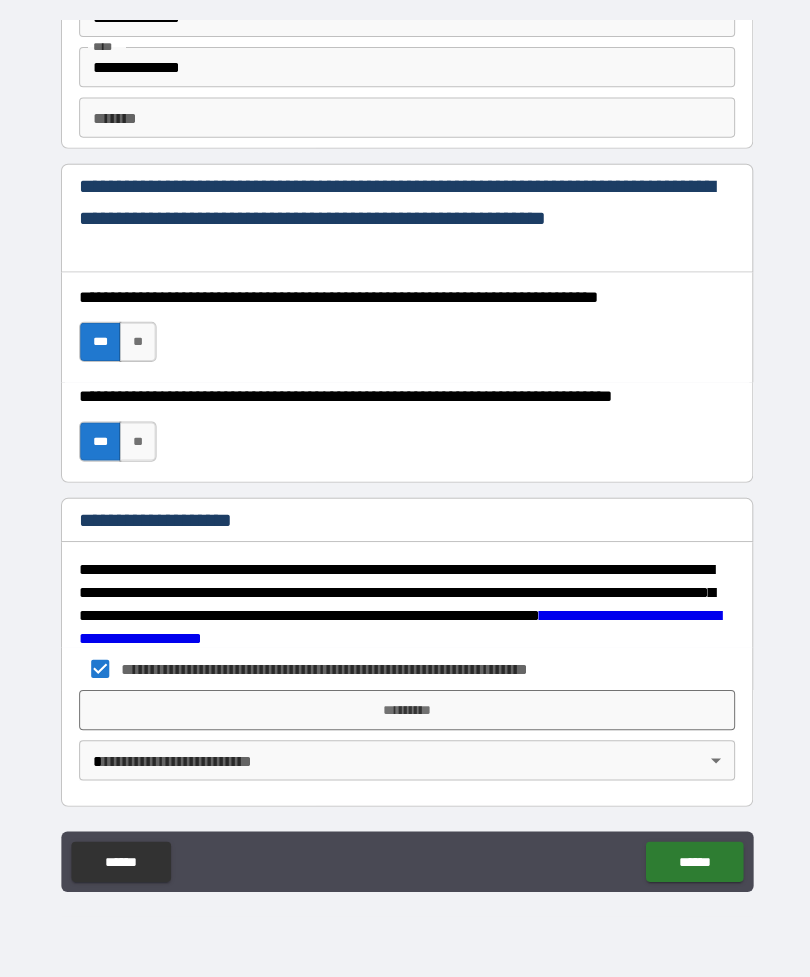 click on "**********" at bounding box center [405, 456] 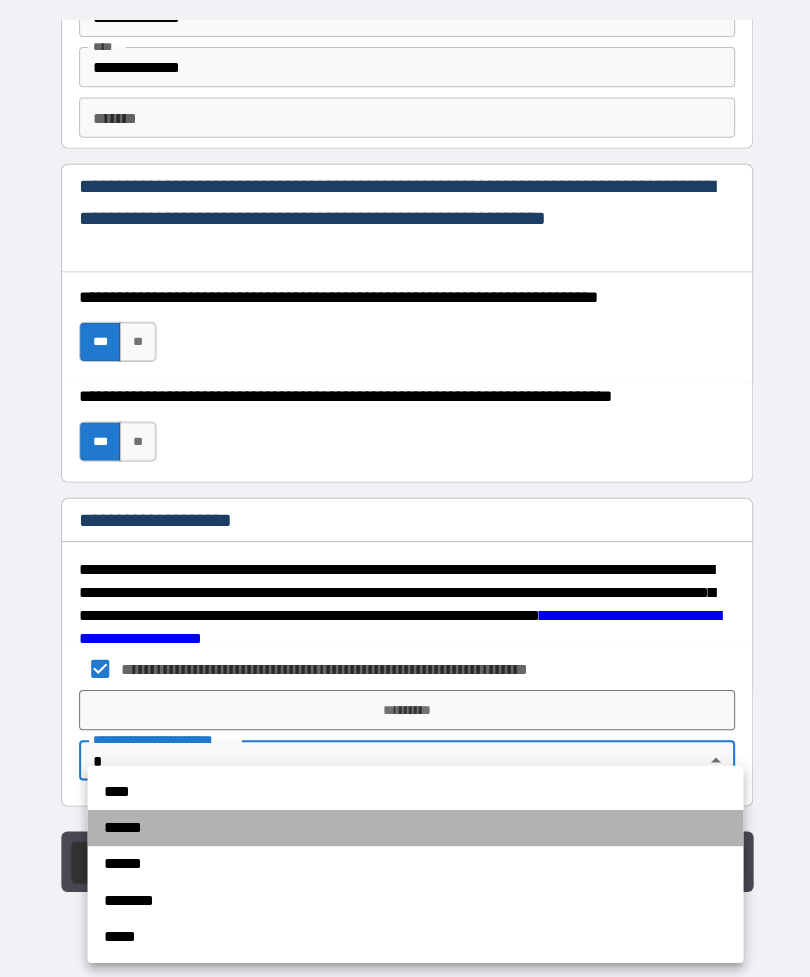 click on "******" at bounding box center (413, 829) 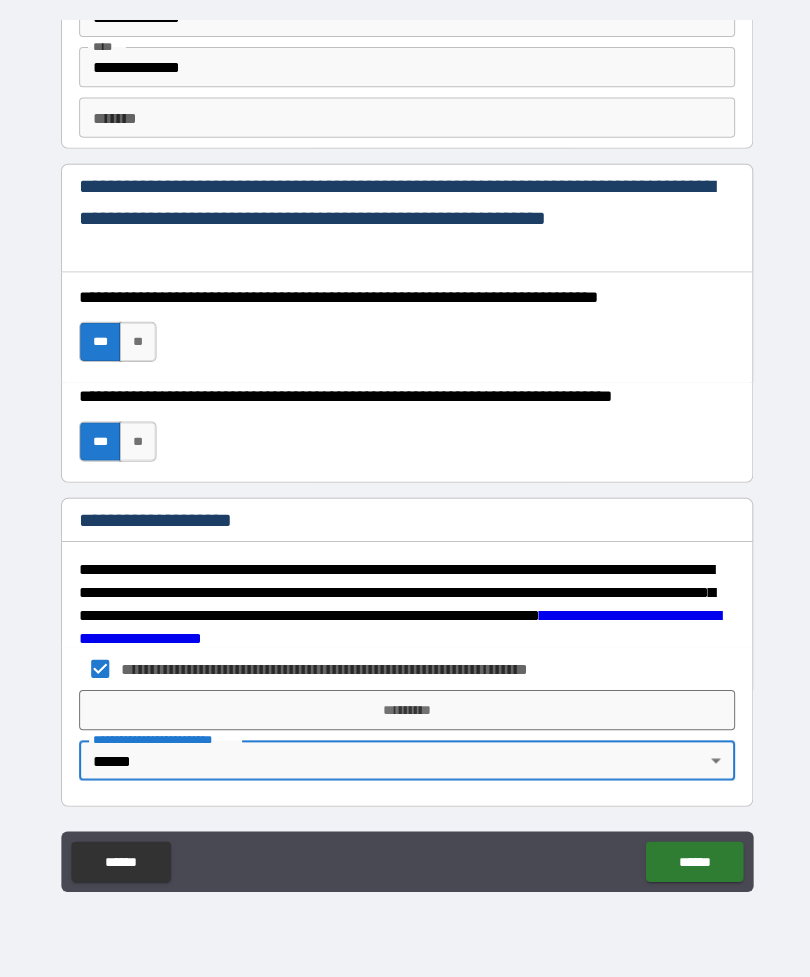 click on "*********" at bounding box center (405, 711) 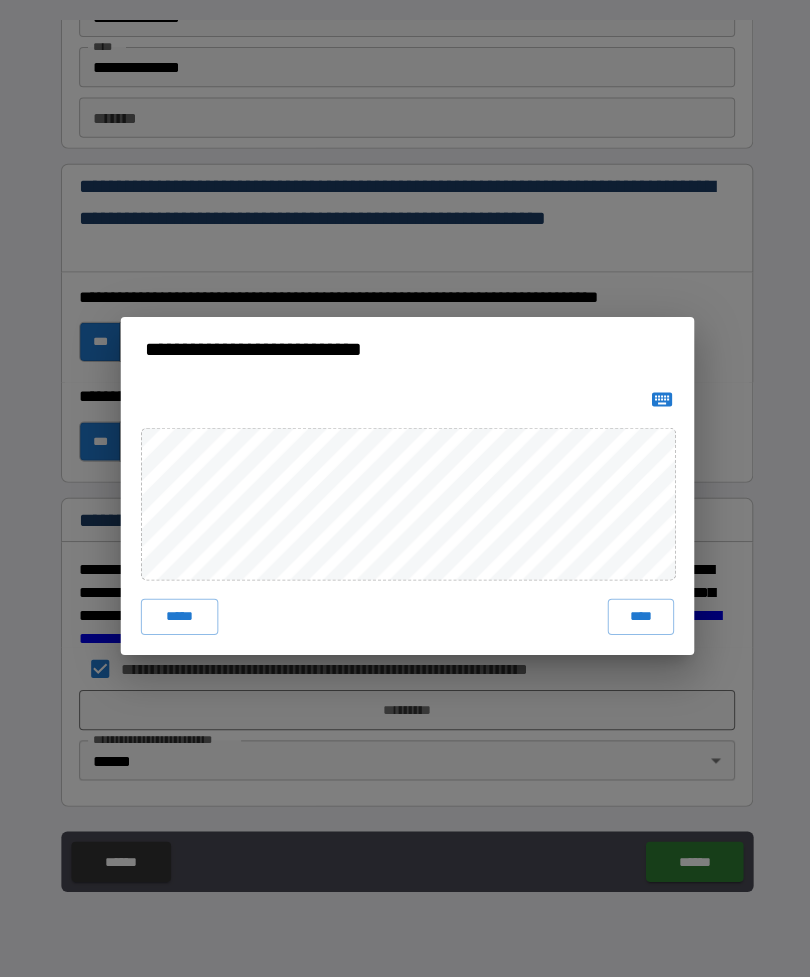 click on "**********" at bounding box center (405, 488) 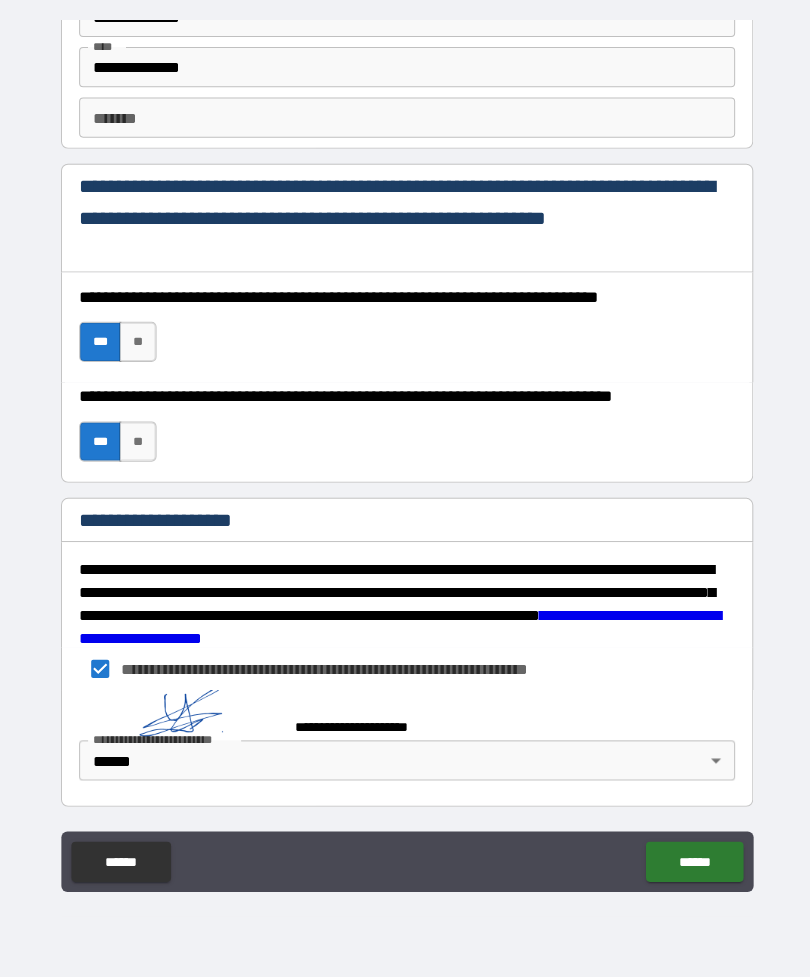 scroll, scrollTop: 2874, scrollLeft: 0, axis: vertical 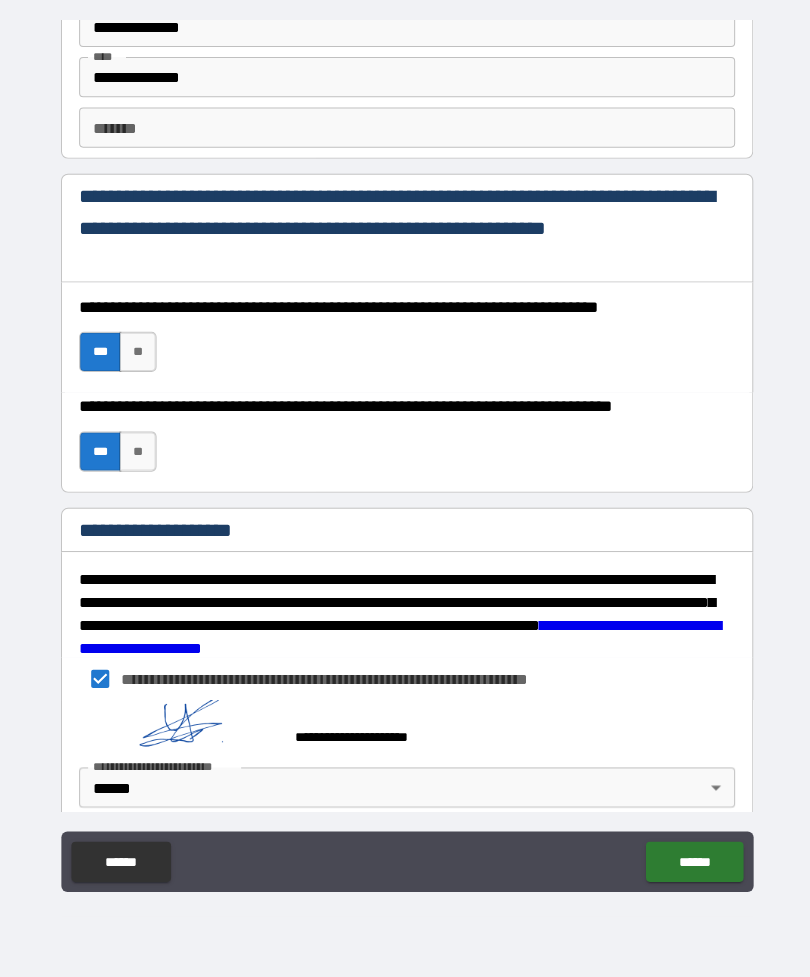 click on "******" at bounding box center (690, 862) 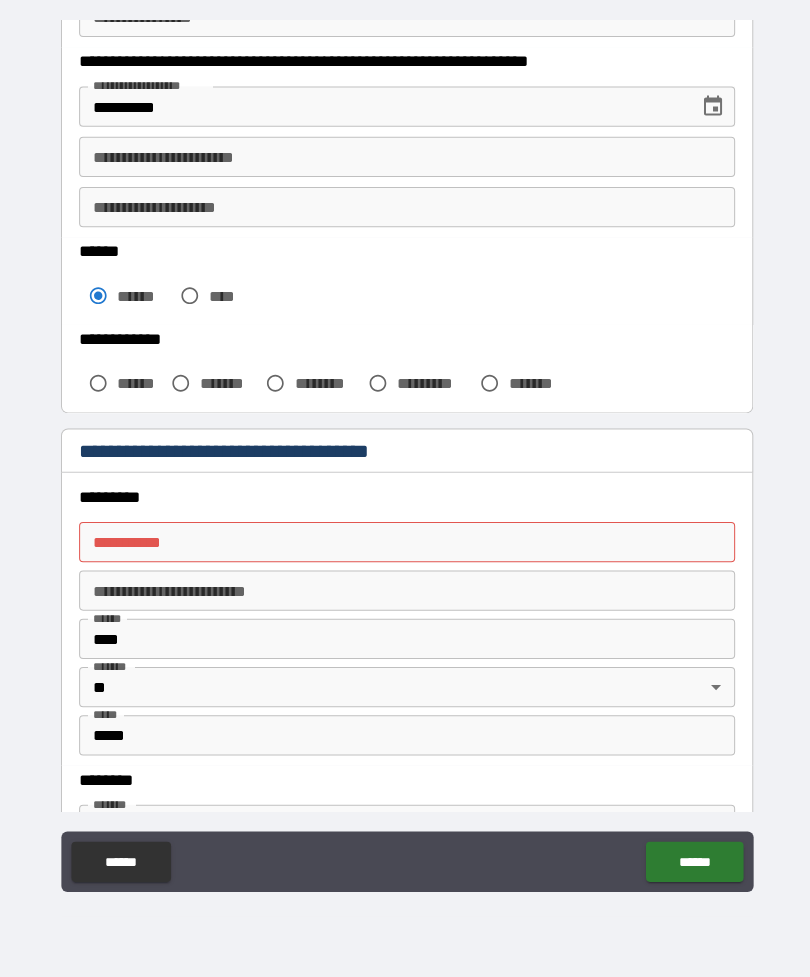 scroll, scrollTop: 327, scrollLeft: 0, axis: vertical 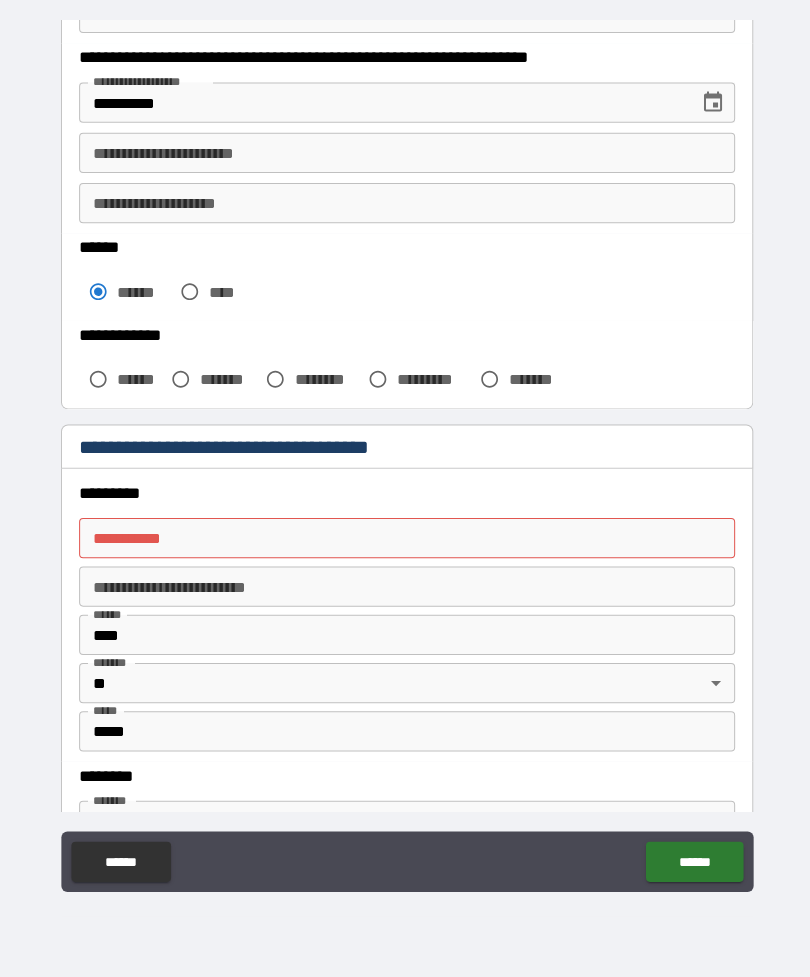 click on "*********   *" at bounding box center [405, 540] 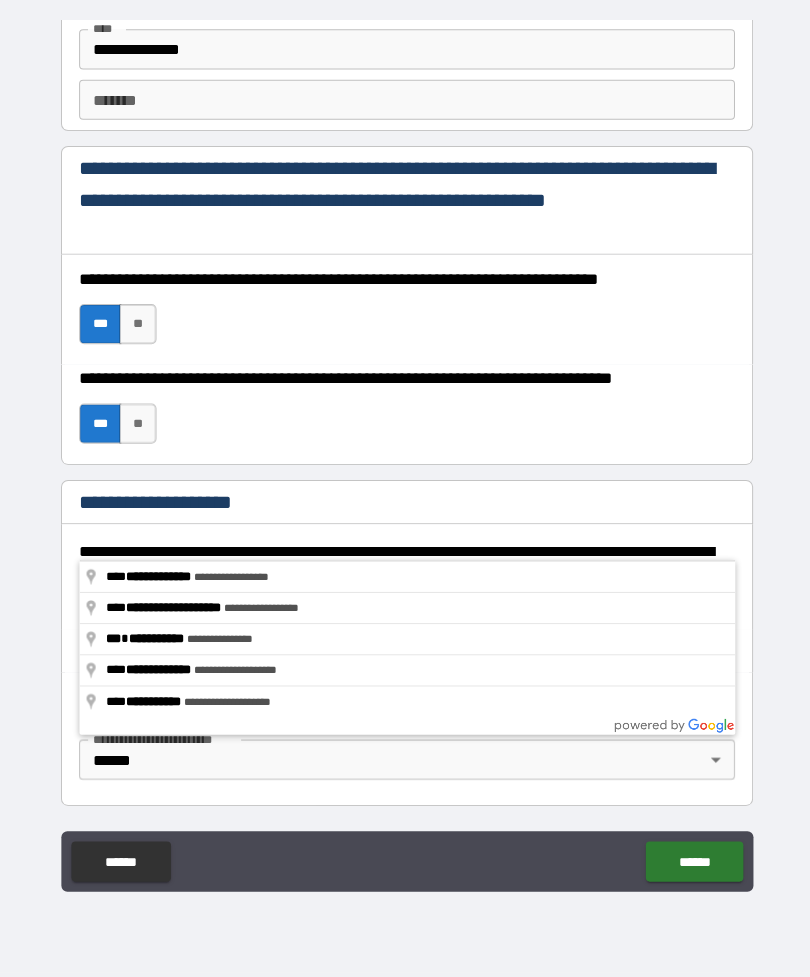 scroll, scrollTop: 2901, scrollLeft: 0, axis: vertical 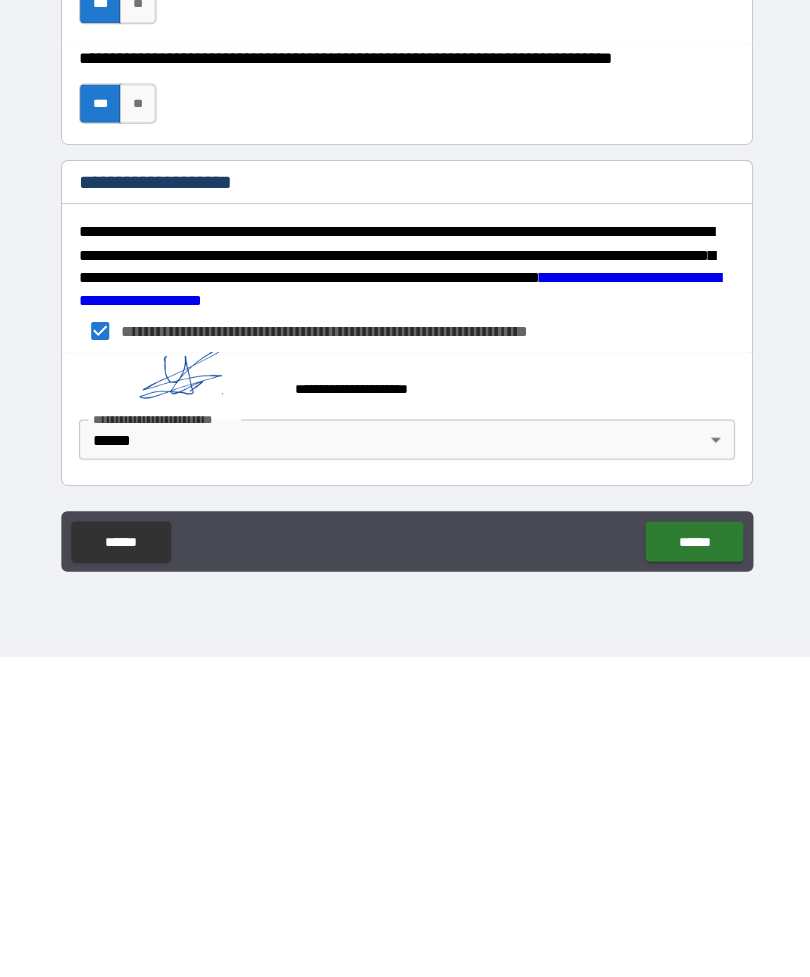 click on "******" at bounding box center [690, 862] 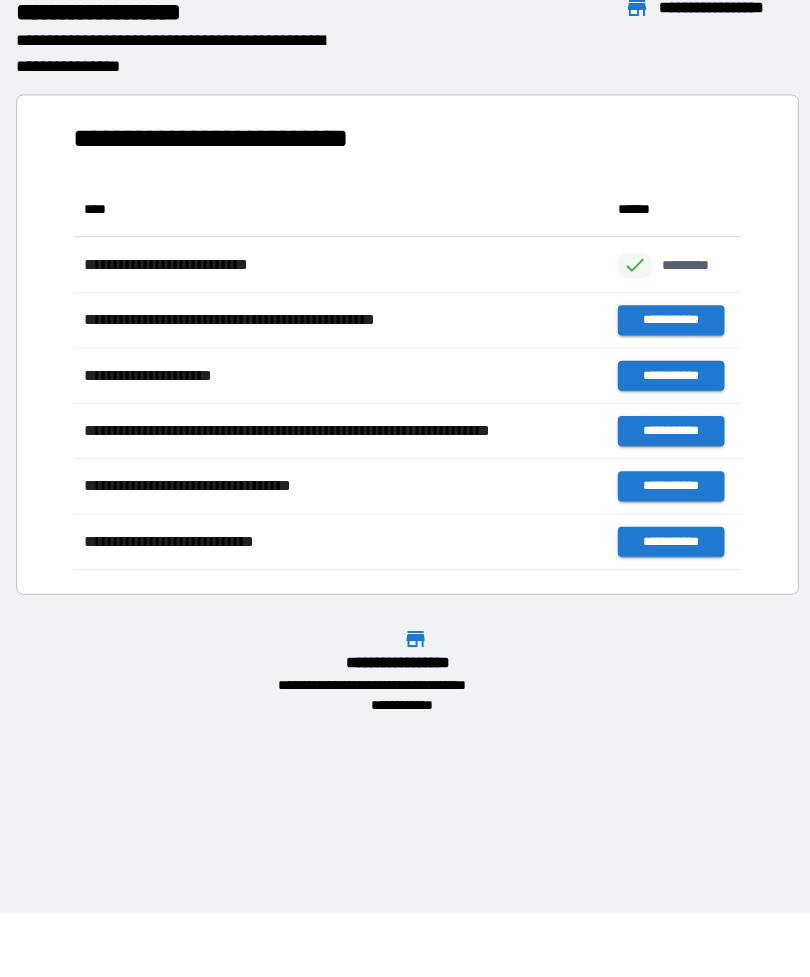 scroll, scrollTop: 386, scrollLeft: 664, axis: both 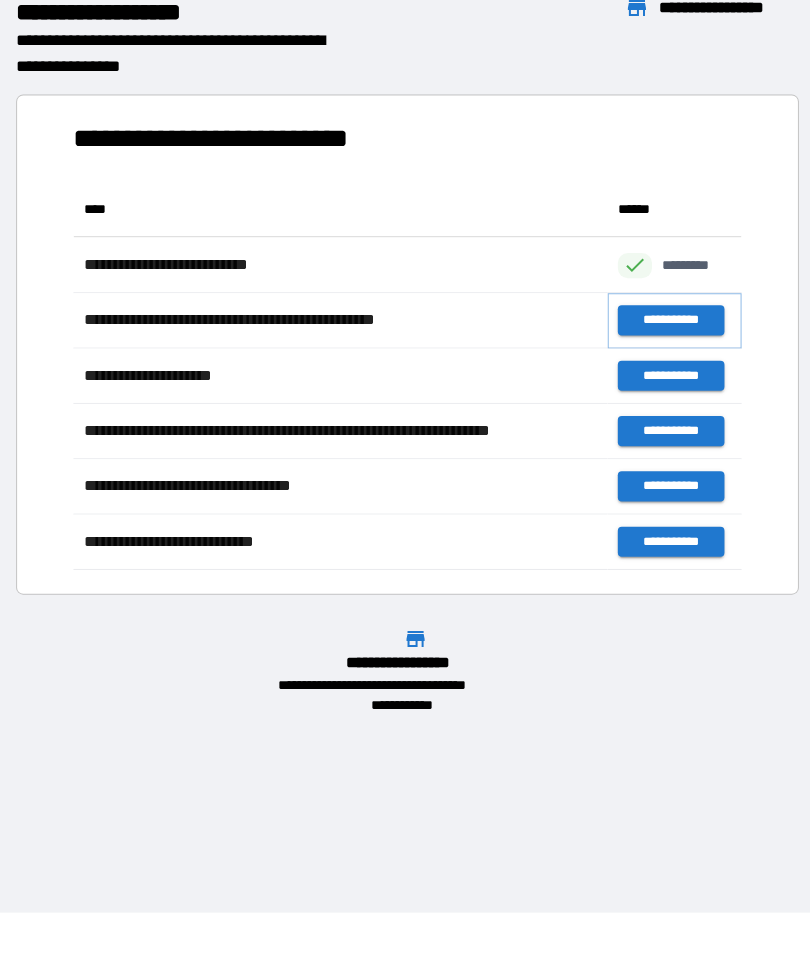 click on "**********" at bounding box center (666, 324) 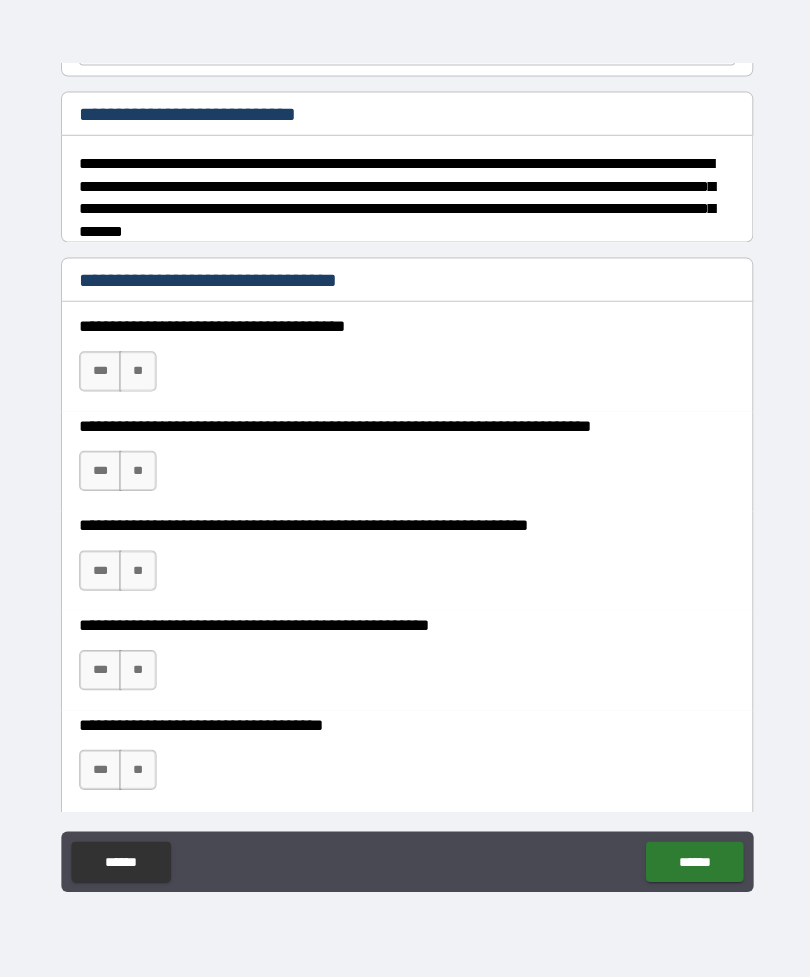 scroll, scrollTop: 225, scrollLeft: 0, axis: vertical 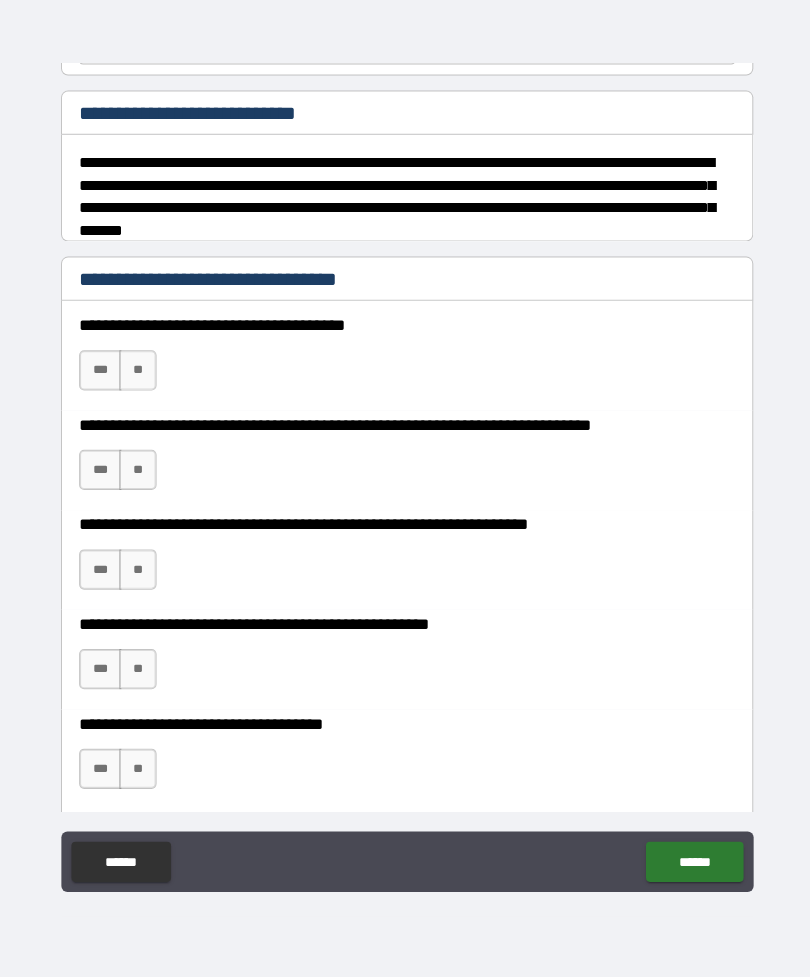 click on "**" at bounding box center (137, 374) 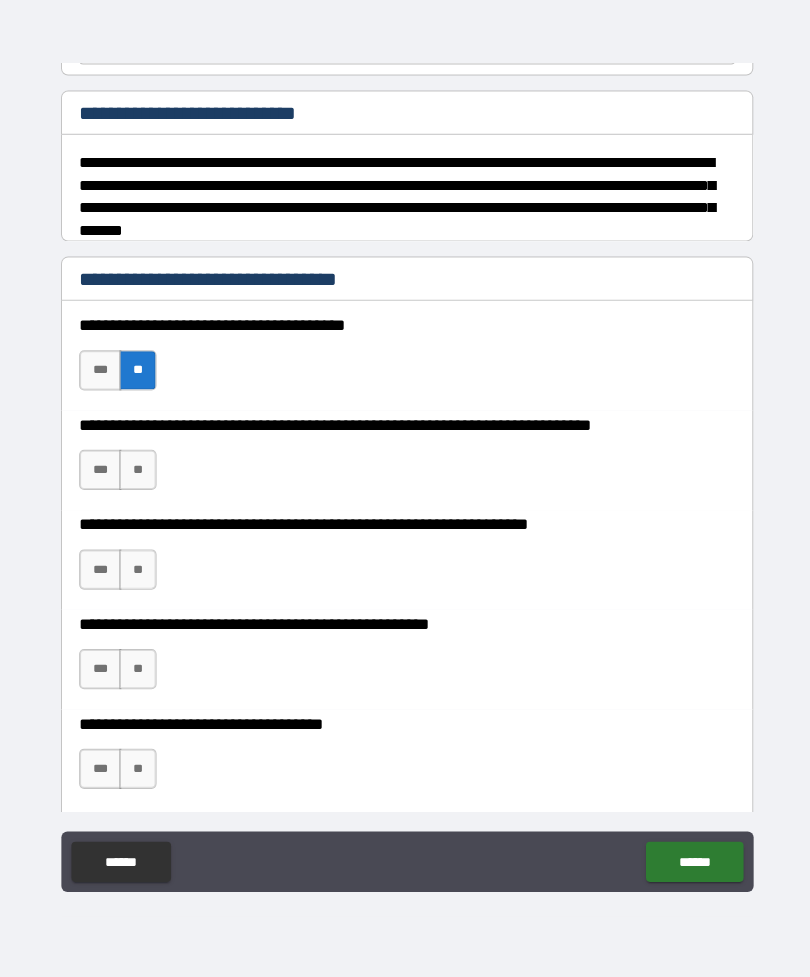 click on "**" at bounding box center (137, 473) 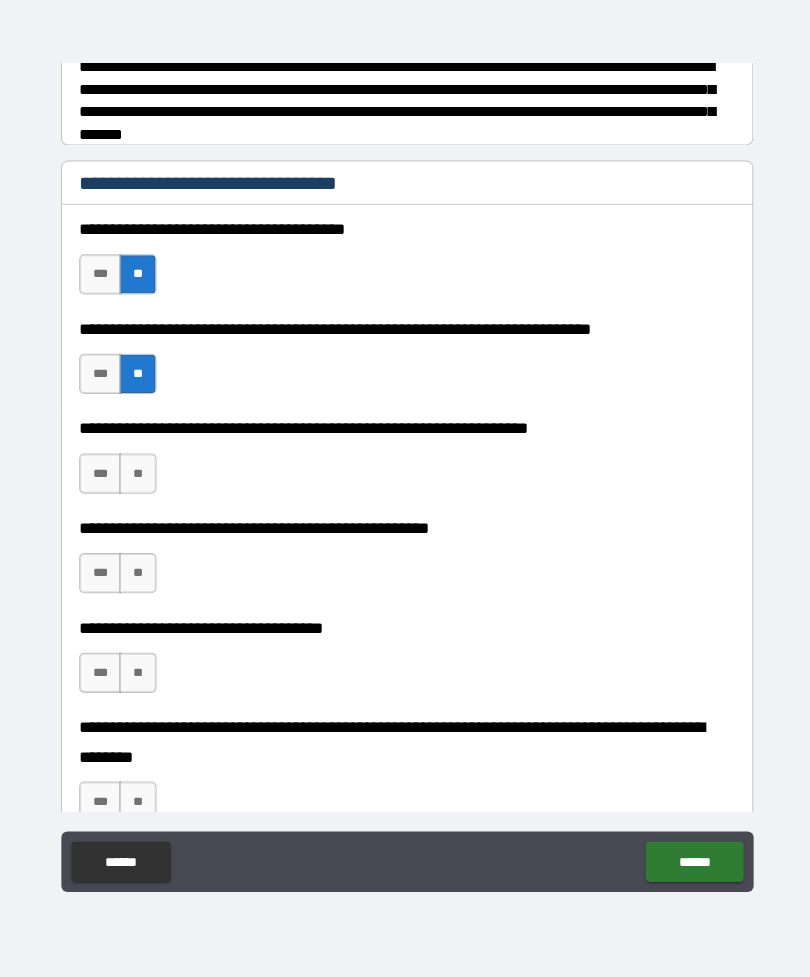 scroll, scrollTop: 333, scrollLeft: 0, axis: vertical 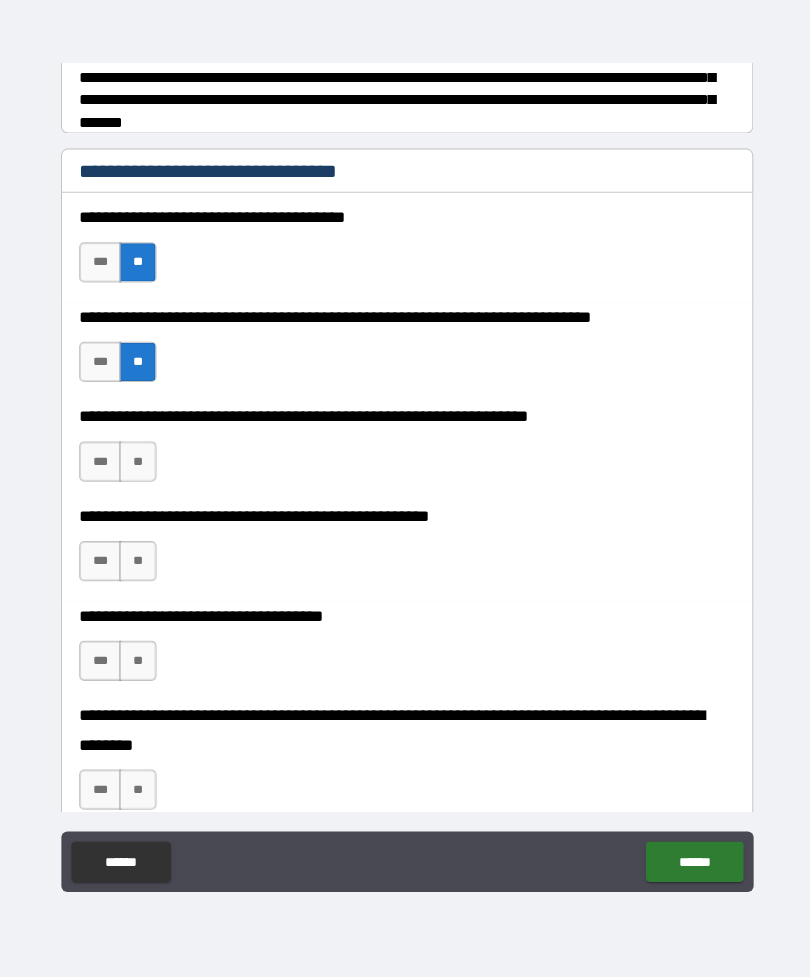 click on "**" at bounding box center (137, 464) 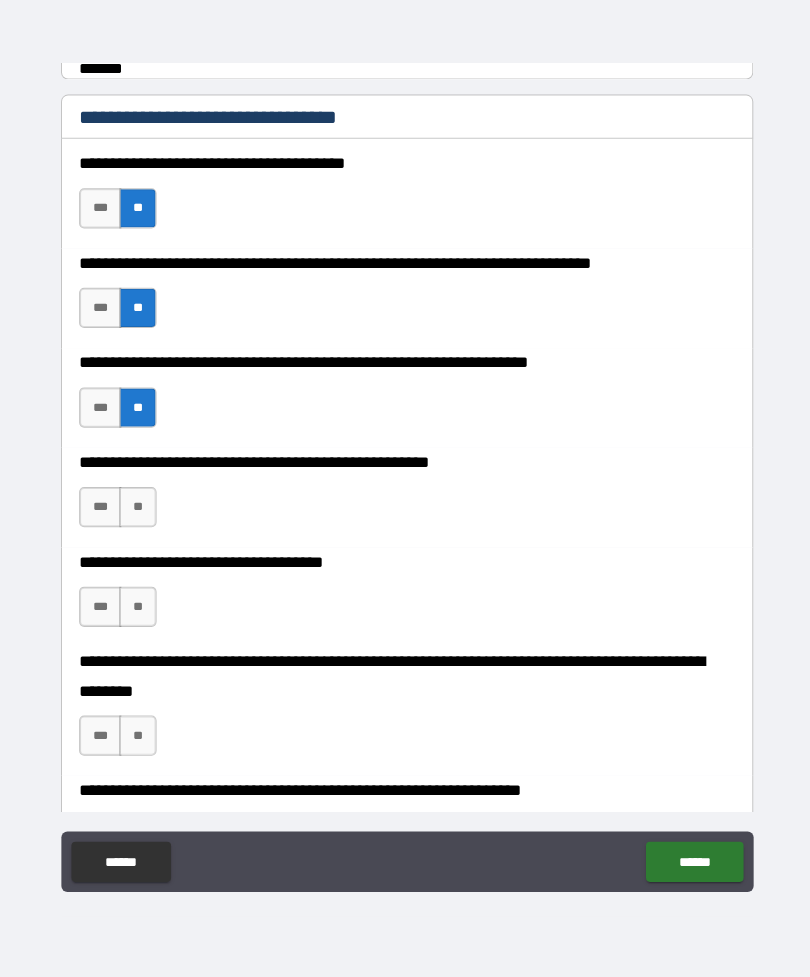 scroll, scrollTop: 395, scrollLeft: 0, axis: vertical 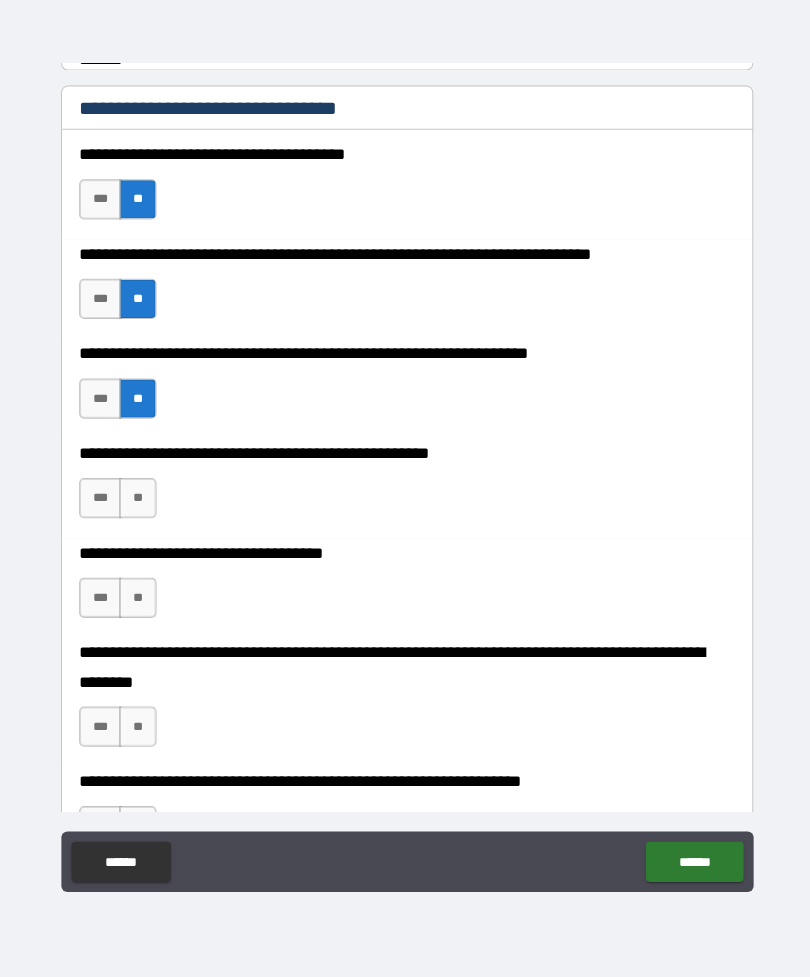 click on "**" at bounding box center [137, 501] 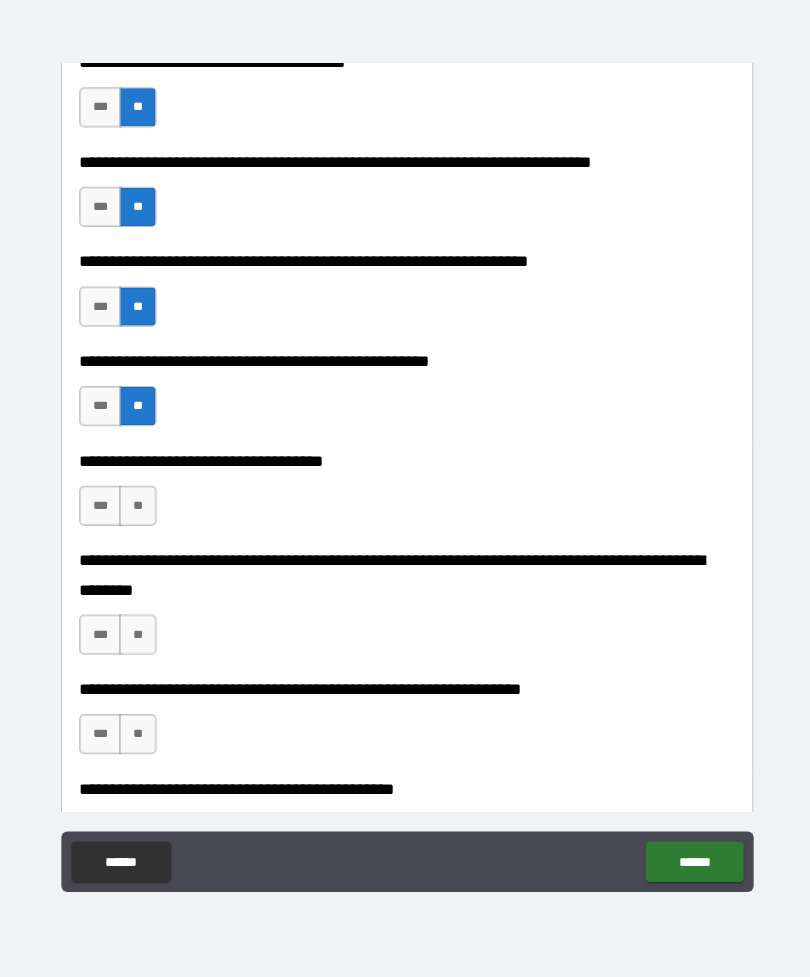 scroll, scrollTop: 490, scrollLeft: 0, axis: vertical 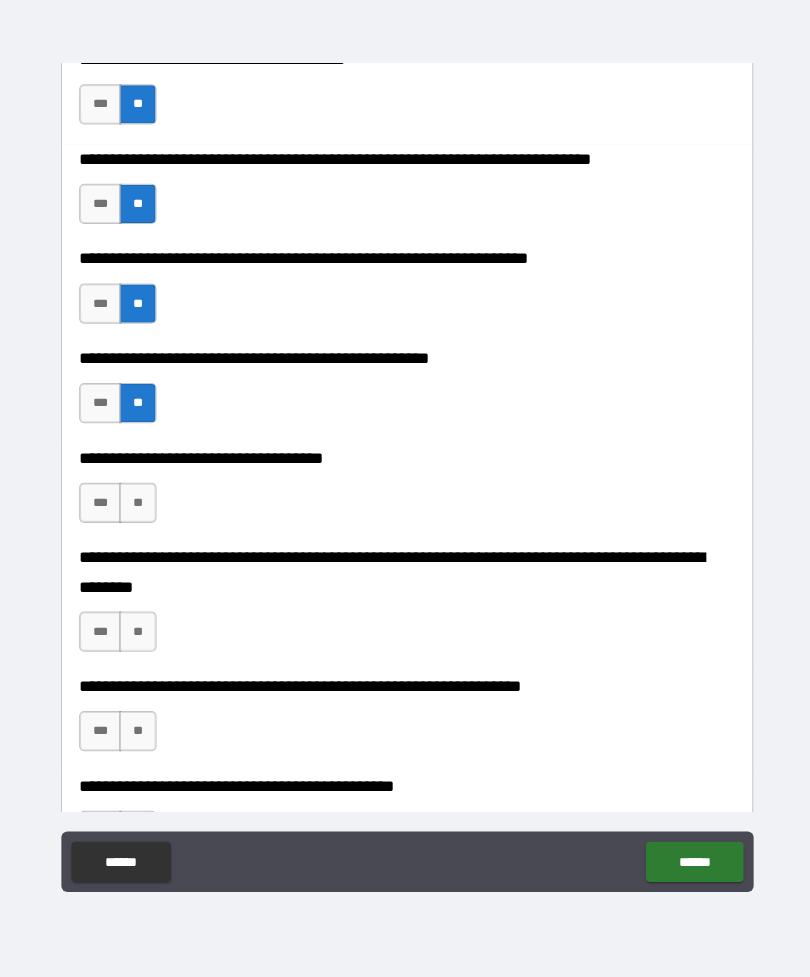 click on "**" at bounding box center [137, 505] 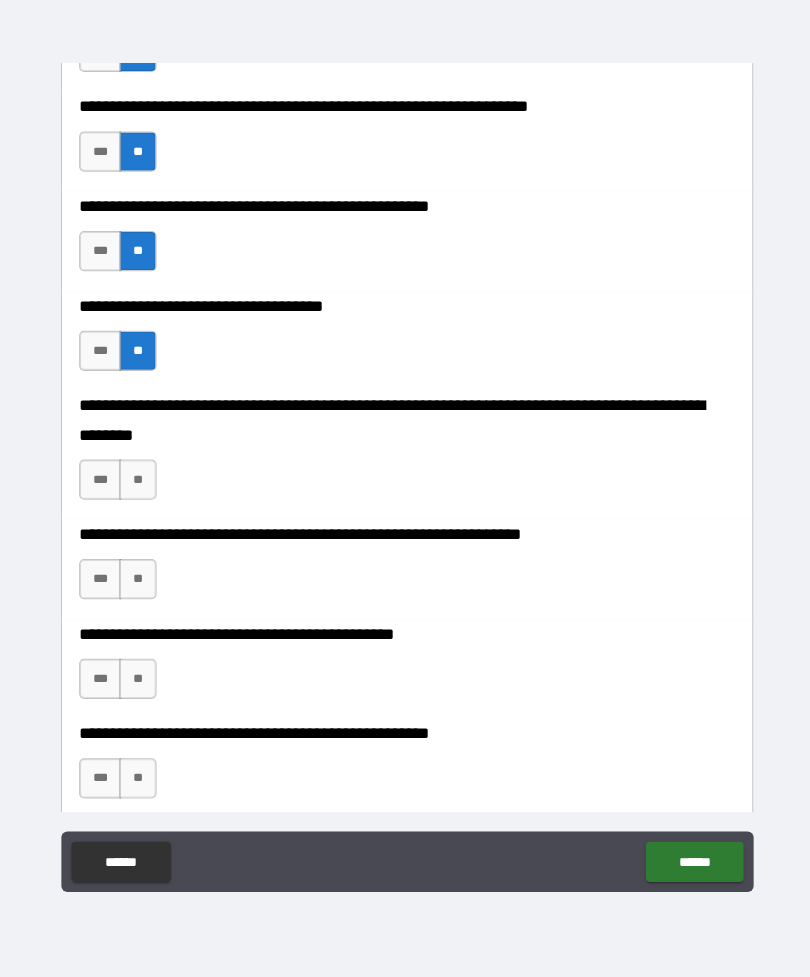 scroll, scrollTop: 642, scrollLeft: 0, axis: vertical 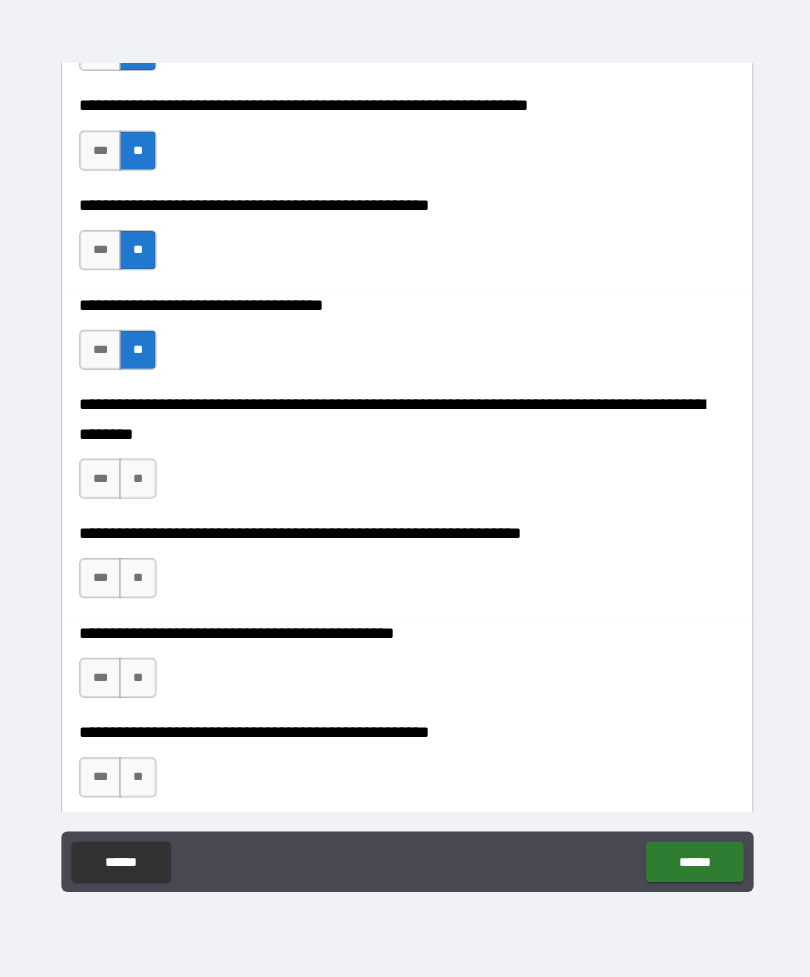 click on "**" at bounding box center [137, 481] 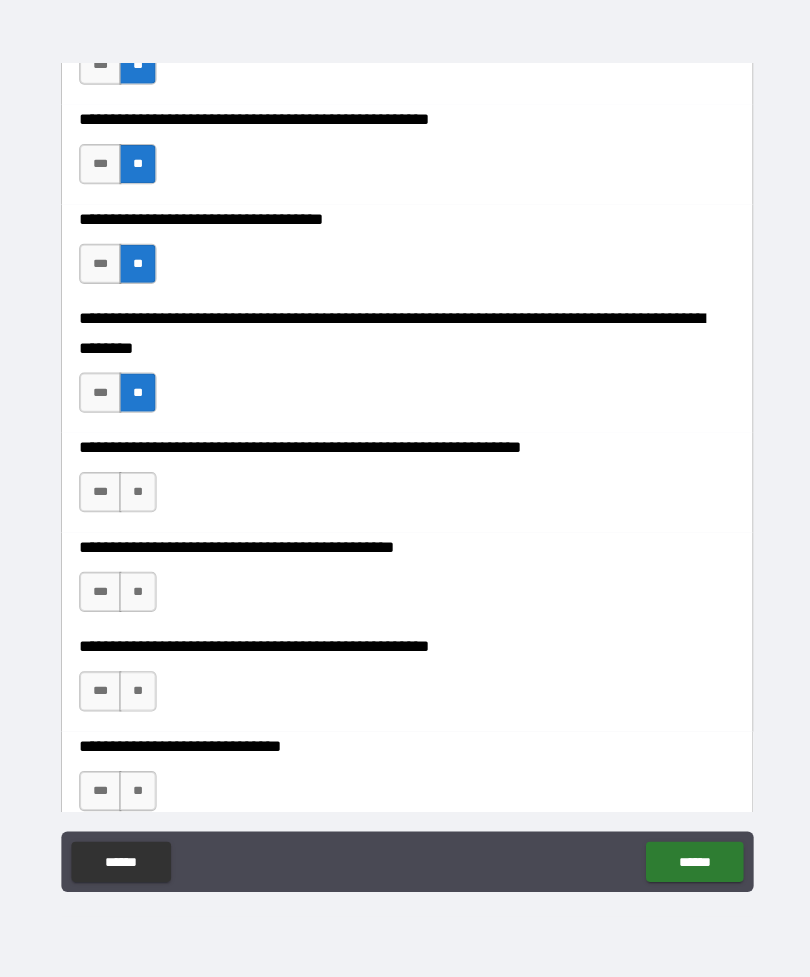 scroll, scrollTop: 789, scrollLeft: 0, axis: vertical 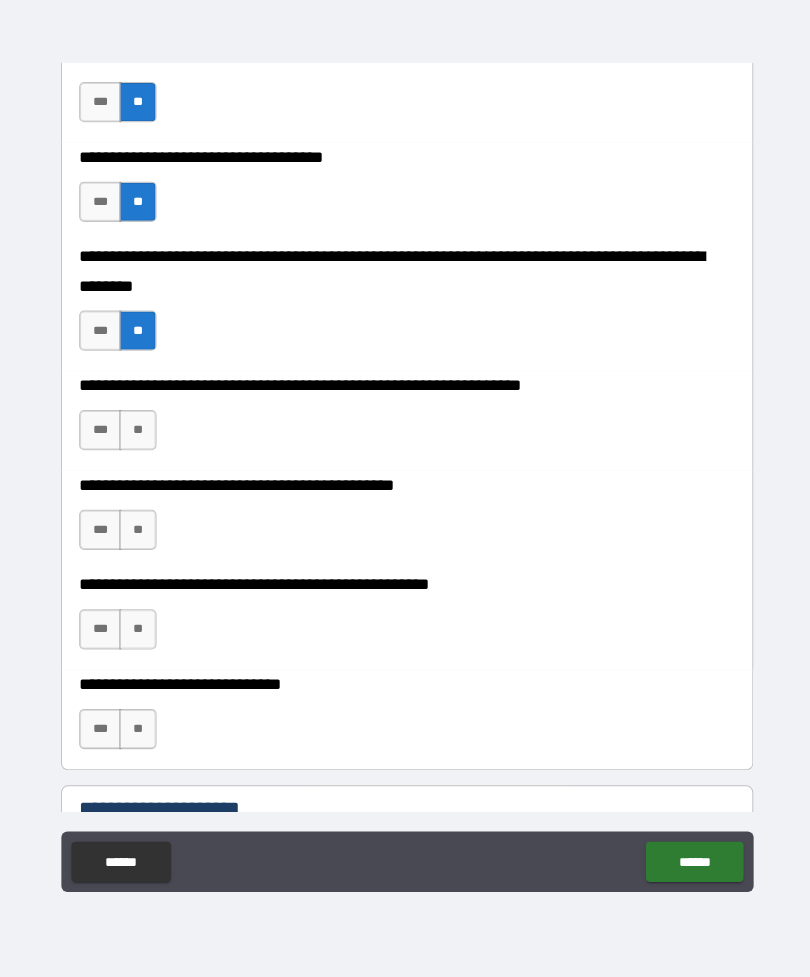 click on "**" at bounding box center [137, 433] 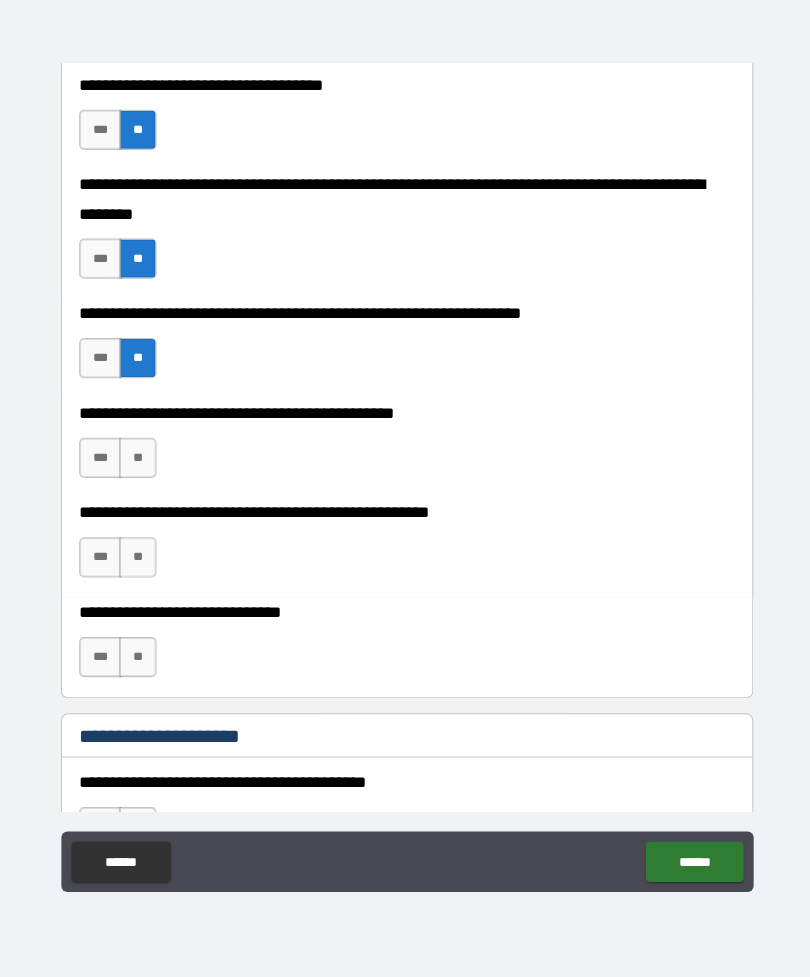 scroll, scrollTop: 866, scrollLeft: 0, axis: vertical 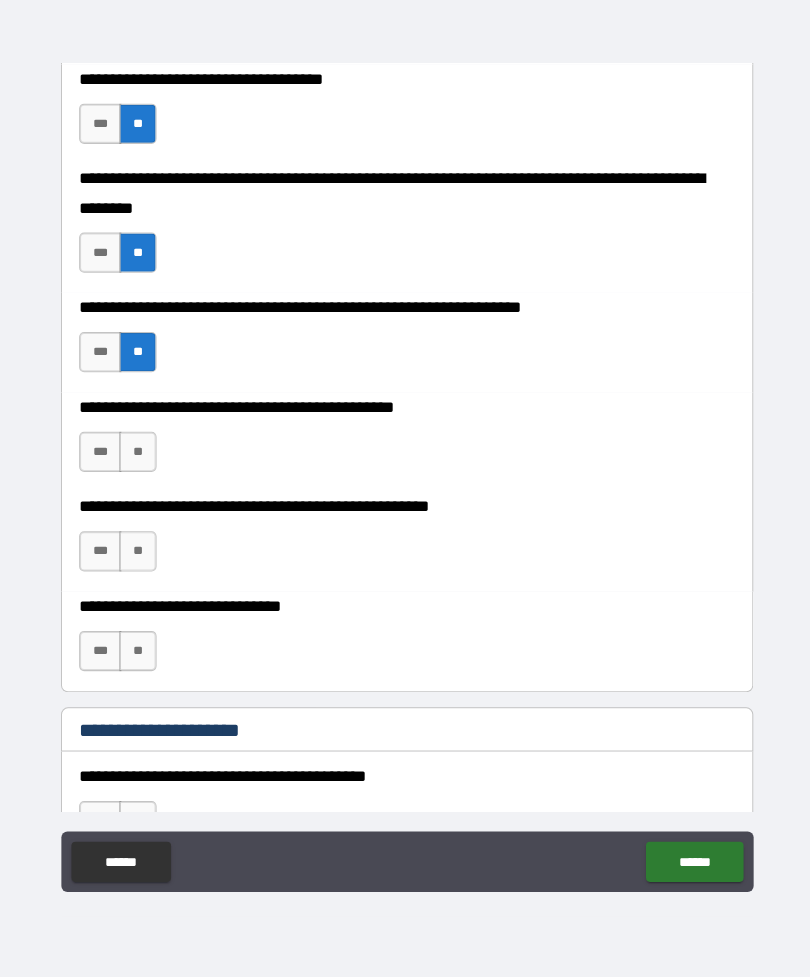 click on "**" at bounding box center [137, 455] 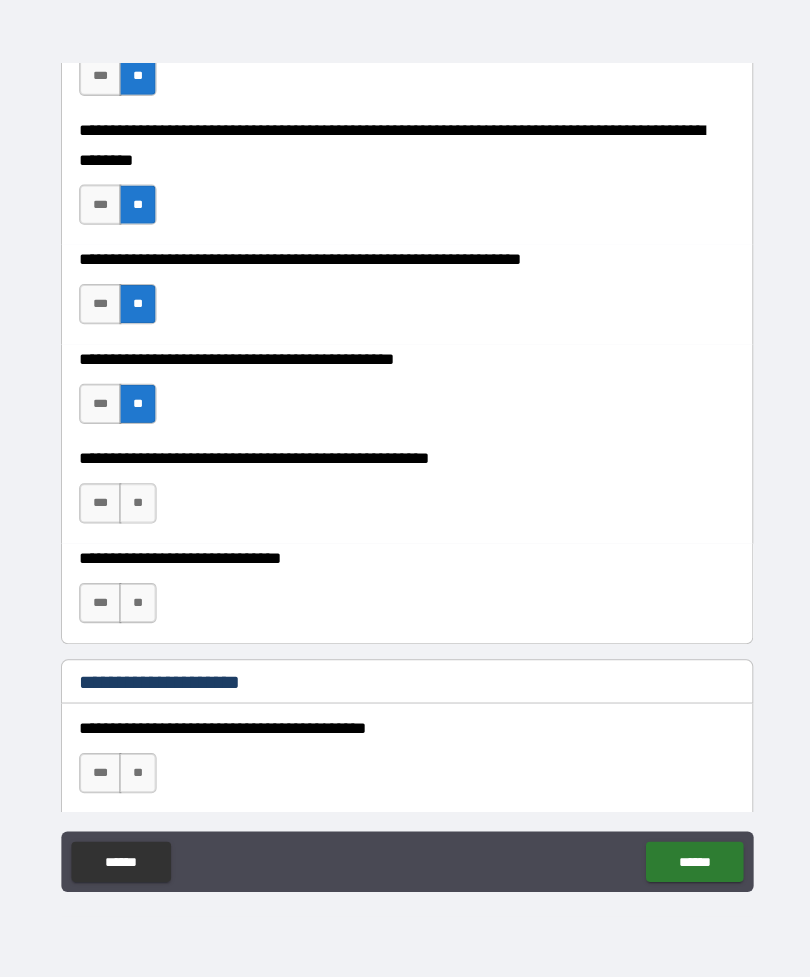 scroll, scrollTop: 930, scrollLeft: 0, axis: vertical 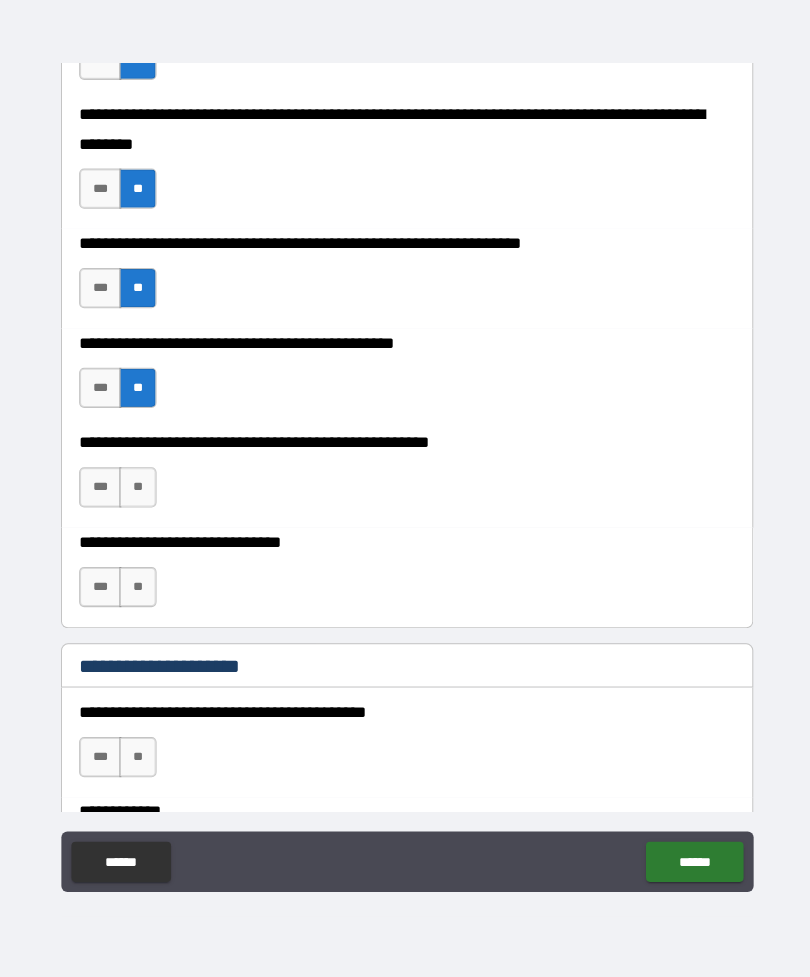 click on "**" at bounding box center (137, 490) 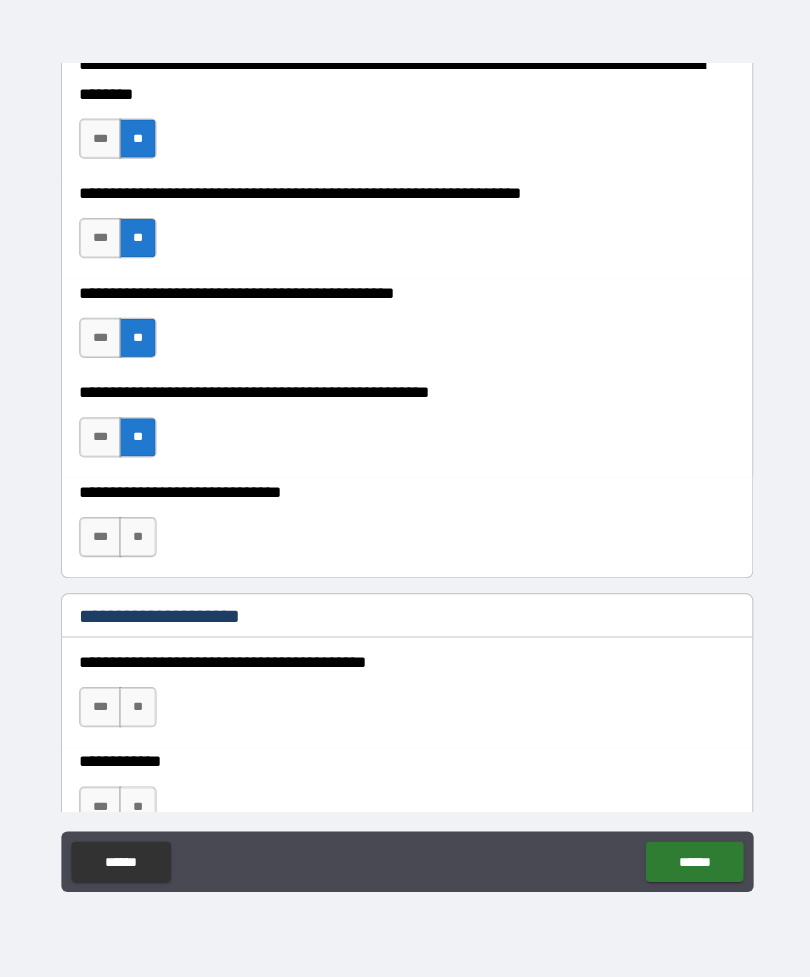 scroll, scrollTop: 988, scrollLeft: 0, axis: vertical 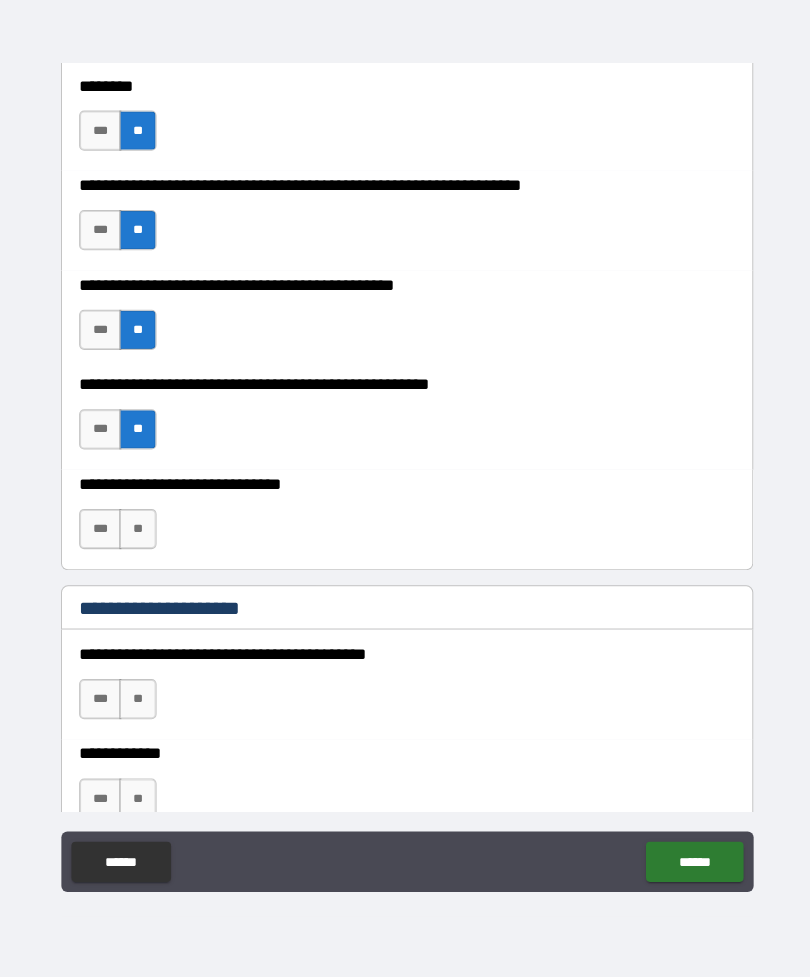click on "**" at bounding box center [137, 531] 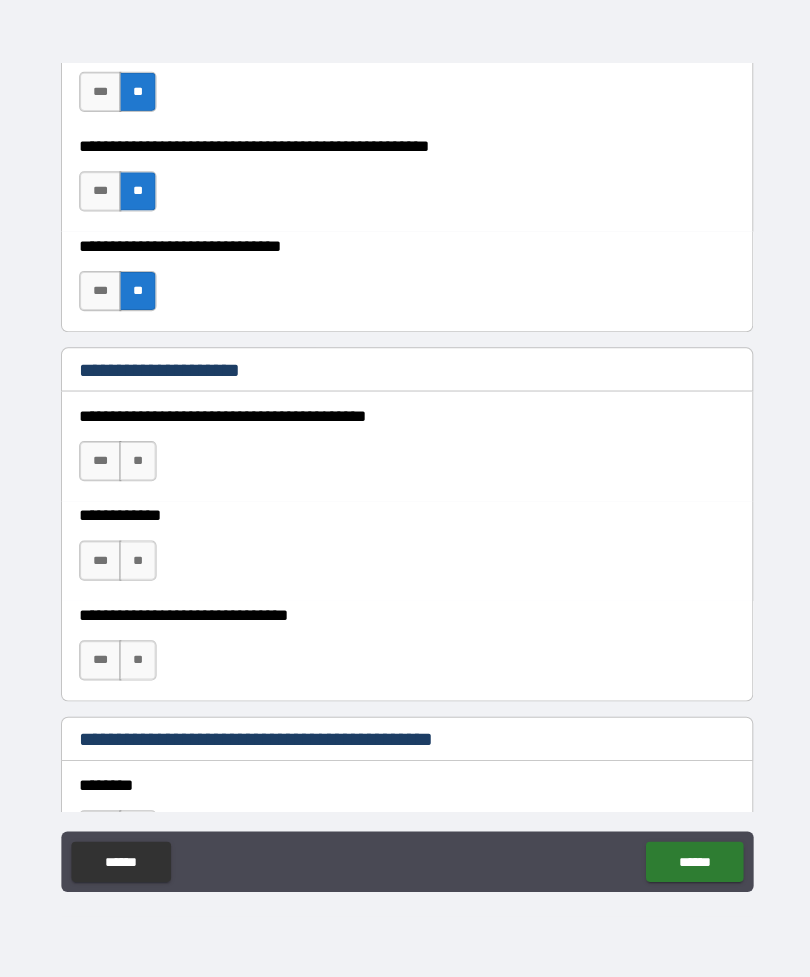 scroll, scrollTop: 1249, scrollLeft: 0, axis: vertical 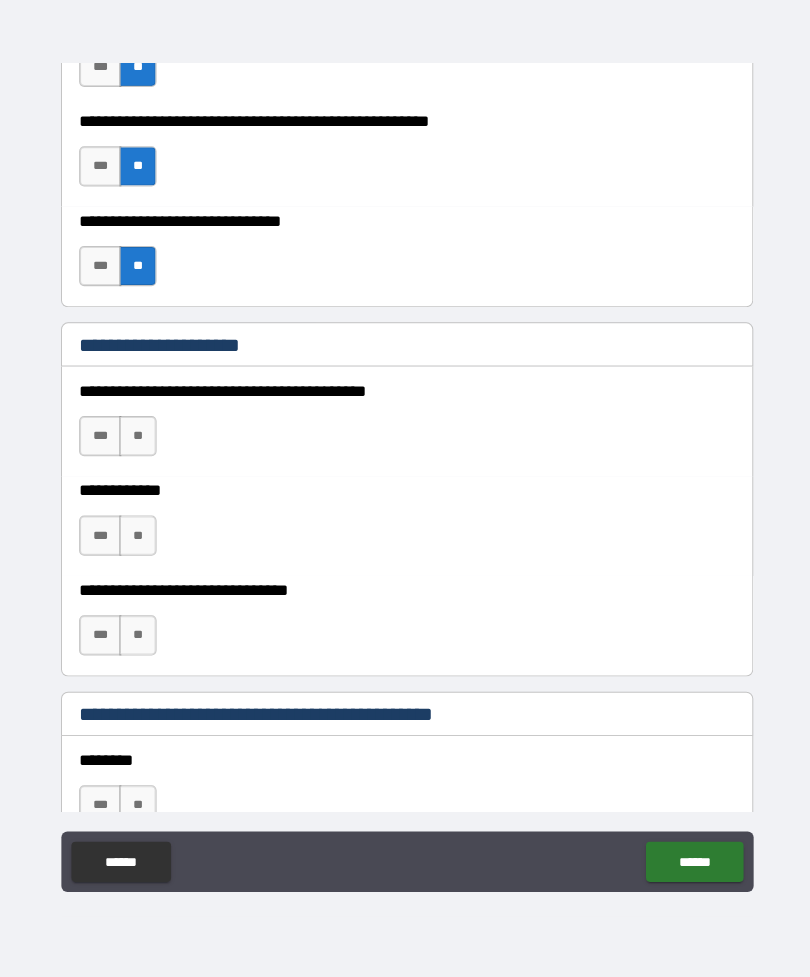 click on "**" at bounding box center [137, 439] 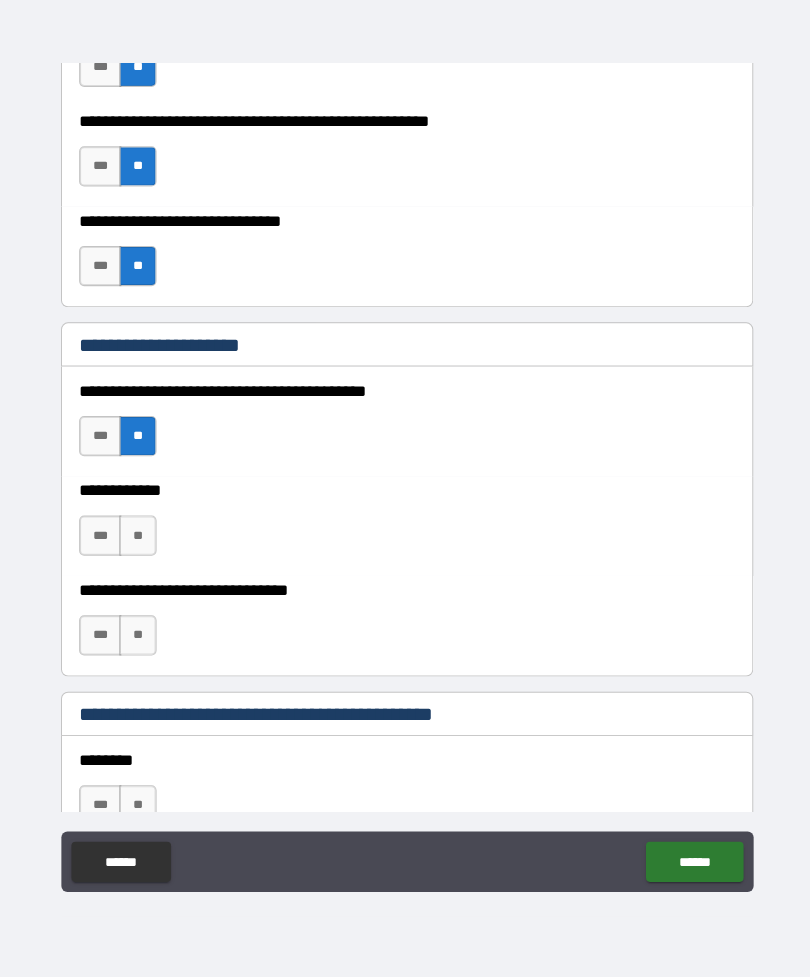 click on "**" at bounding box center [137, 538] 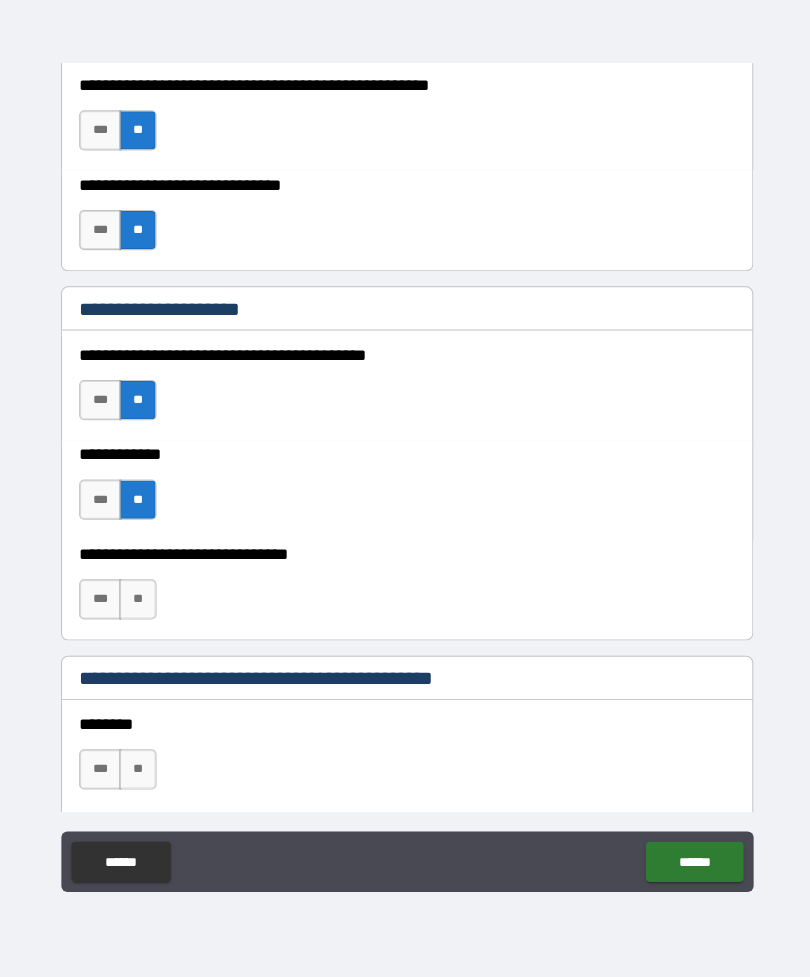scroll, scrollTop: 1328, scrollLeft: 0, axis: vertical 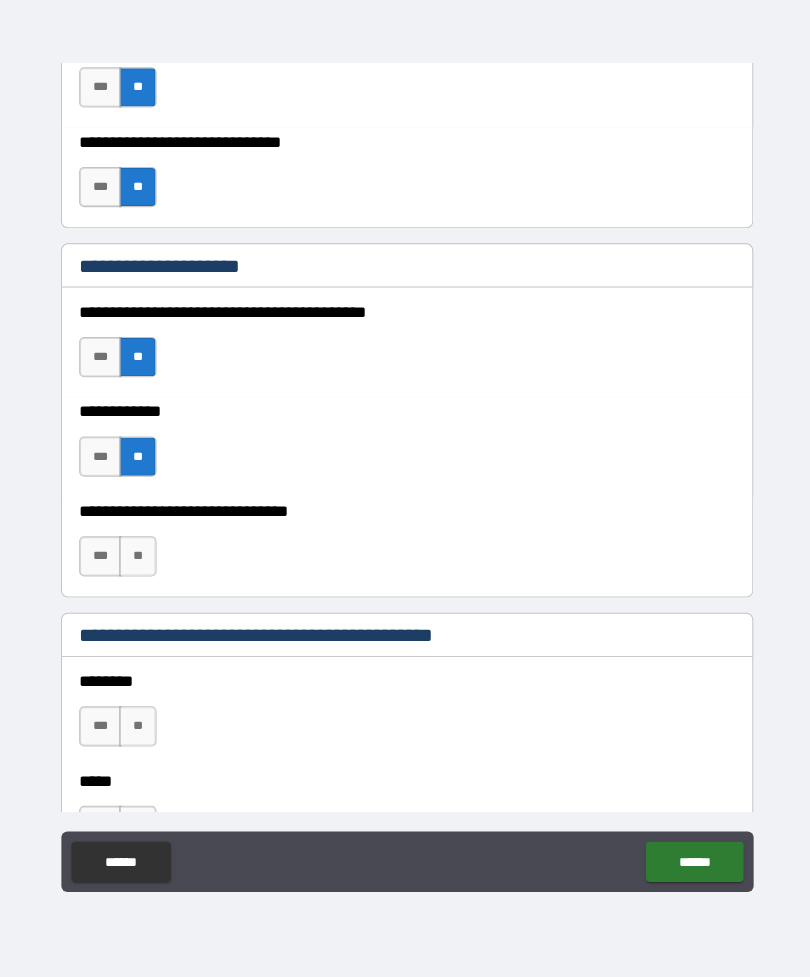 click on "**" at bounding box center [137, 558] 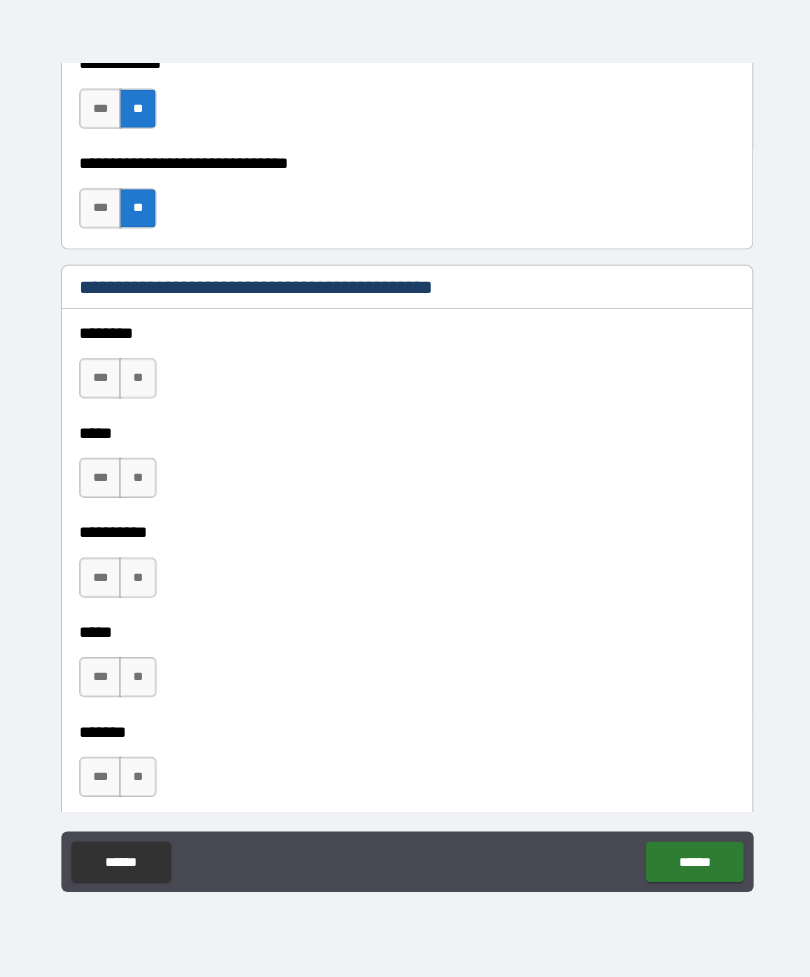scroll, scrollTop: 1673, scrollLeft: 0, axis: vertical 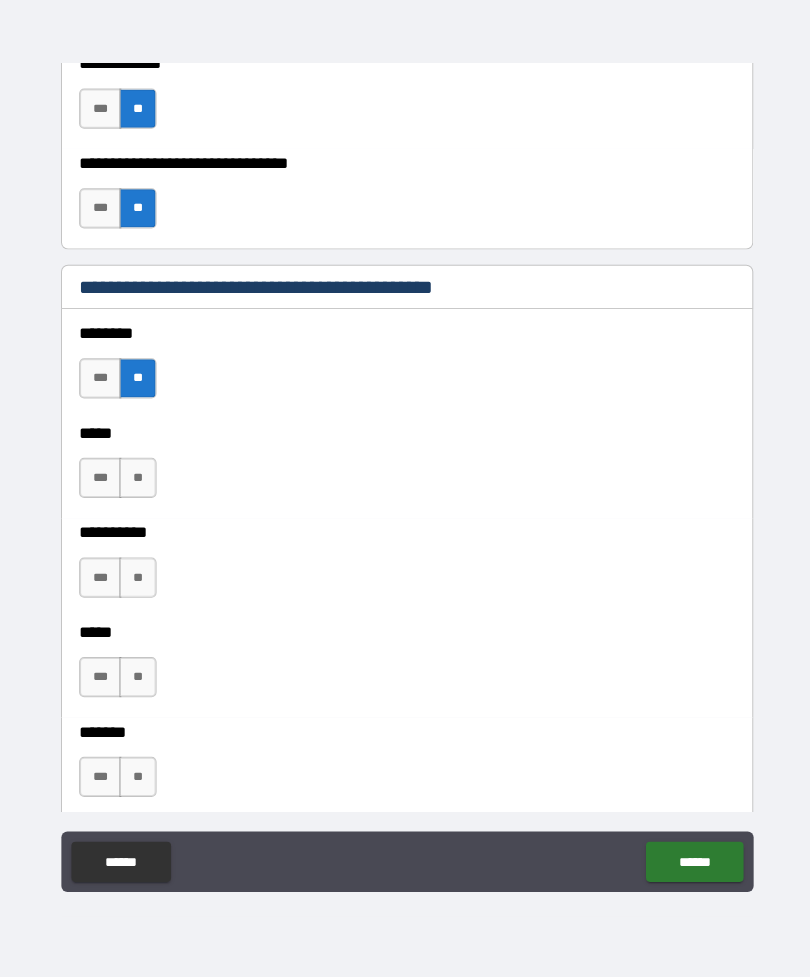click on "**" at bounding box center [137, 481] 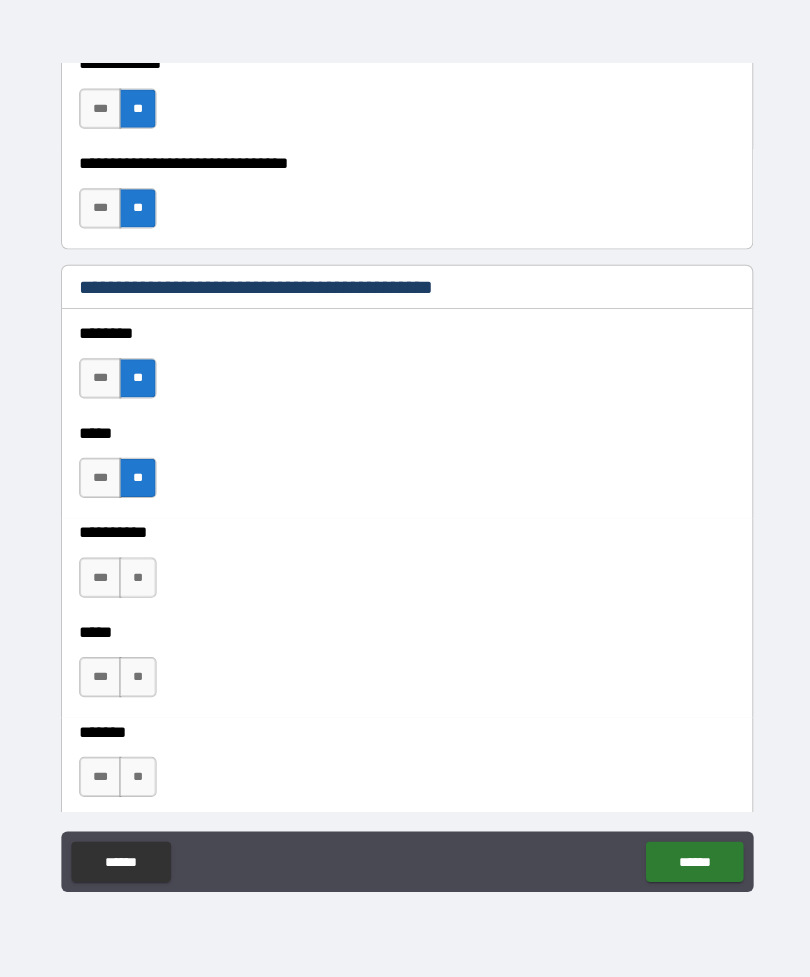 click on "**" at bounding box center (137, 580) 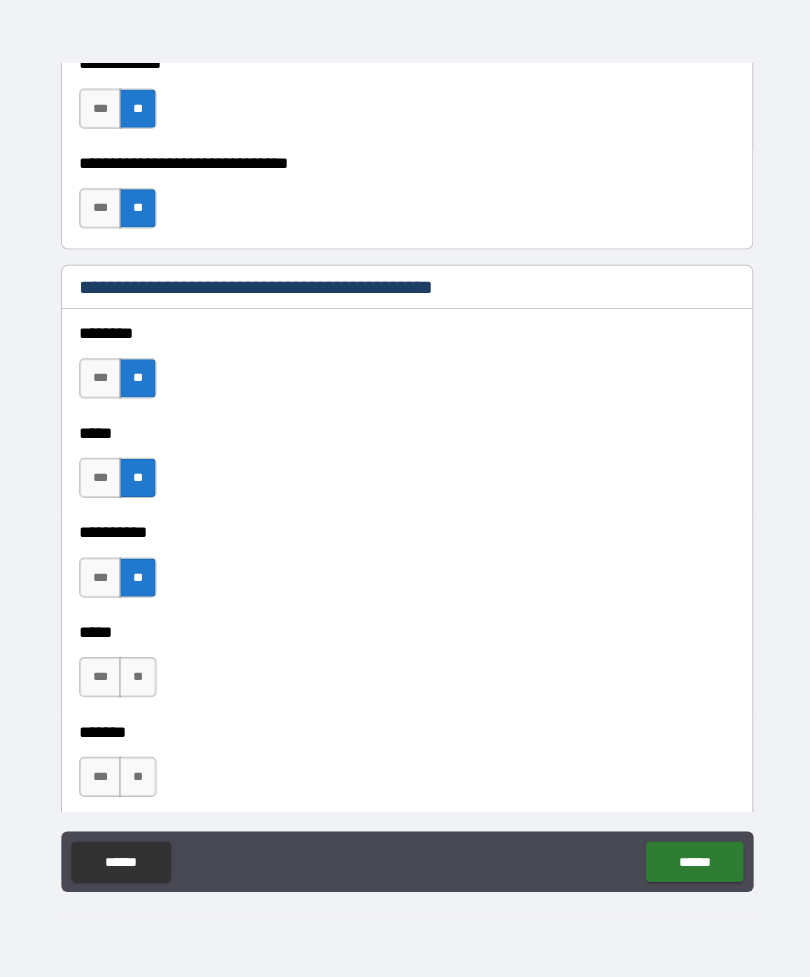 click on "**" at bounding box center [137, 679] 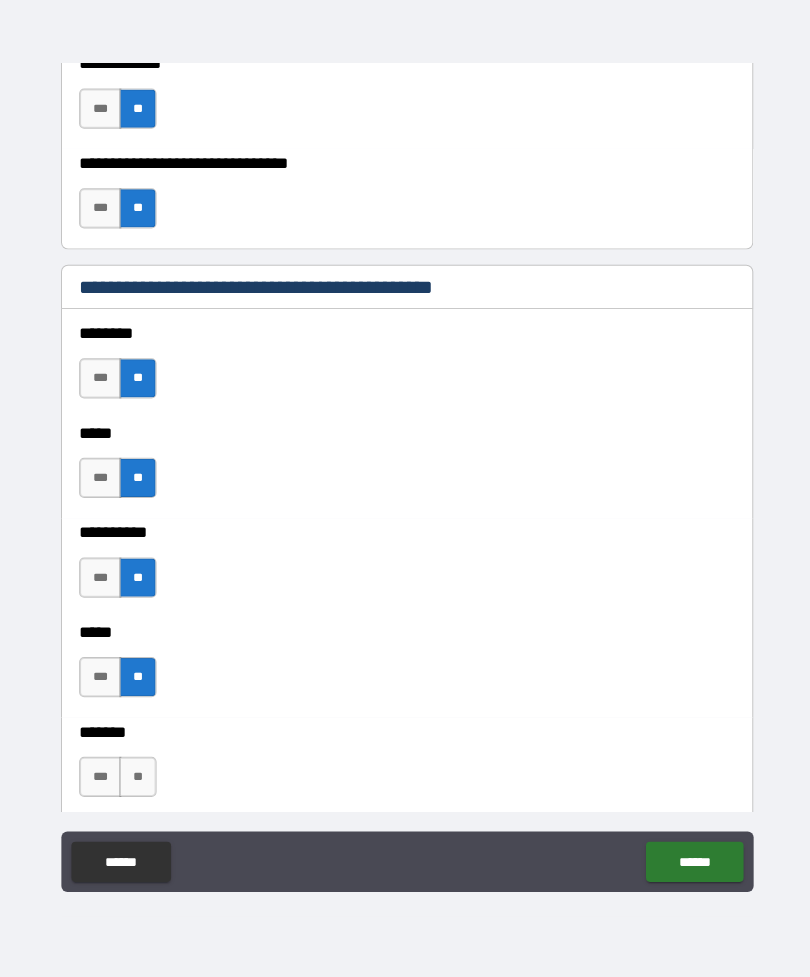 click on "**" at bounding box center (137, 778) 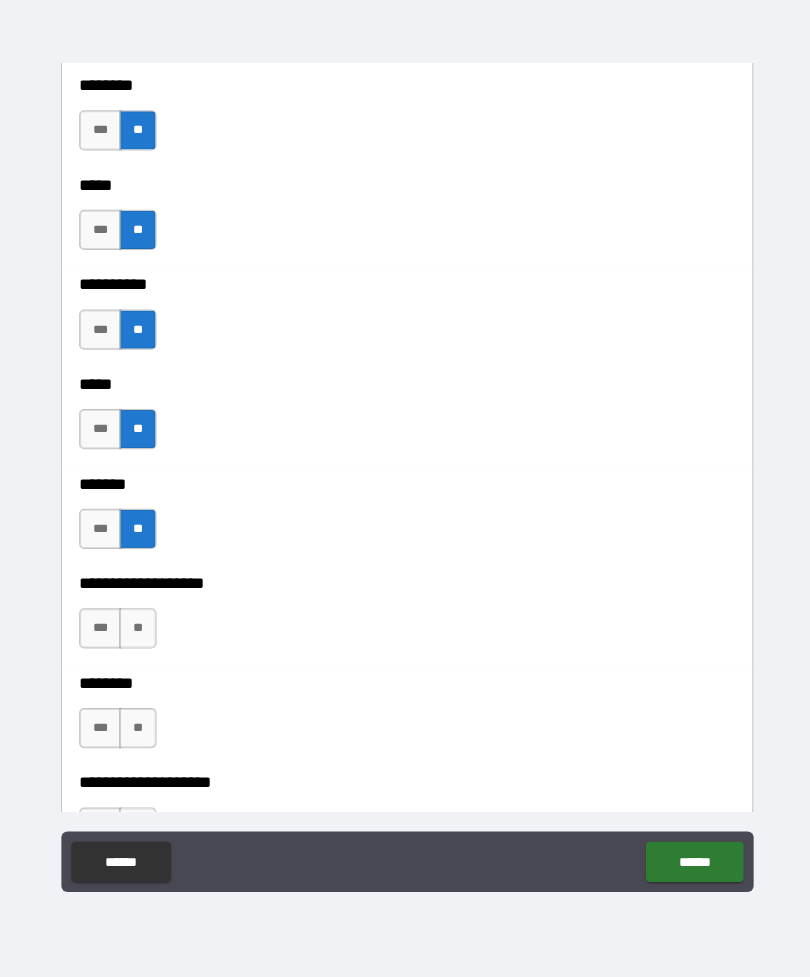 scroll, scrollTop: 1974, scrollLeft: 0, axis: vertical 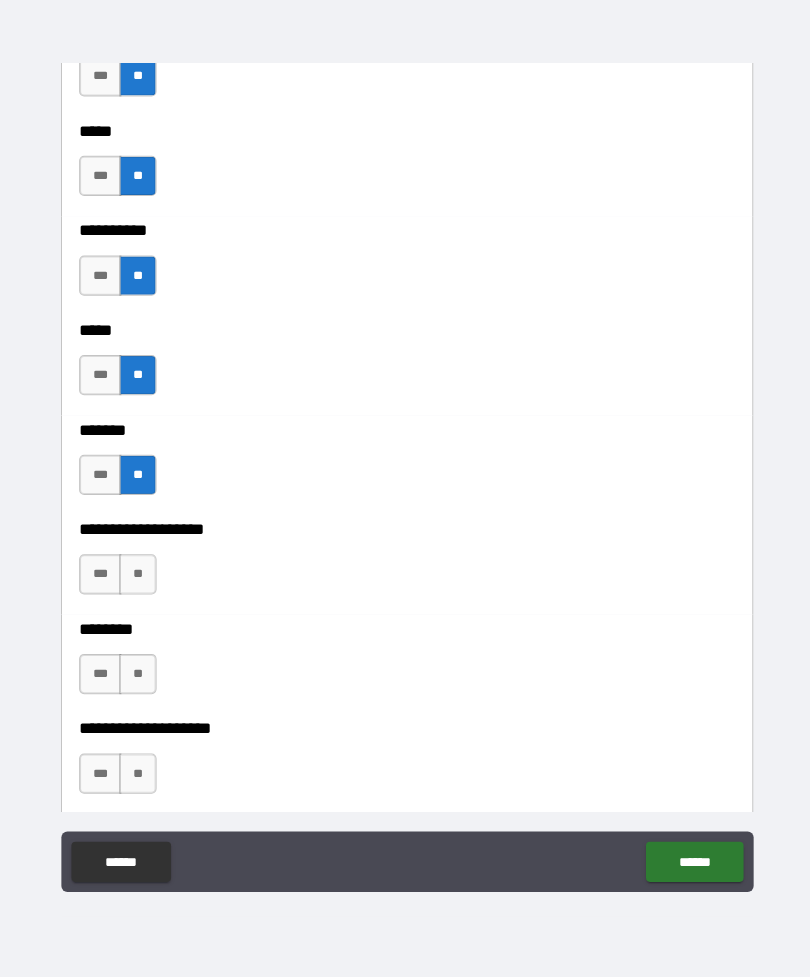 click on "**" at bounding box center (137, 576) 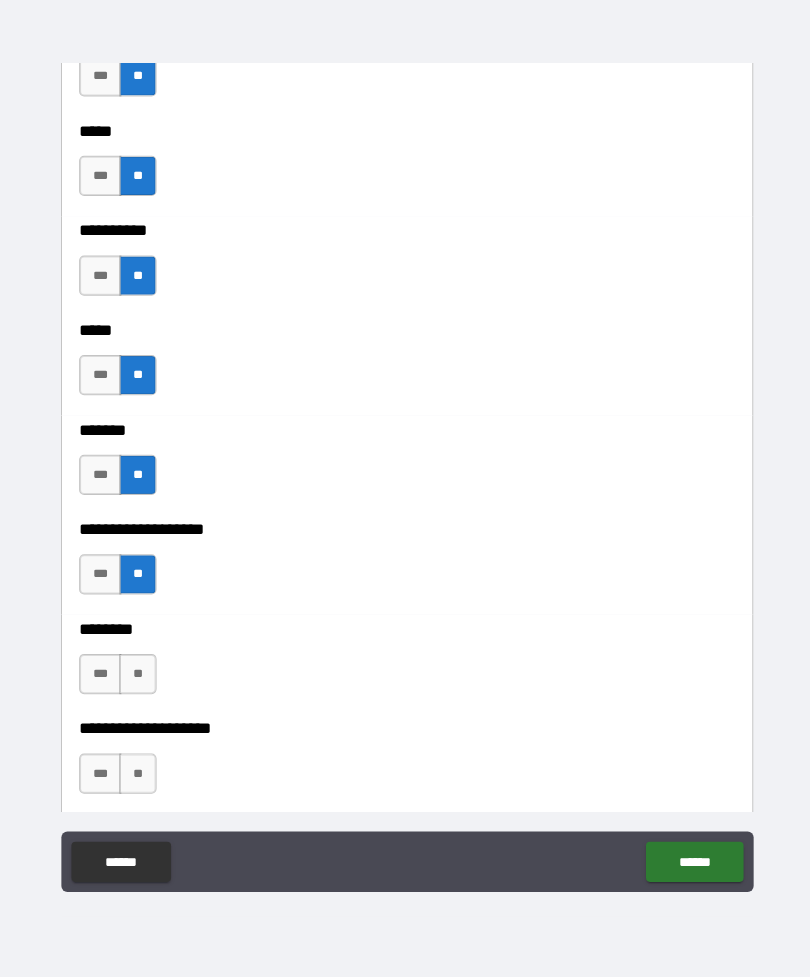 click on "**" at bounding box center (137, 675) 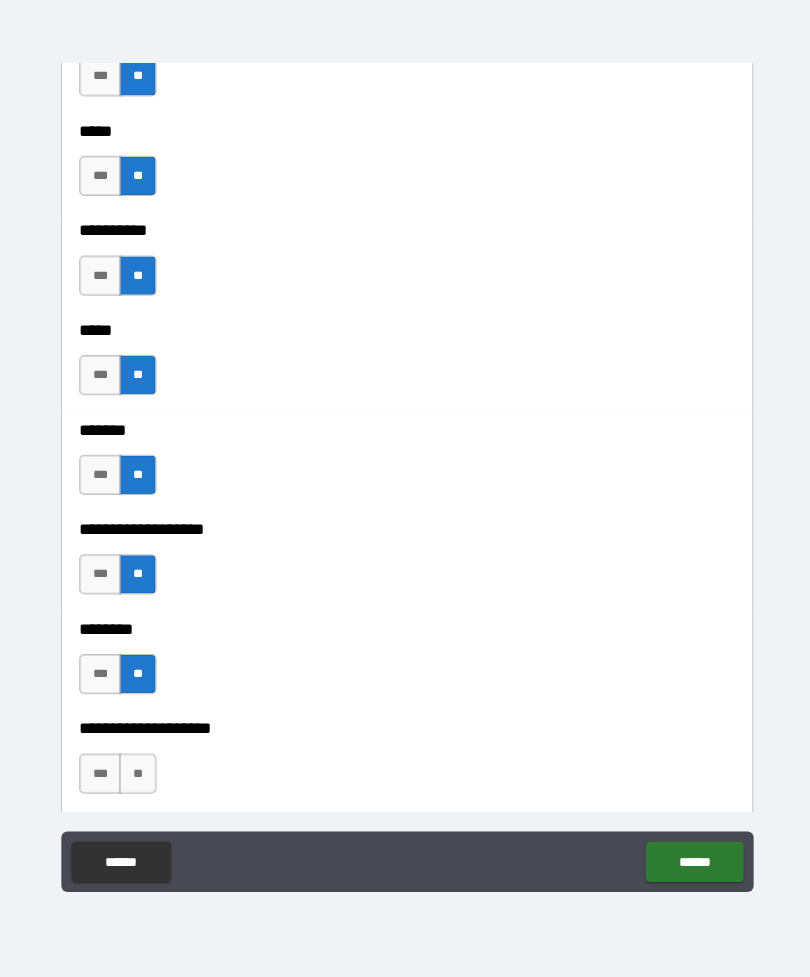 click on "**" at bounding box center [137, 774] 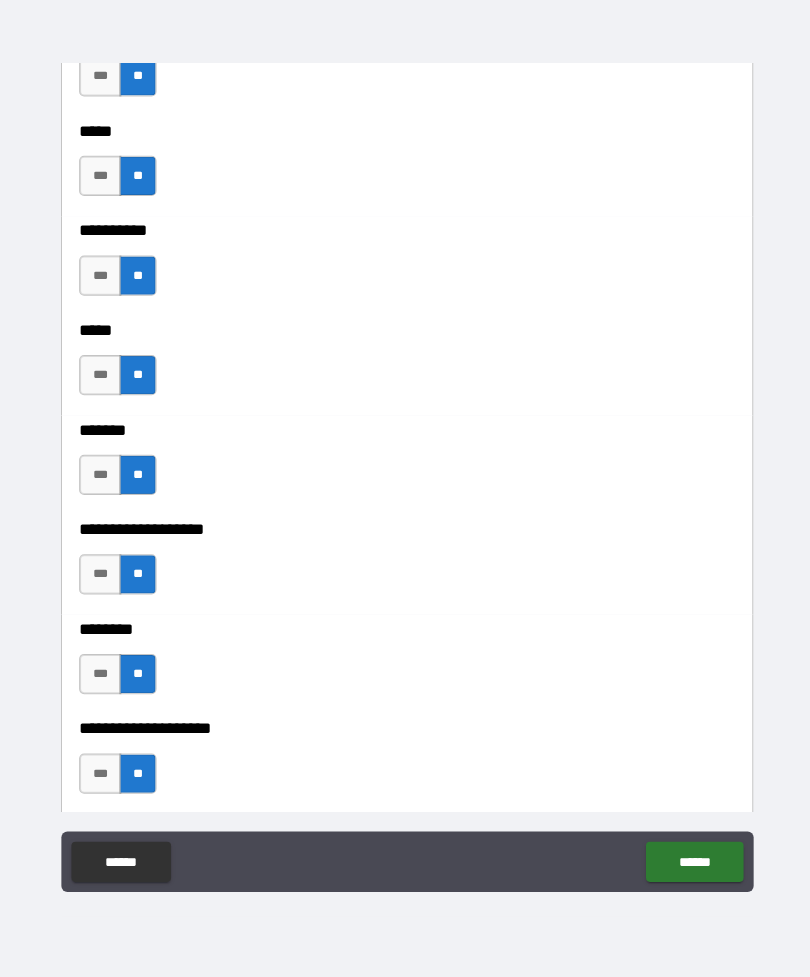 click on "******" at bounding box center [690, 862] 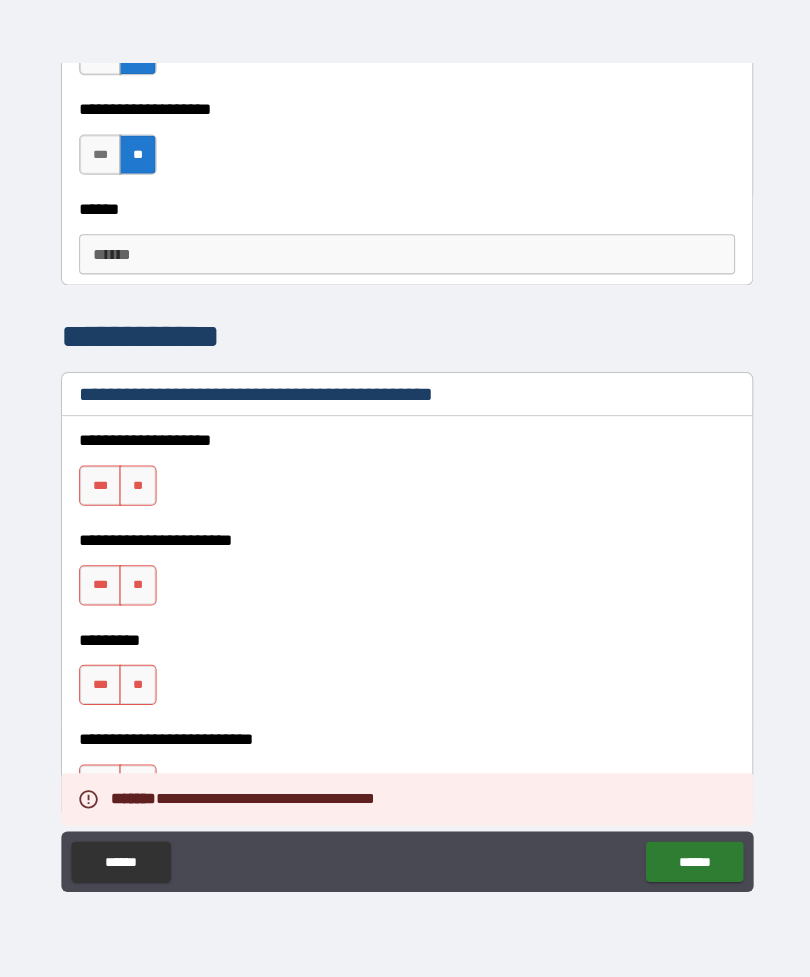 scroll, scrollTop: 2592, scrollLeft: 0, axis: vertical 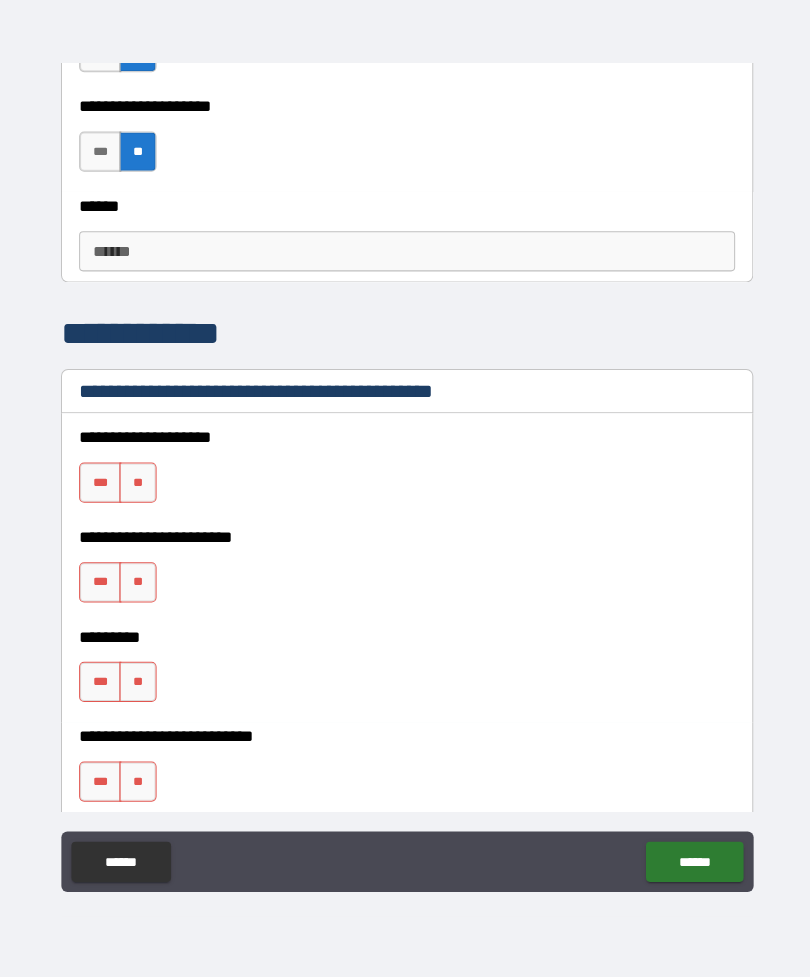 click on "**" at bounding box center (137, 485) 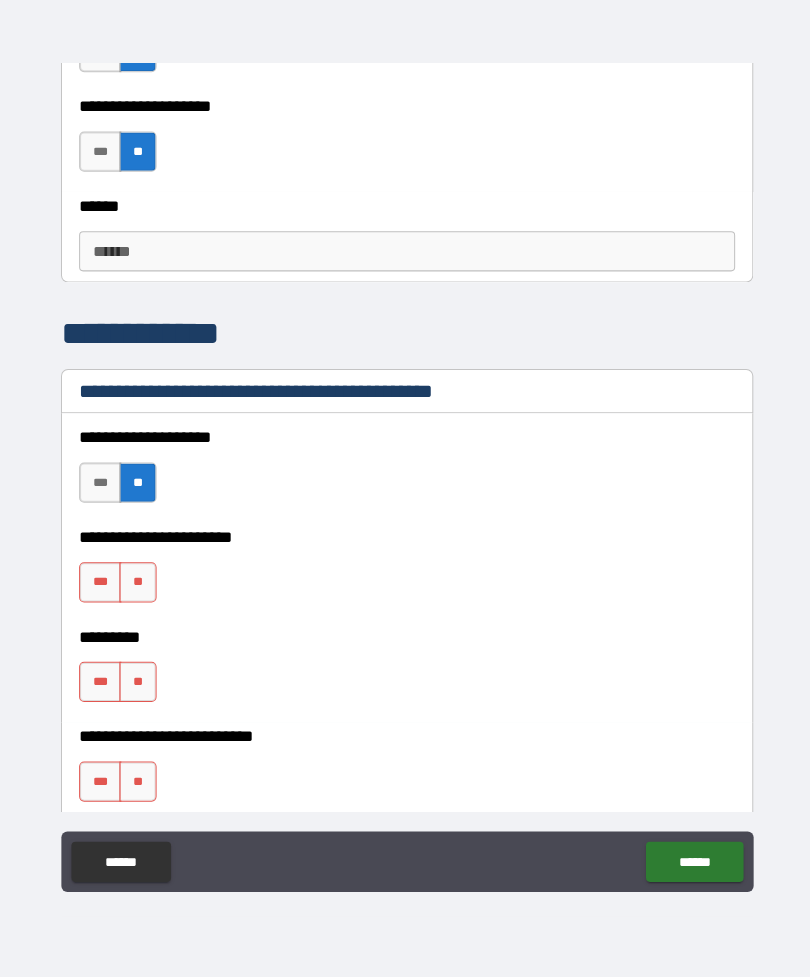 click on "**" at bounding box center (137, 584) 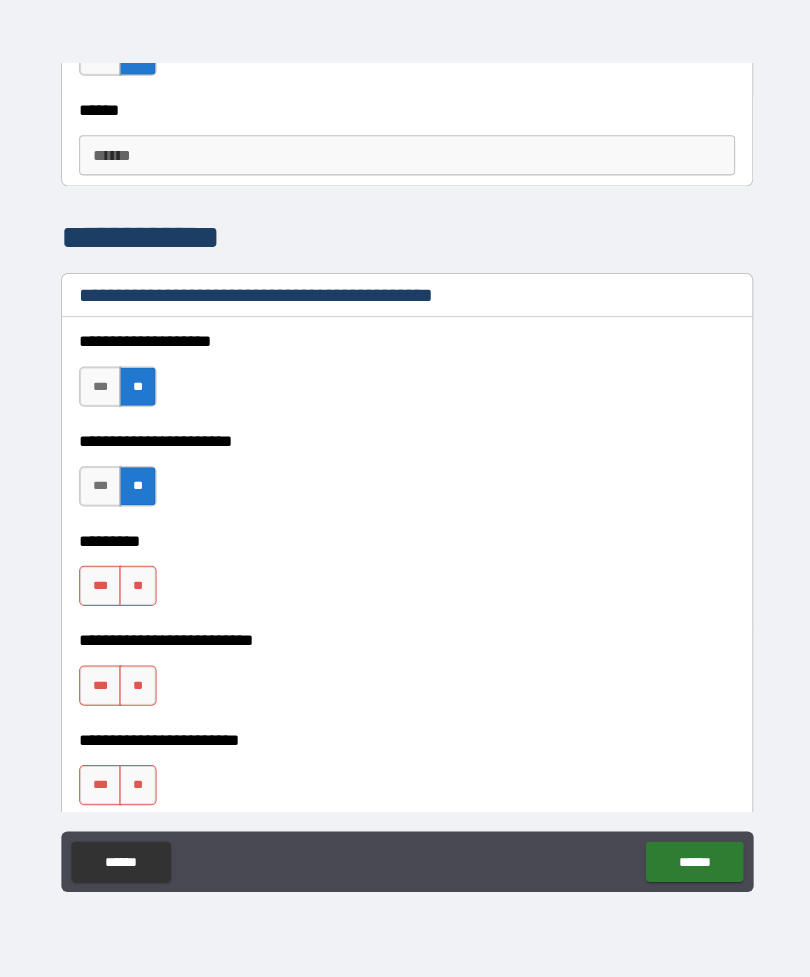 scroll, scrollTop: 2686, scrollLeft: 0, axis: vertical 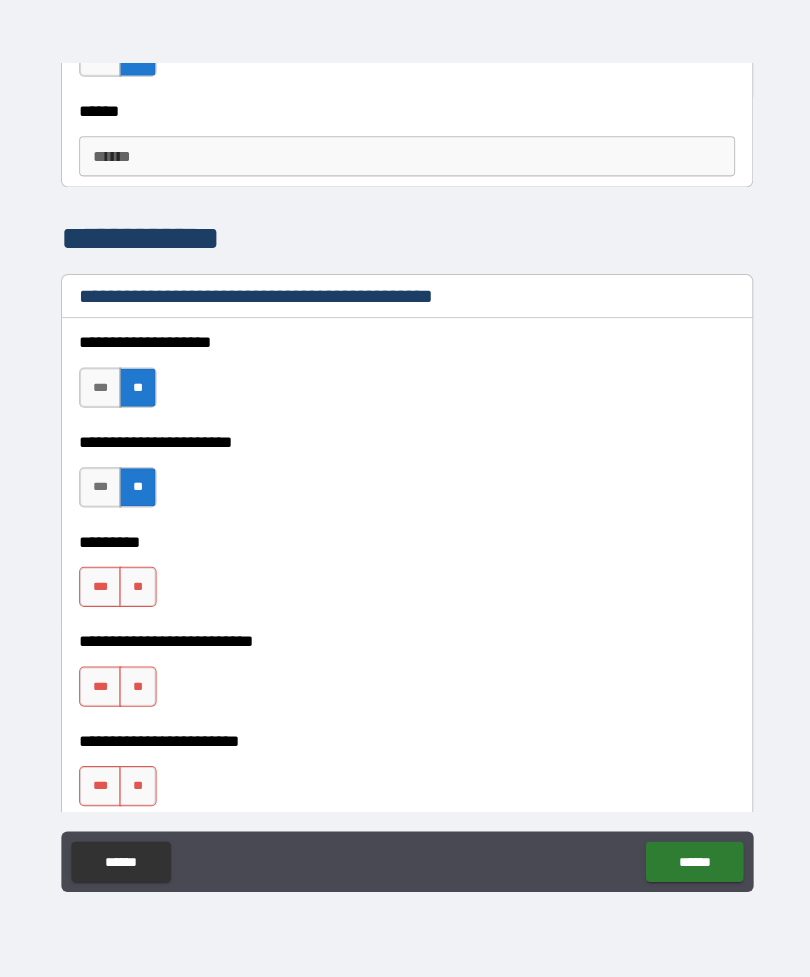 click on "**" at bounding box center (137, 589) 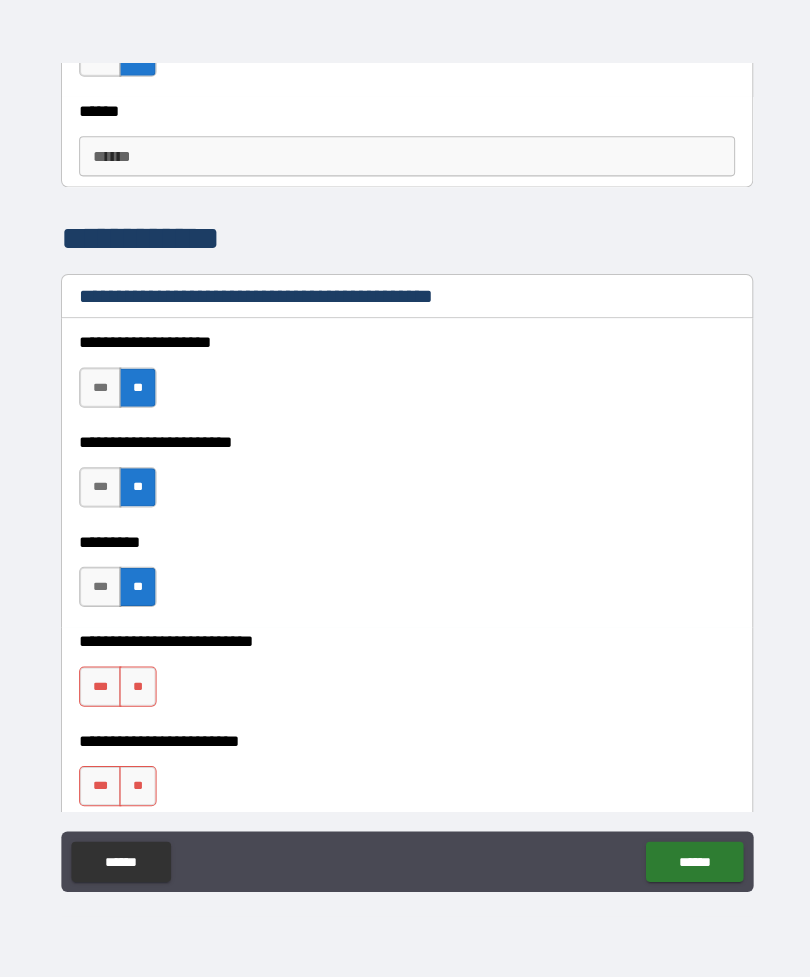 click on "**" at bounding box center (137, 688) 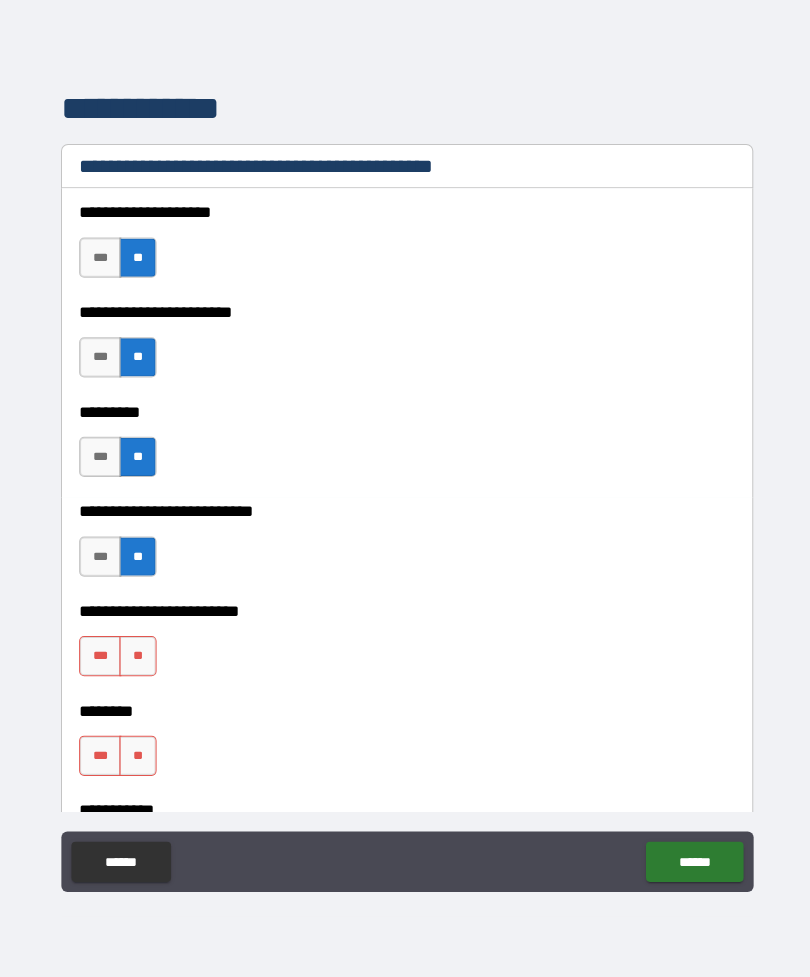 scroll, scrollTop: 2818, scrollLeft: 0, axis: vertical 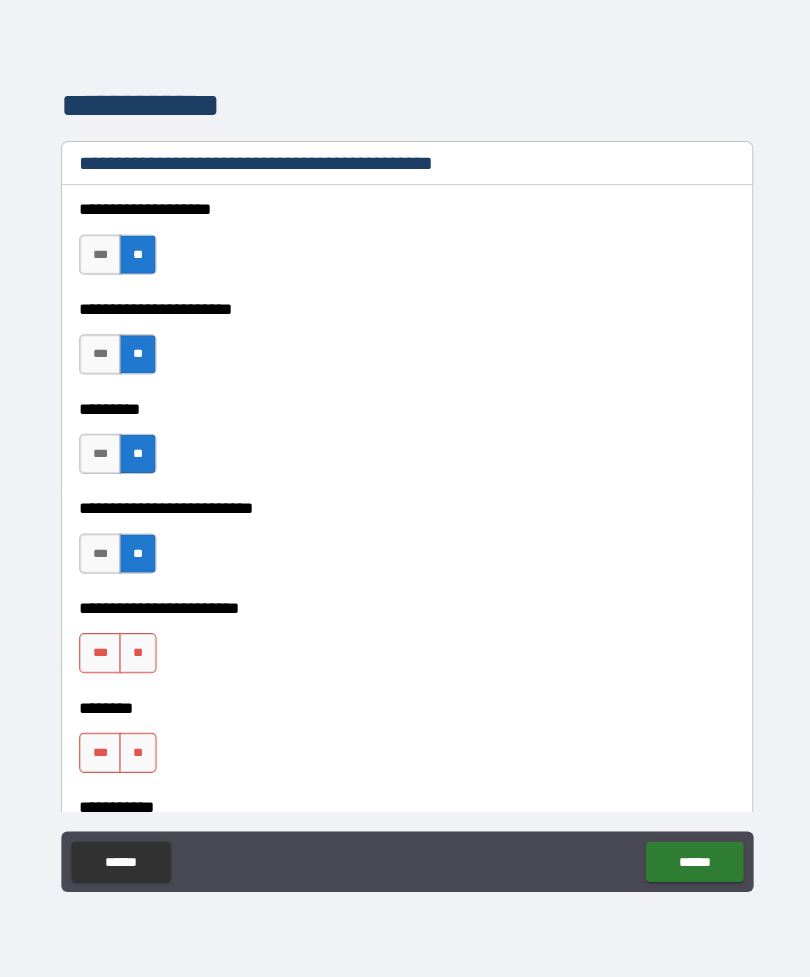 click on "**" at bounding box center (137, 655) 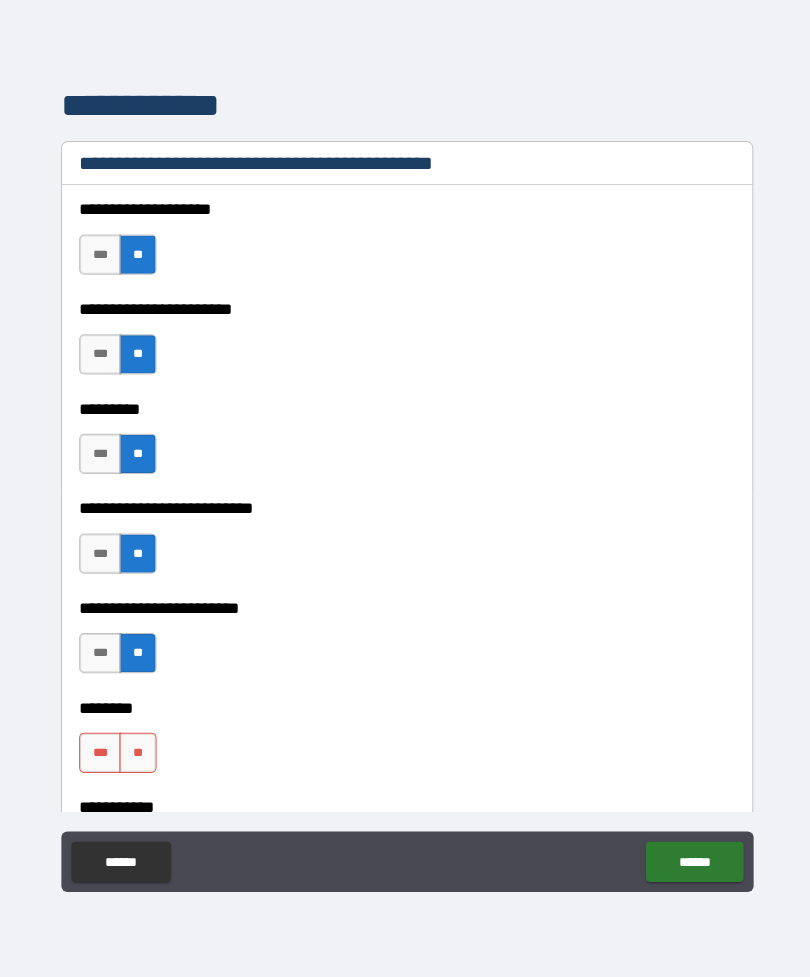 click on "**" at bounding box center (137, 754) 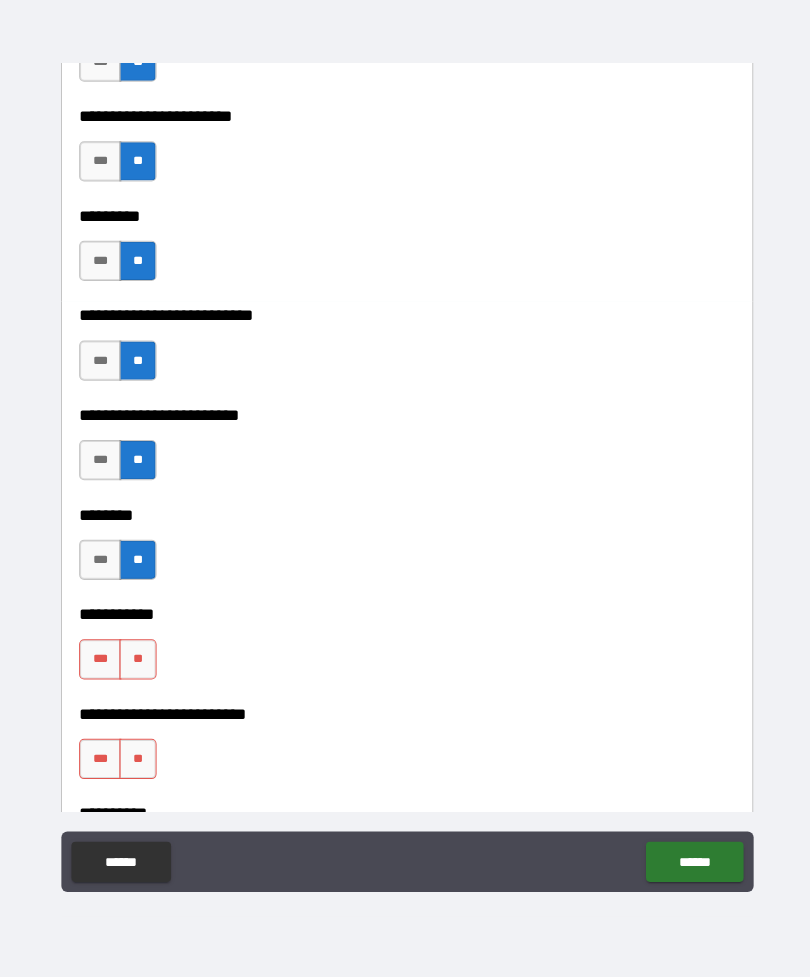 scroll, scrollTop: 3052, scrollLeft: 0, axis: vertical 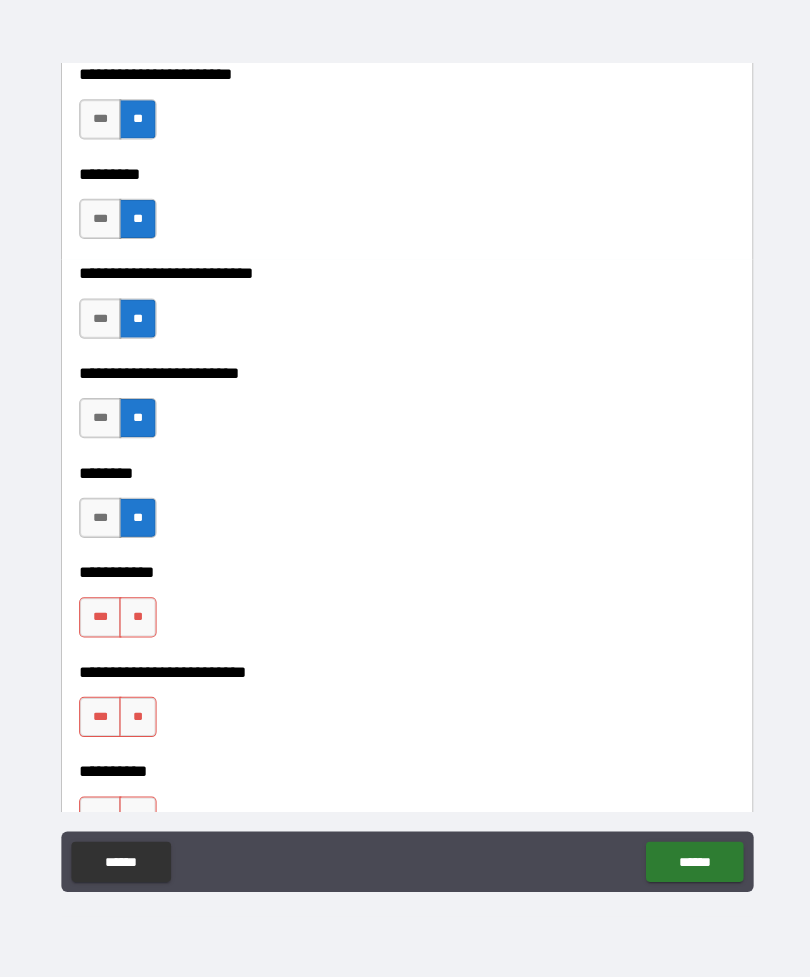 click on "**" at bounding box center [137, 619] 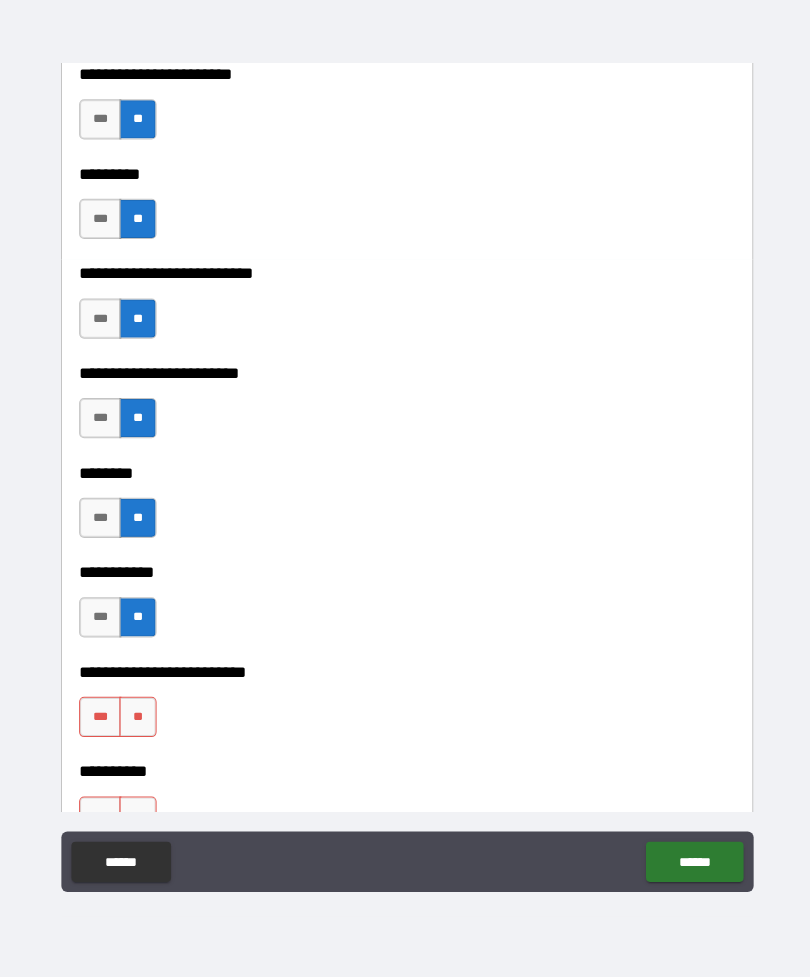 click on "**" at bounding box center [137, 718] 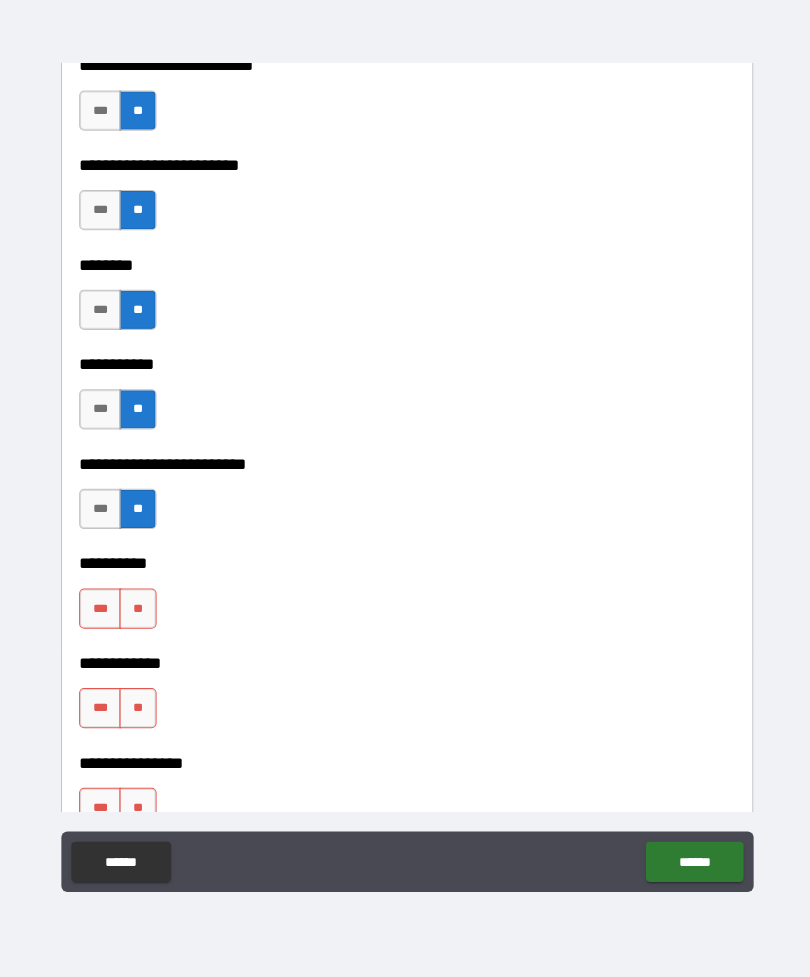 scroll, scrollTop: 3270, scrollLeft: 0, axis: vertical 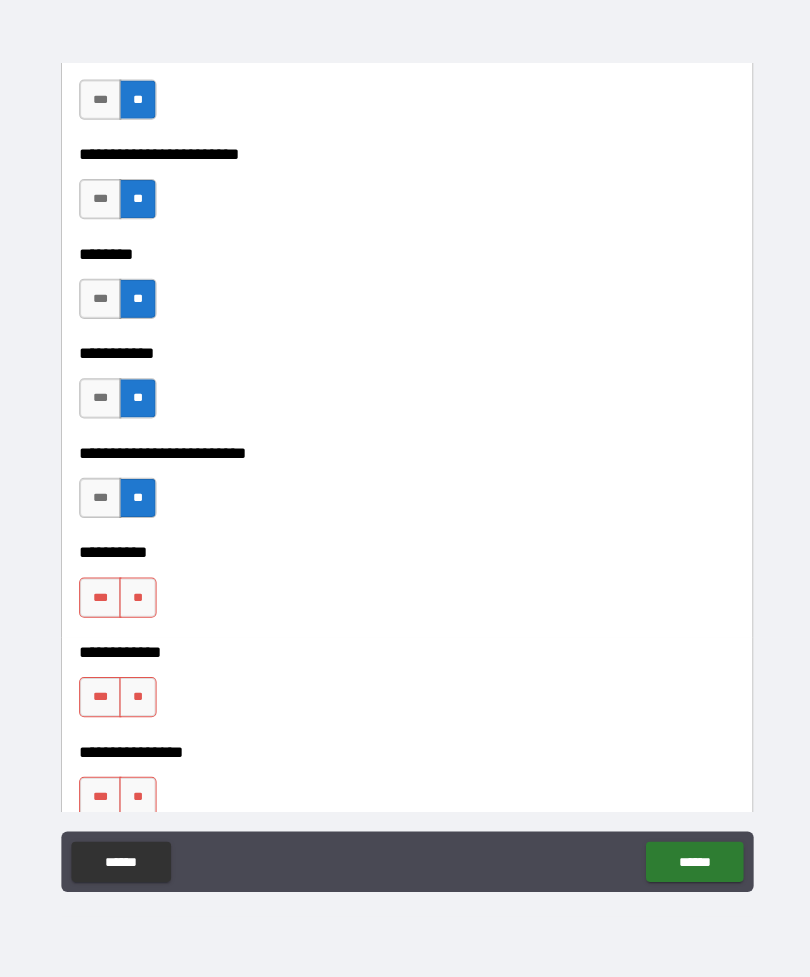 click on "**" at bounding box center [137, 599] 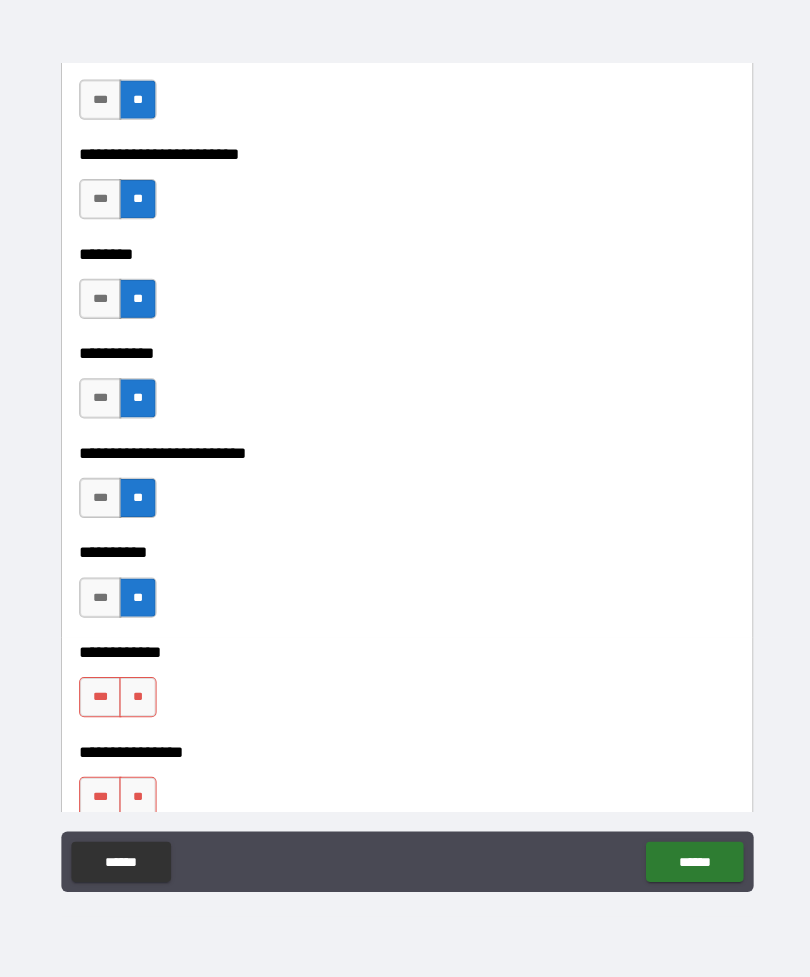 click on "**" at bounding box center [137, 698] 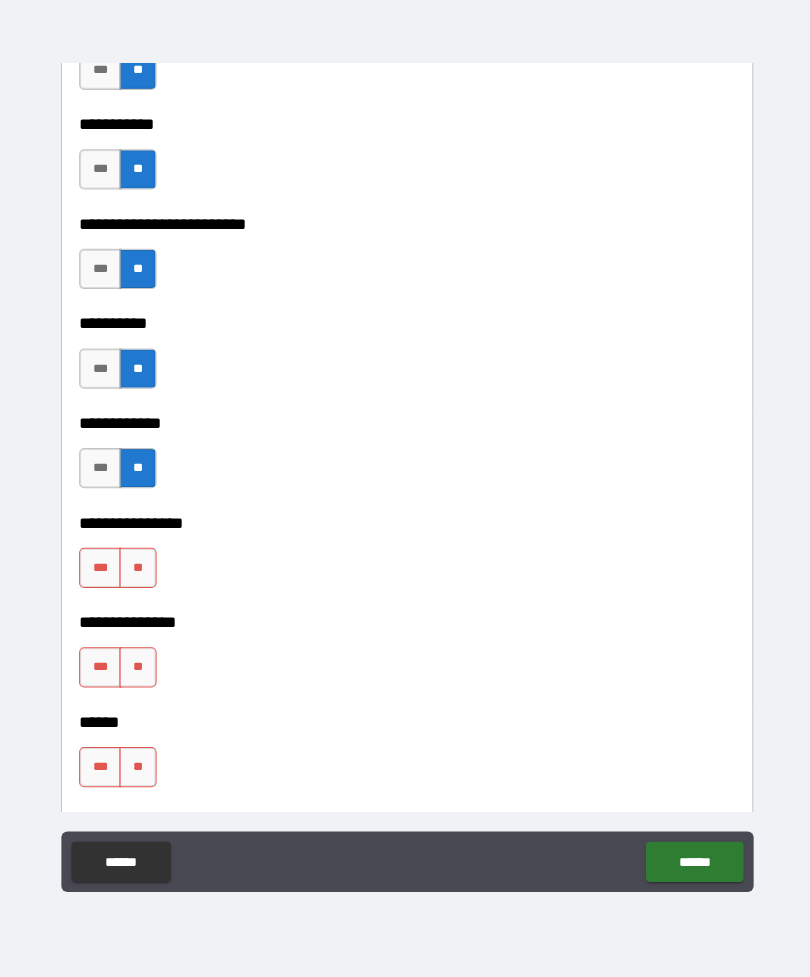 scroll, scrollTop: 3507, scrollLeft: 0, axis: vertical 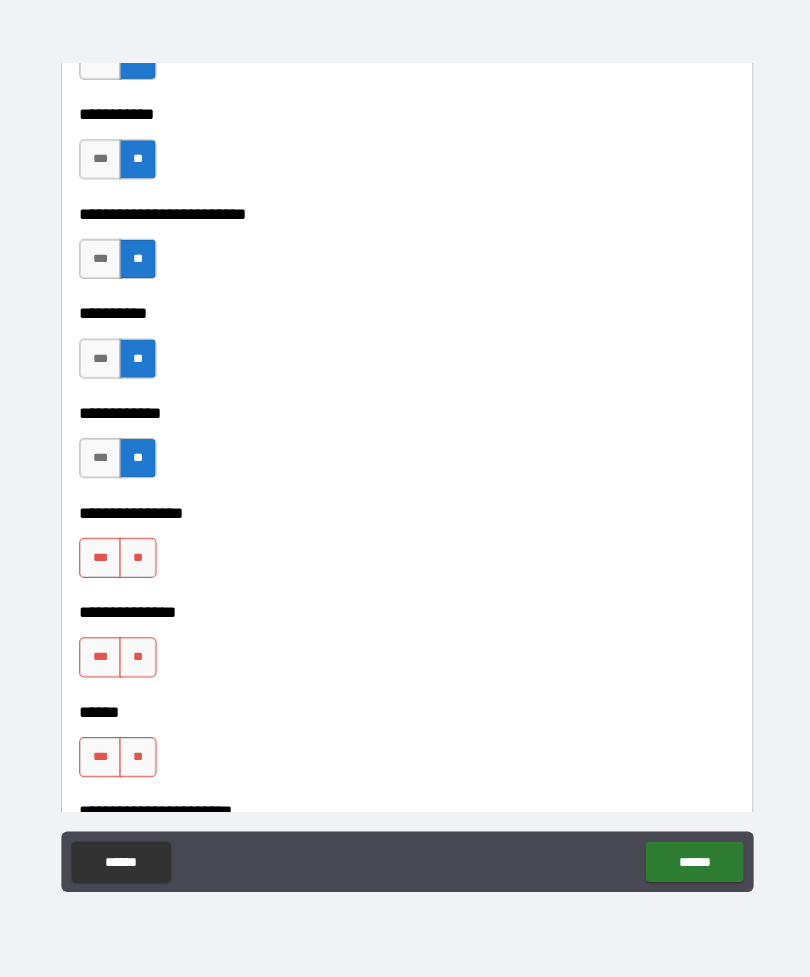 click on "**" at bounding box center [137, 560] 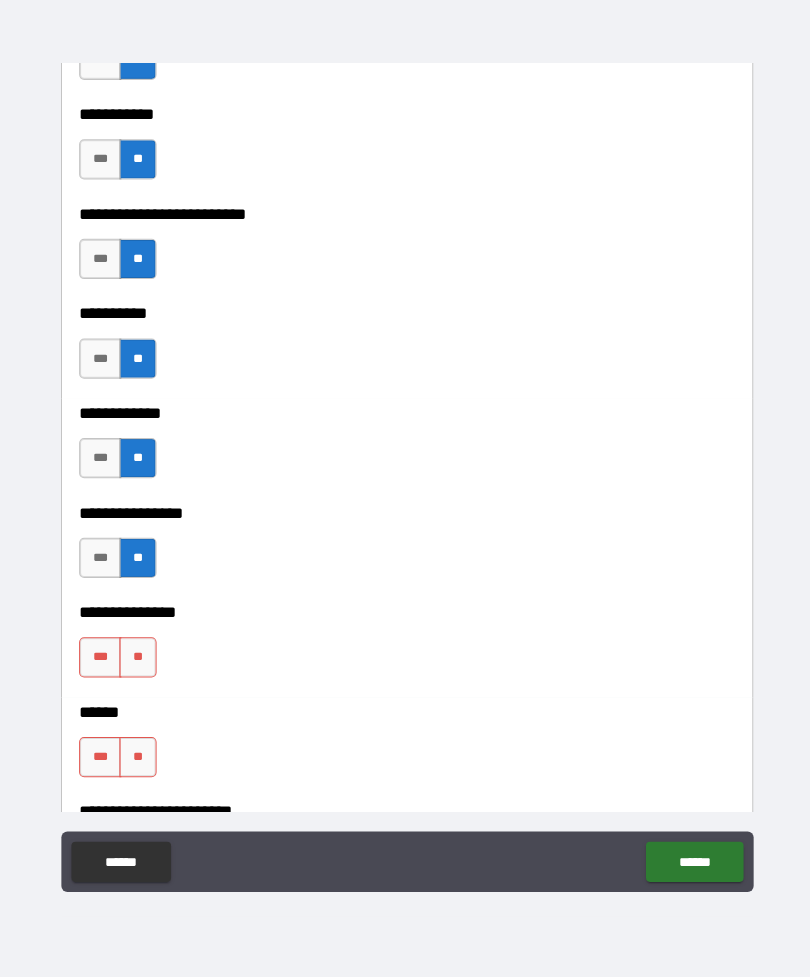 click on "**" at bounding box center [137, 659] 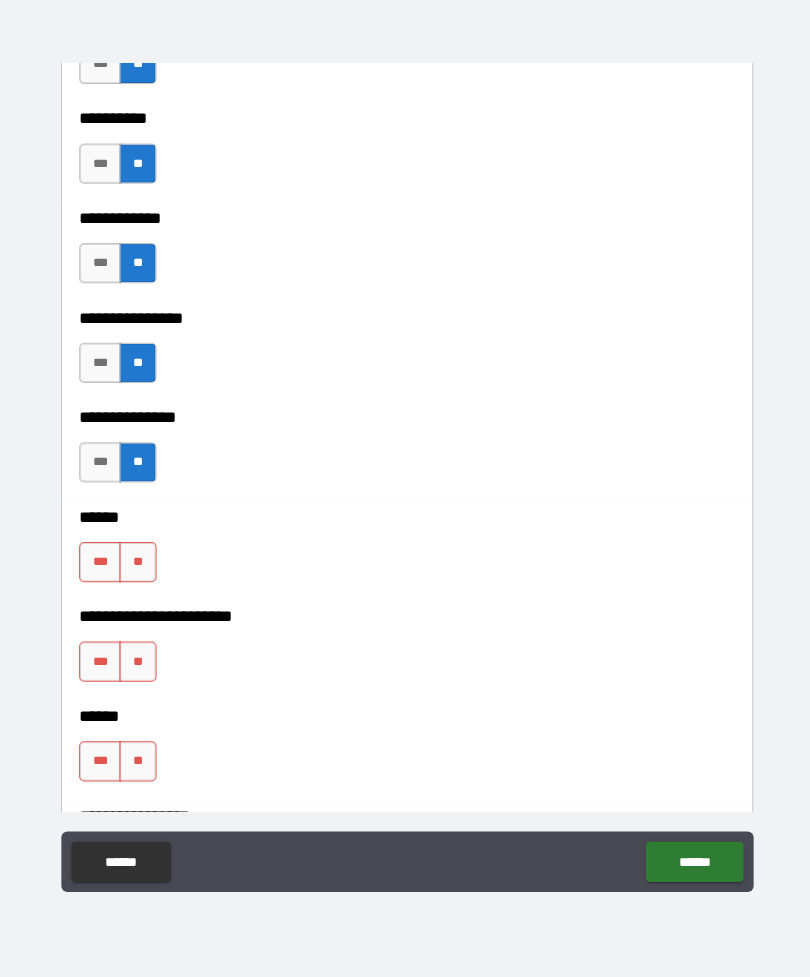 scroll, scrollTop: 3712, scrollLeft: 0, axis: vertical 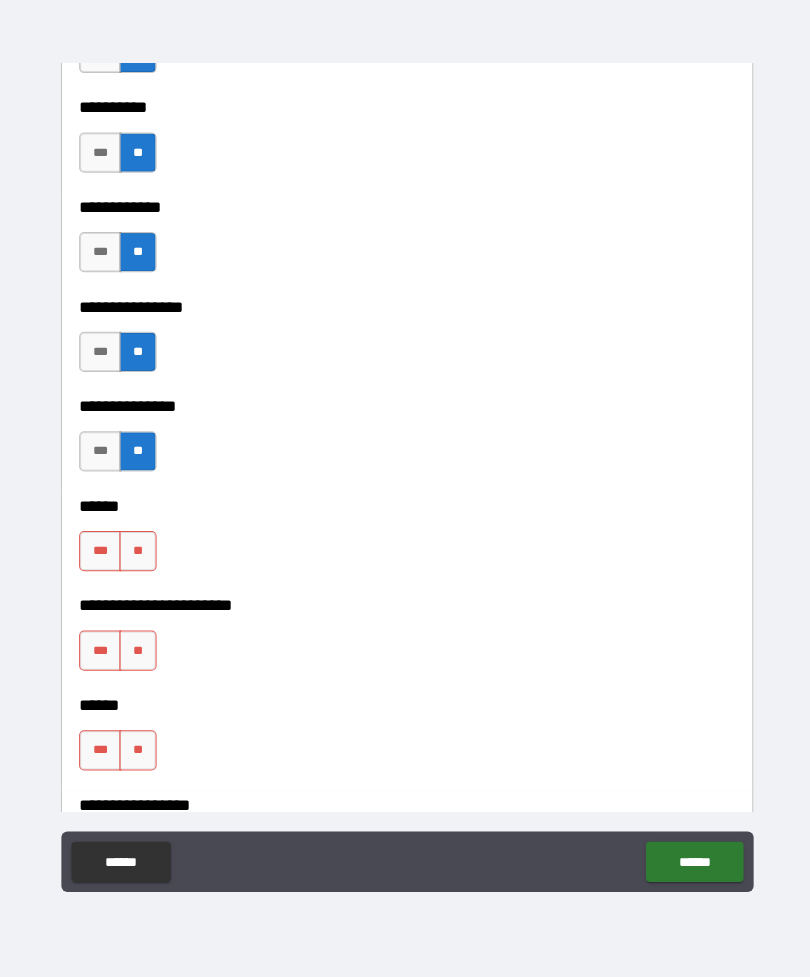 click on "**" at bounding box center [137, 553] 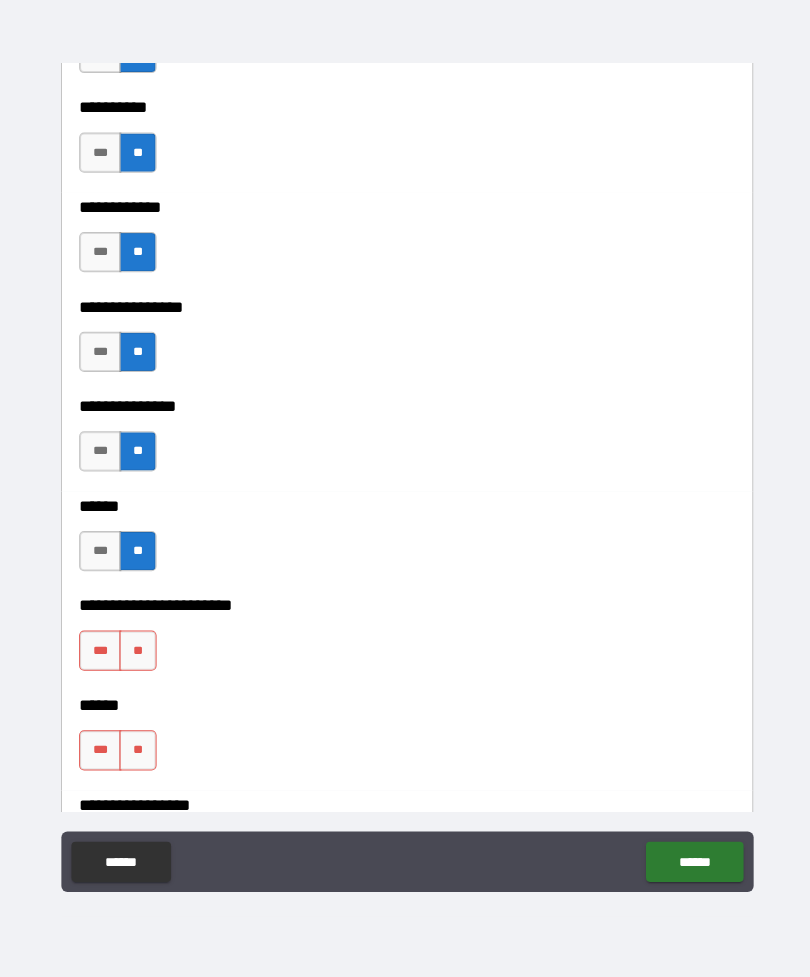click on "**" at bounding box center [137, 652] 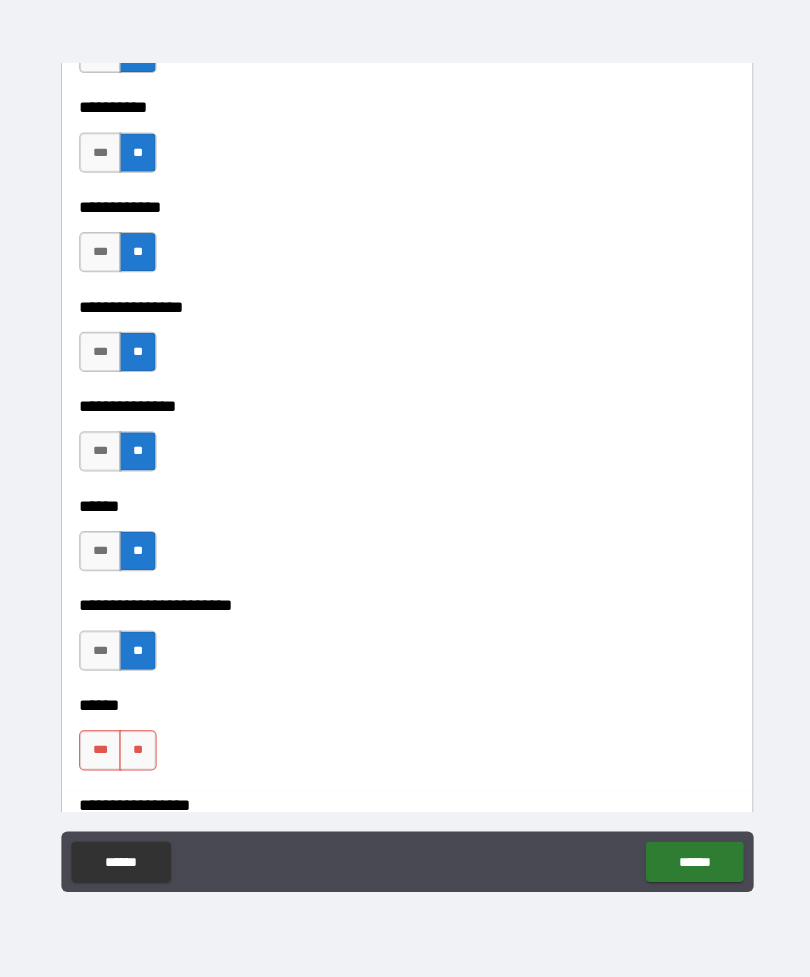 click on "**" at bounding box center (137, 751) 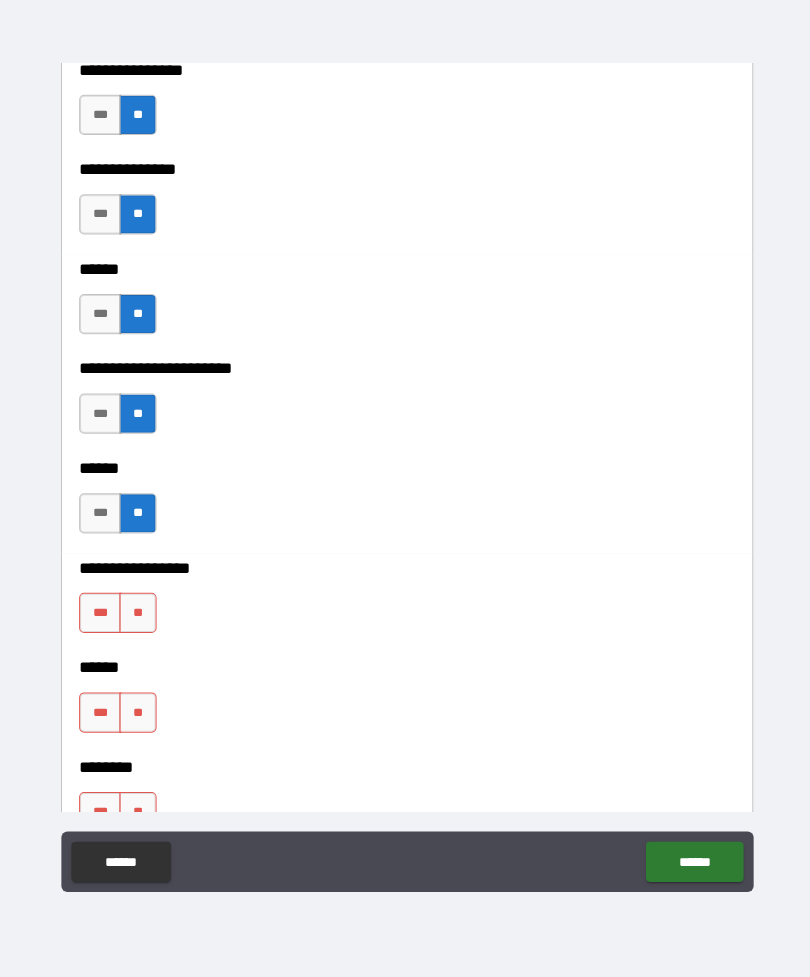 scroll, scrollTop: 4003, scrollLeft: 0, axis: vertical 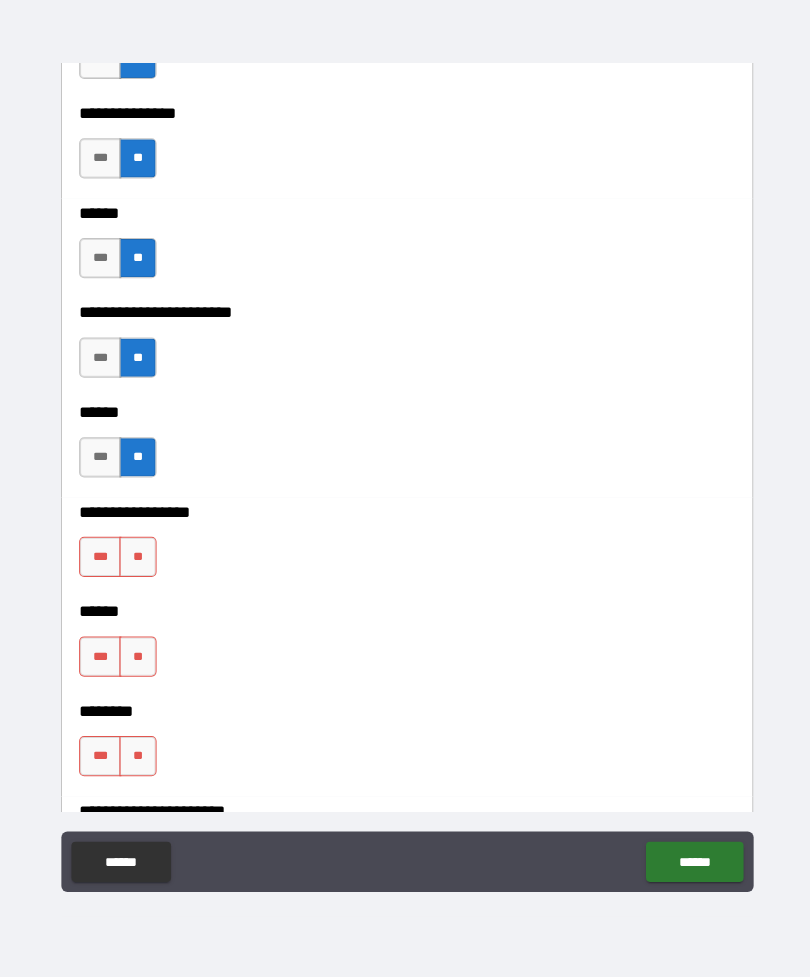 click on "**" at bounding box center [137, 559] 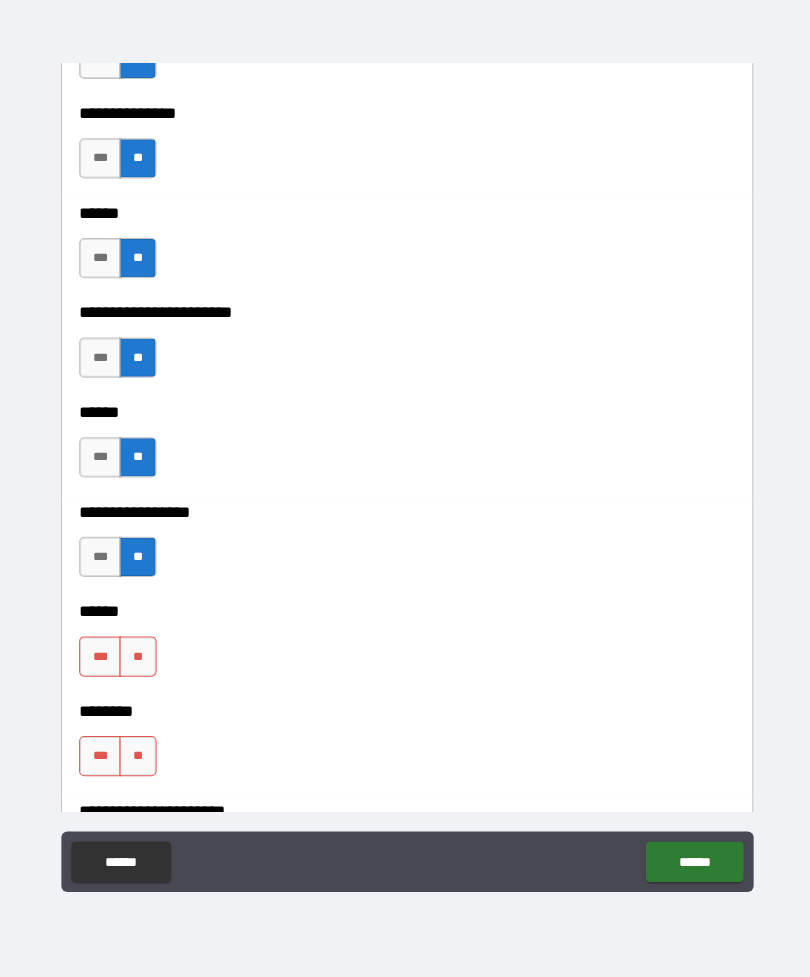 click on "**" at bounding box center [137, 658] 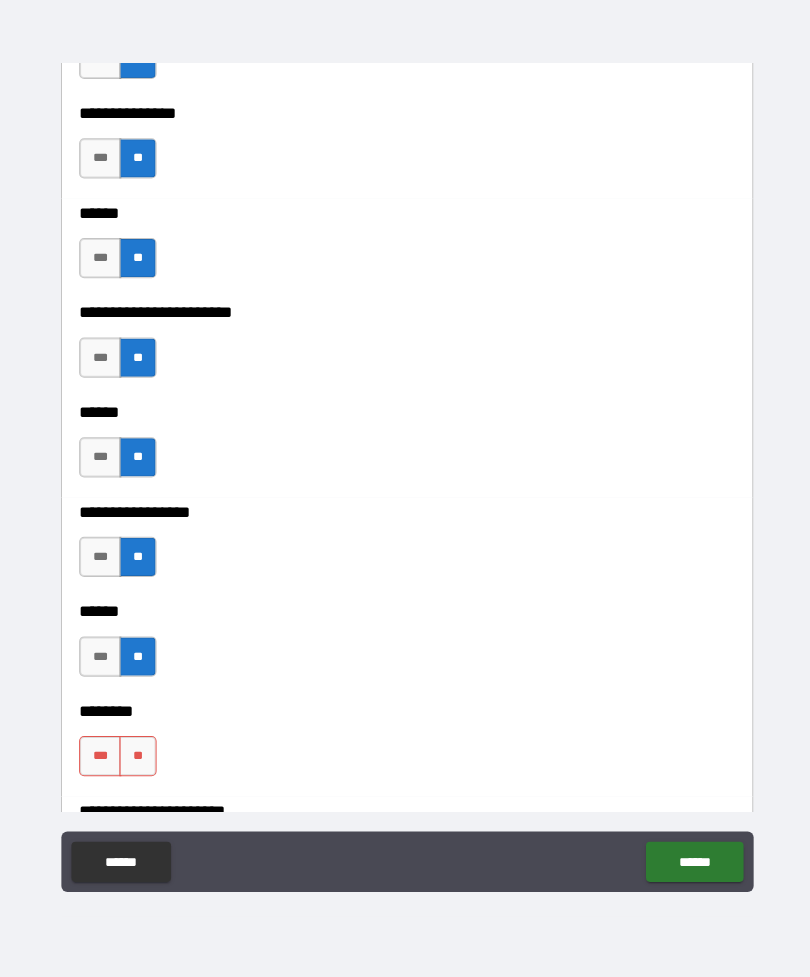 click on "**" at bounding box center (137, 757) 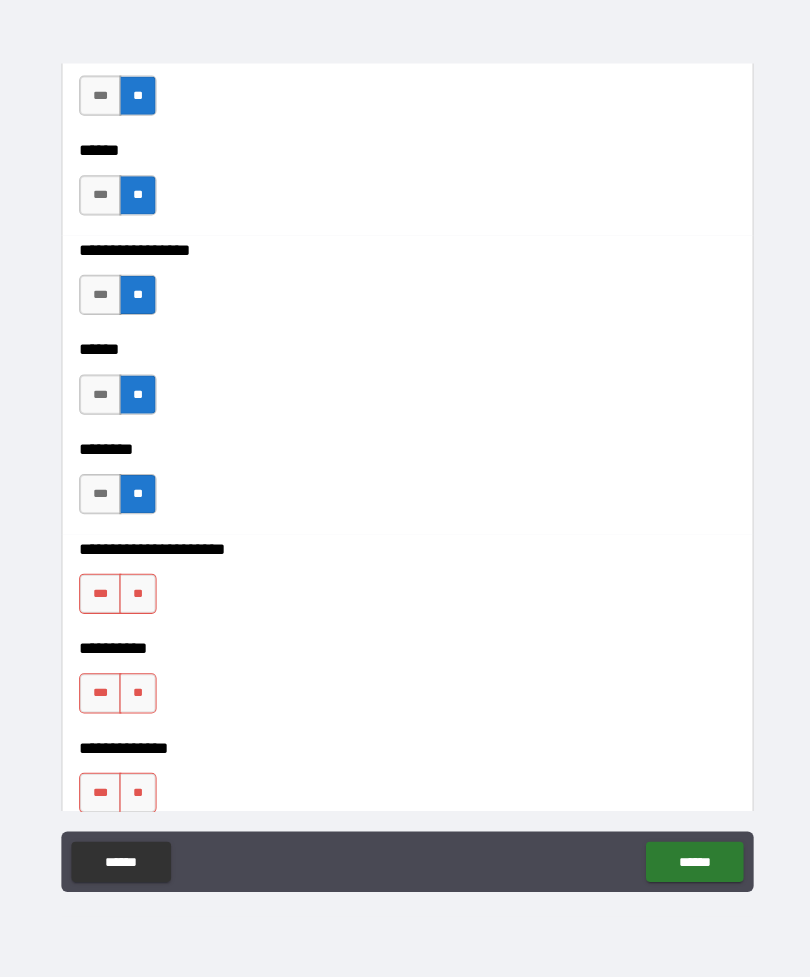 scroll, scrollTop: 4277, scrollLeft: 0, axis: vertical 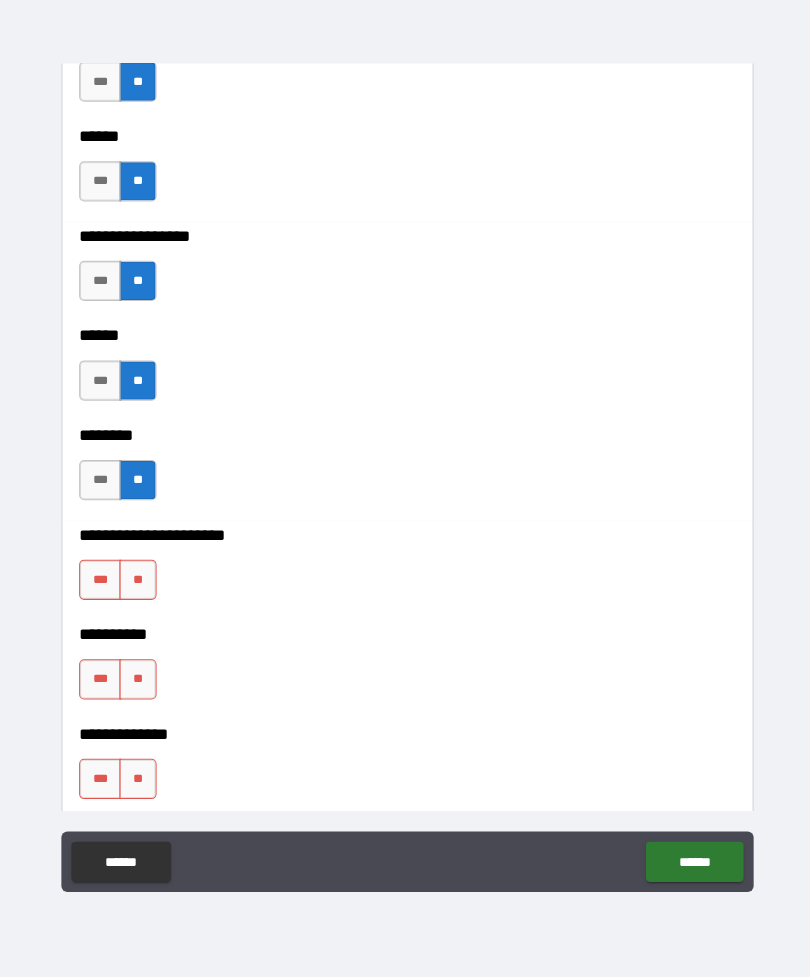 click on "**" at bounding box center [137, 582] 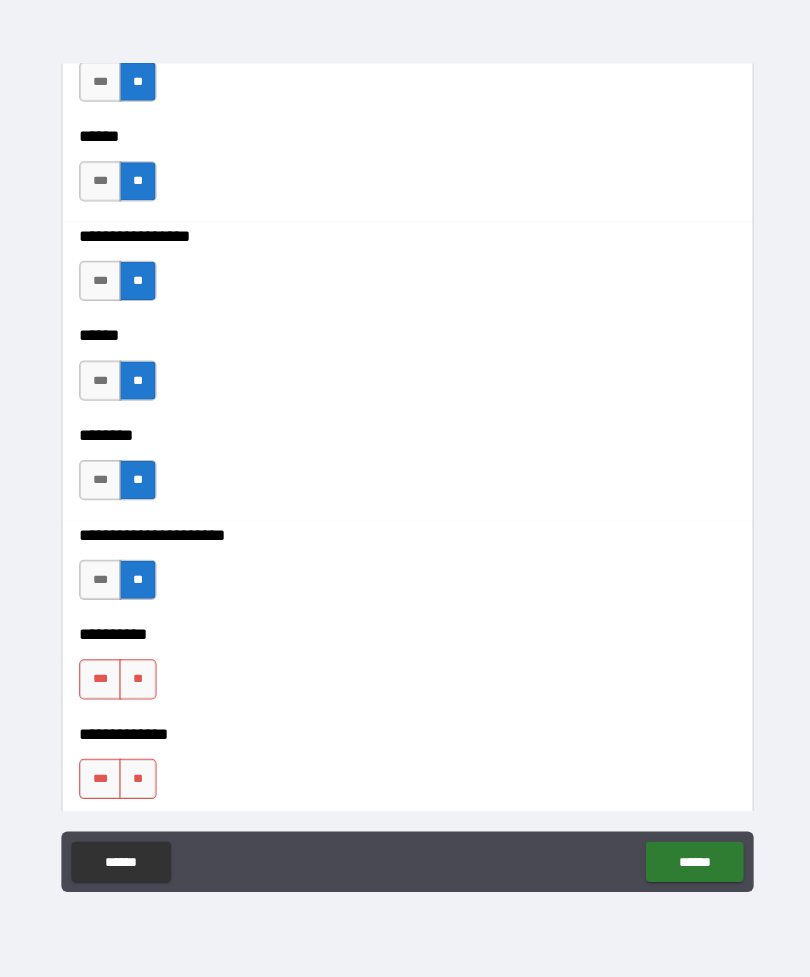 click on "**" at bounding box center (137, 681) 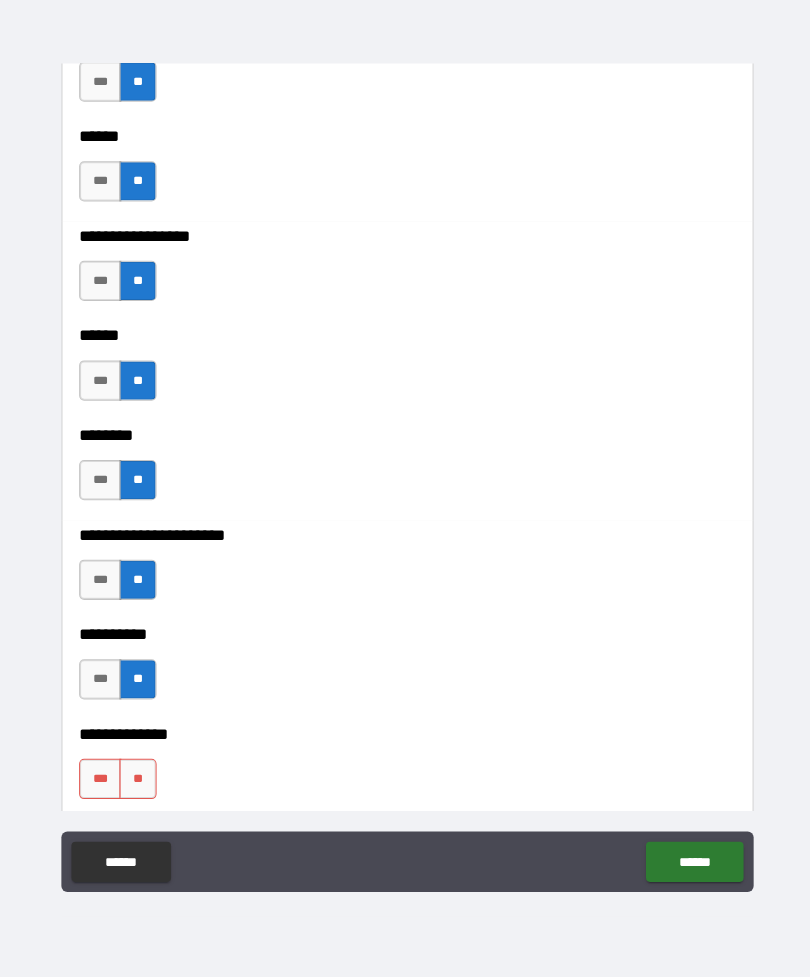 click on "**" at bounding box center (137, 780) 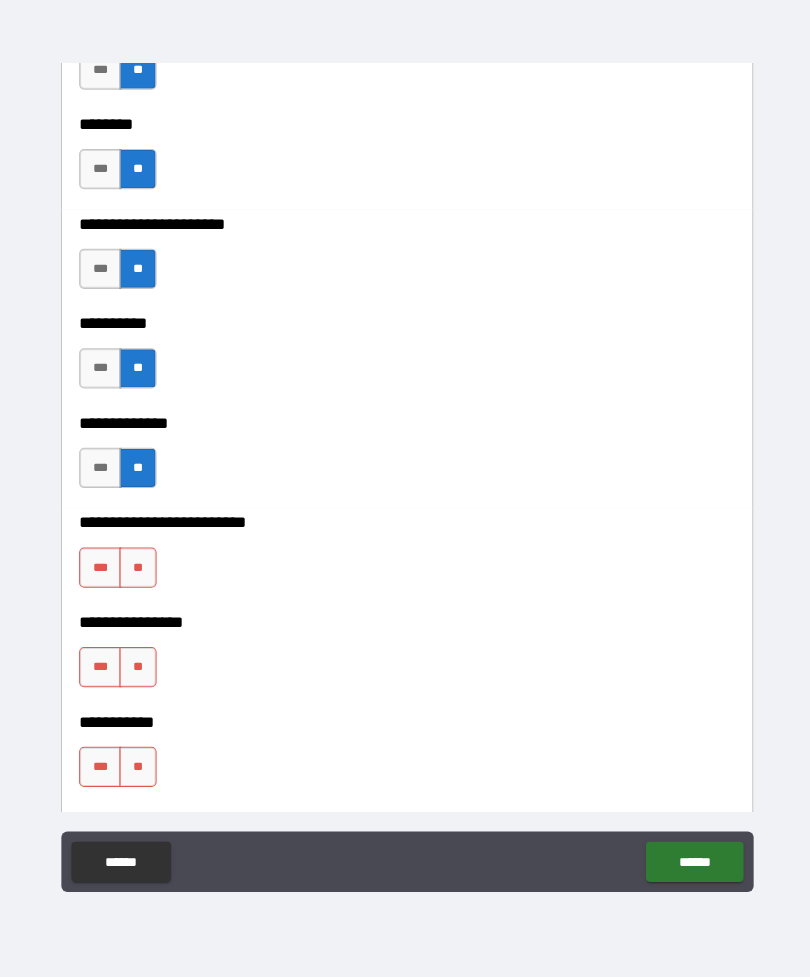 scroll, scrollTop: 4587, scrollLeft: 0, axis: vertical 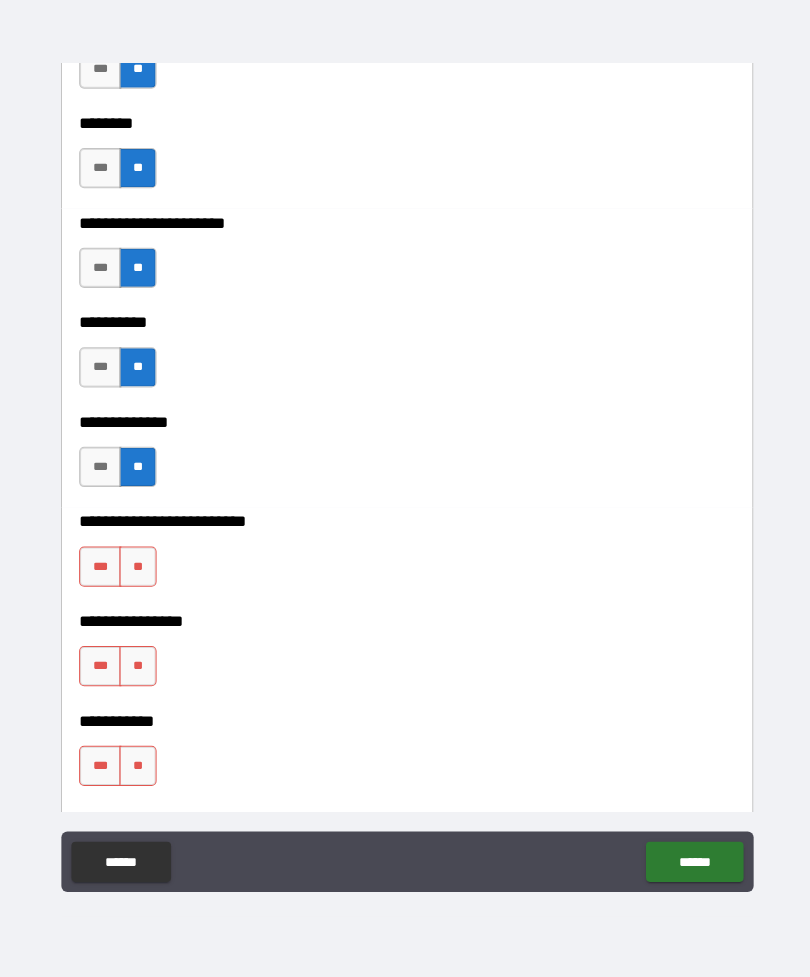 click on "**" at bounding box center [137, 569] 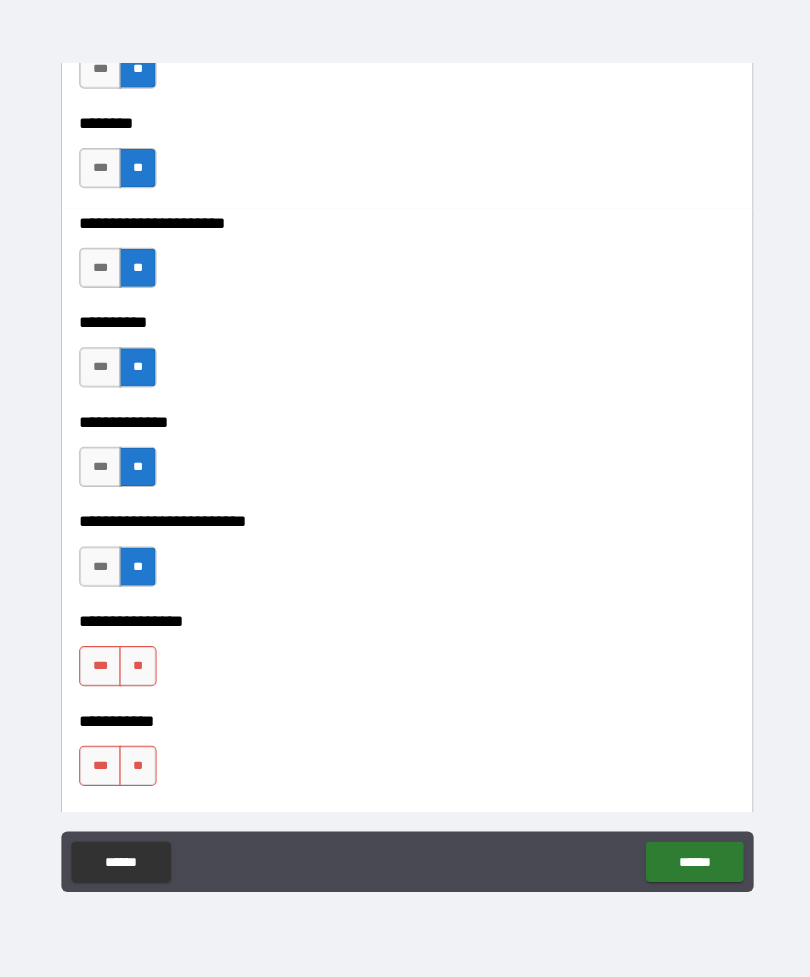 click on "**" at bounding box center (137, 668) 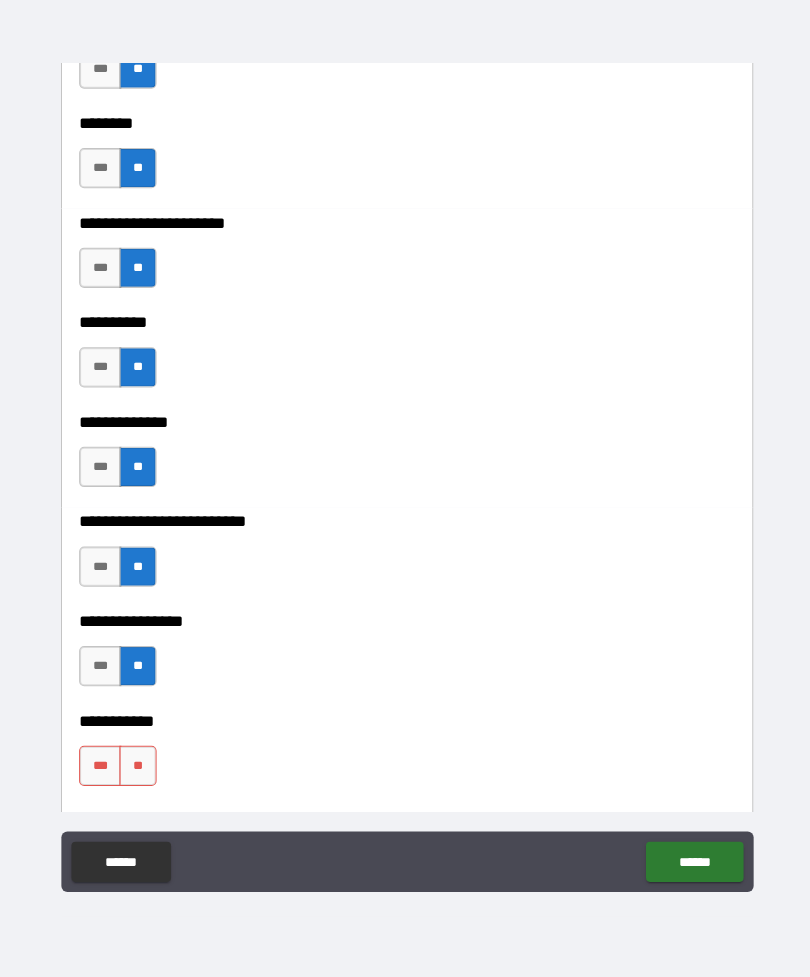 click on "**" at bounding box center [137, 767] 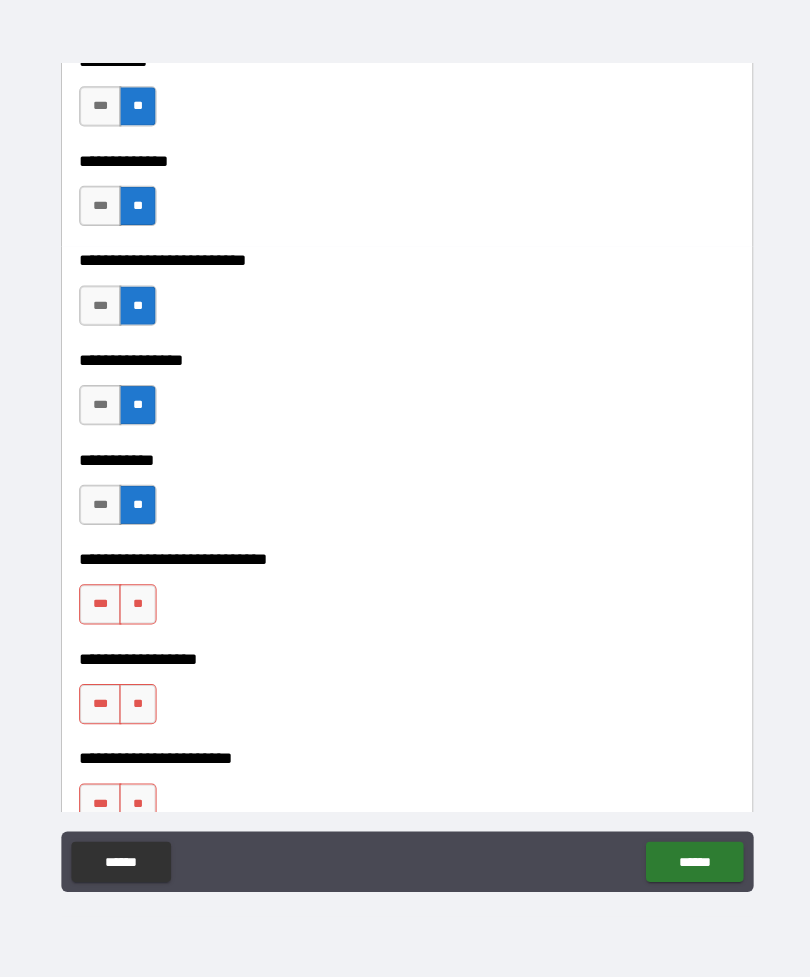 scroll, scrollTop: 4848, scrollLeft: 0, axis: vertical 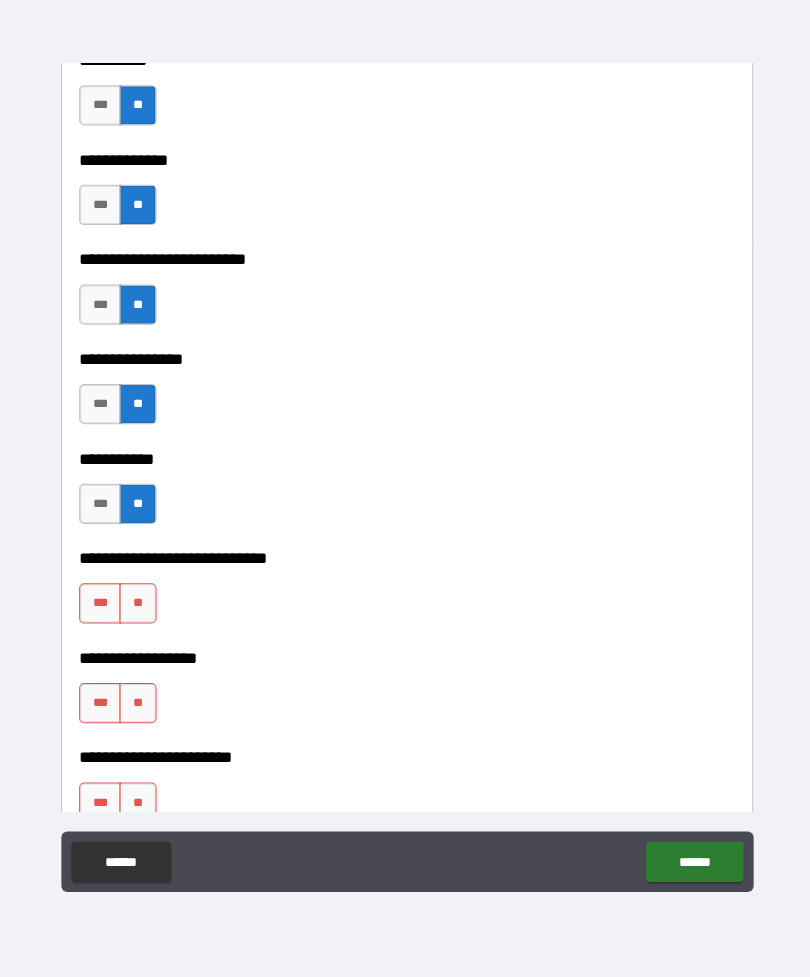 click on "**" at bounding box center (137, 605) 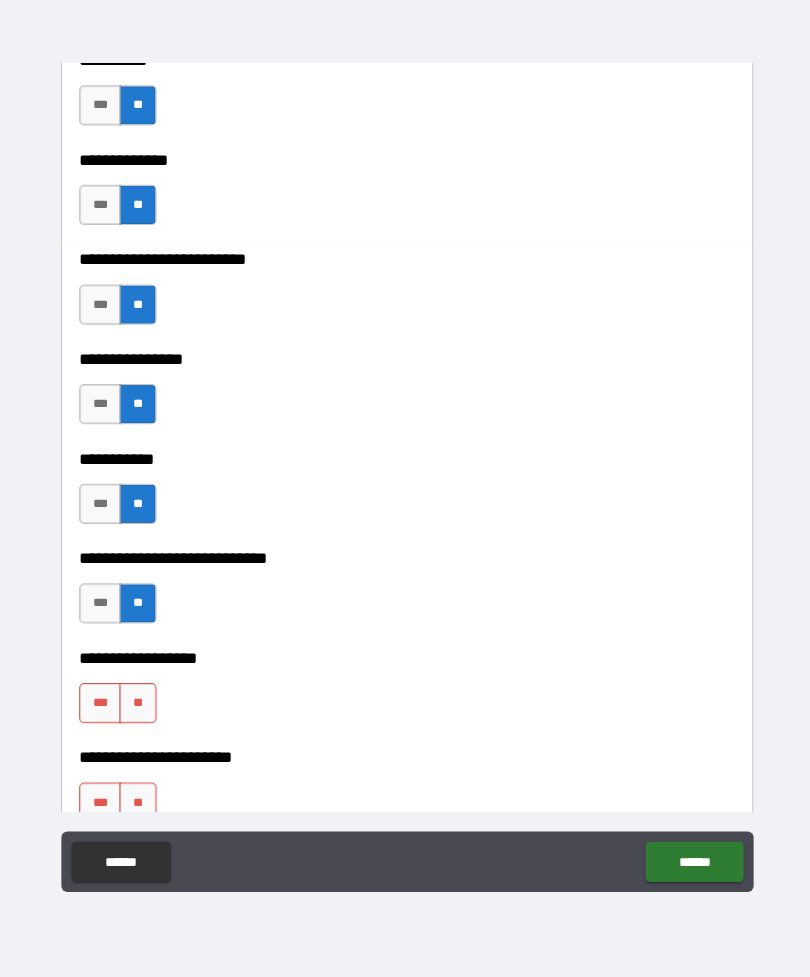 click on "**" at bounding box center [137, 704] 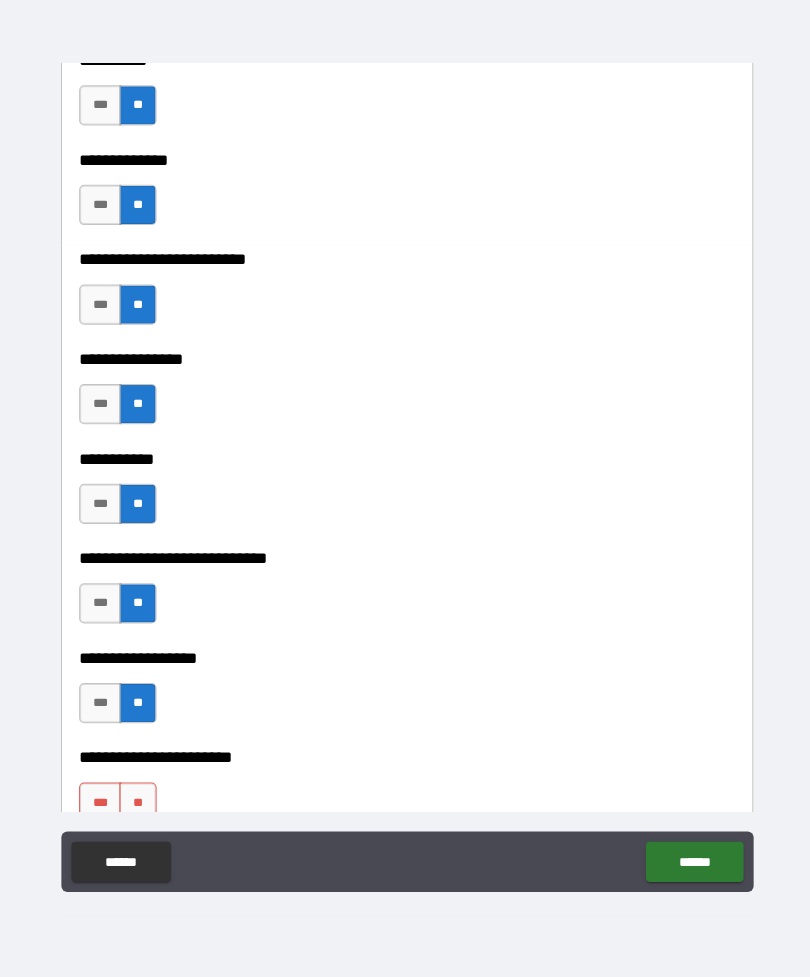 click on "**" at bounding box center (137, 803) 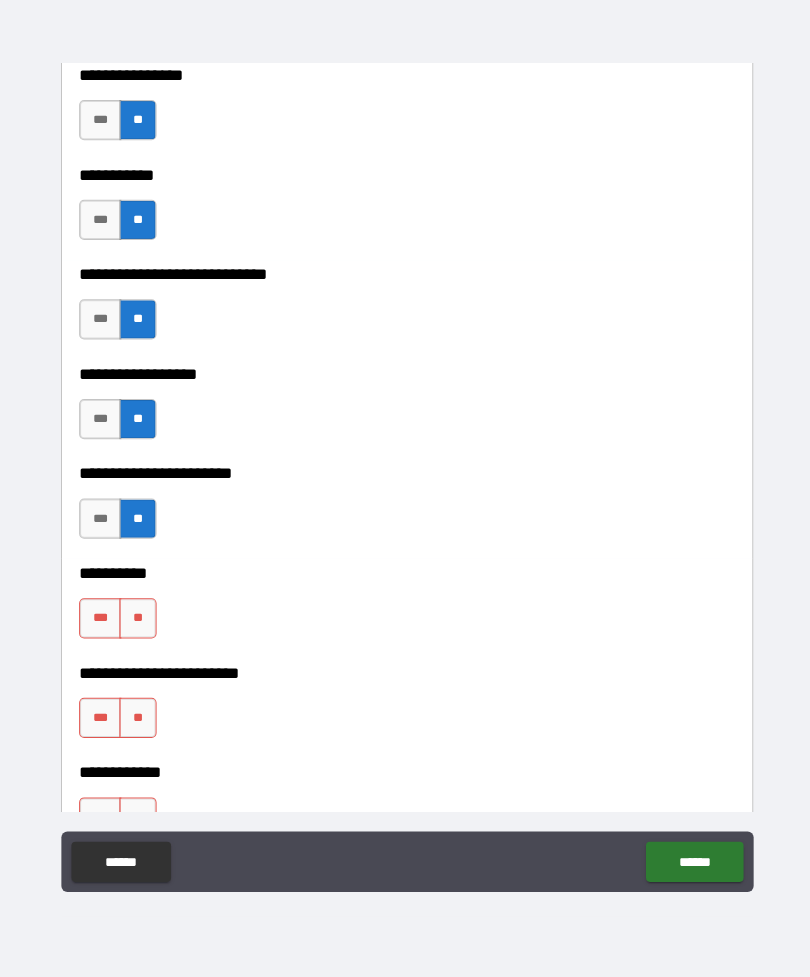 scroll, scrollTop: 5142, scrollLeft: 0, axis: vertical 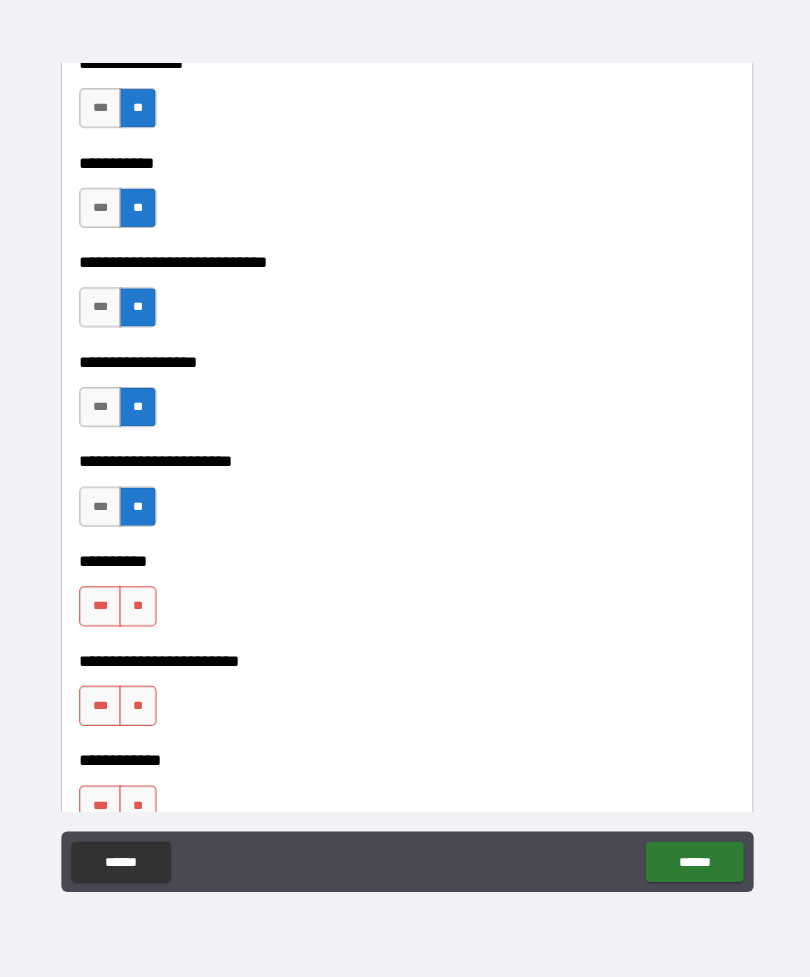 click on "**" at bounding box center (137, 707) 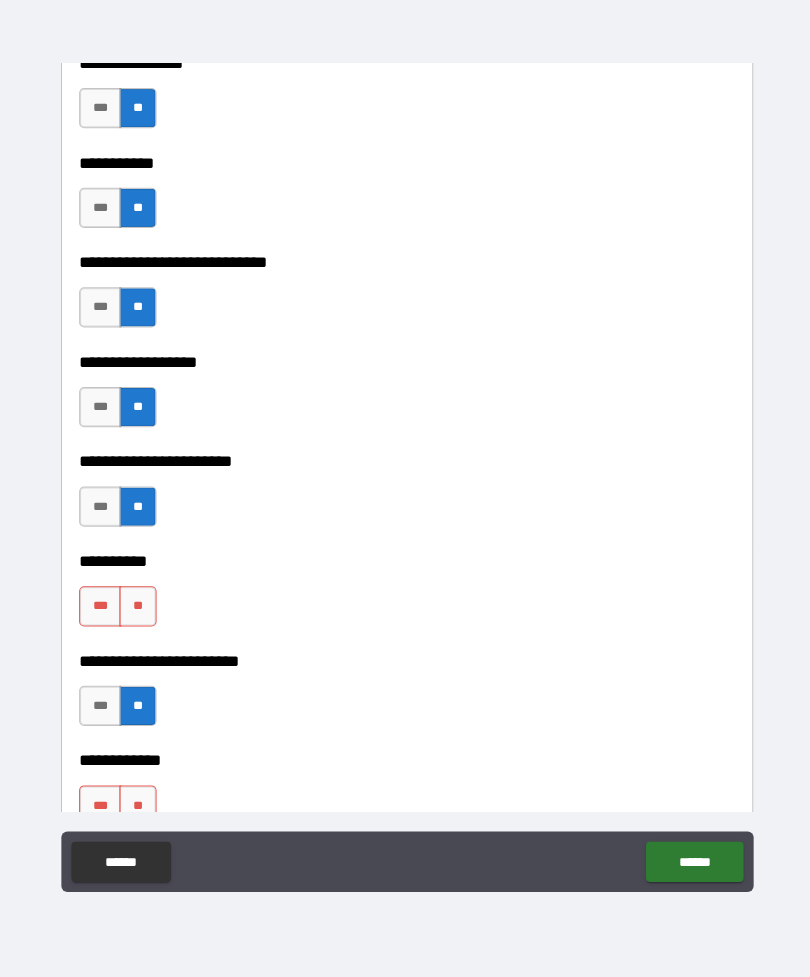 click on "**" at bounding box center (137, 608) 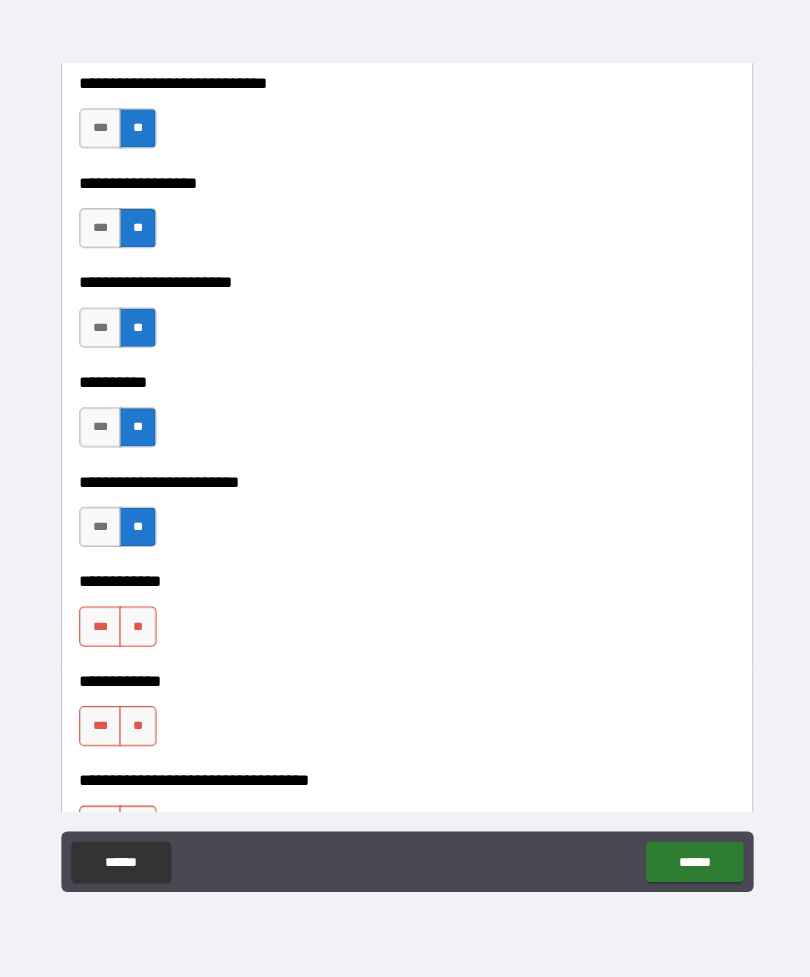 scroll, scrollTop: 5321, scrollLeft: 0, axis: vertical 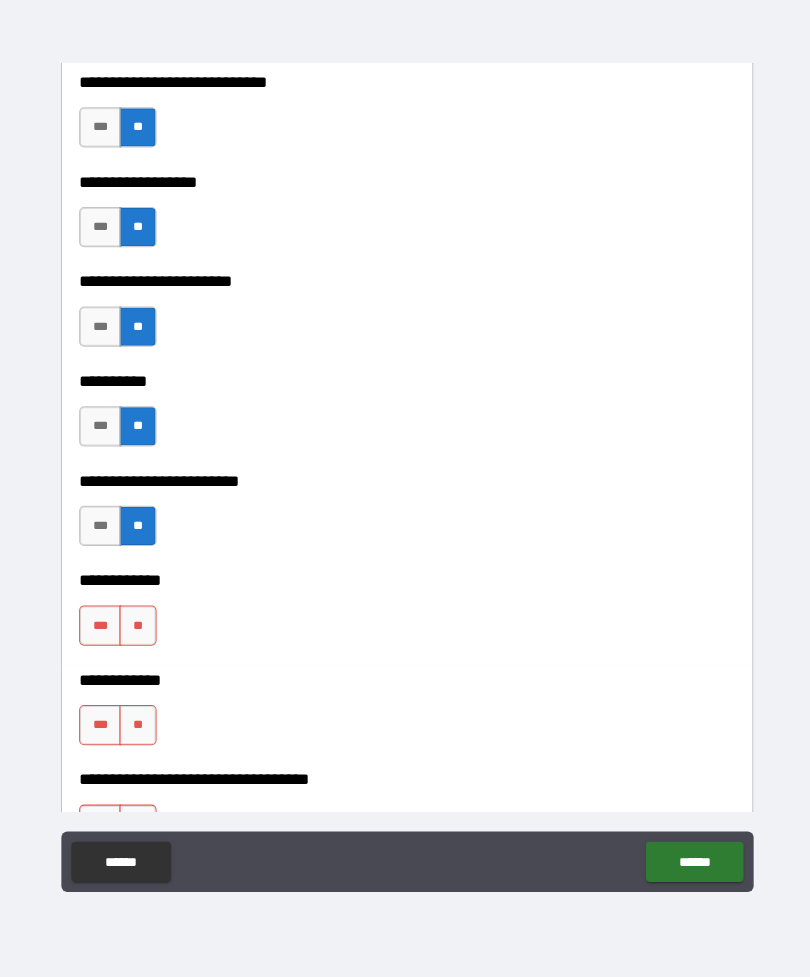 click on "**" at bounding box center [137, 627] 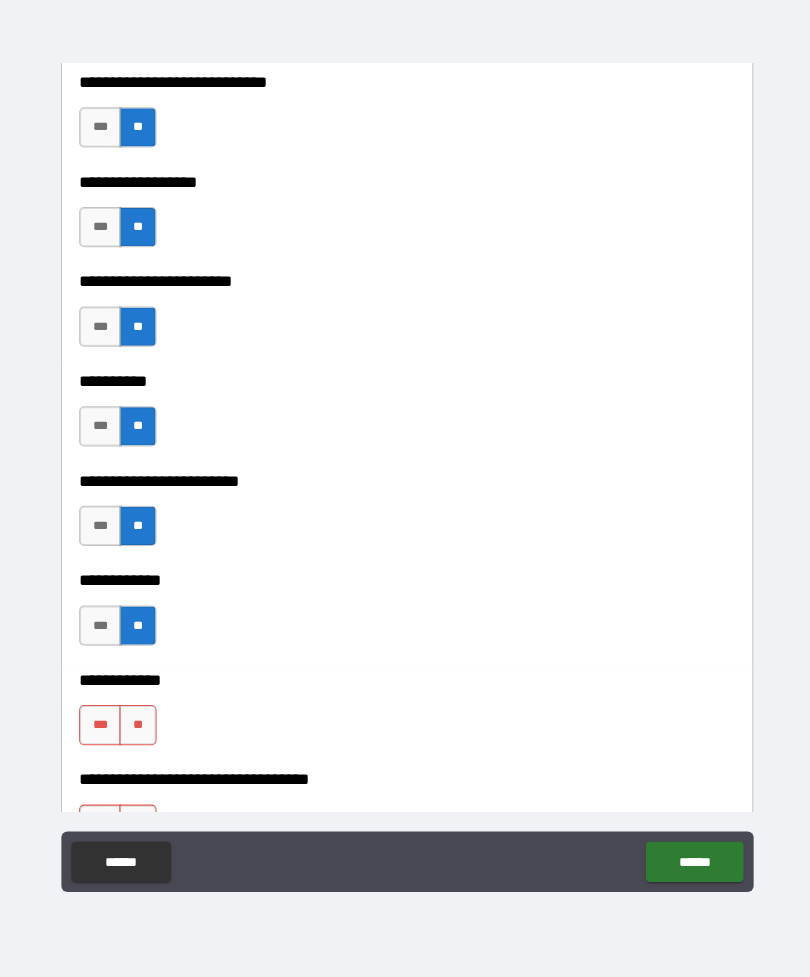 click on "**" at bounding box center [137, 726] 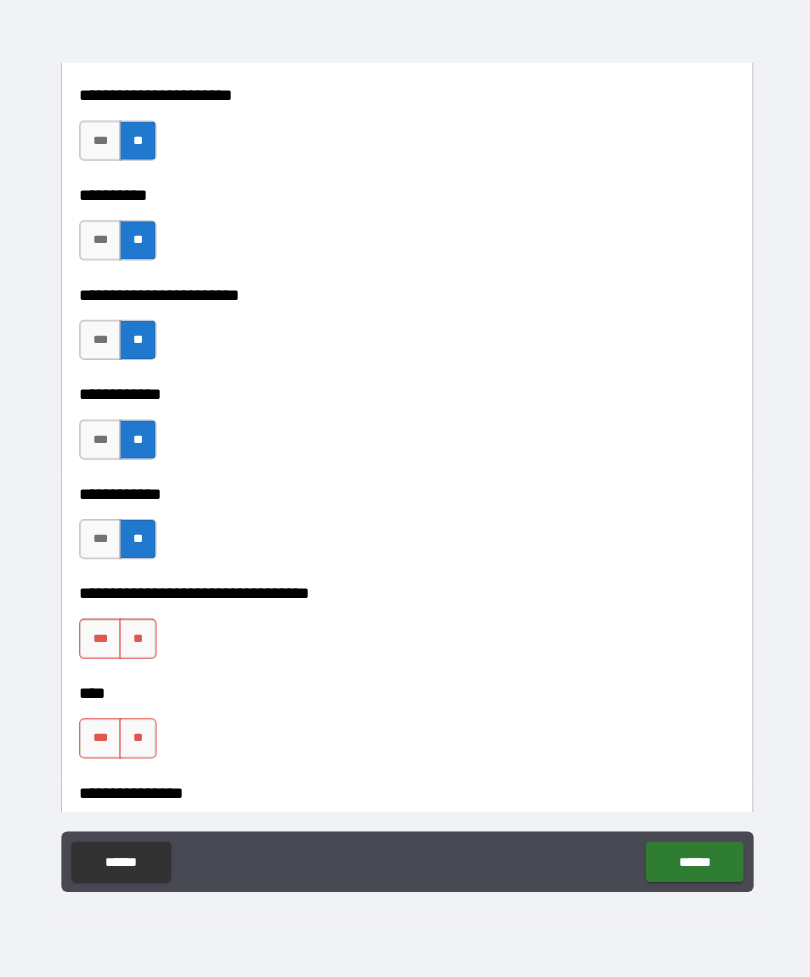 scroll, scrollTop: 5540, scrollLeft: 0, axis: vertical 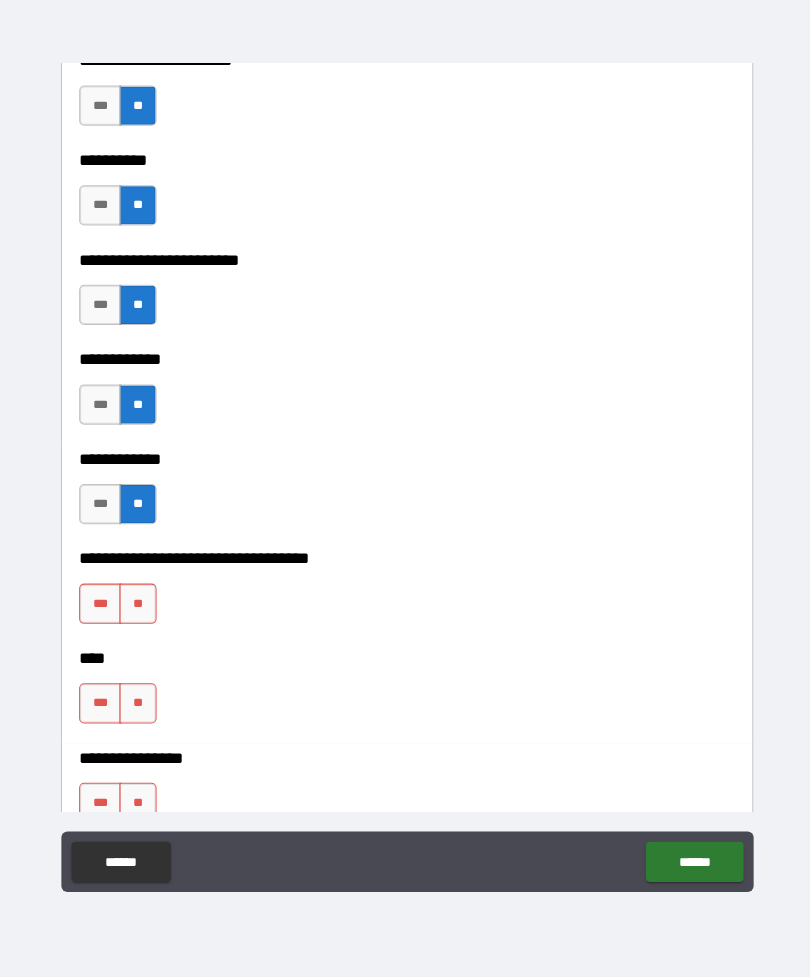 click on "**" at bounding box center [137, 606] 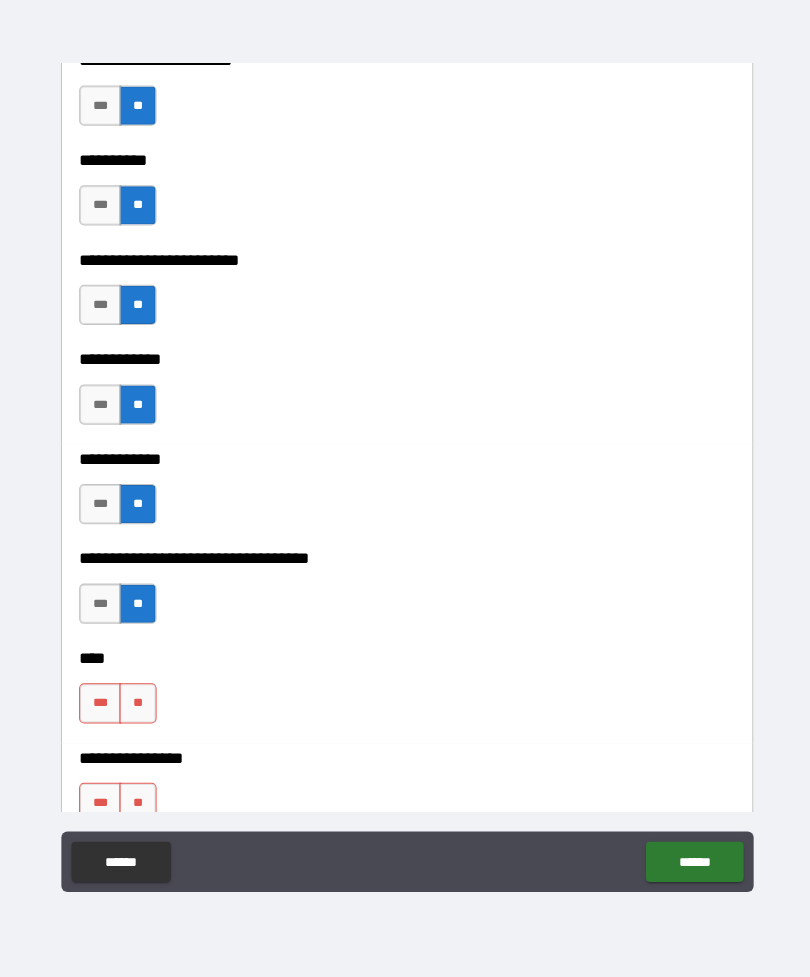 click on "**" at bounding box center [137, 705] 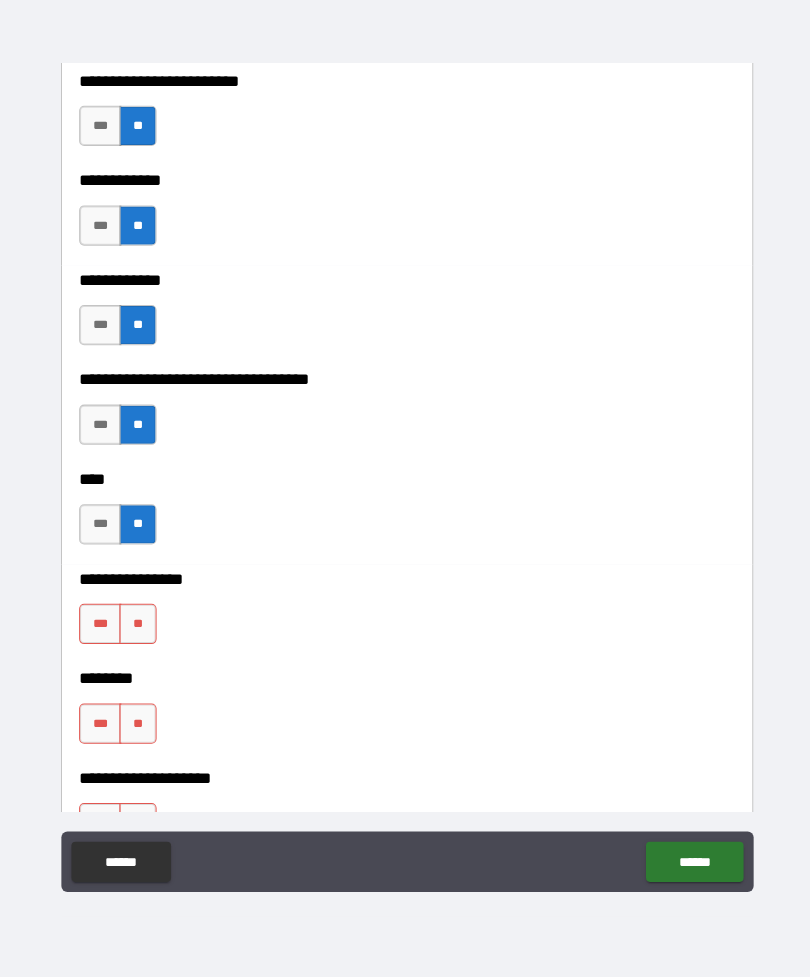 scroll, scrollTop: 5738, scrollLeft: 0, axis: vertical 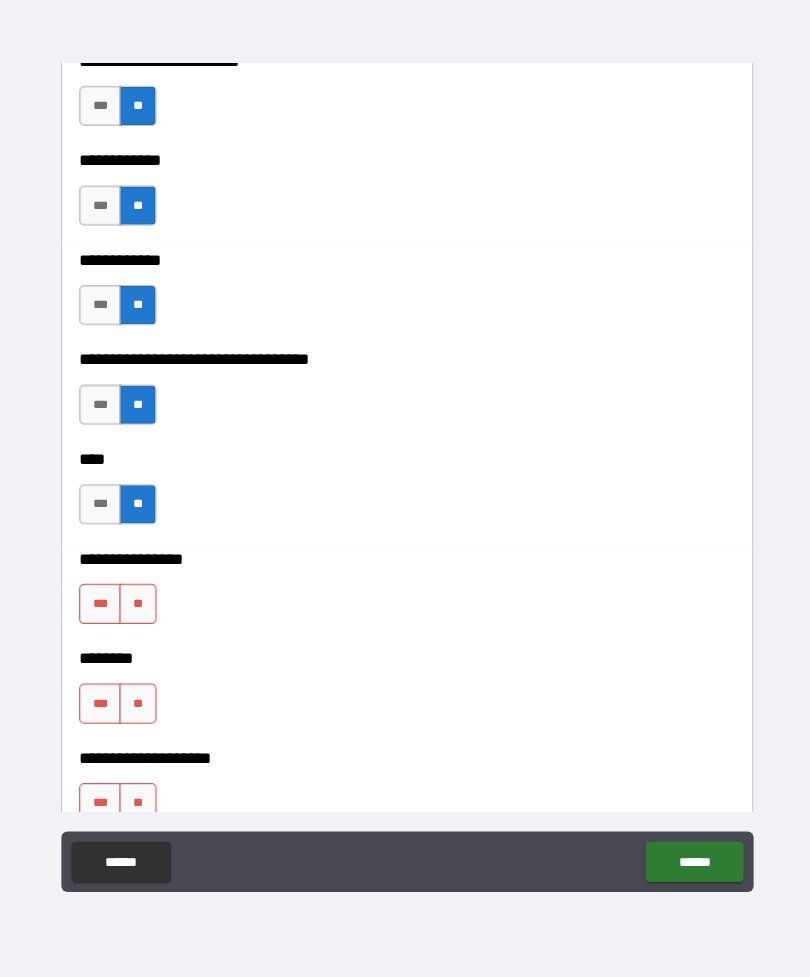 click on "**" at bounding box center [137, 606] 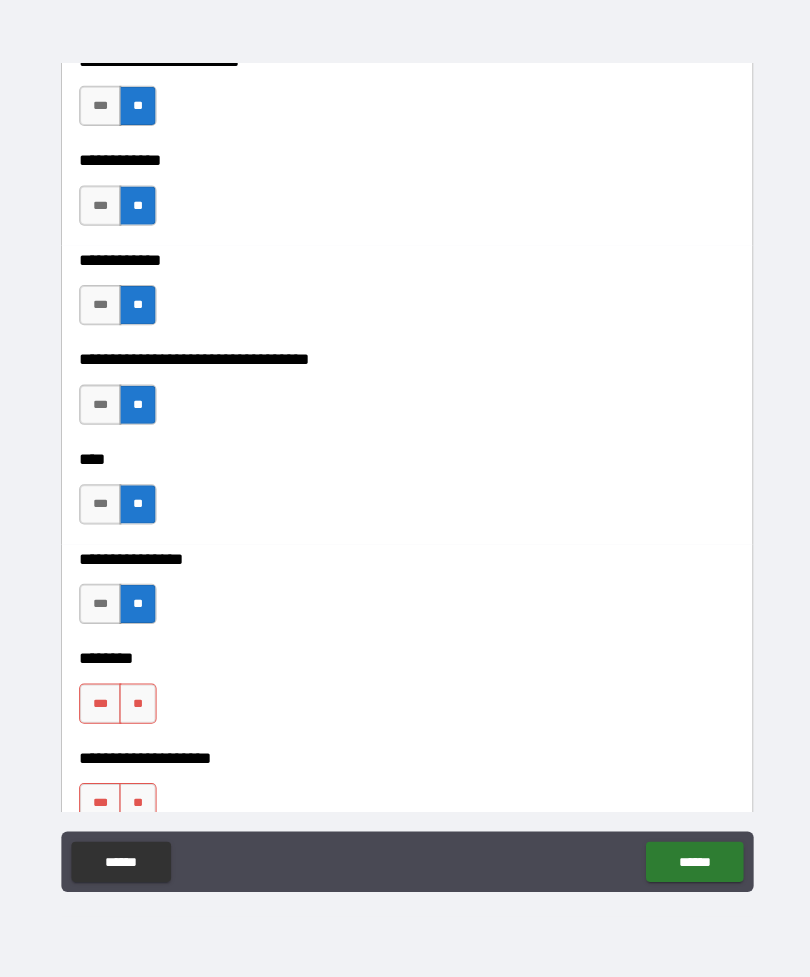 click on "**" at bounding box center (137, 705) 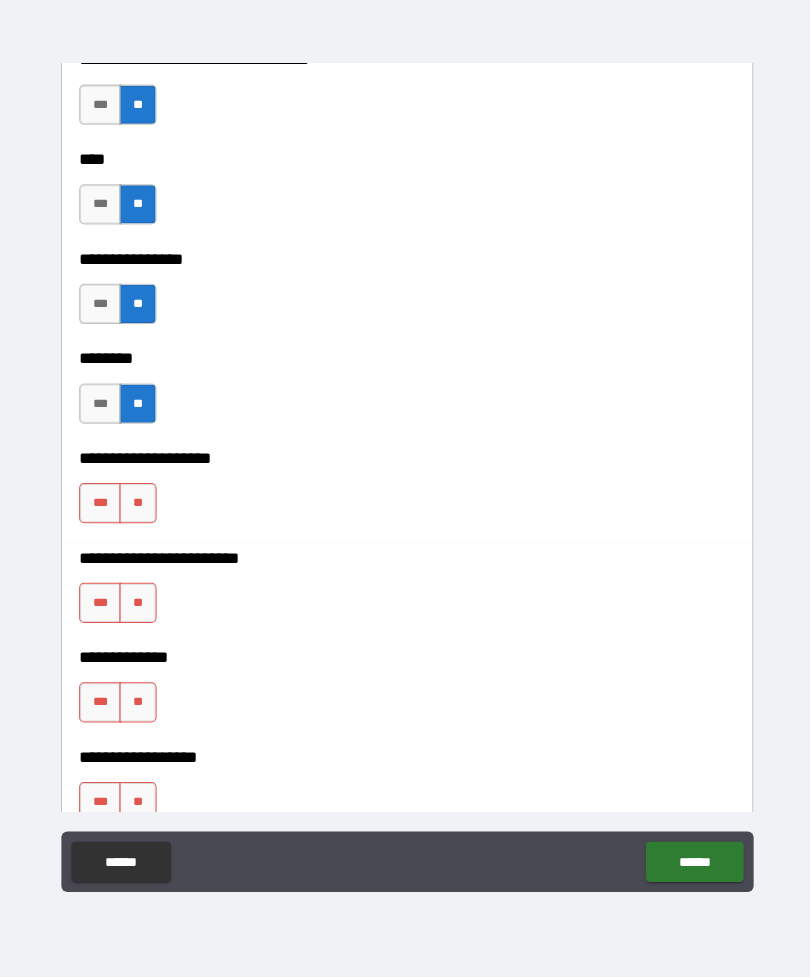 scroll, scrollTop: 6039, scrollLeft: 0, axis: vertical 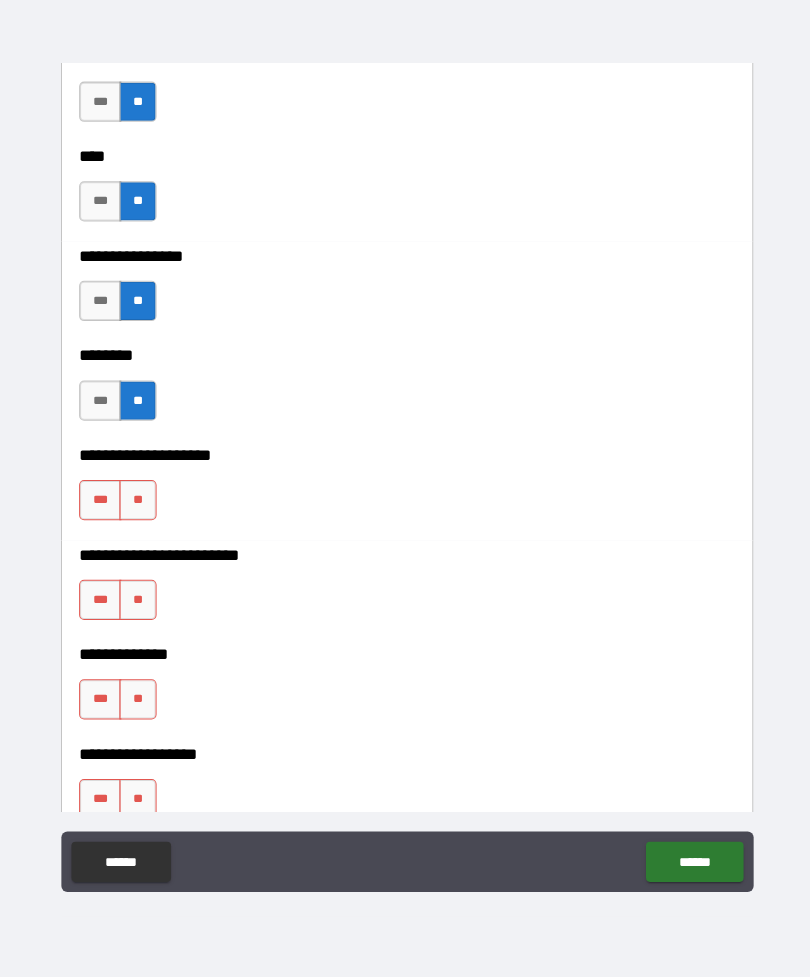 click on "**" at bounding box center [137, 503] 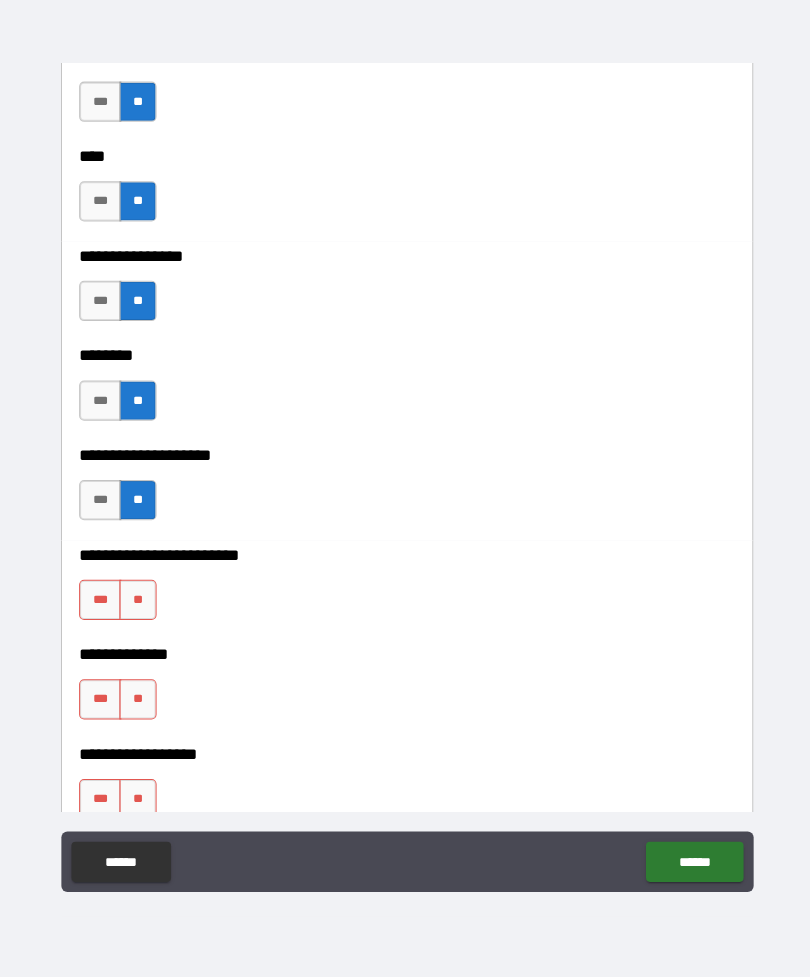 click on "**" at bounding box center [137, 602] 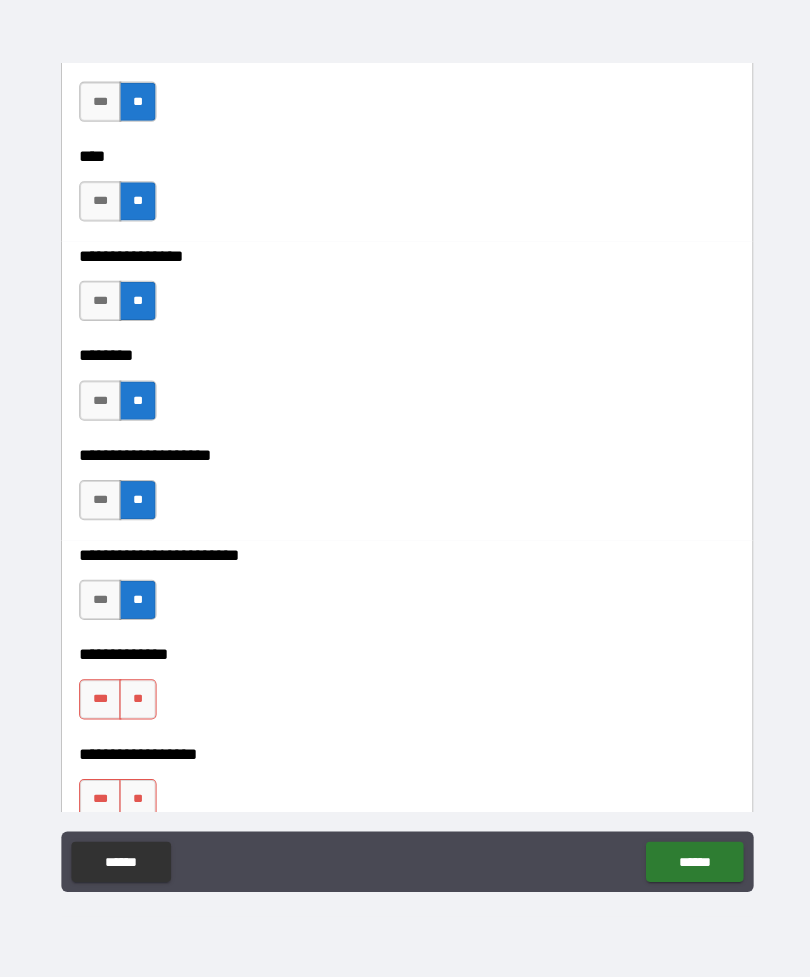 click on "**" at bounding box center (137, 701) 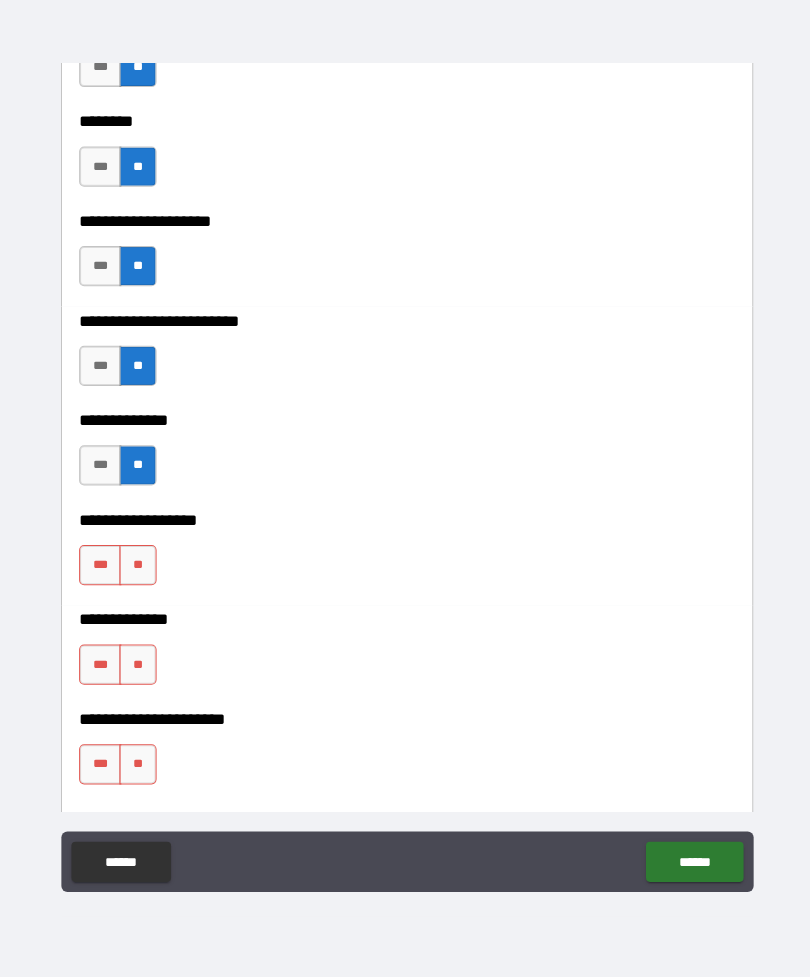 scroll, scrollTop: 6273, scrollLeft: 0, axis: vertical 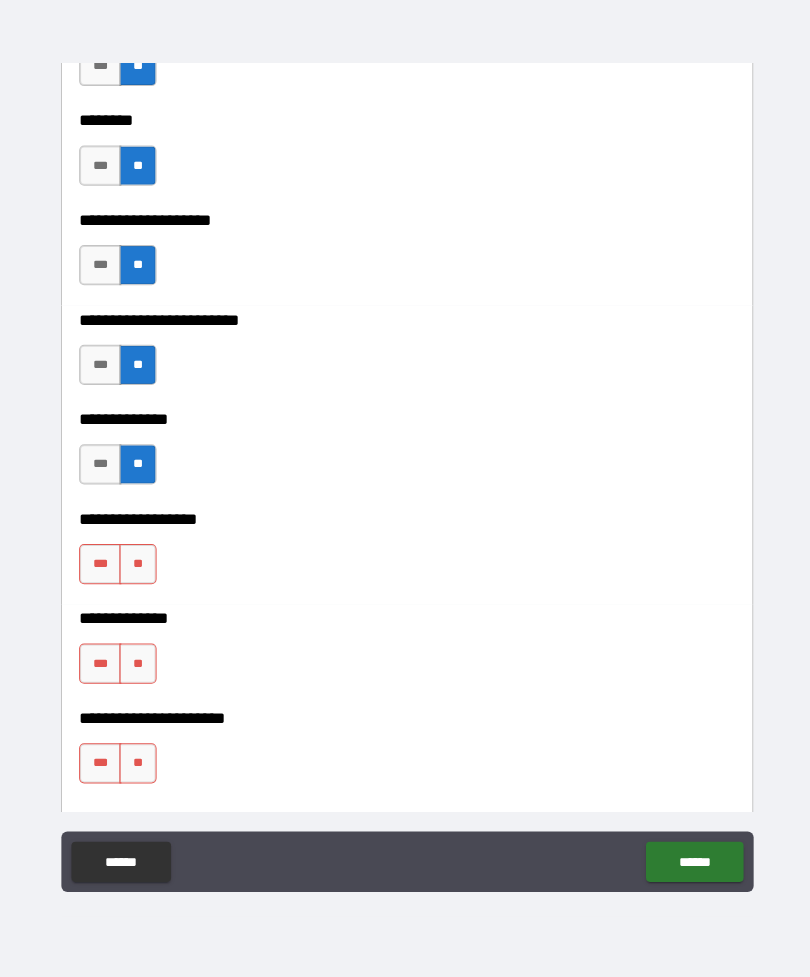 click on "**" at bounding box center (137, 566) 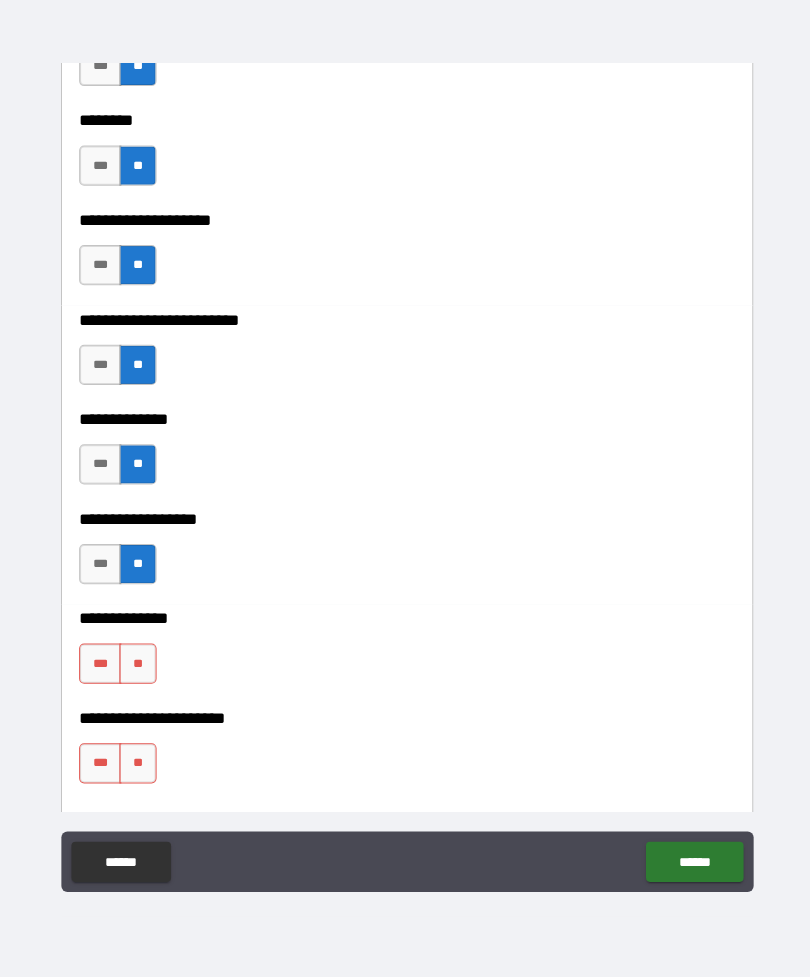 click on "**" at bounding box center [137, 665] 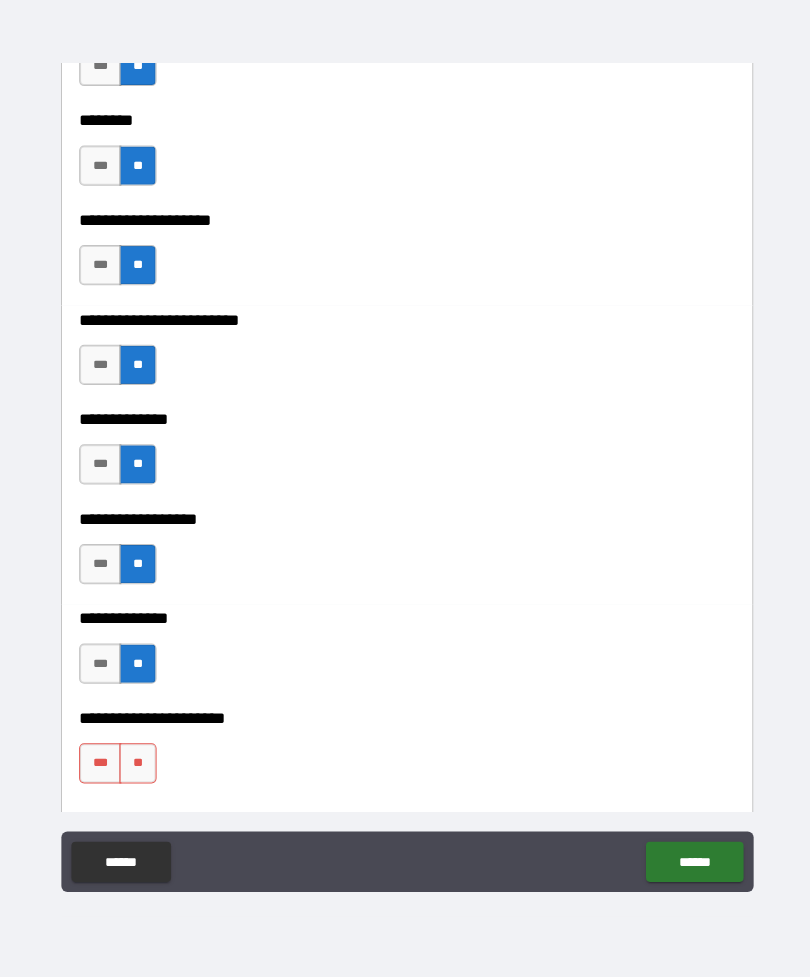 click on "**" at bounding box center [137, 764] 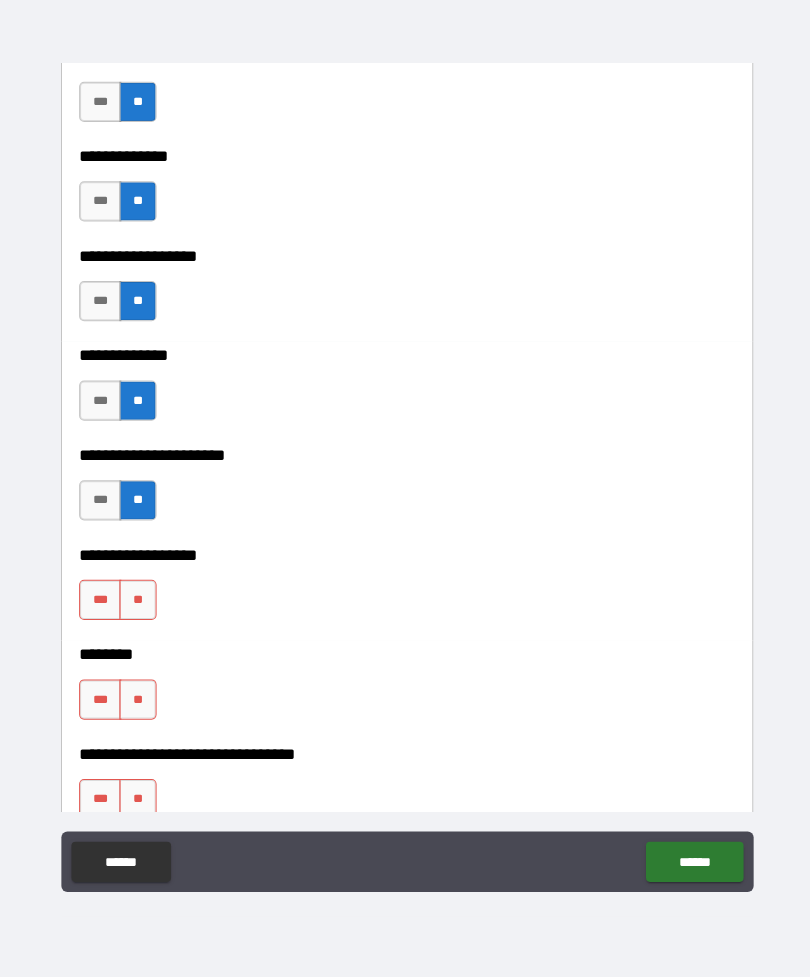 scroll, scrollTop: 6536, scrollLeft: 0, axis: vertical 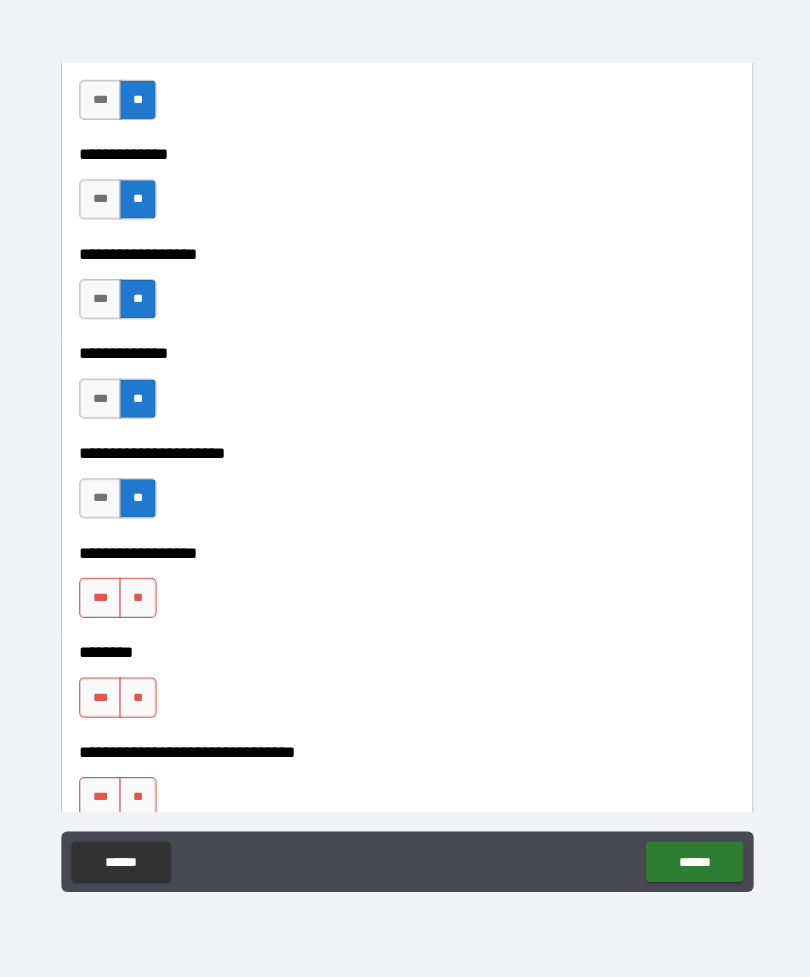click on "**" at bounding box center [137, 600] 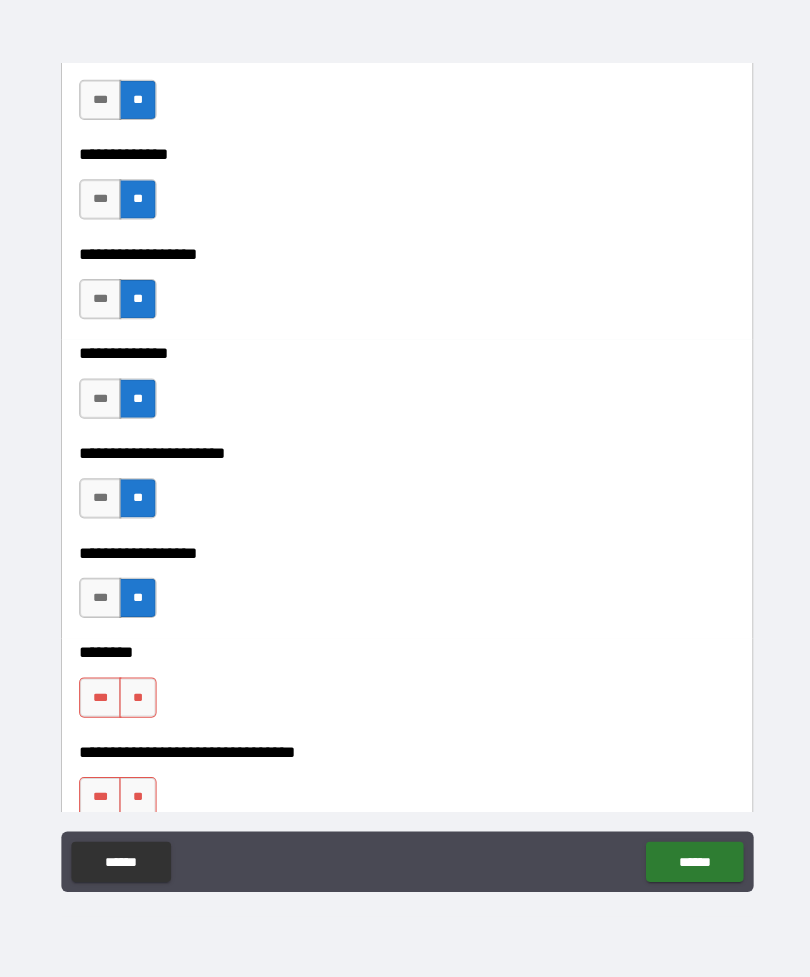 click on "**" at bounding box center (137, 699) 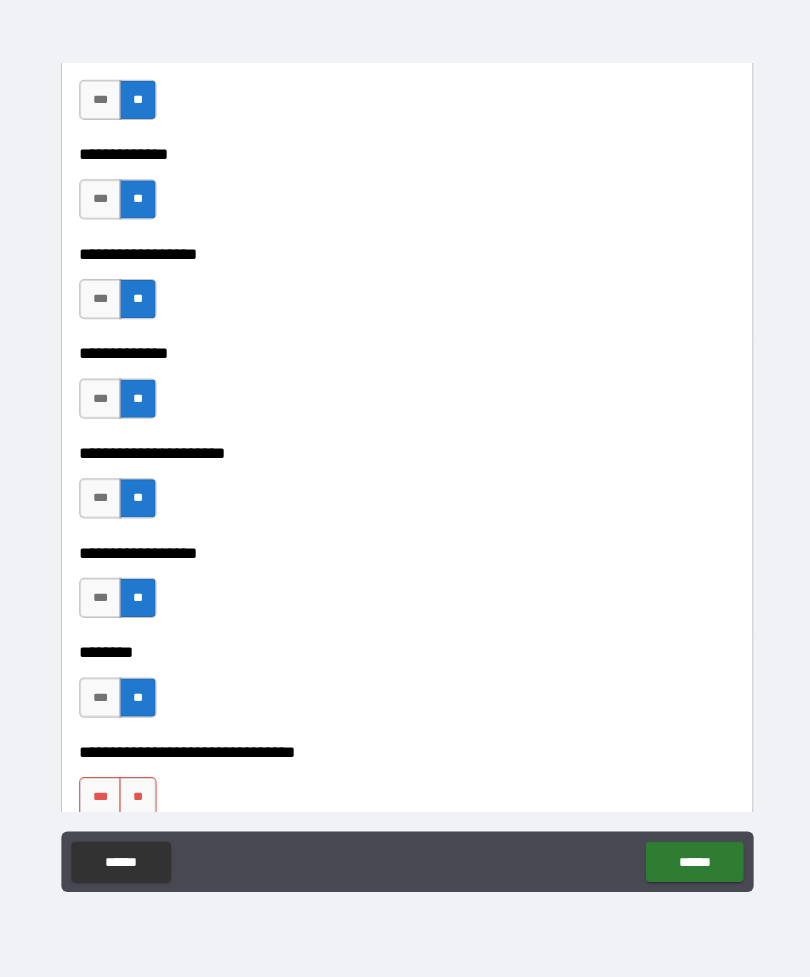 click on "**" at bounding box center [137, 798] 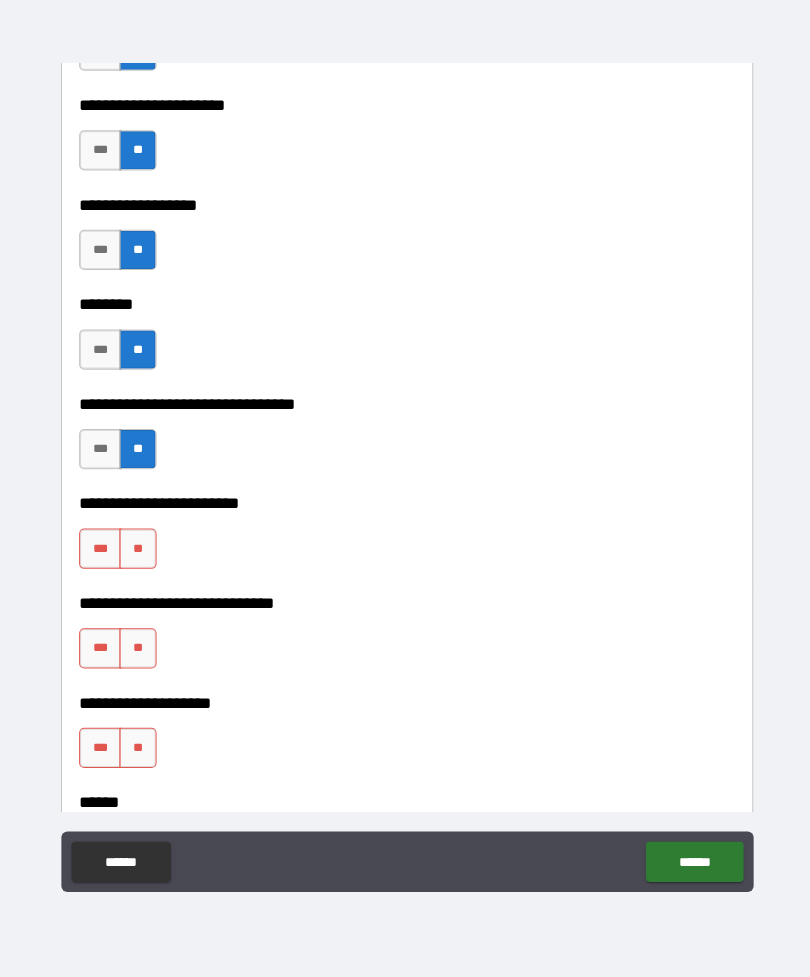 scroll, scrollTop: 6888, scrollLeft: 0, axis: vertical 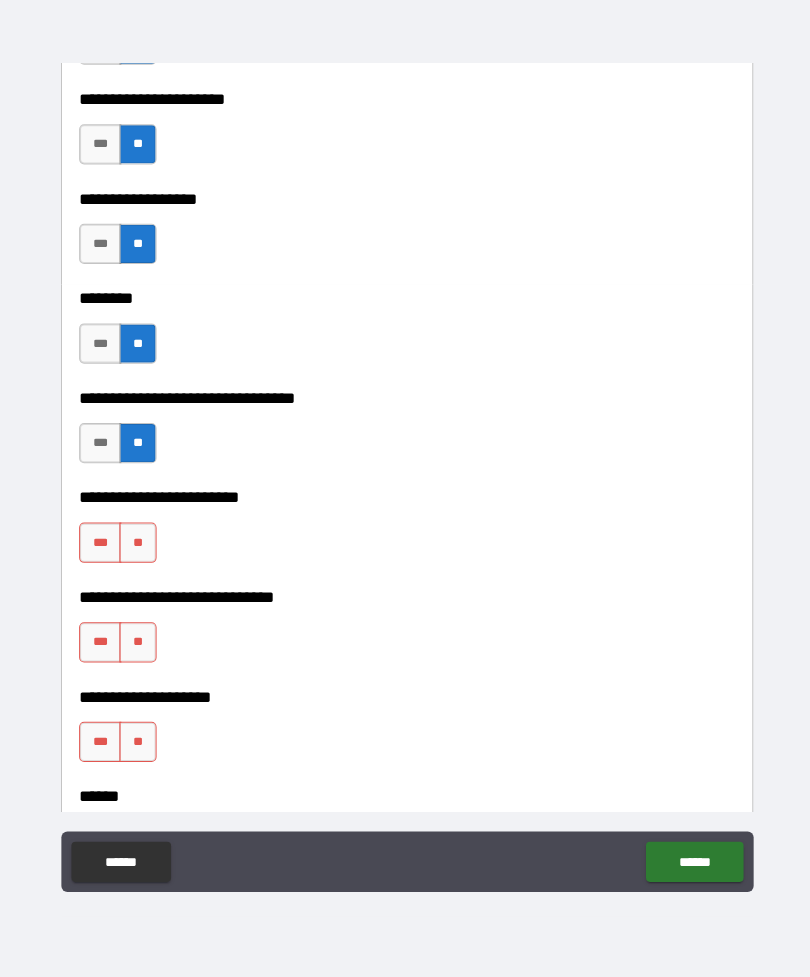click on "**" at bounding box center [137, 545] 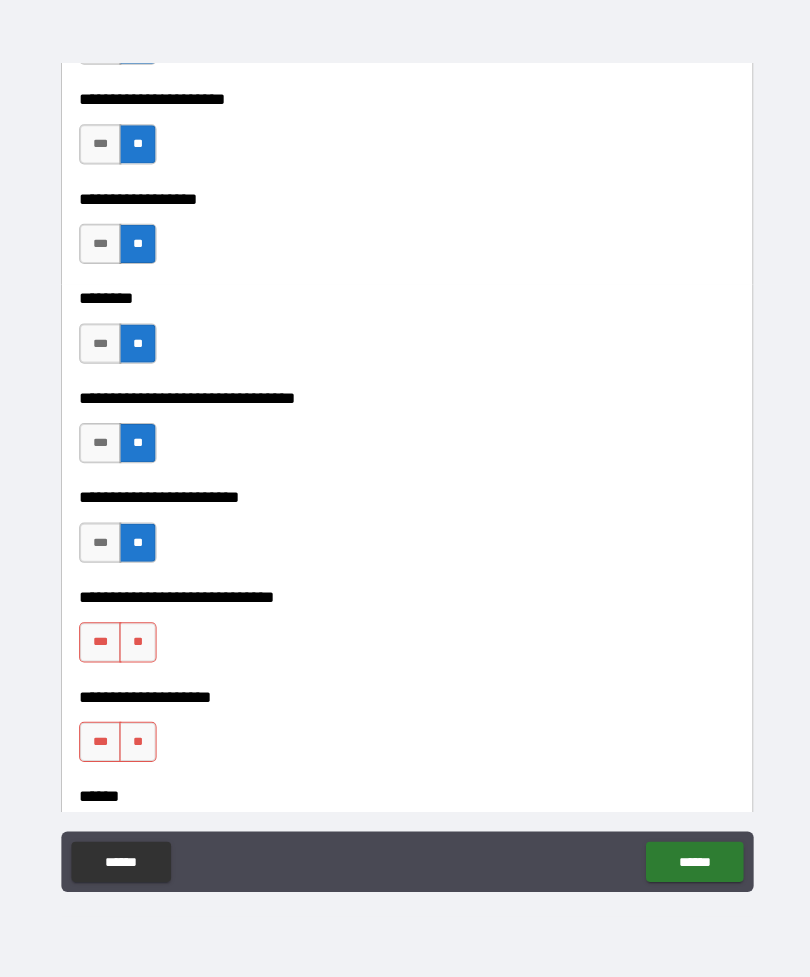 click on "**" at bounding box center [137, 644] 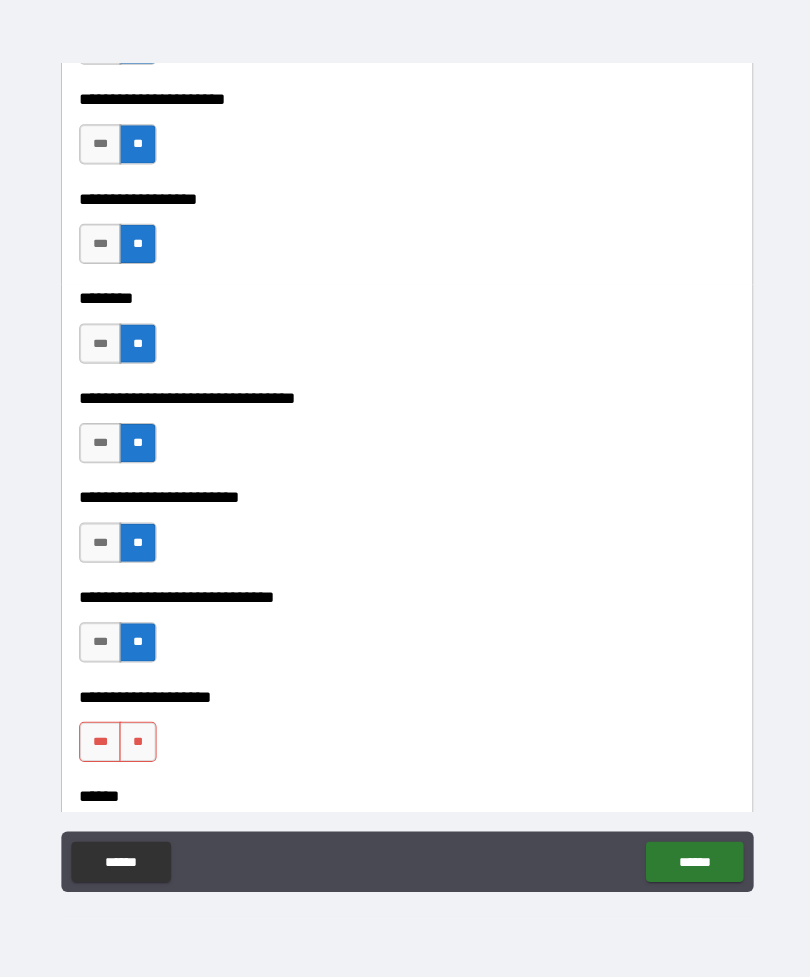 click on "**" at bounding box center [137, 743] 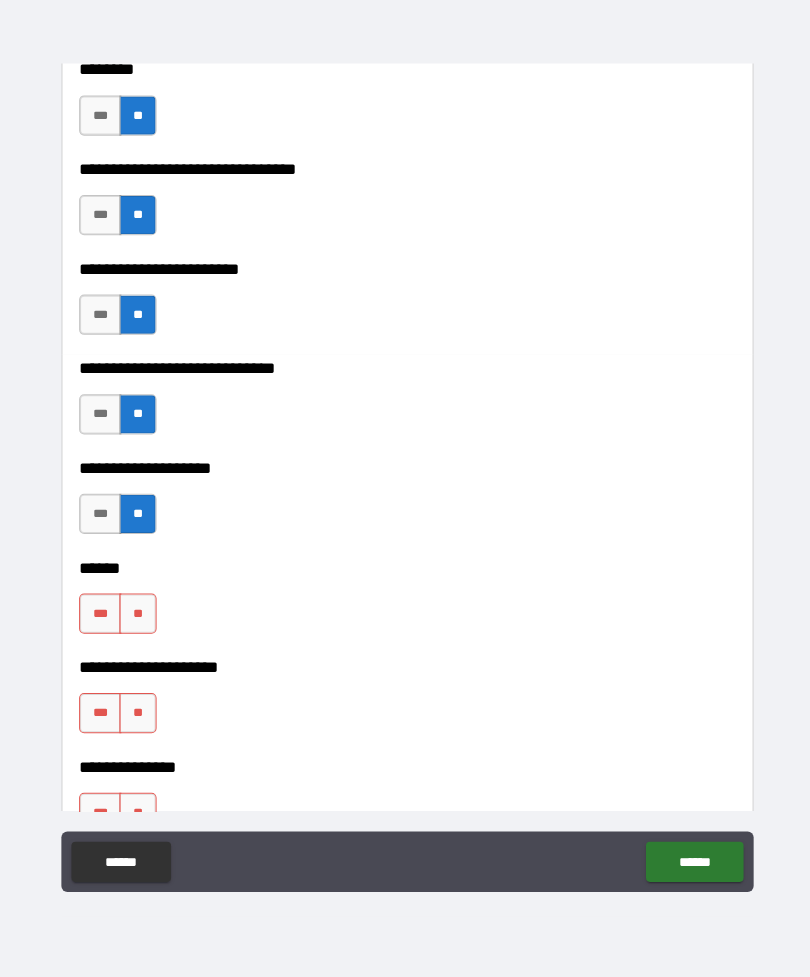 scroll, scrollTop: 7122, scrollLeft: 0, axis: vertical 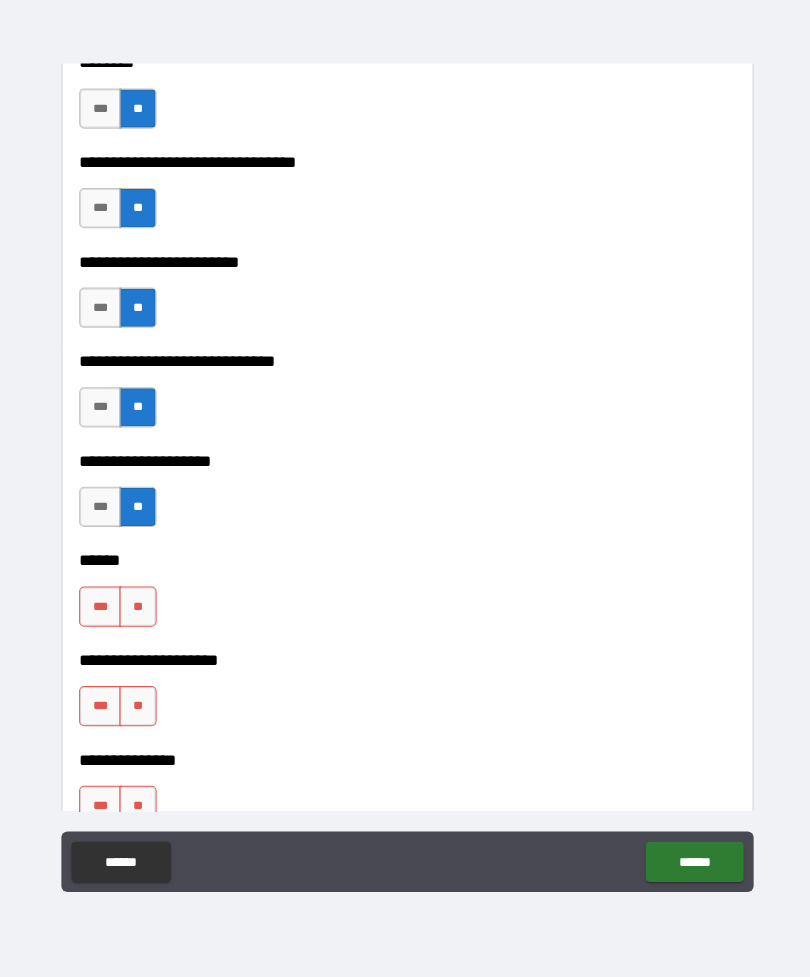 click on "**" at bounding box center [137, 608] 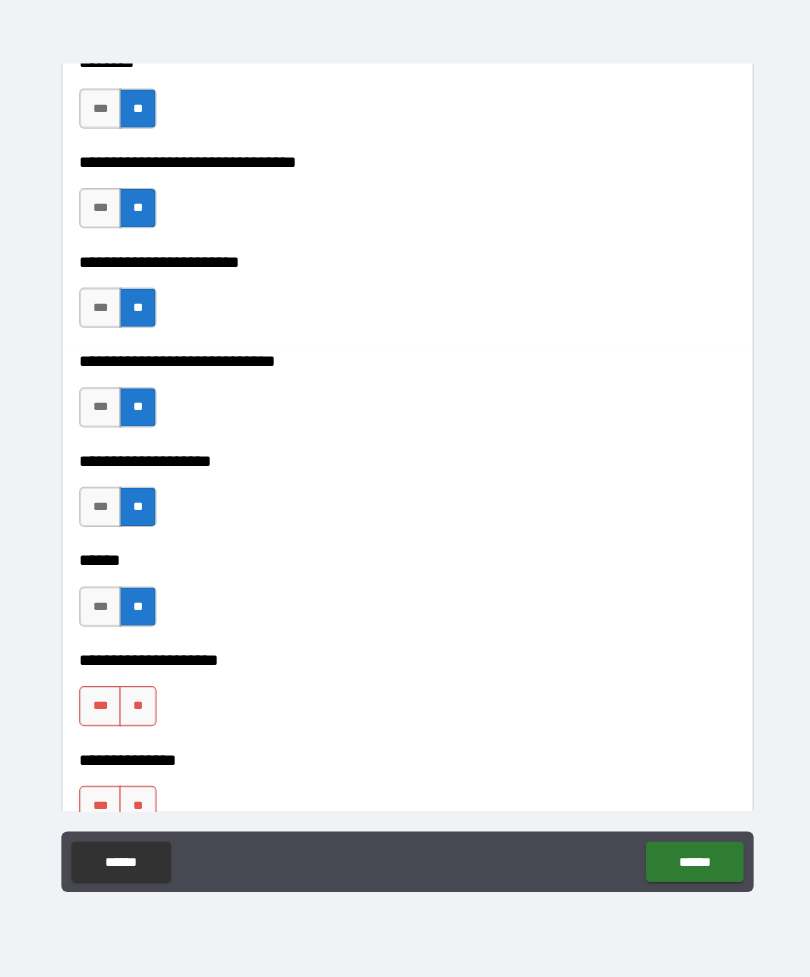 click on "**" at bounding box center (137, 707) 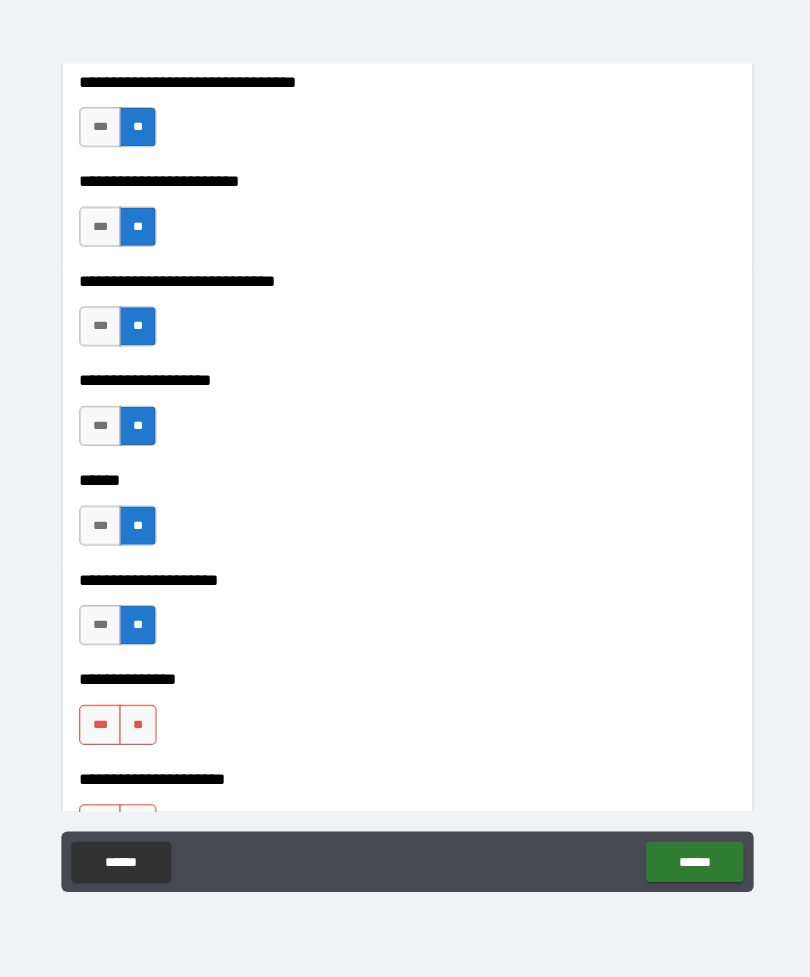 scroll, scrollTop: 7287, scrollLeft: 0, axis: vertical 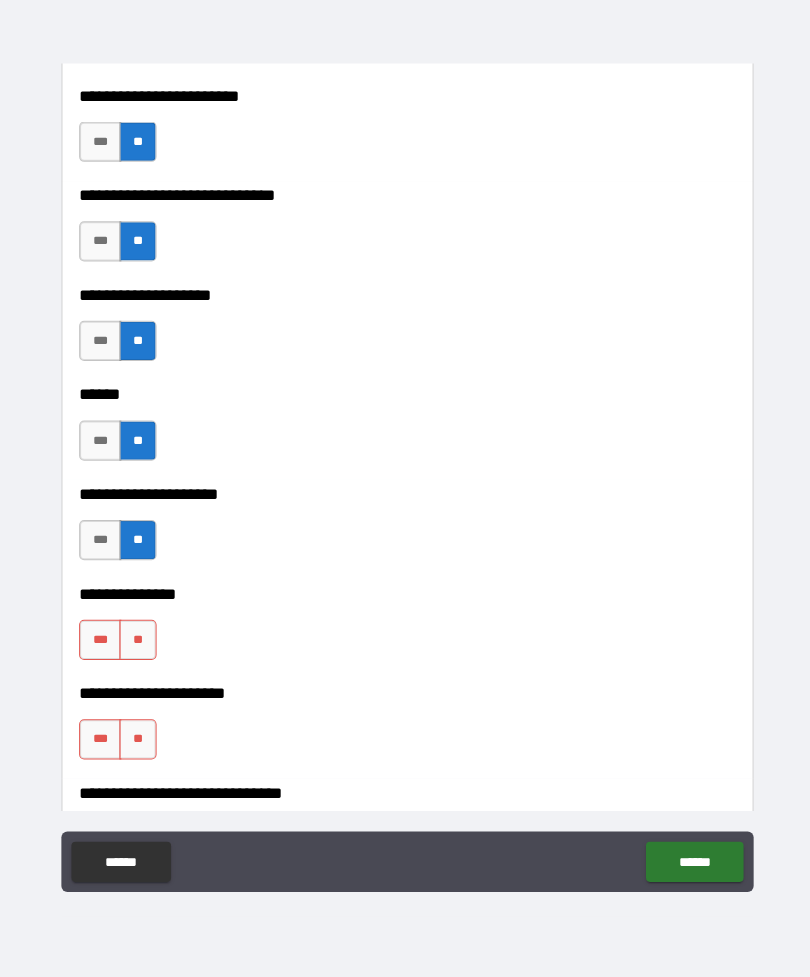 click on "**" at bounding box center (137, 641) 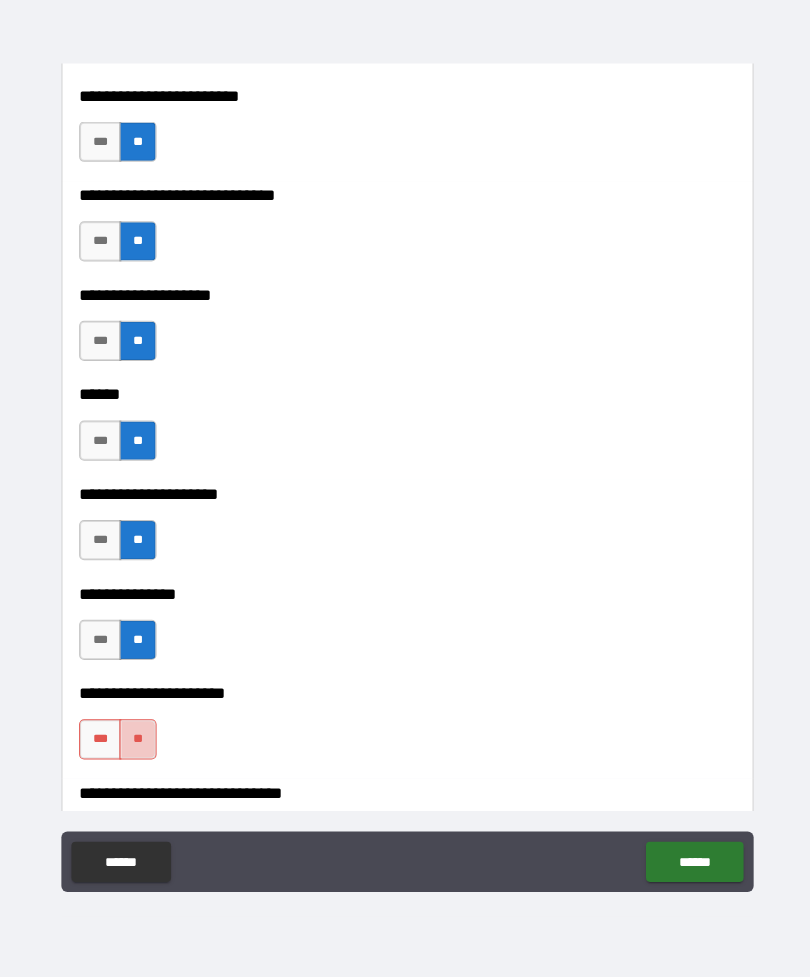 click on "**" at bounding box center (137, 740) 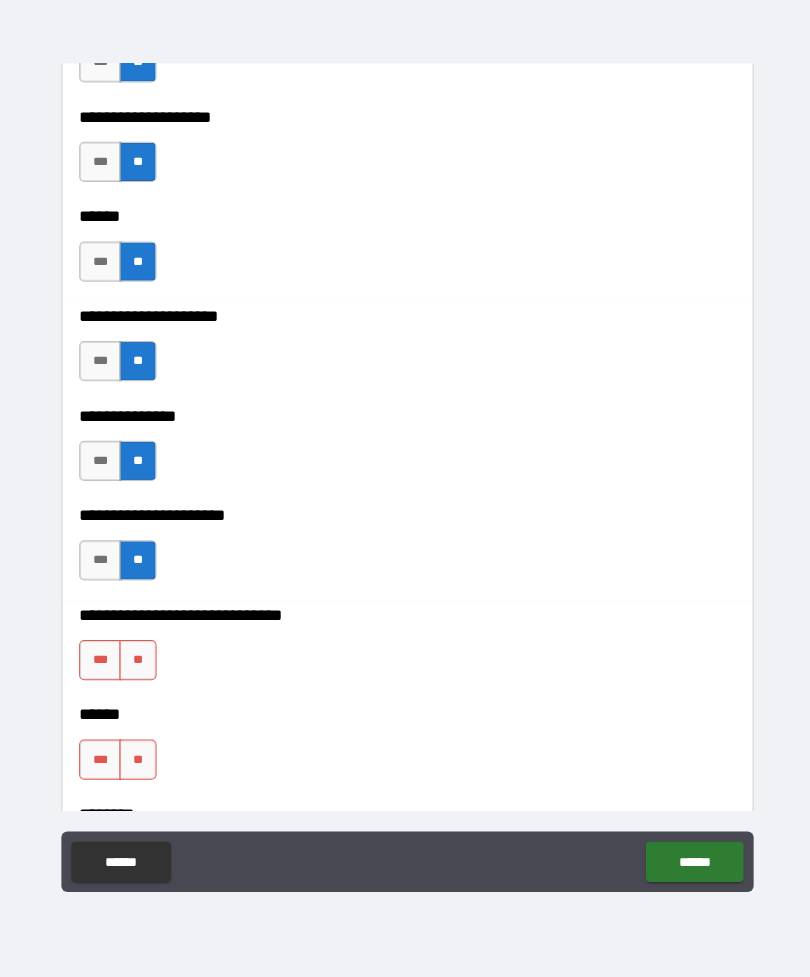 scroll, scrollTop: 7475, scrollLeft: 0, axis: vertical 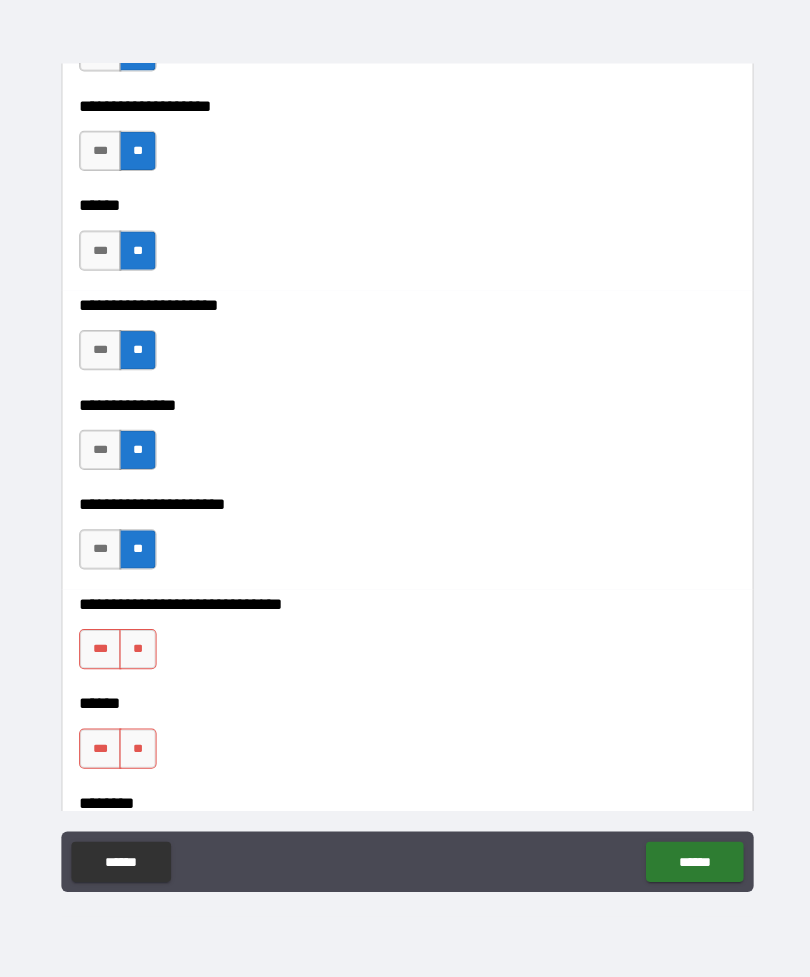click on "**" at bounding box center [137, 651] 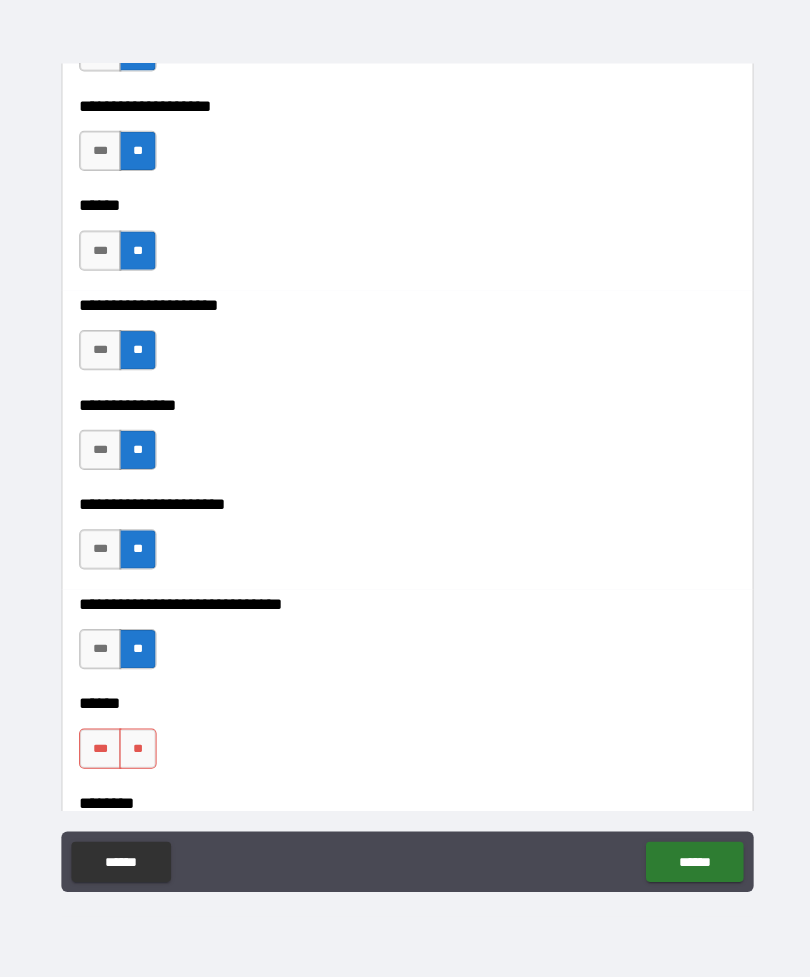 click on "**" at bounding box center (137, 750) 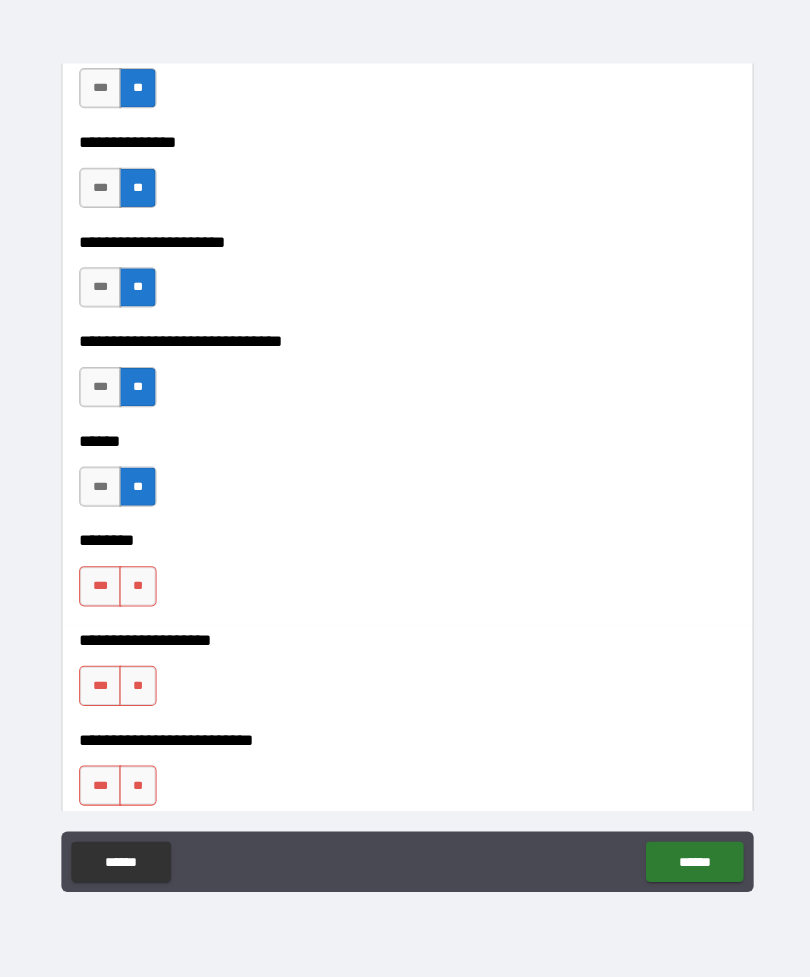 scroll, scrollTop: 7739, scrollLeft: 0, axis: vertical 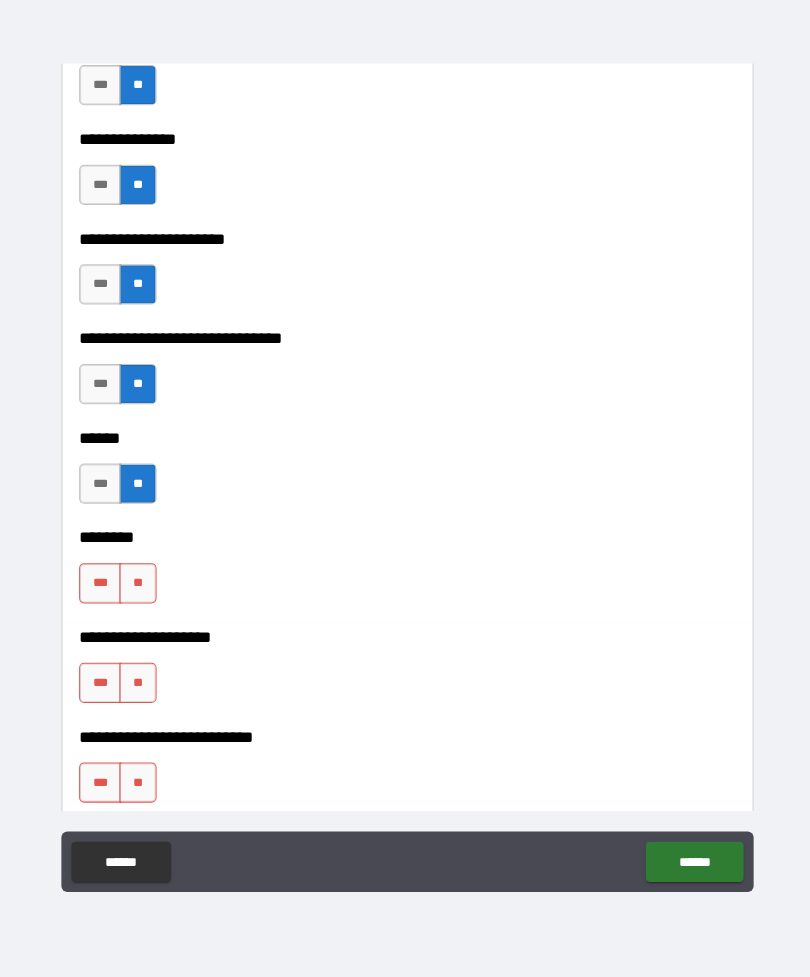 click on "**" at bounding box center [137, 684] 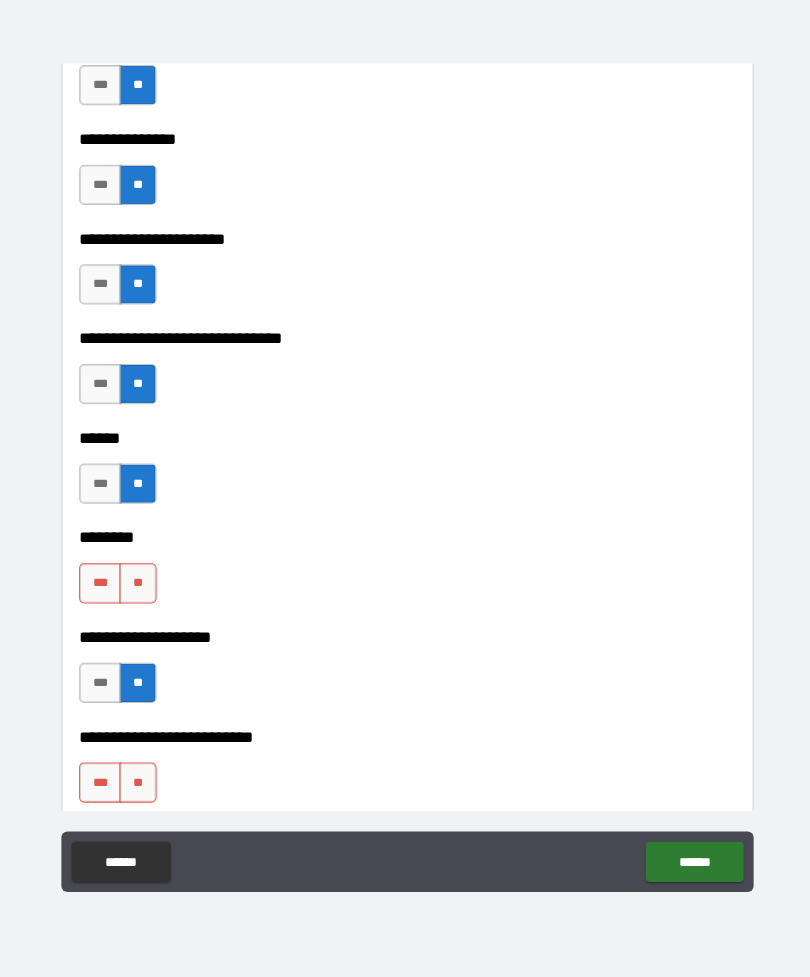 click on "**" at bounding box center (137, 585) 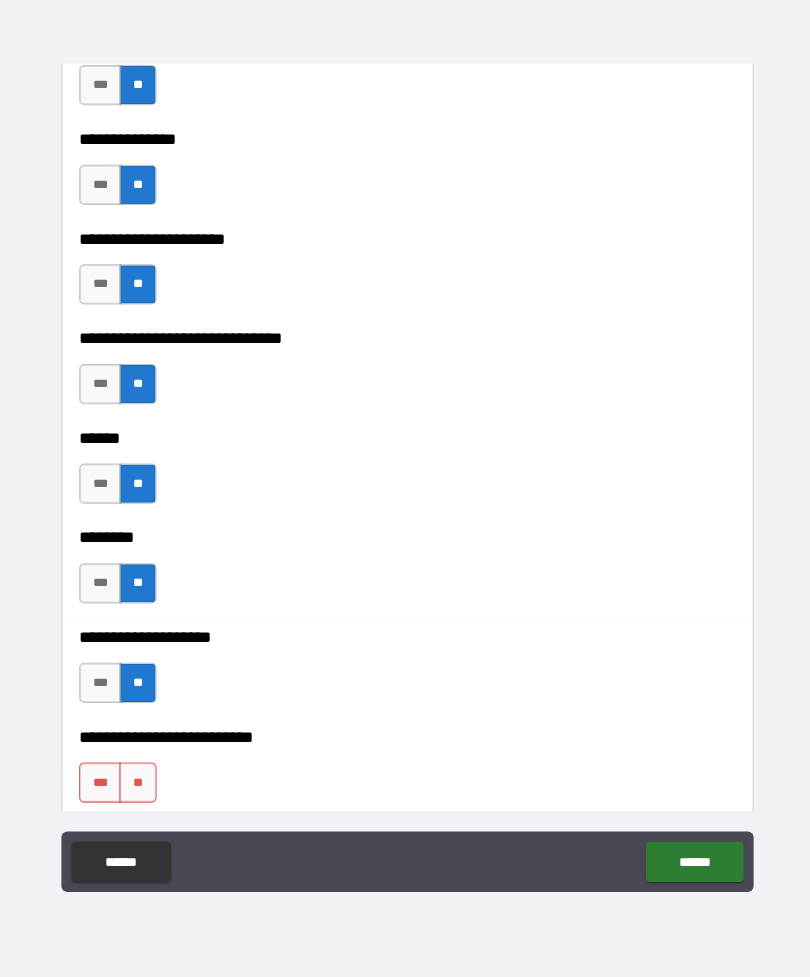click on "**" at bounding box center [137, 783] 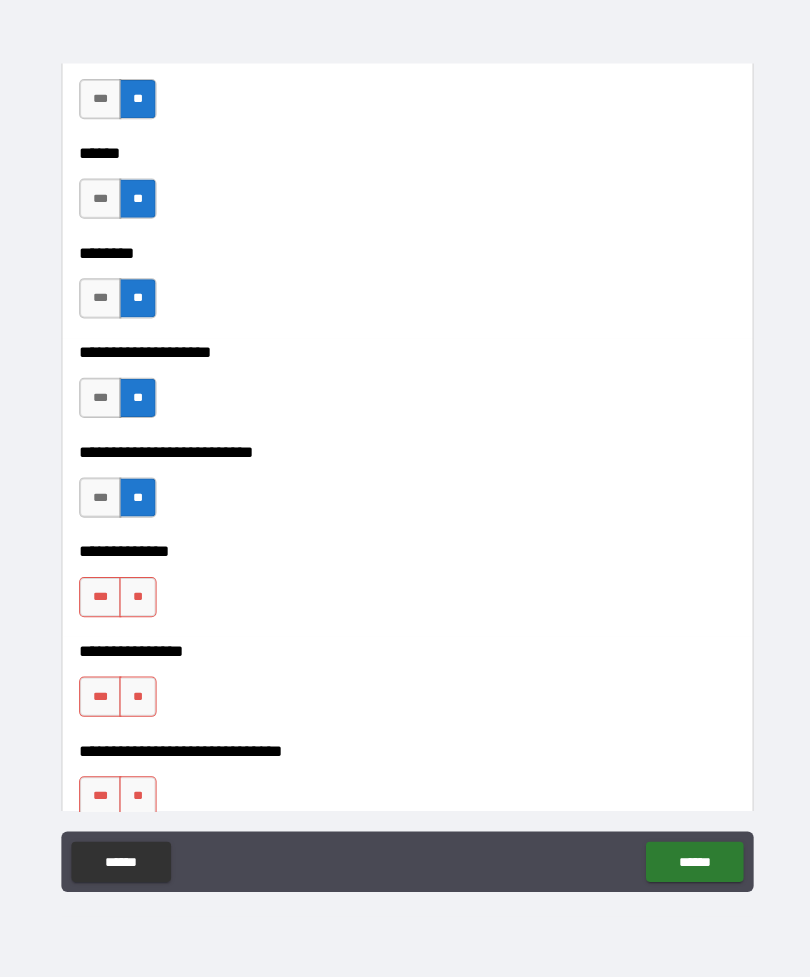 scroll, scrollTop: 8029, scrollLeft: 0, axis: vertical 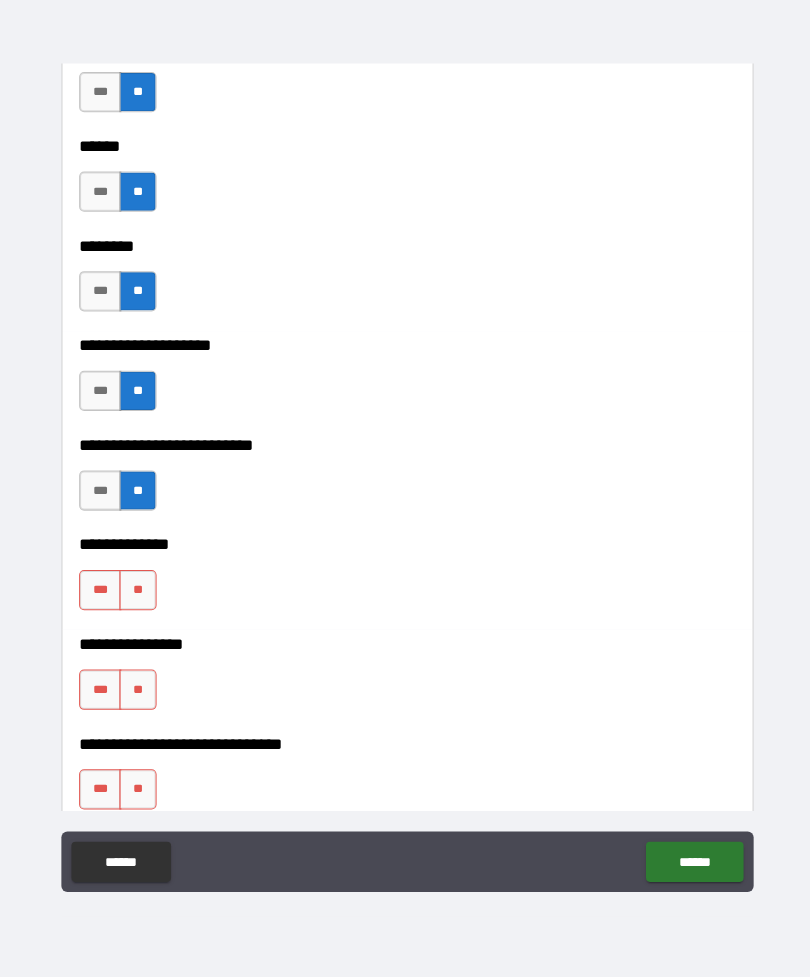 click on "**" at bounding box center (137, 592) 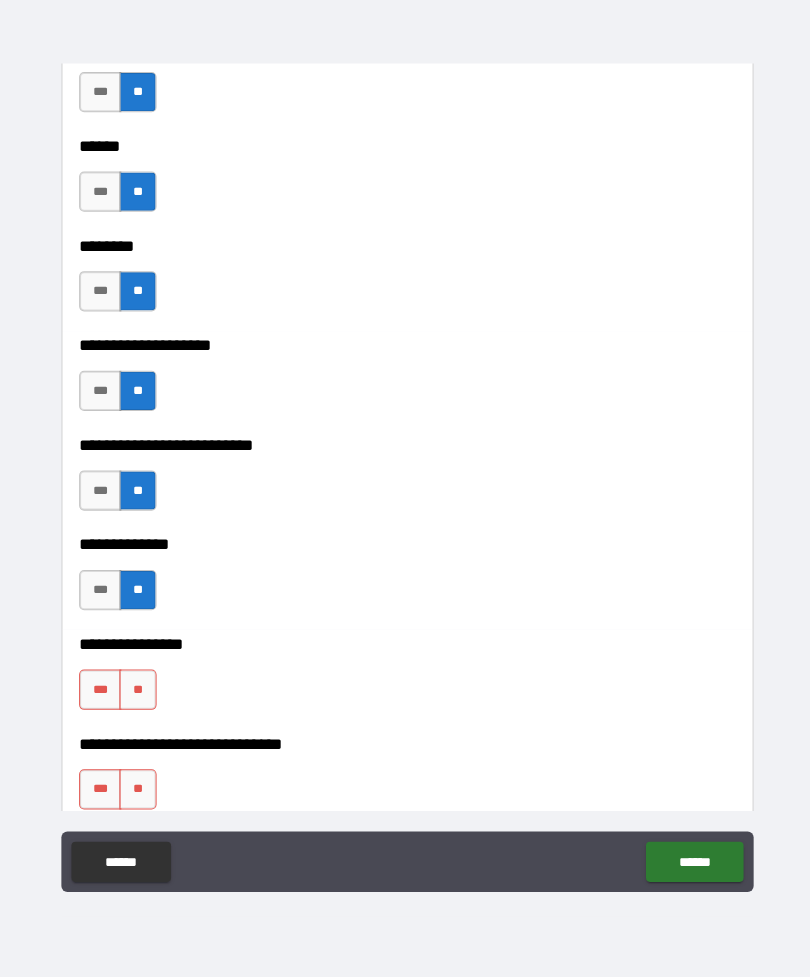click on "**" at bounding box center [137, 691] 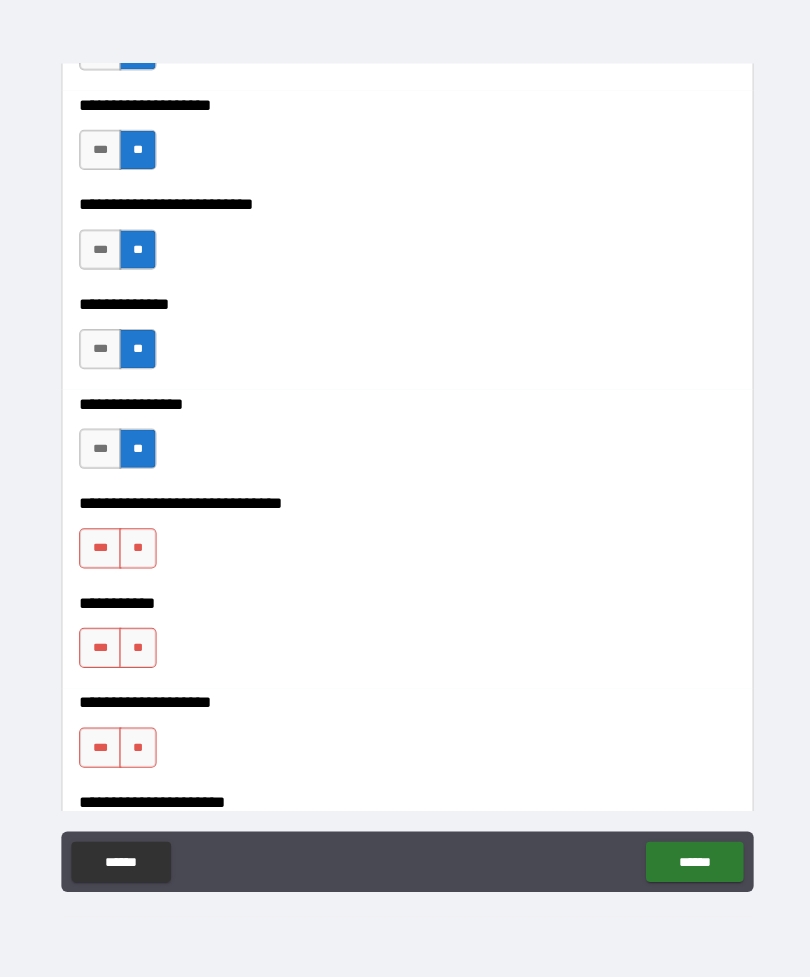 scroll, scrollTop: 8265, scrollLeft: 0, axis: vertical 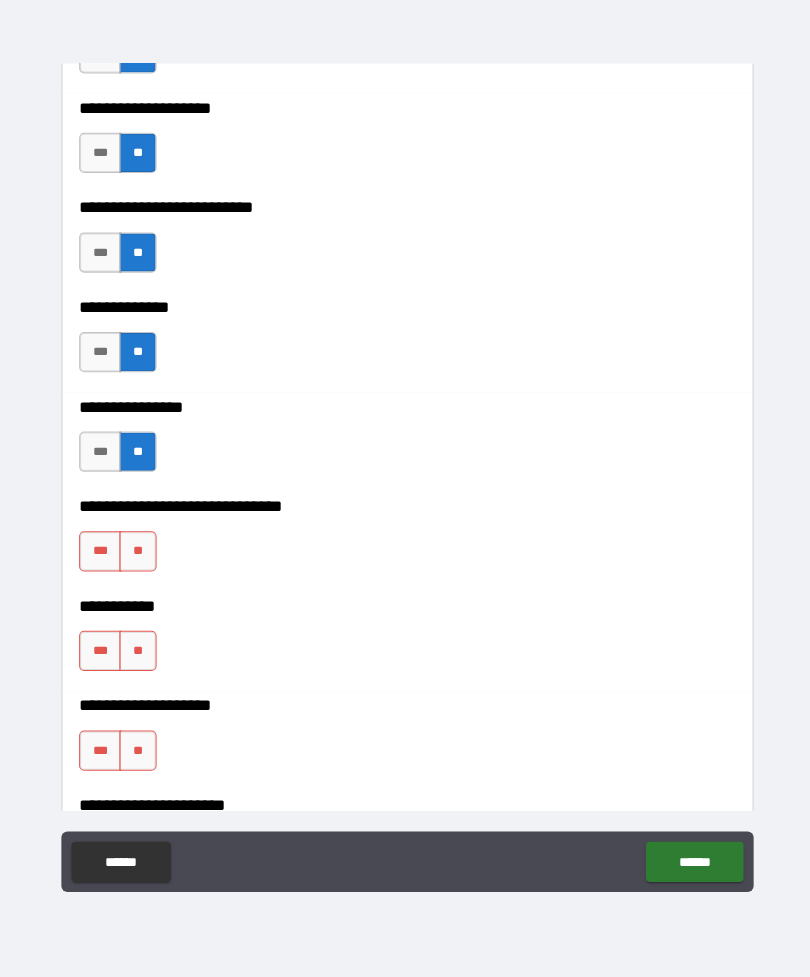 click on "**" at bounding box center [137, 653] 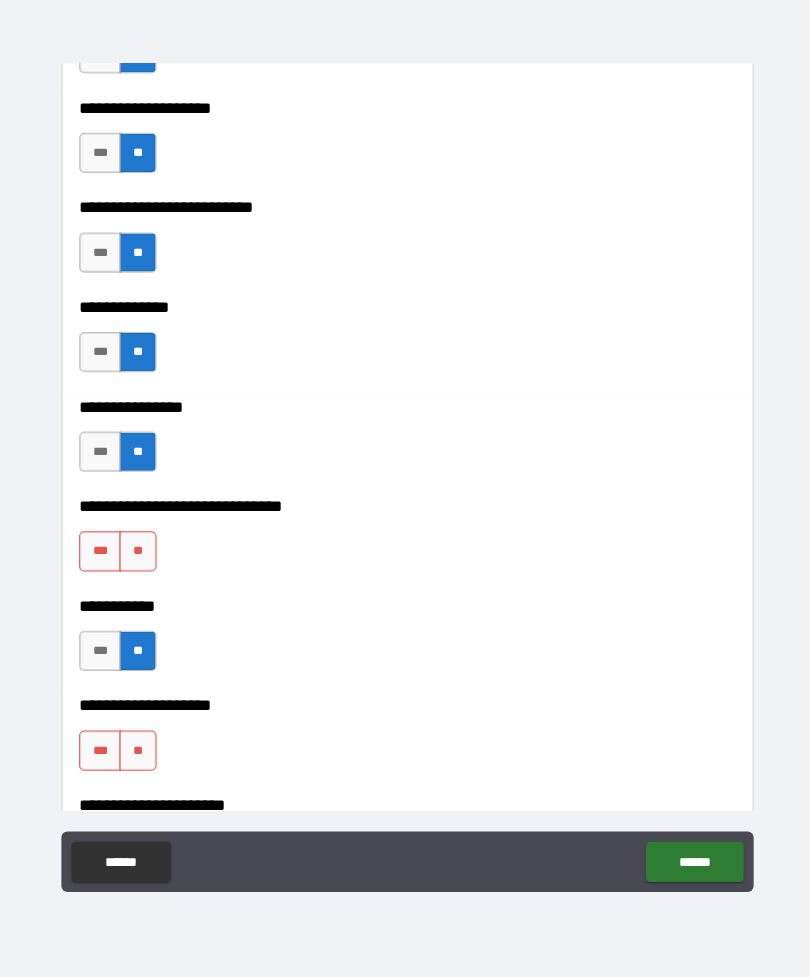 click on "**" at bounding box center [137, 554] 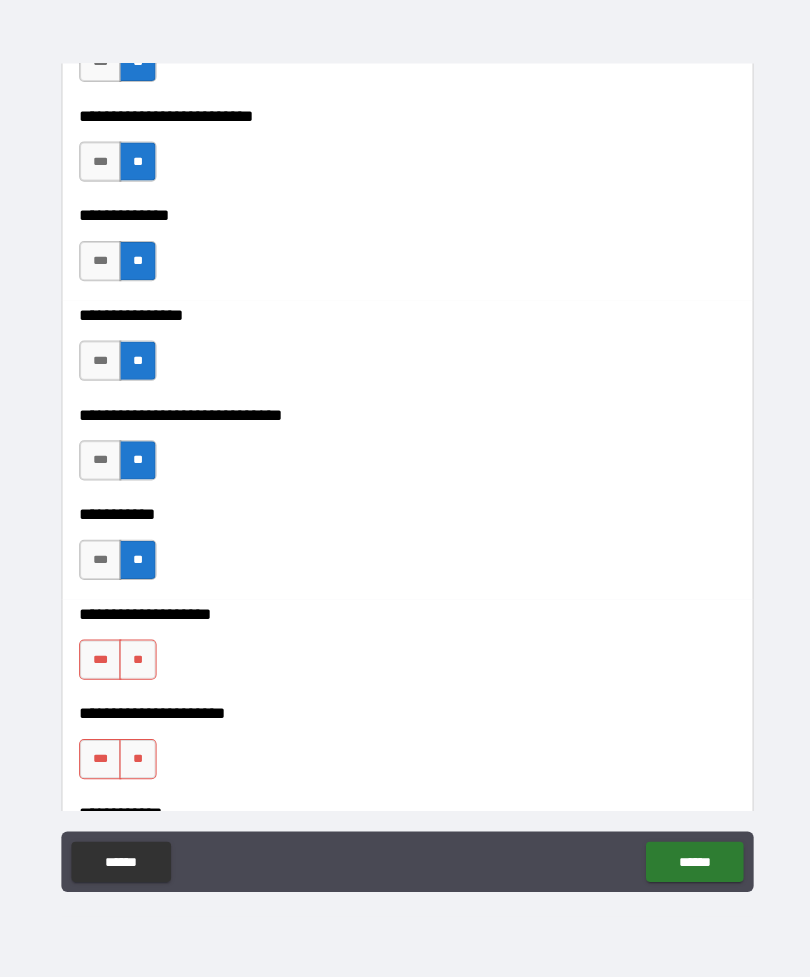 scroll, scrollTop: 8453, scrollLeft: 0, axis: vertical 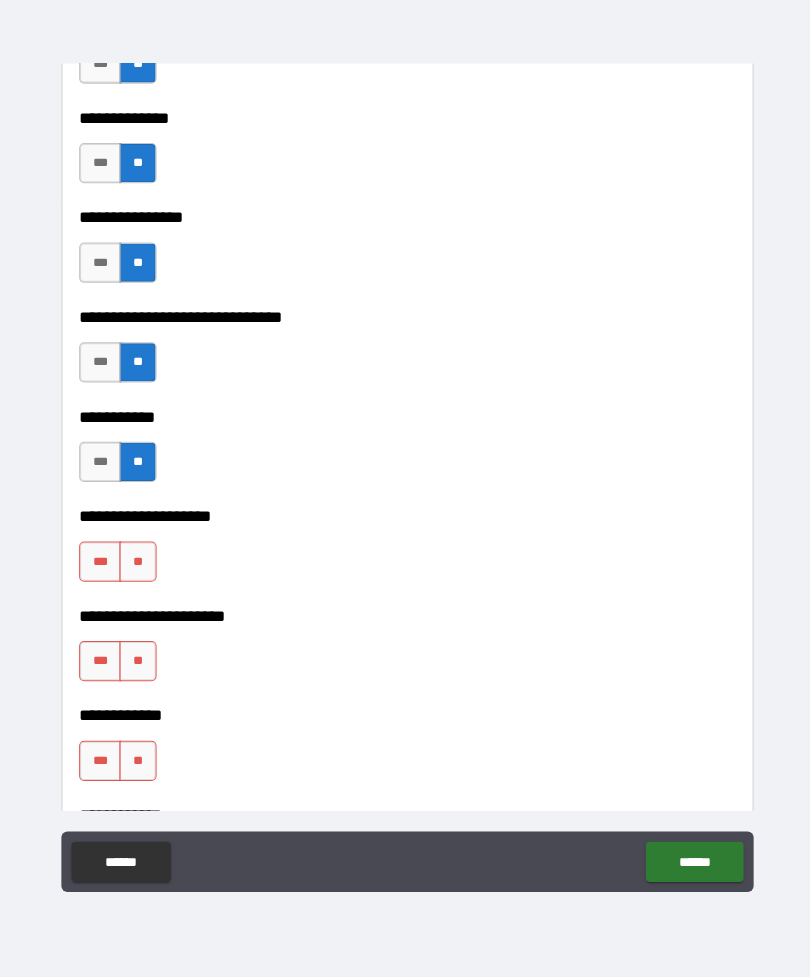 click on "**" at bounding box center (137, 564) 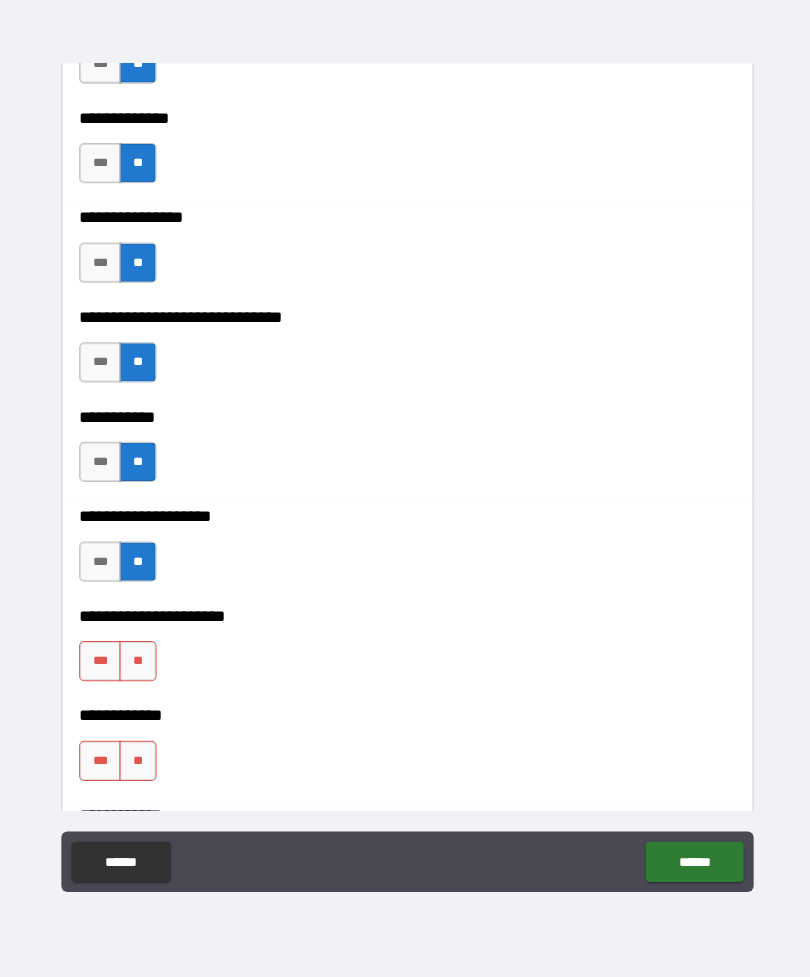 click on "**" at bounding box center (137, 663) 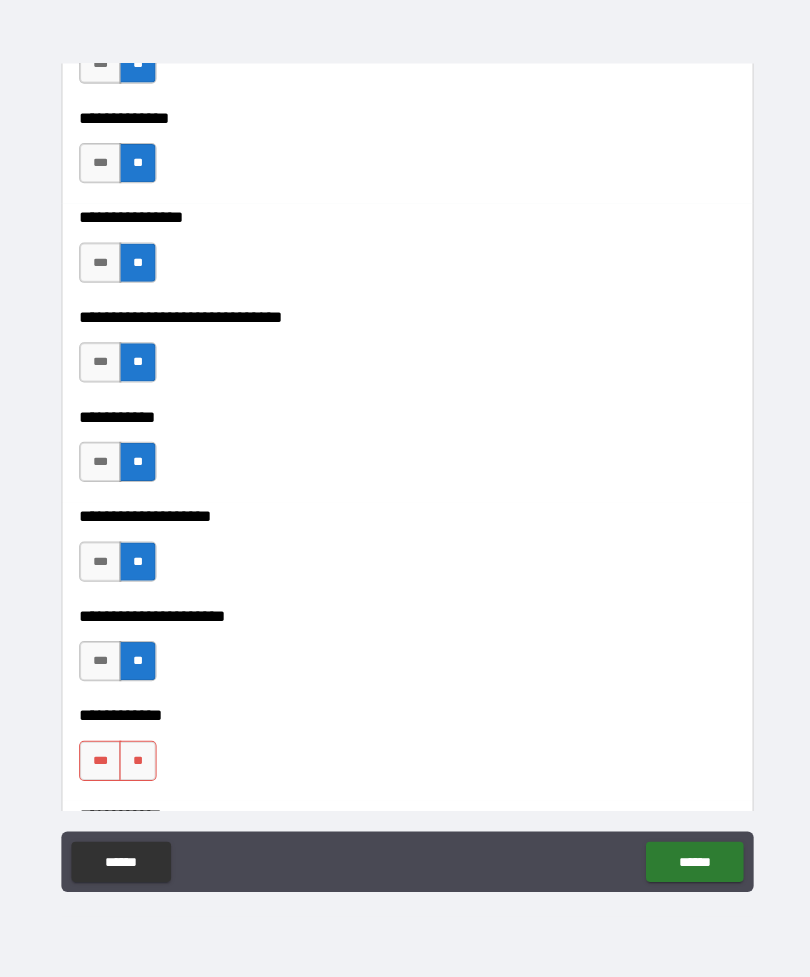 click on "**" at bounding box center (137, 762) 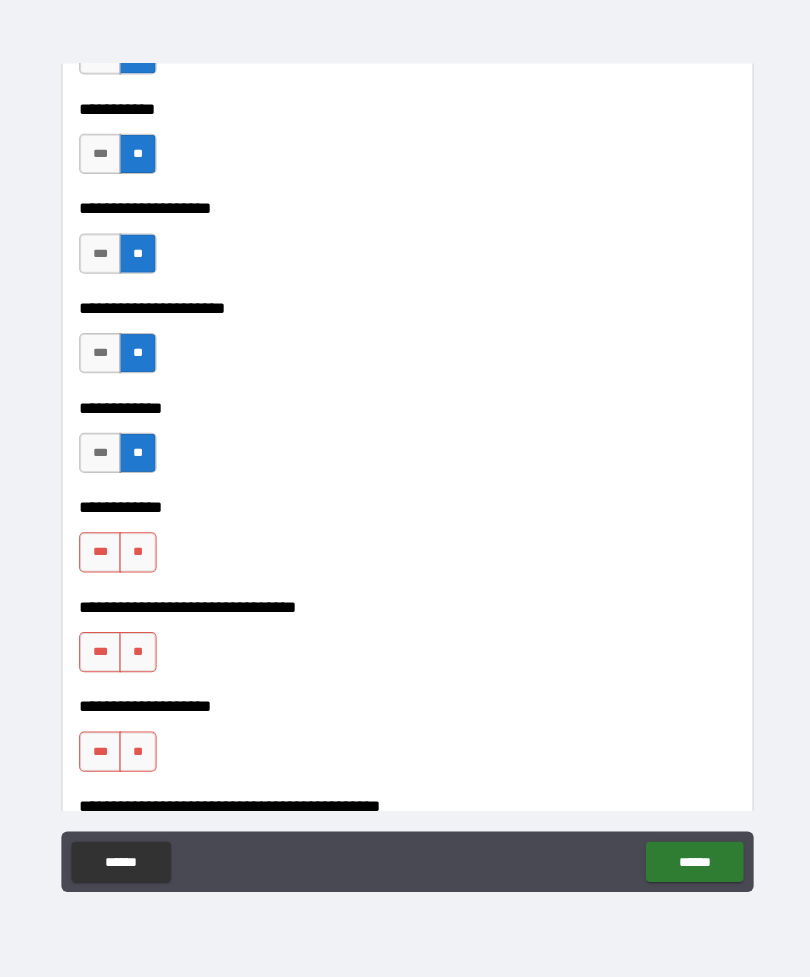 scroll, scrollTop: 8769, scrollLeft: 0, axis: vertical 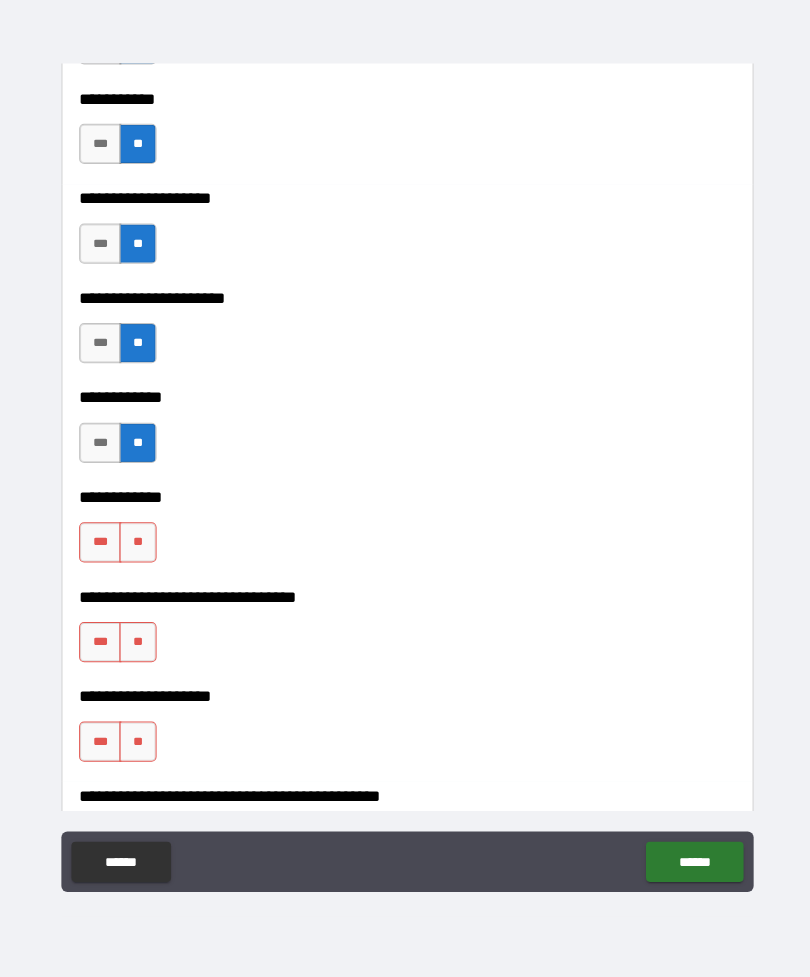 click on "**" at bounding box center [137, 545] 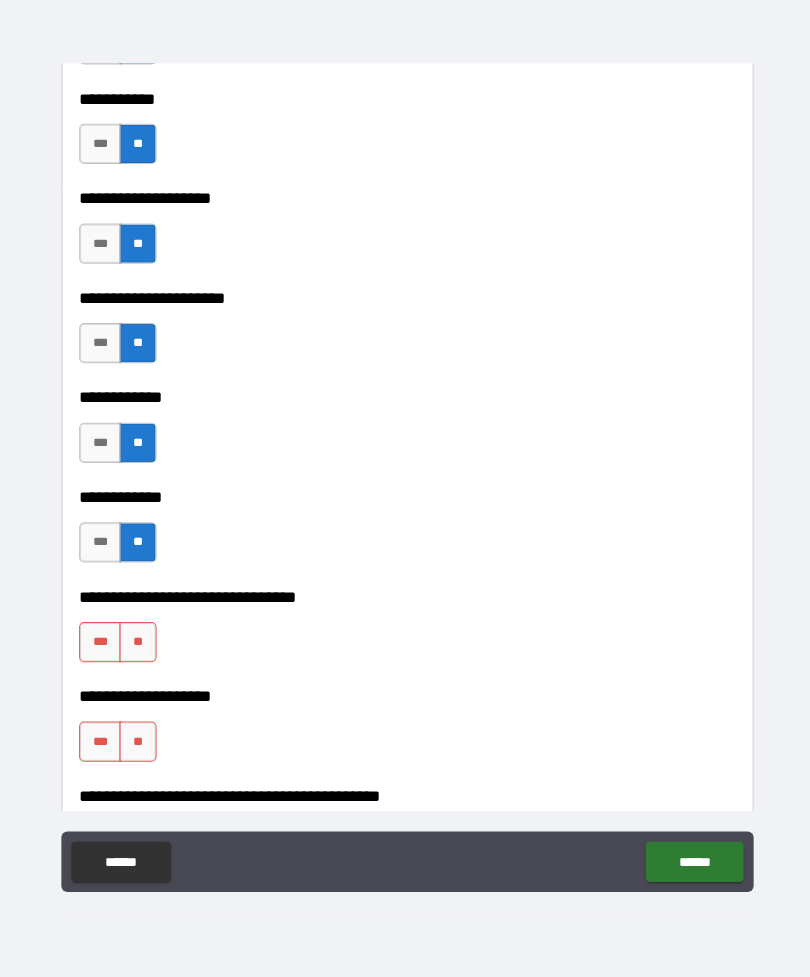 click on "**" at bounding box center (137, 644) 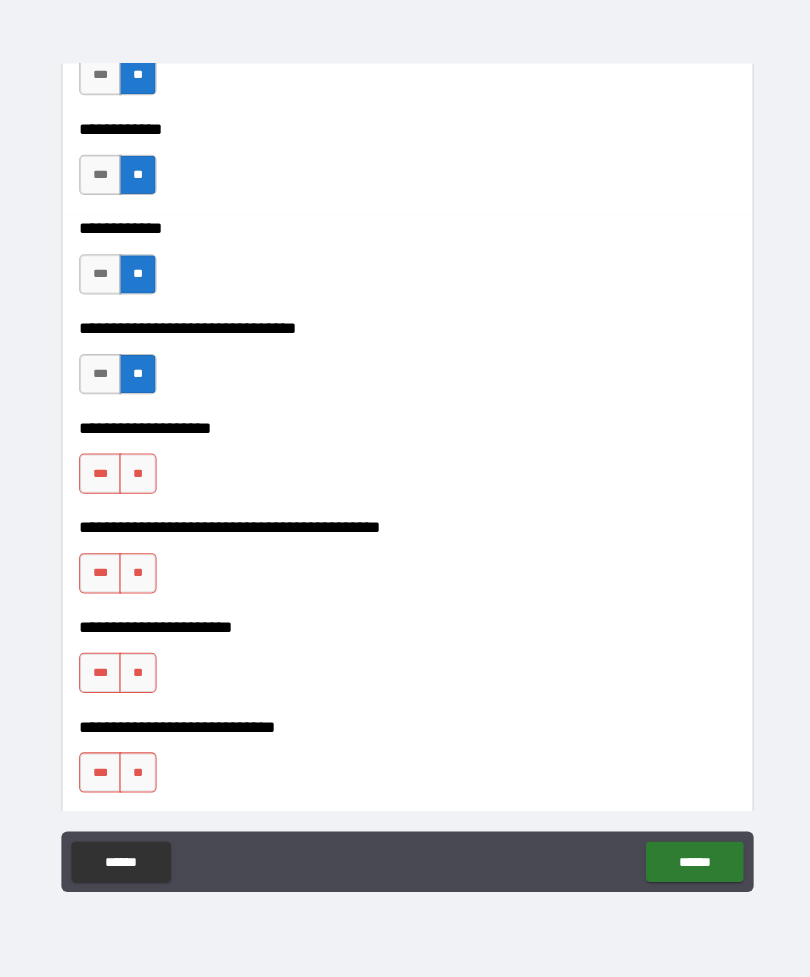 scroll, scrollTop: 9041, scrollLeft: 0, axis: vertical 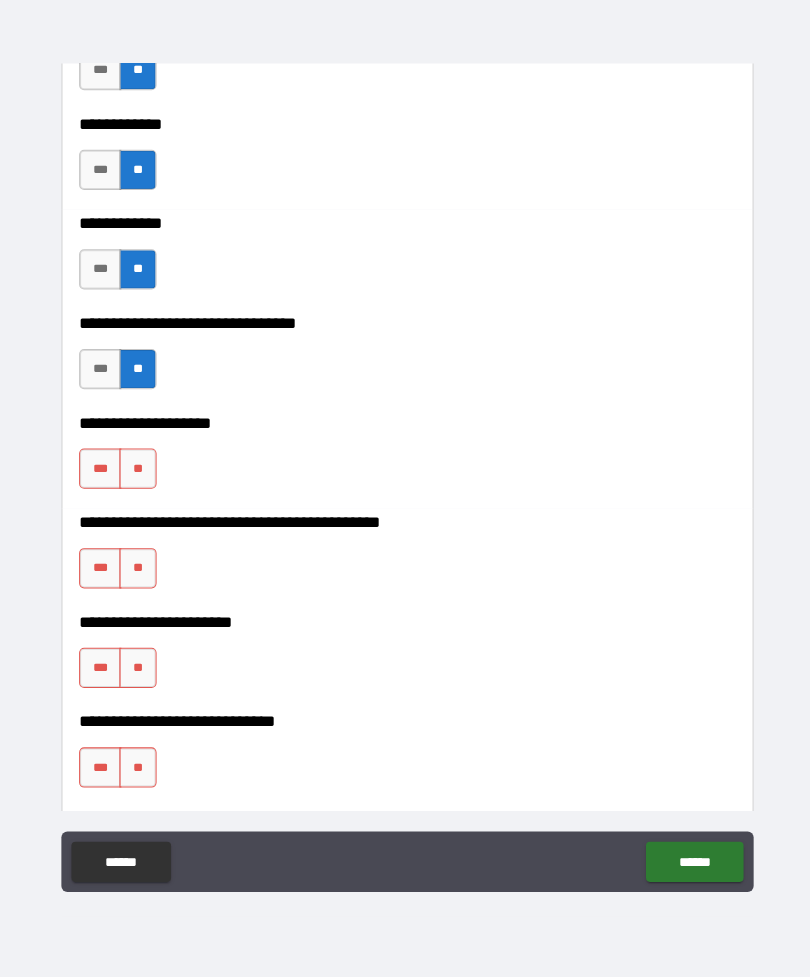 click on "**" at bounding box center [137, 471] 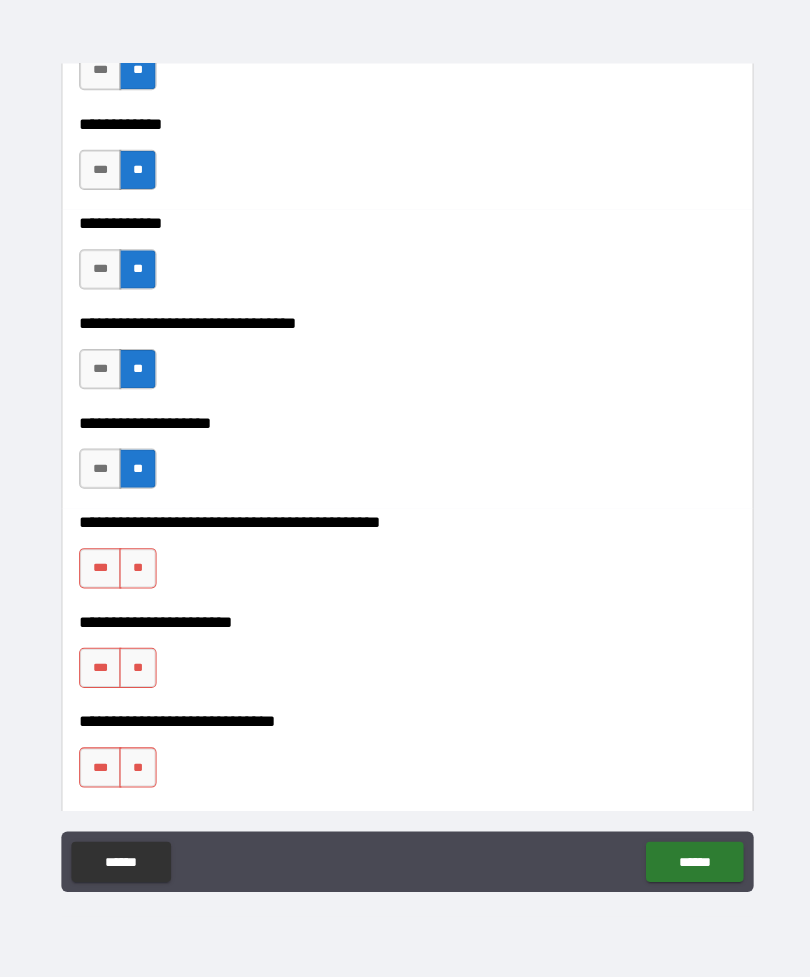 click on "**" at bounding box center (137, 570) 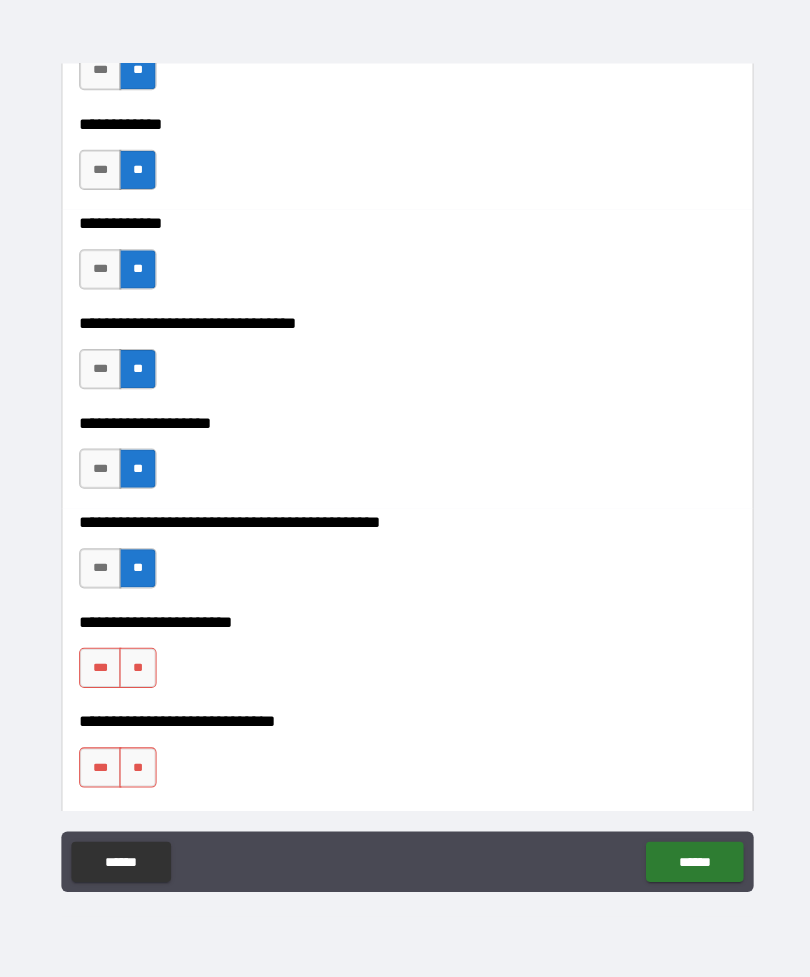 click on "**" at bounding box center [137, 669] 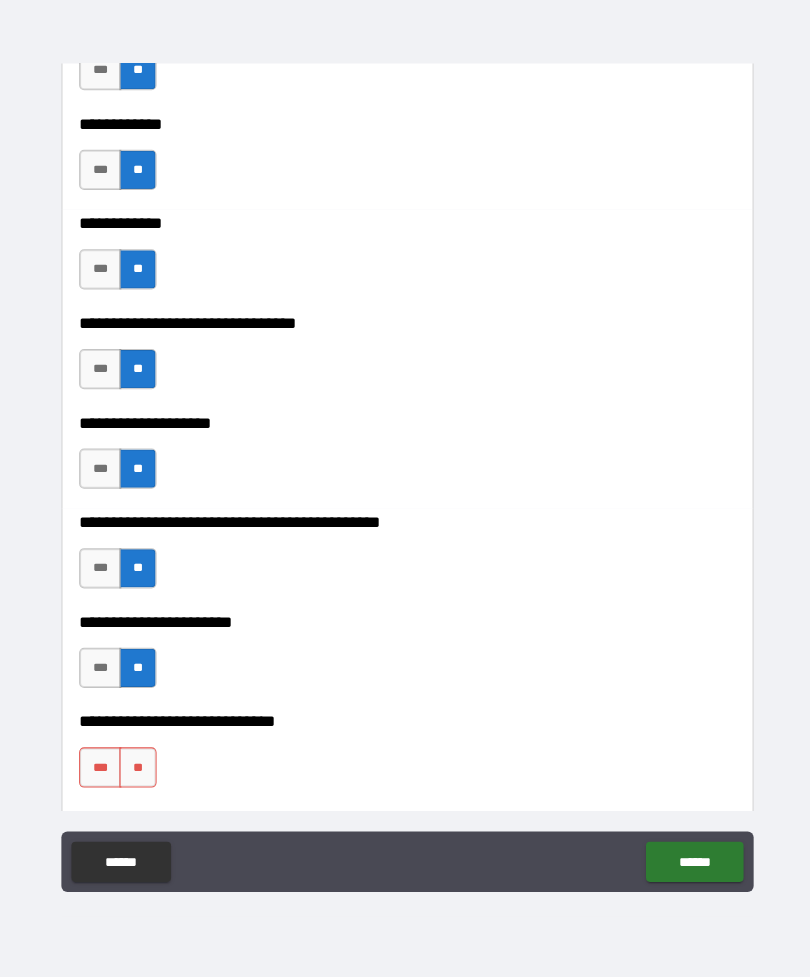click on "**" at bounding box center (137, 768) 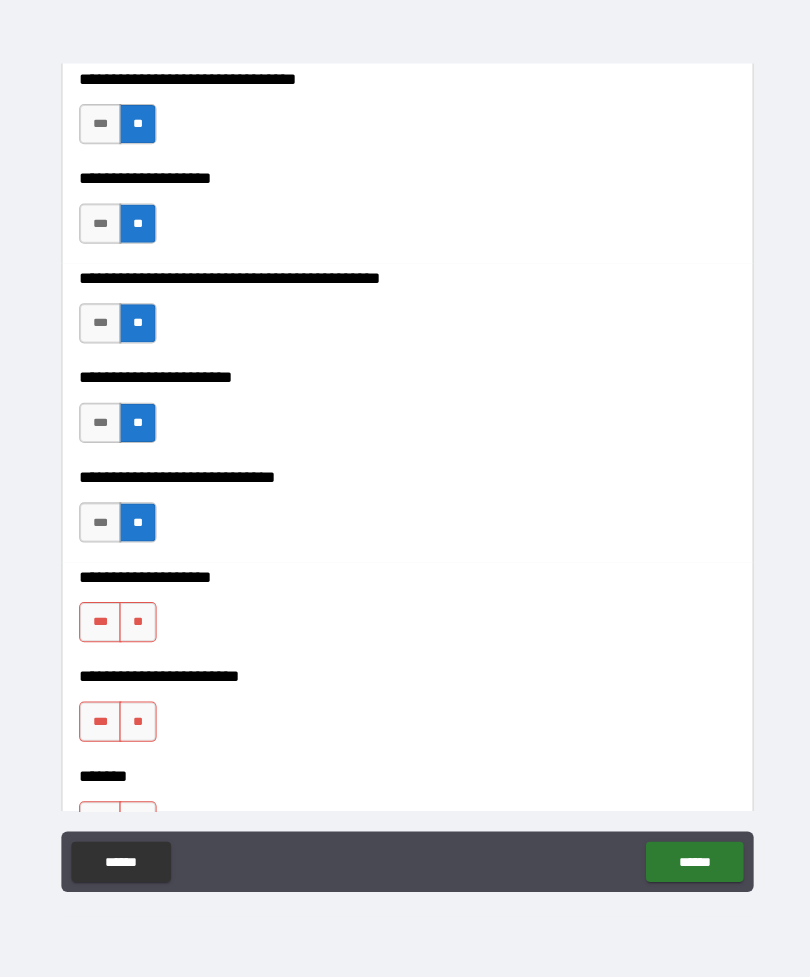 scroll, scrollTop: 9375, scrollLeft: 0, axis: vertical 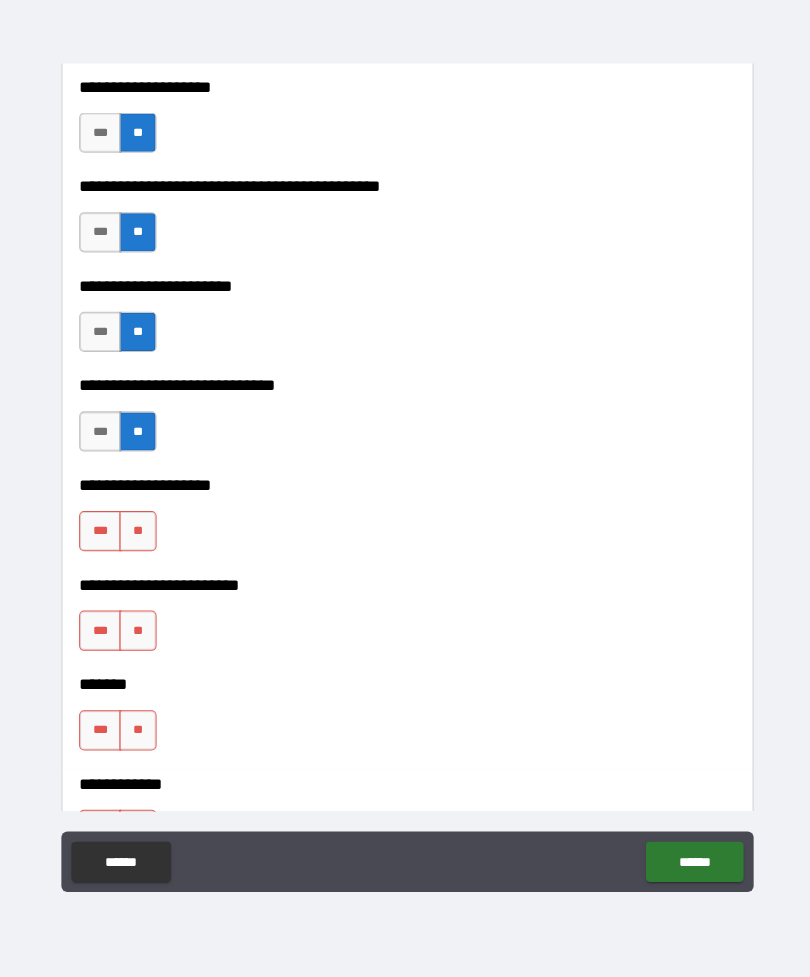 click on "**" at bounding box center (137, 533) 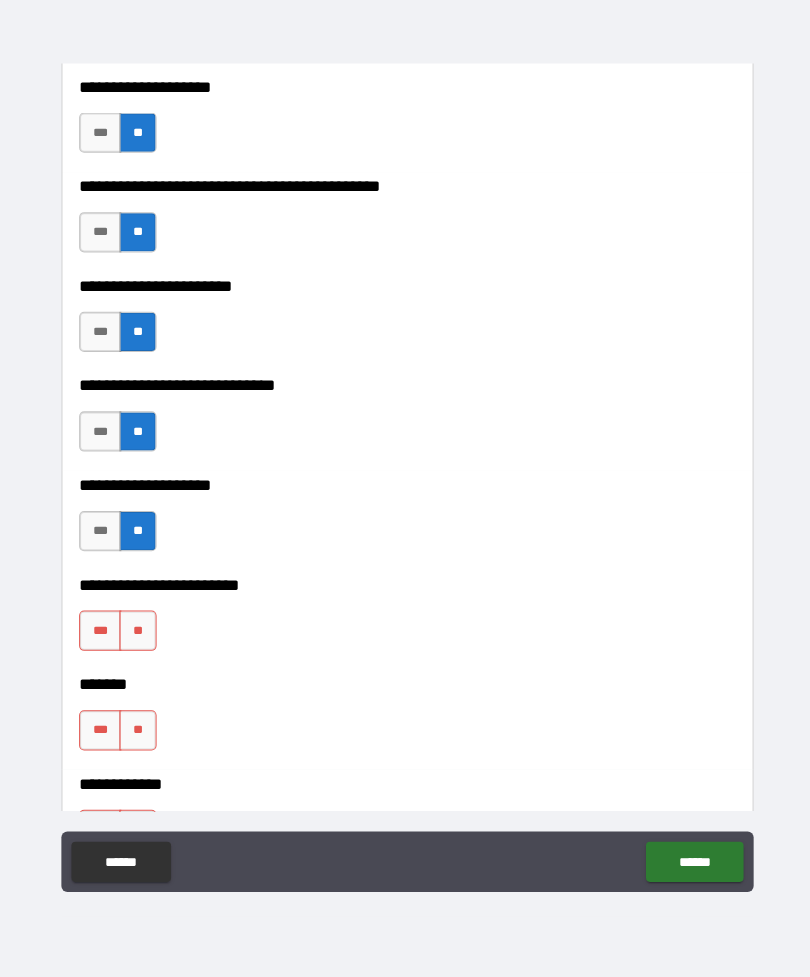 click on "**" at bounding box center (137, 632) 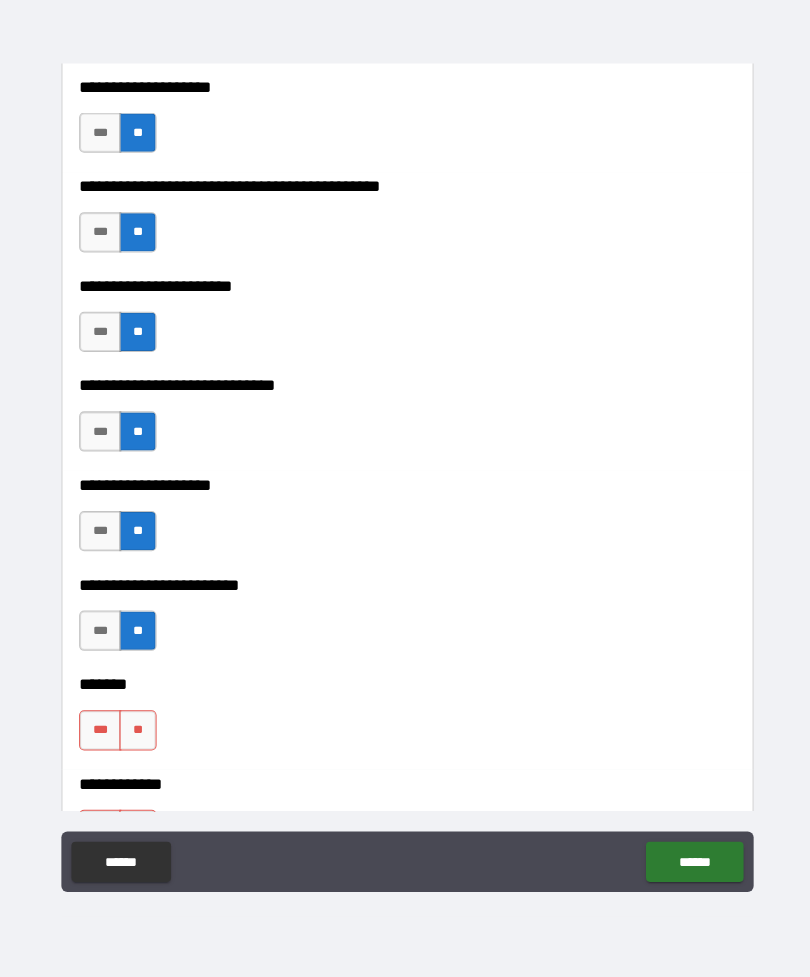 click on "**" at bounding box center [137, 731] 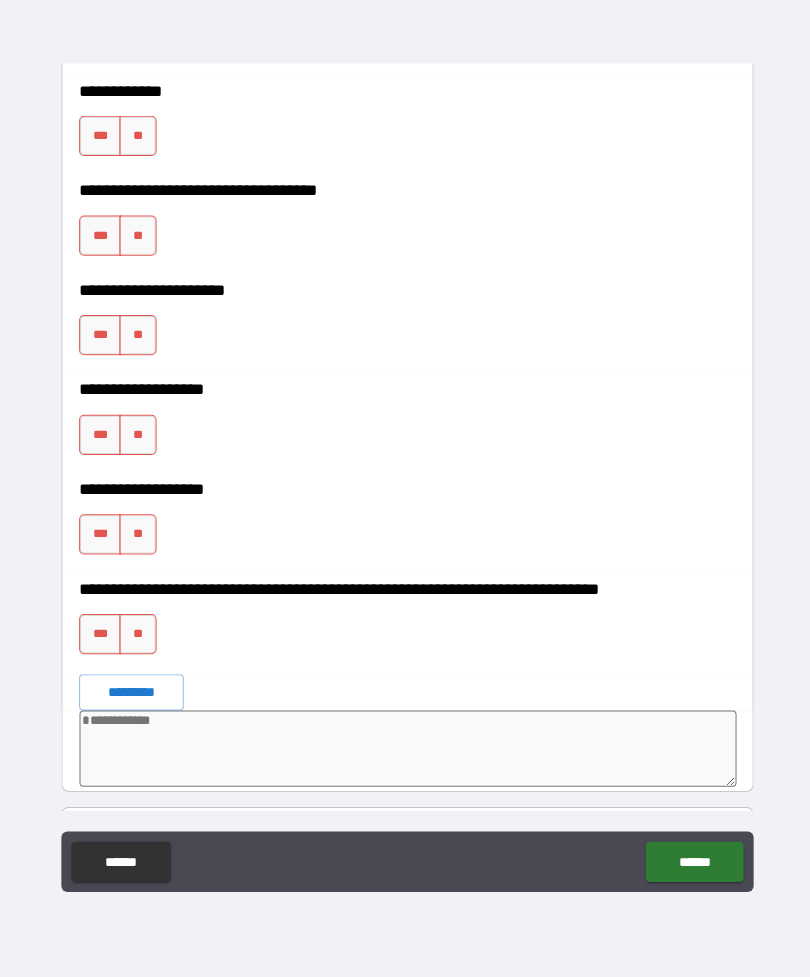 scroll, scrollTop: 10071, scrollLeft: 0, axis: vertical 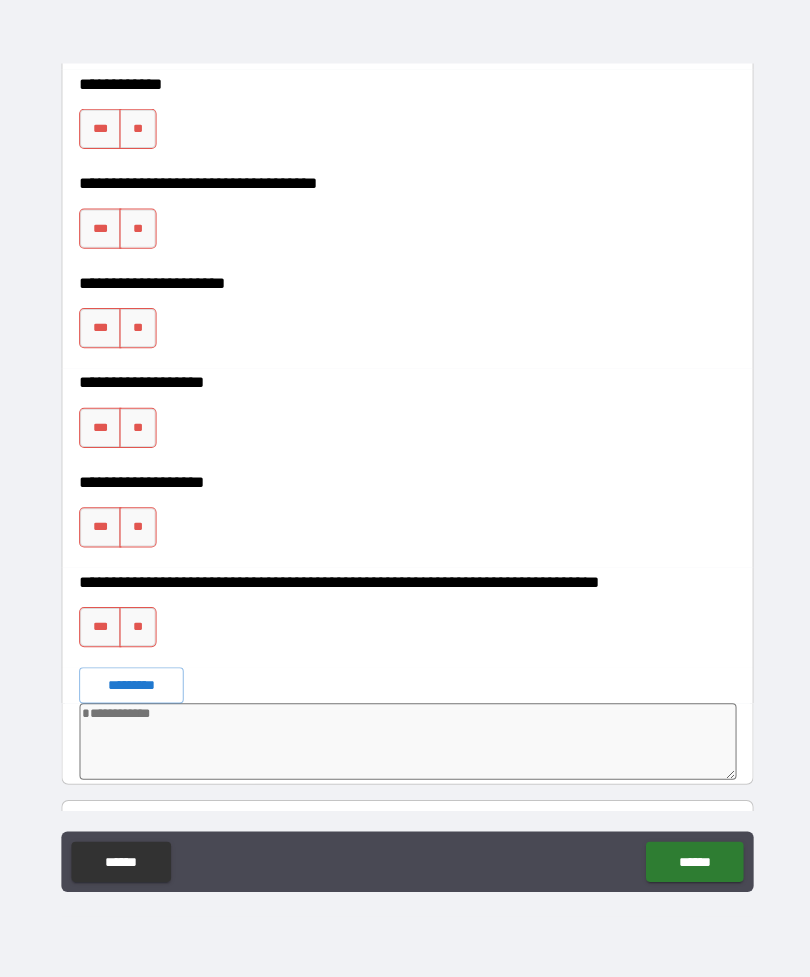 click on "**********" at bounding box center [405, 223] 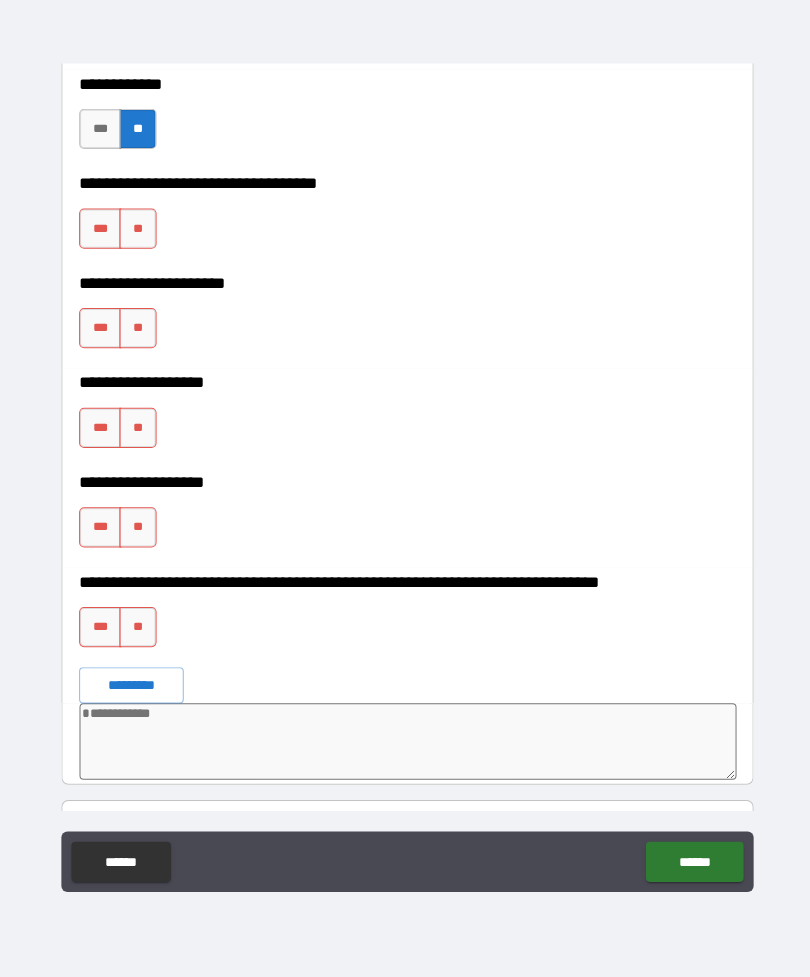 click on "**" at bounding box center [137, 233] 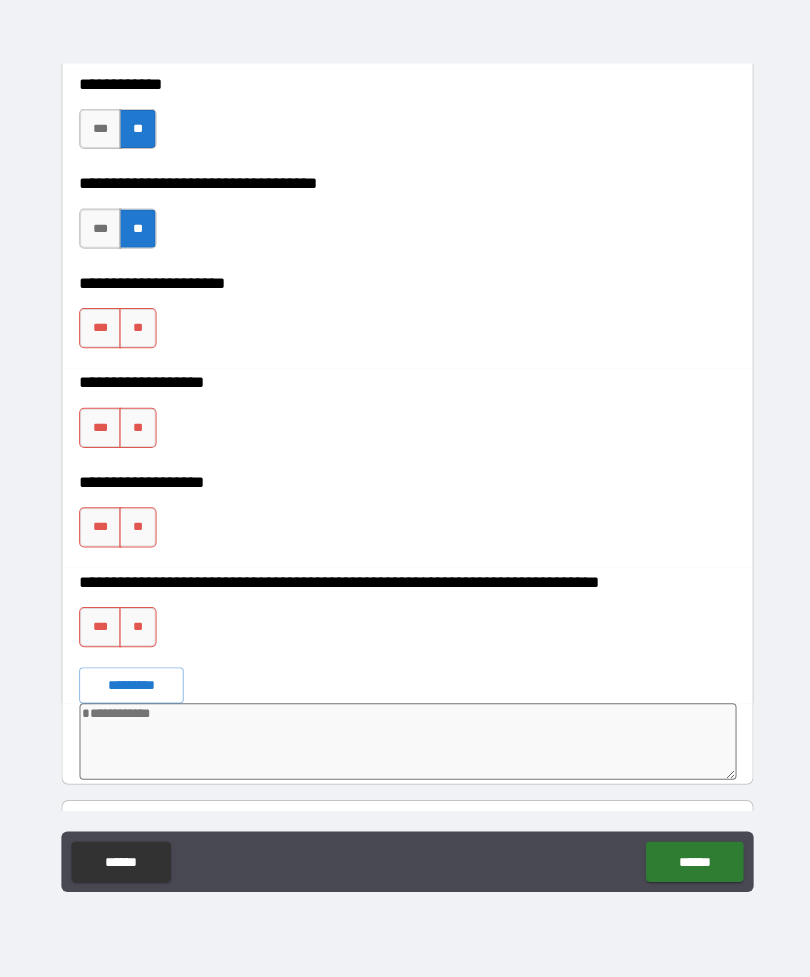click on "**" at bounding box center [137, 332] 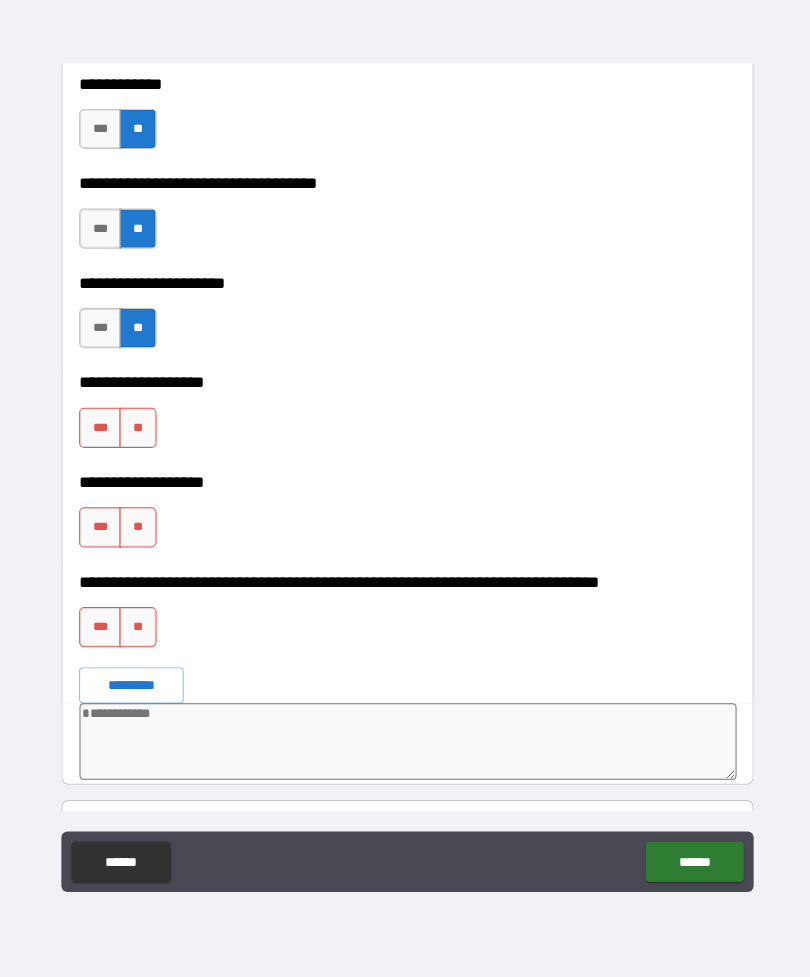 click on "**" at bounding box center (137, 431) 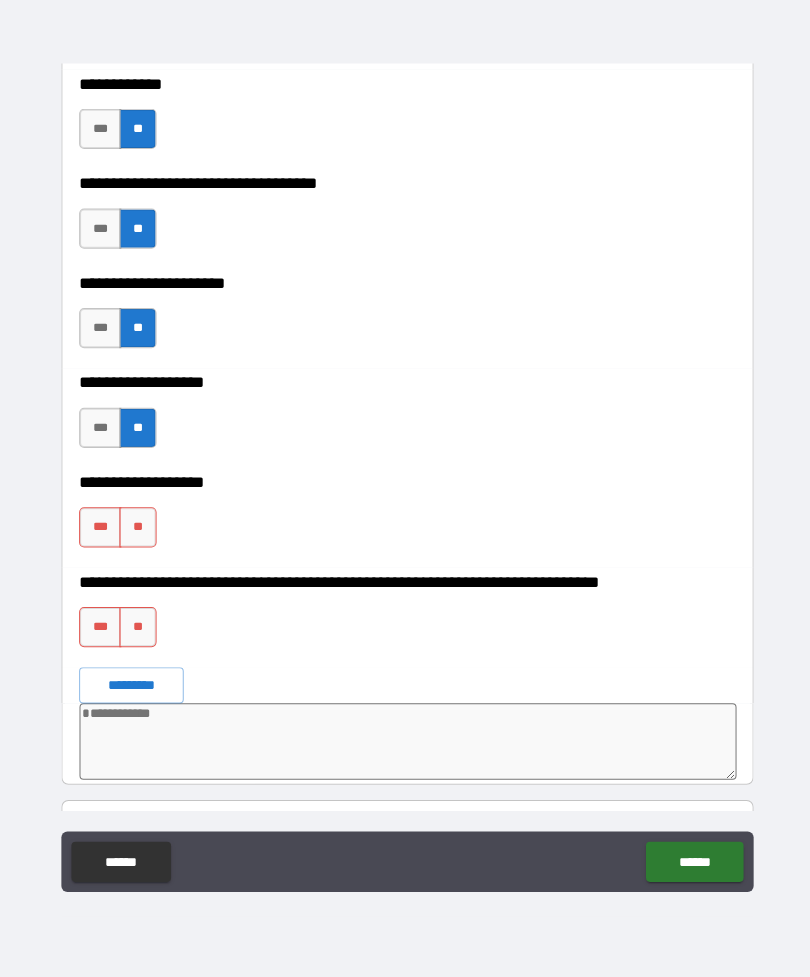 click on "**" at bounding box center (137, 530) 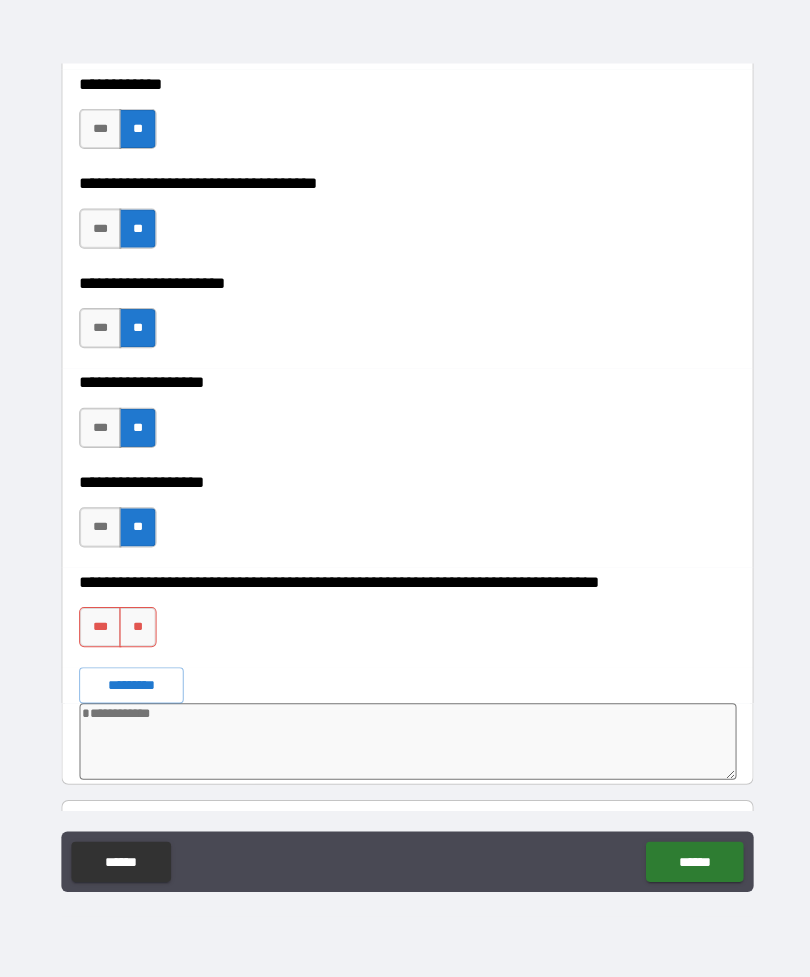 click on "**" at bounding box center [137, 629] 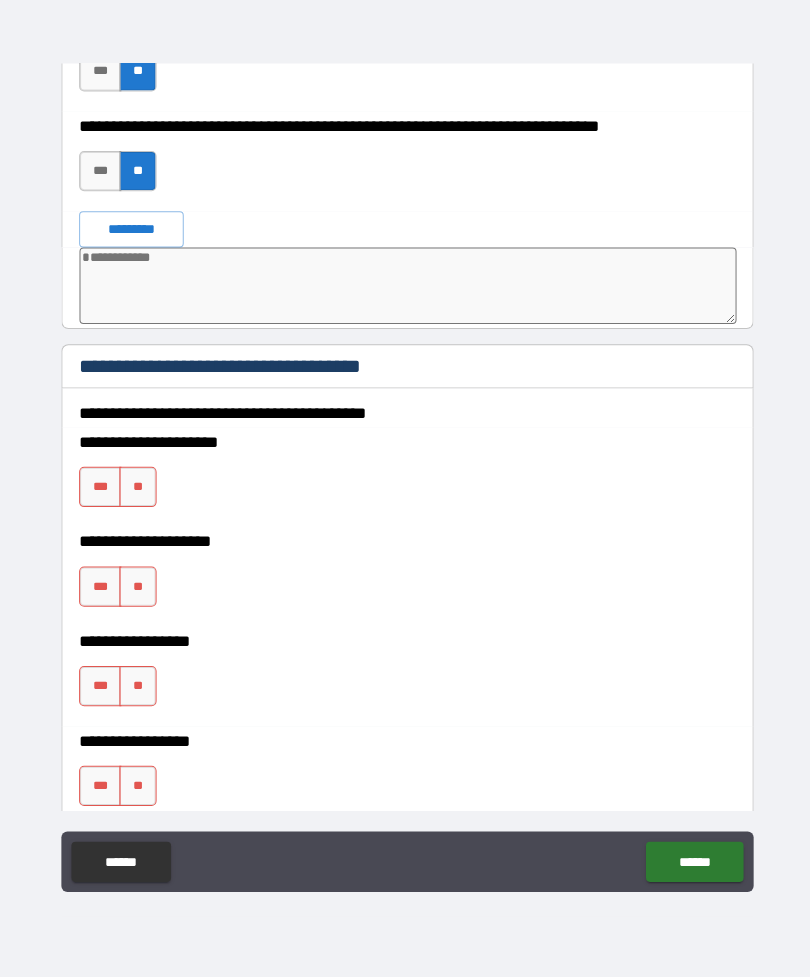 scroll, scrollTop: 10545, scrollLeft: 0, axis: vertical 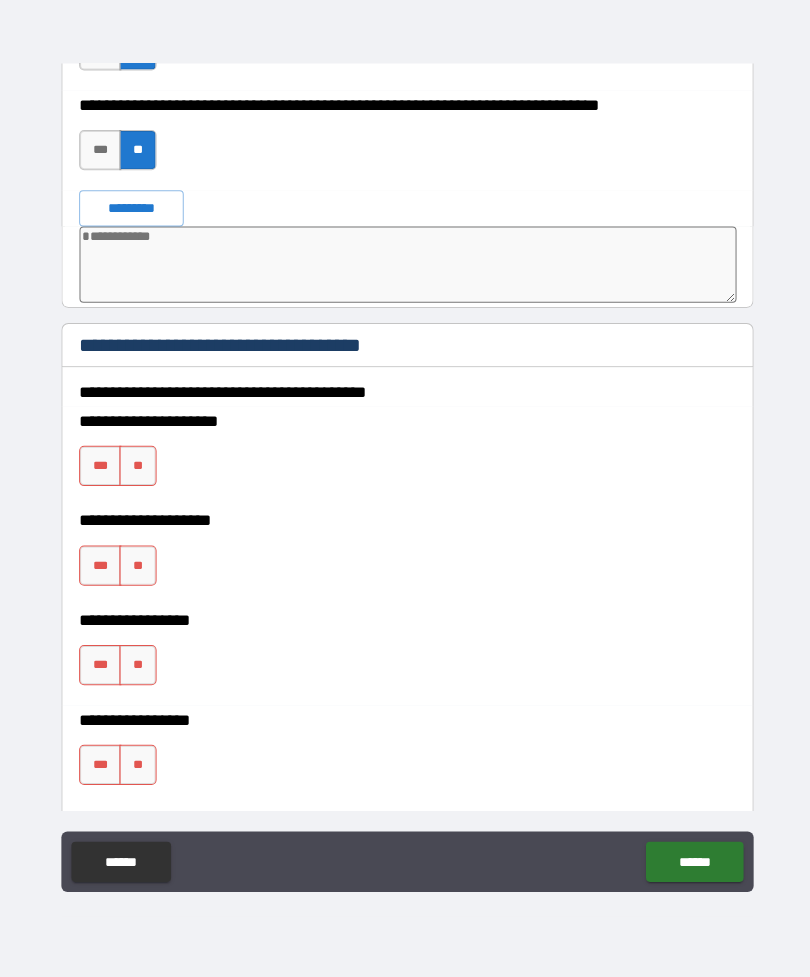 click on "**" at bounding box center [137, 469] 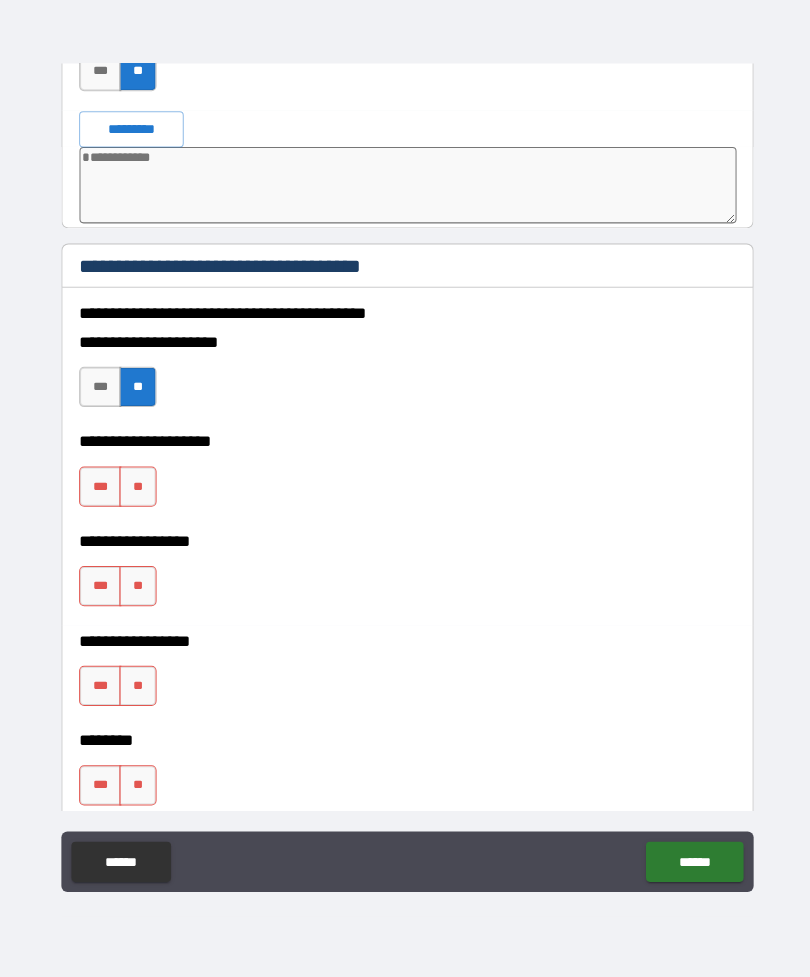 click on "*** **" at bounding box center (117, 489) 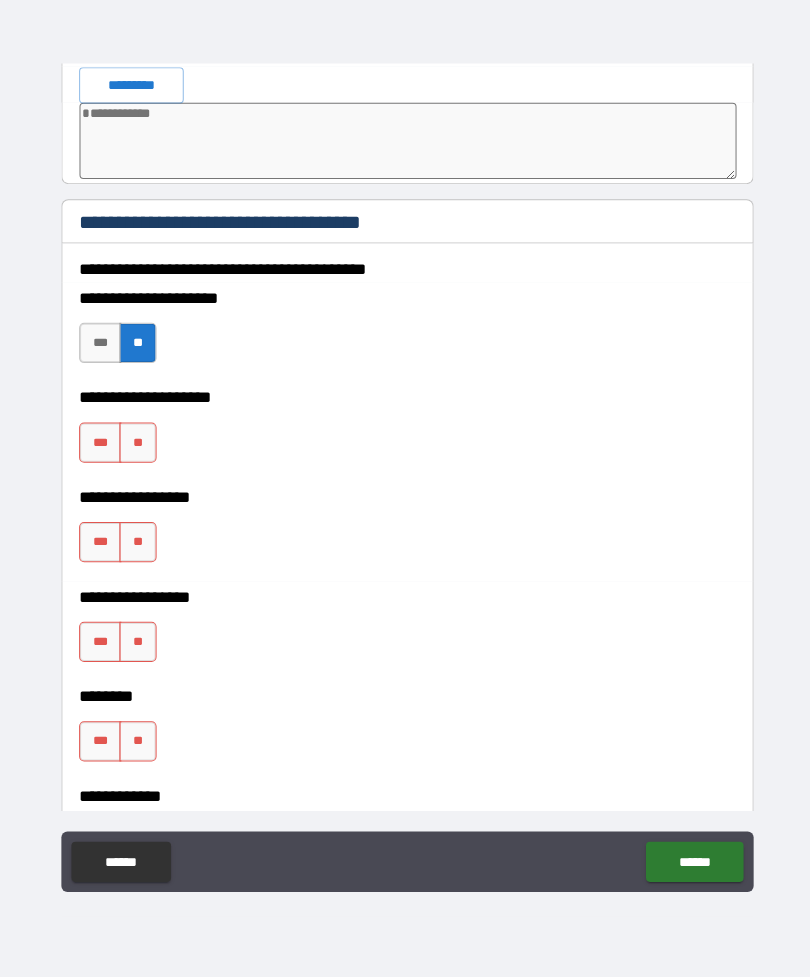 scroll, scrollTop: 10696, scrollLeft: 0, axis: vertical 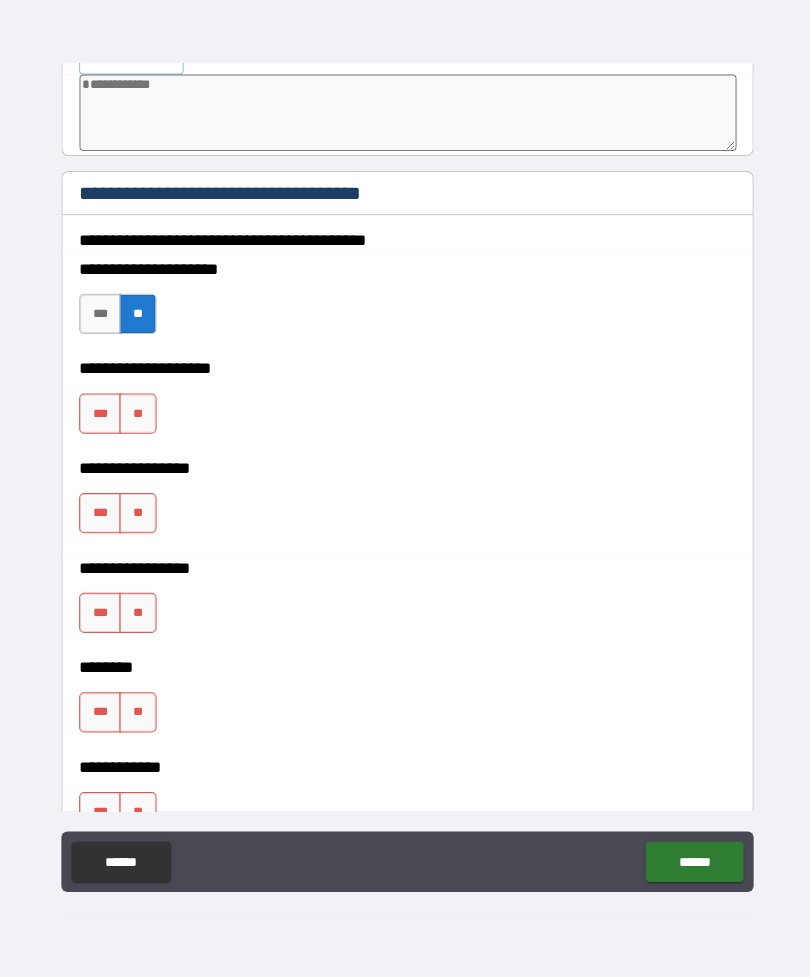 click on "**" at bounding box center (137, 417) 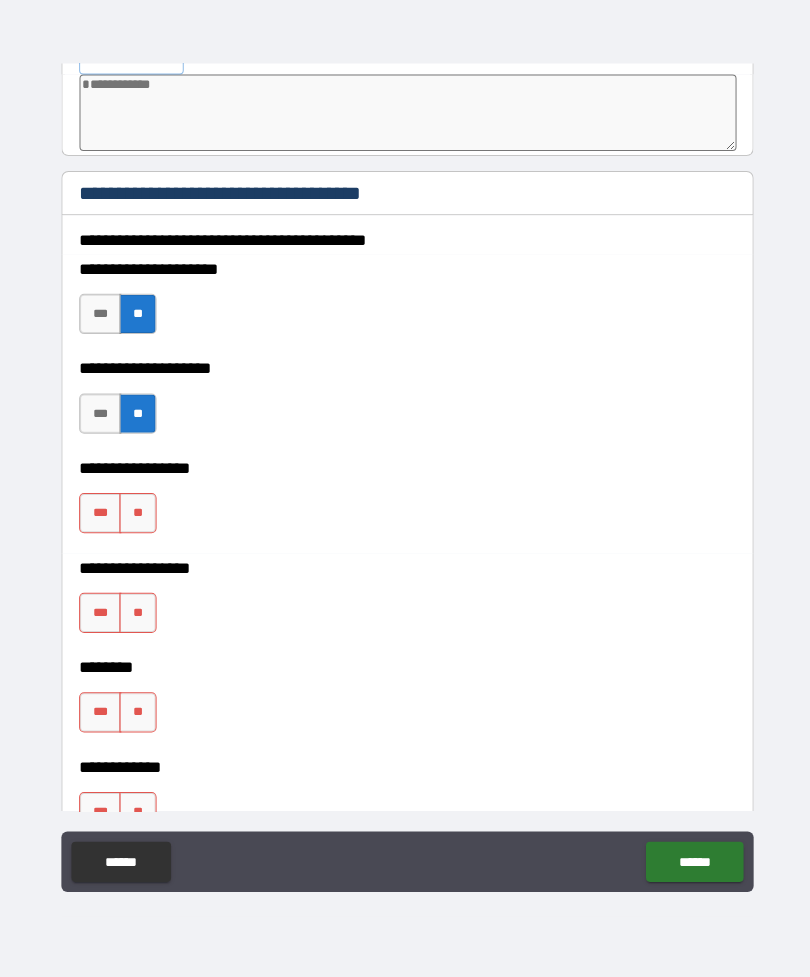 click on "**" at bounding box center (137, 516) 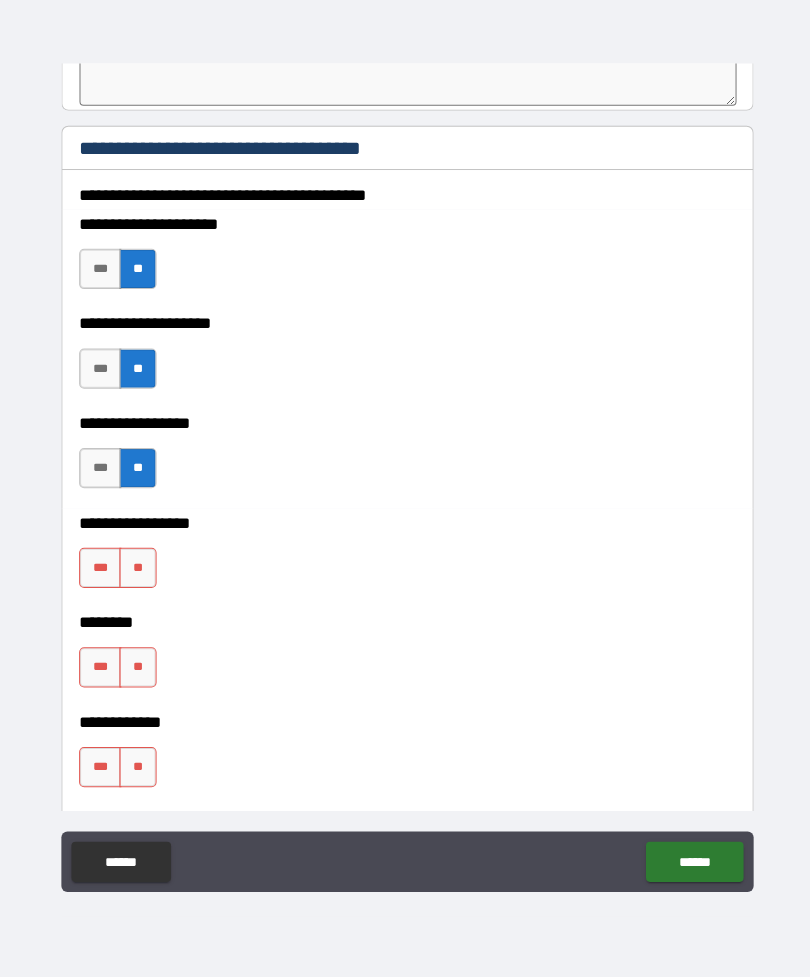 scroll, scrollTop: 10760, scrollLeft: 0, axis: vertical 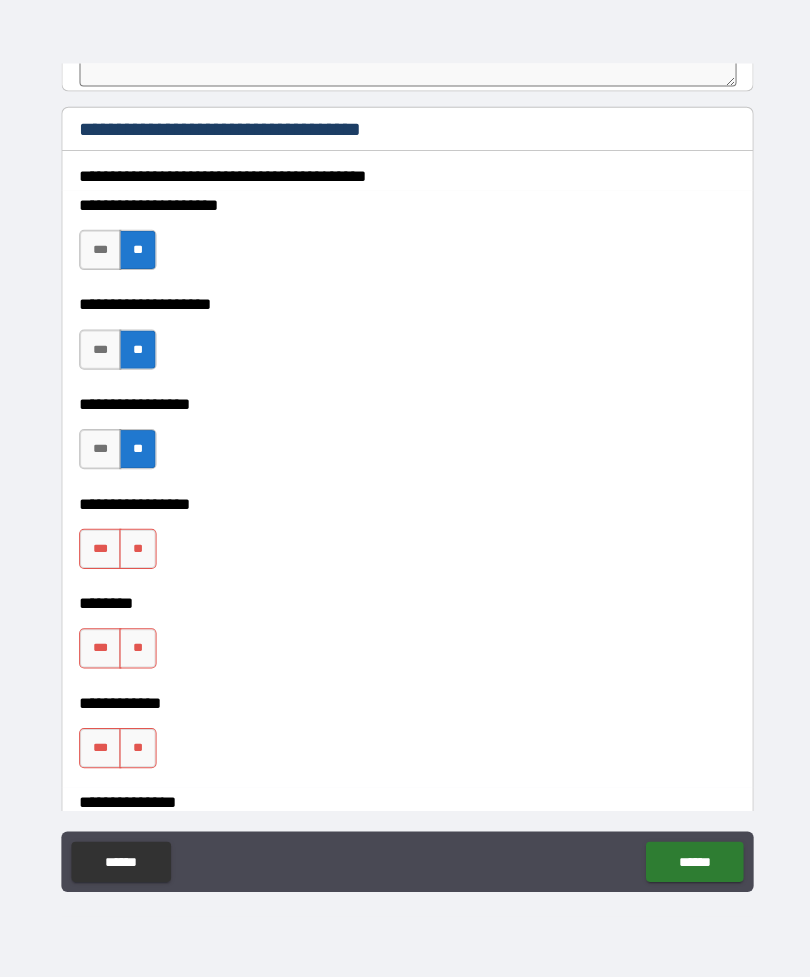 click on "**" at bounding box center (137, 551) 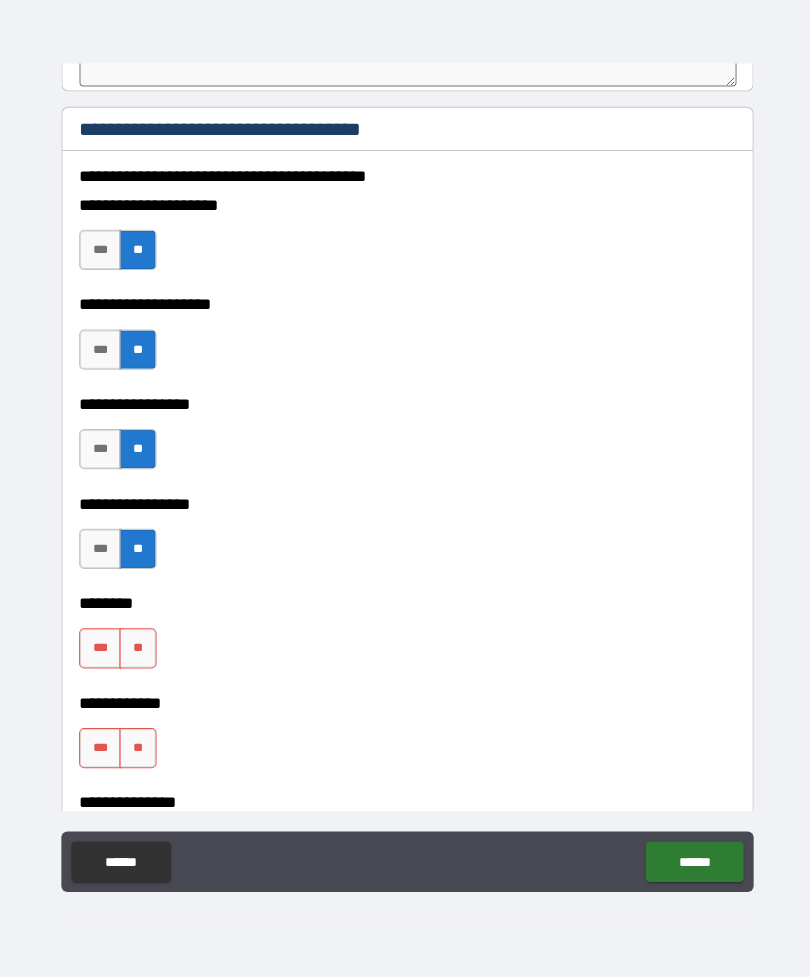 click on "***" at bounding box center (100, 551) 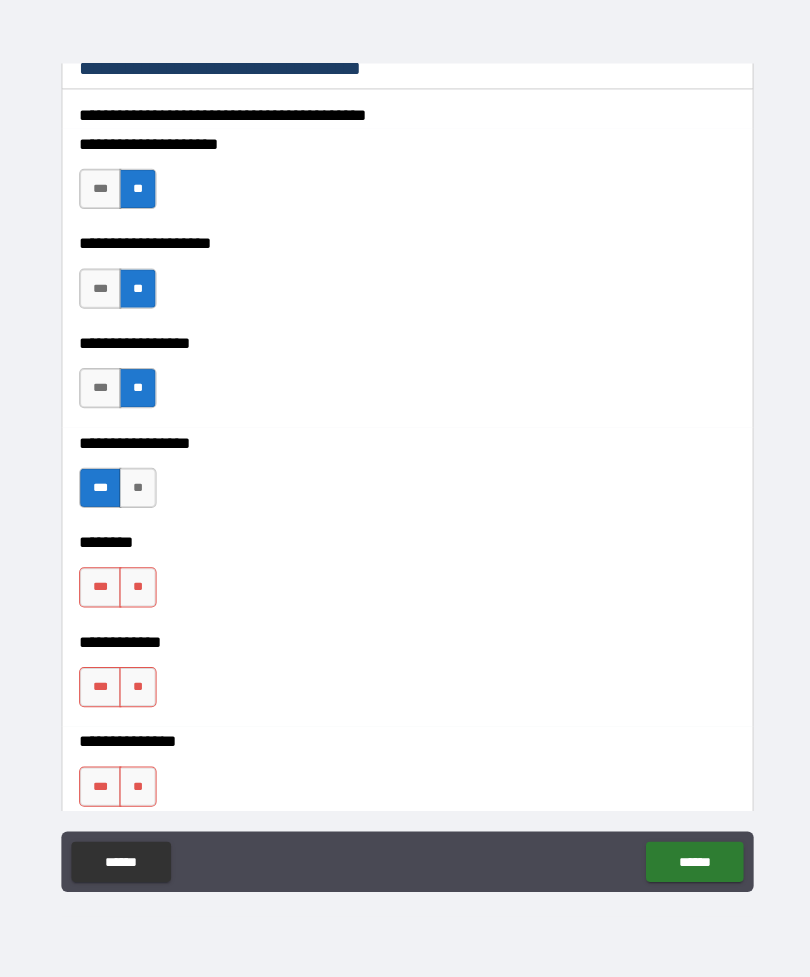 scroll, scrollTop: 10864, scrollLeft: 0, axis: vertical 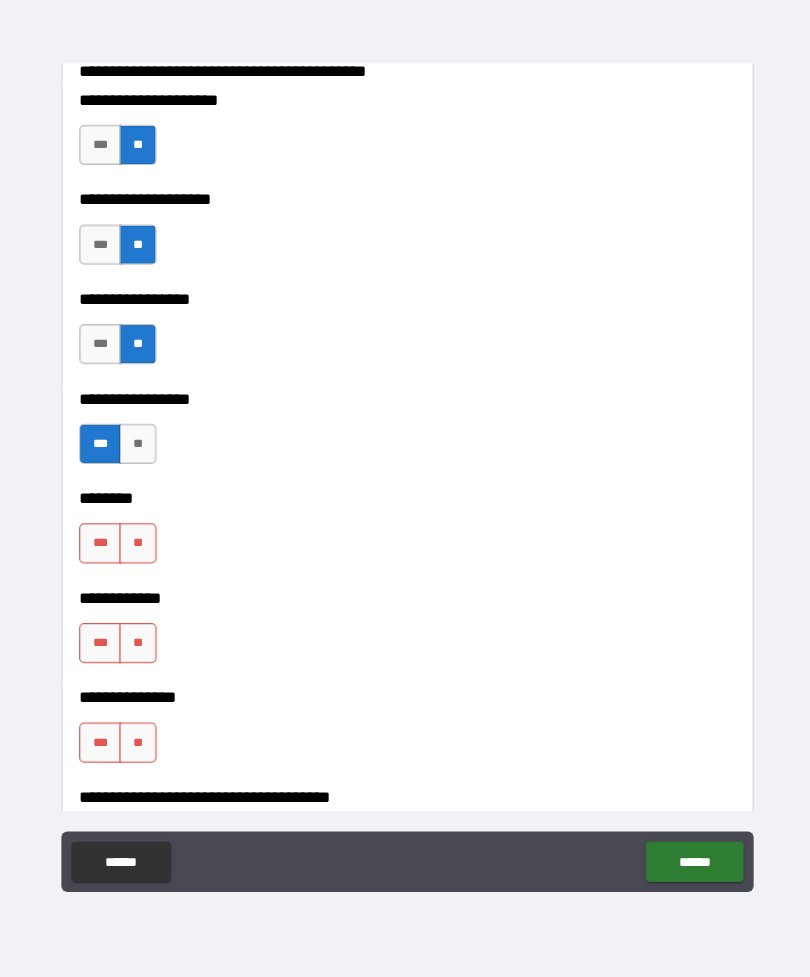 click on "**" at bounding box center (137, 546) 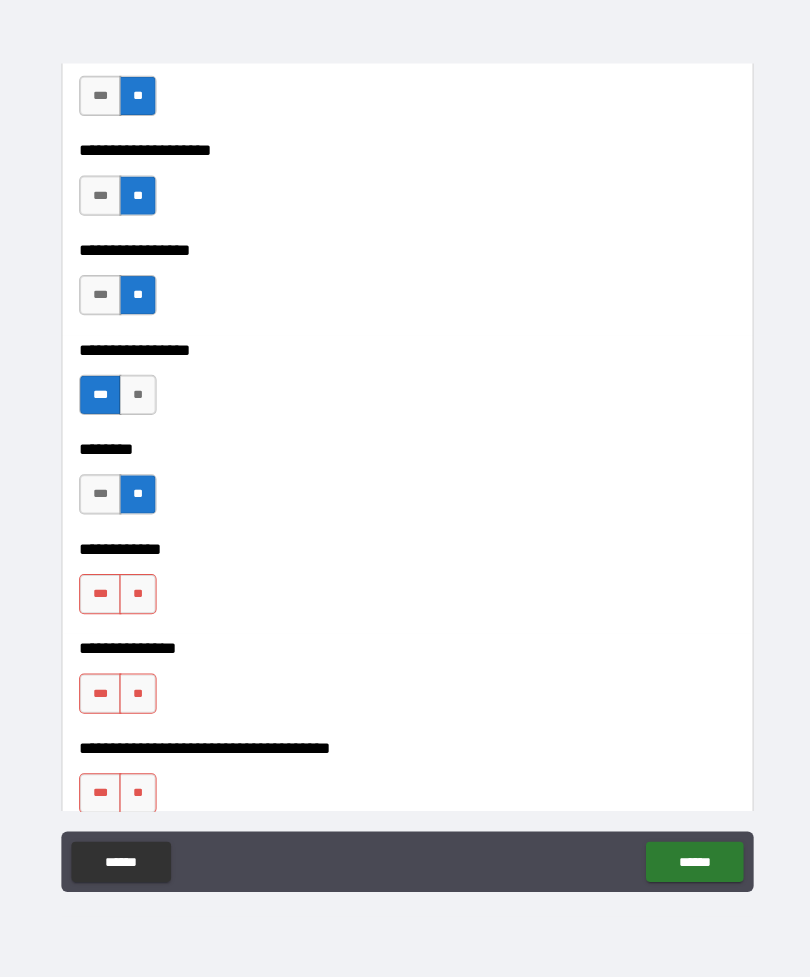 scroll, scrollTop: 10922, scrollLeft: 0, axis: vertical 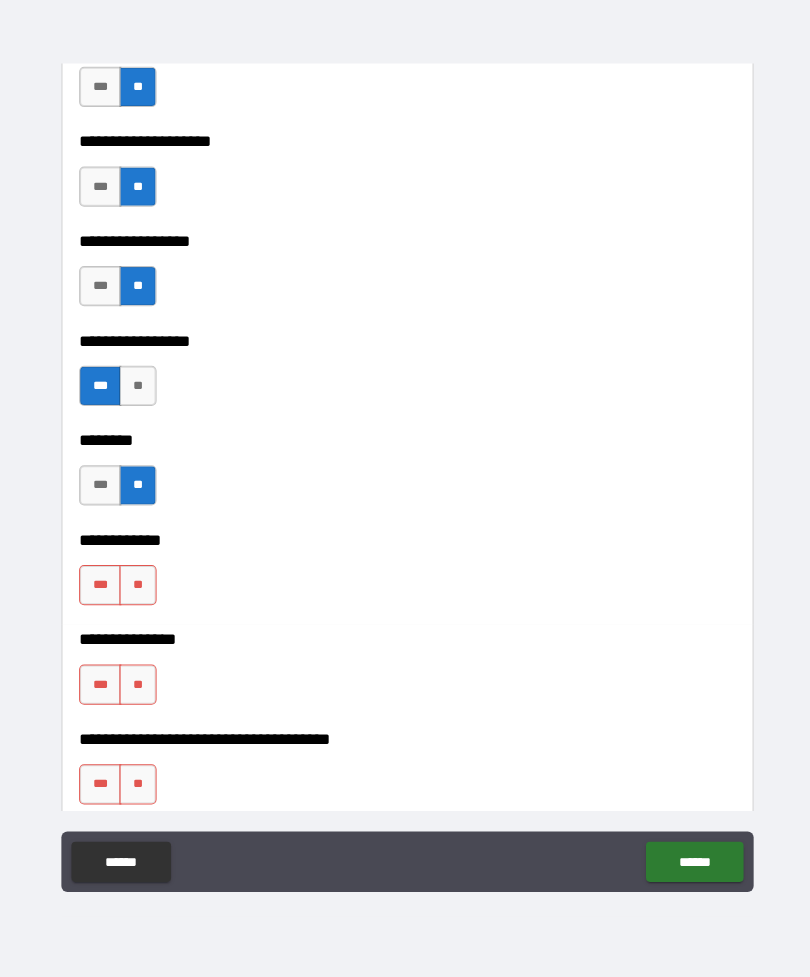 click on "**" at bounding box center (137, 587) 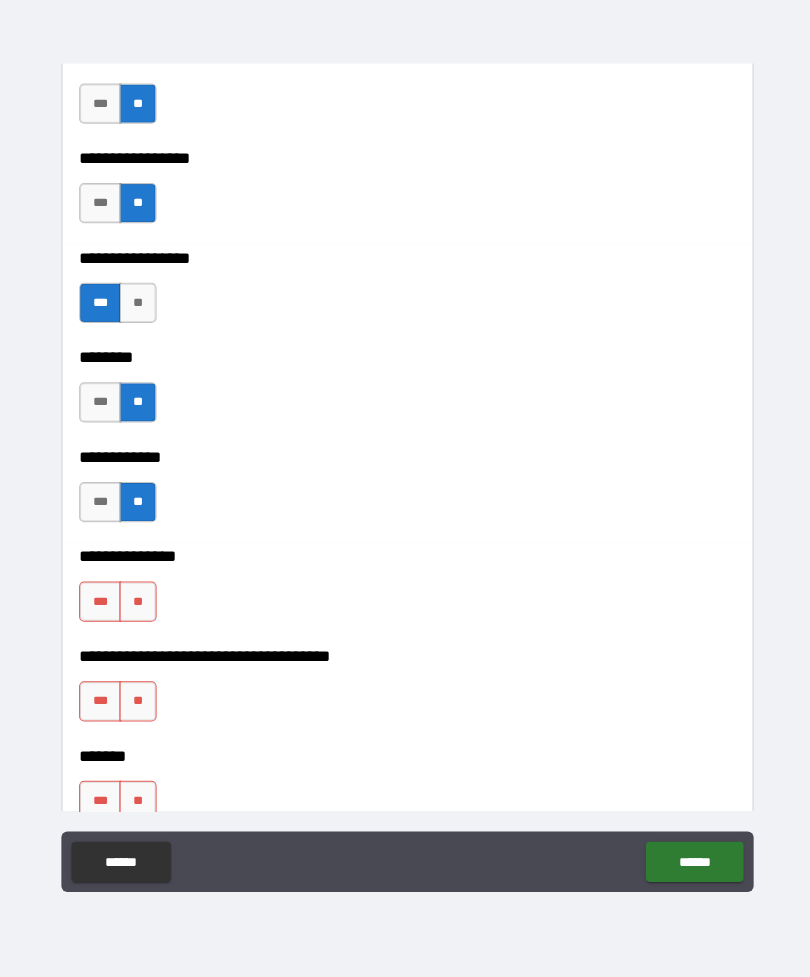 scroll, scrollTop: 11006, scrollLeft: 0, axis: vertical 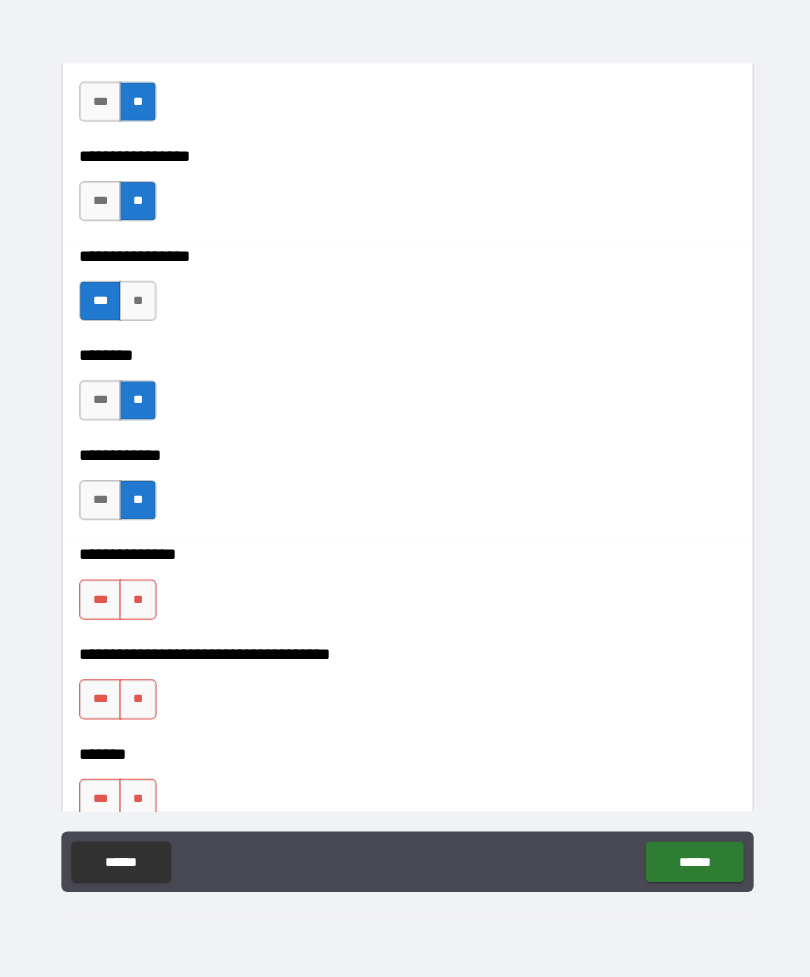 click on "**" at bounding box center [137, 602] 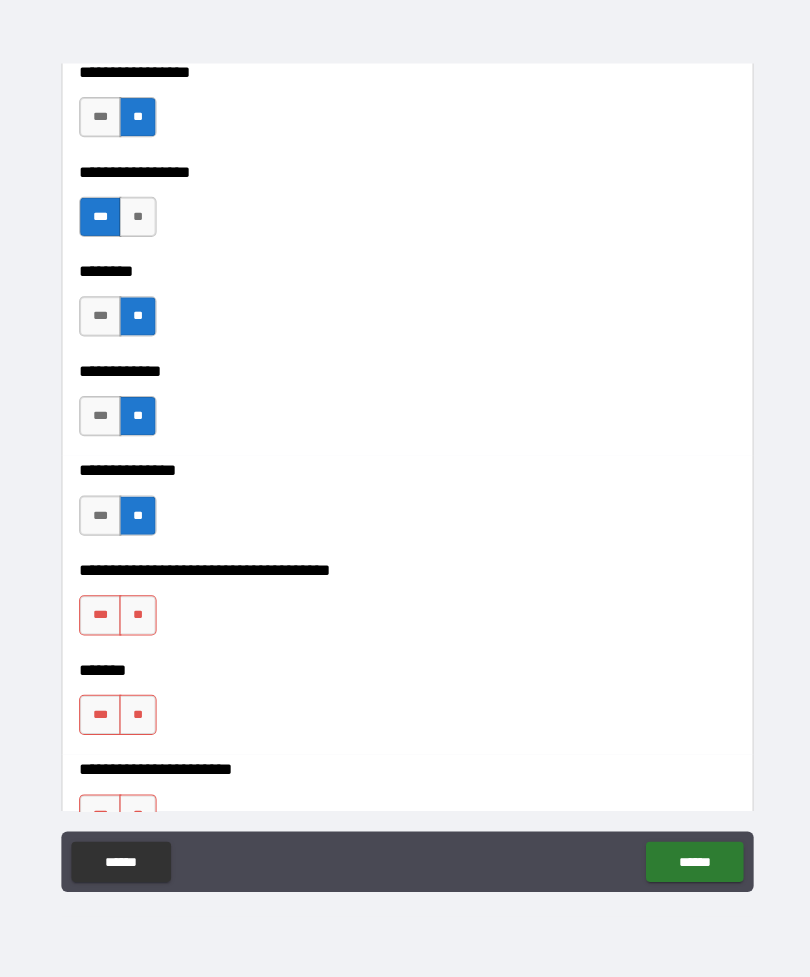 scroll, scrollTop: 11106, scrollLeft: 0, axis: vertical 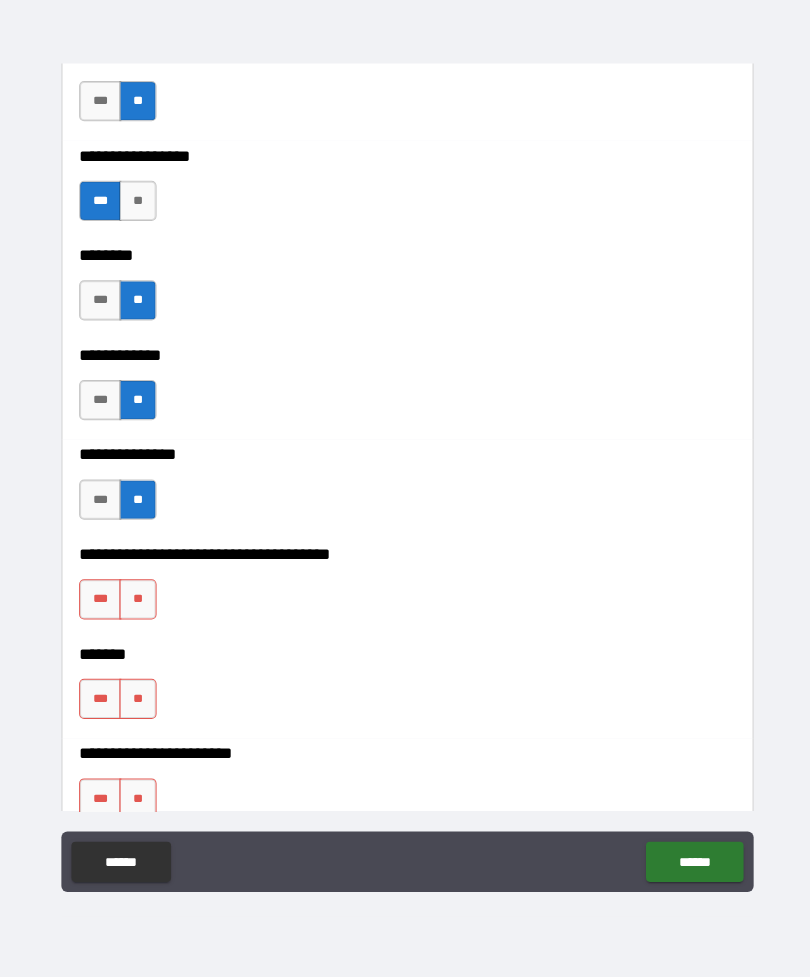 click on "**" at bounding box center (137, 601) 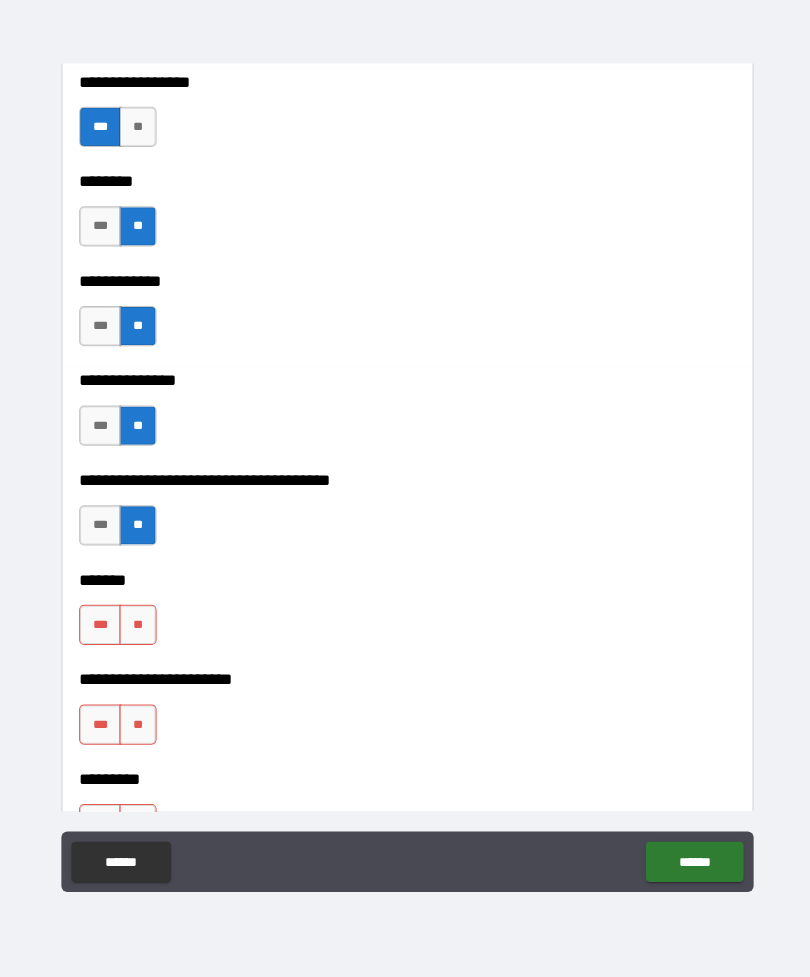 scroll, scrollTop: 11235, scrollLeft: 0, axis: vertical 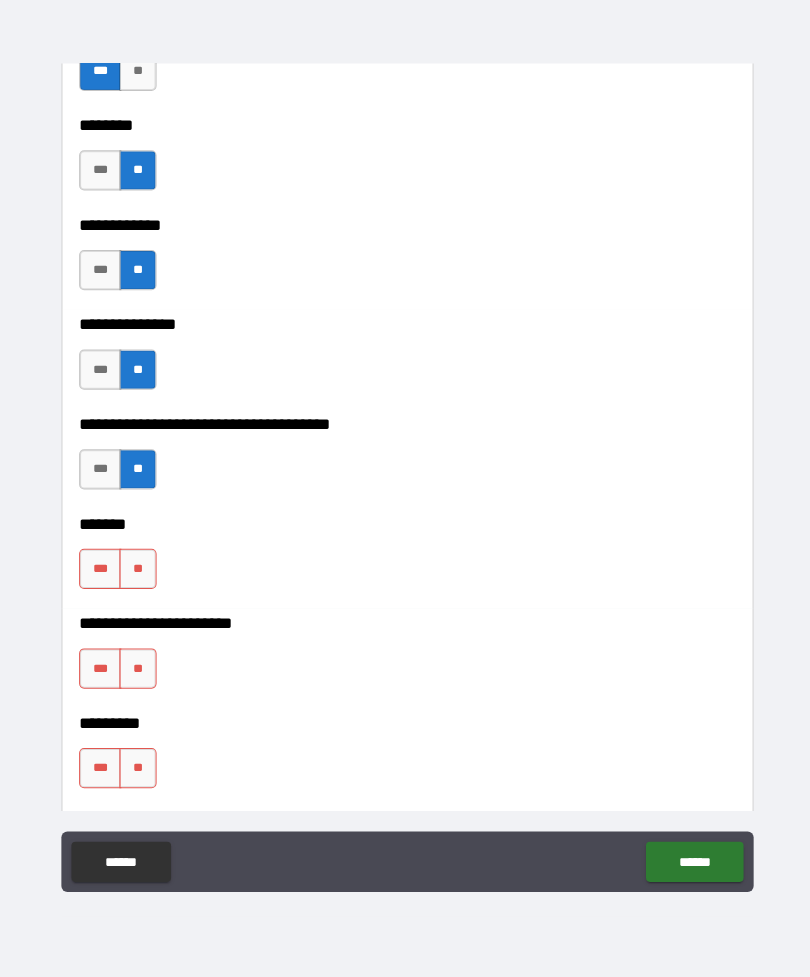 click on "**" at bounding box center (137, 571) 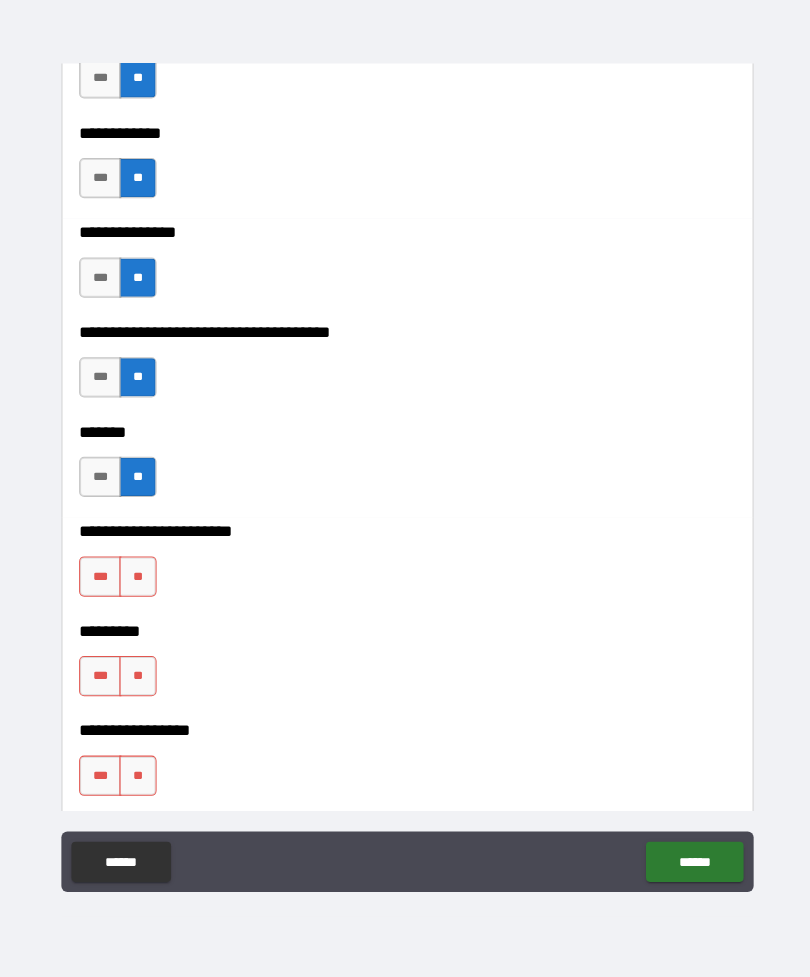 scroll, scrollTop: 11334, scrollLeft: 0, axis: vertical 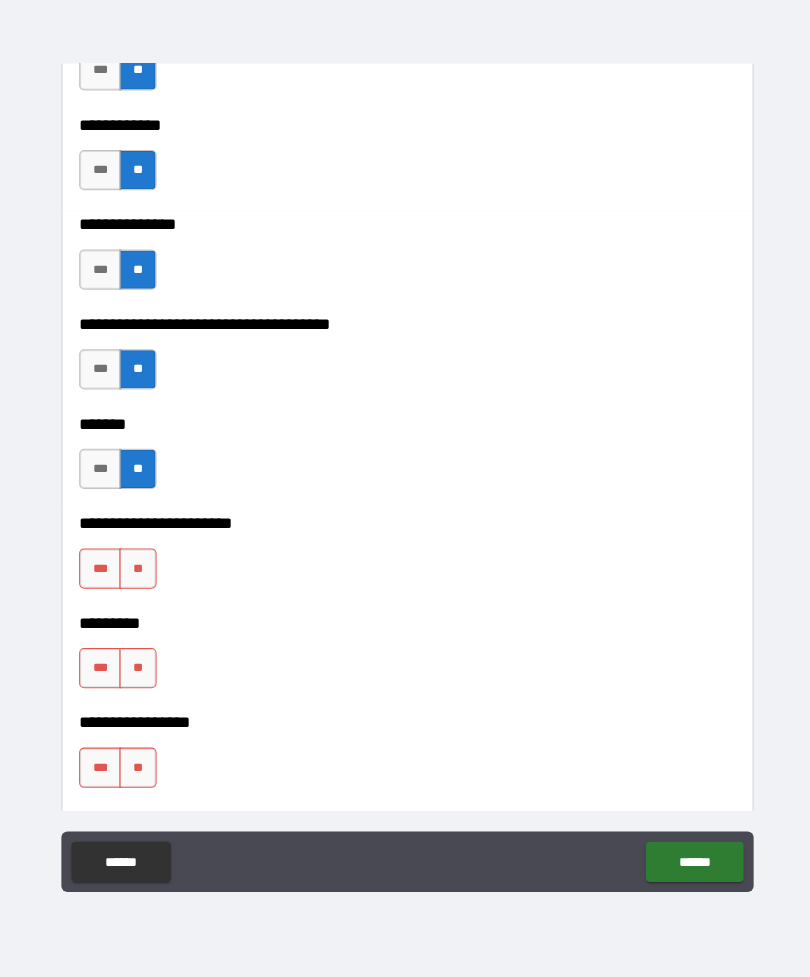 click on "**" at bounding box center (137, 571) 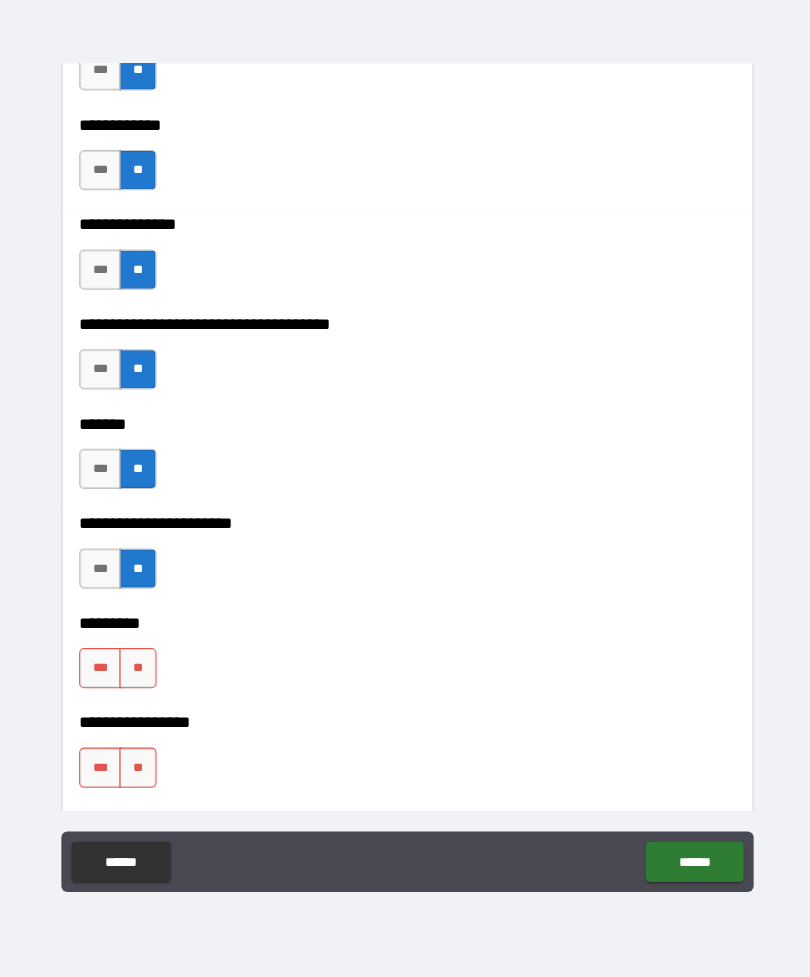 click on "**" at bounding box center [137, 670] 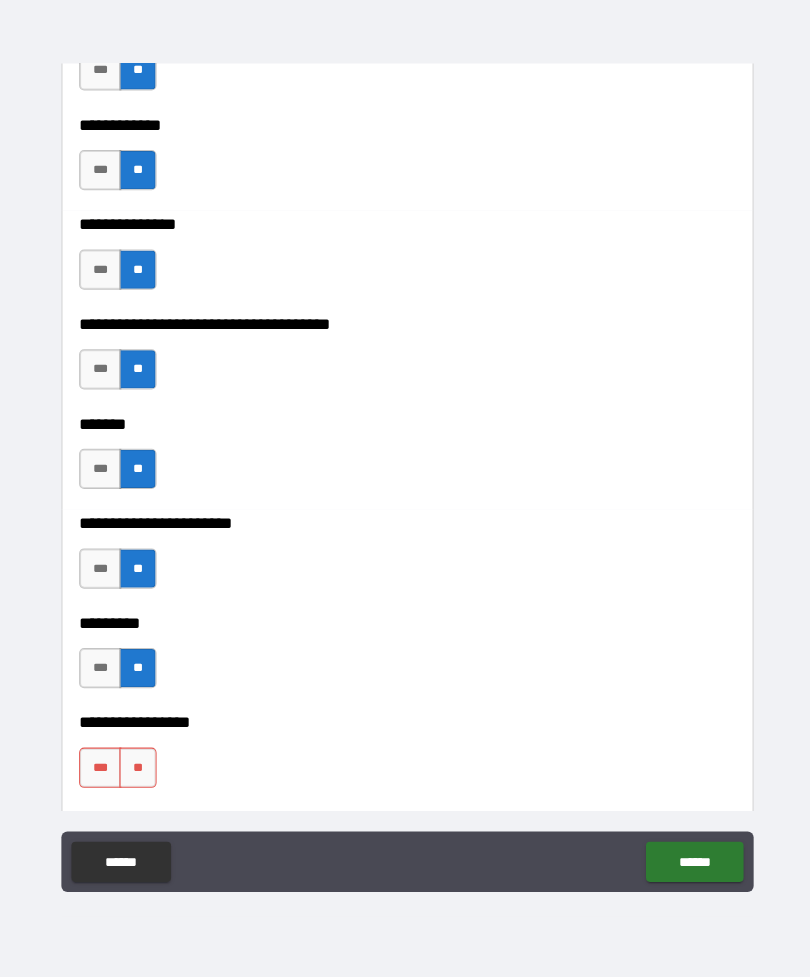 click on "**" at bounding box center (137, 769) 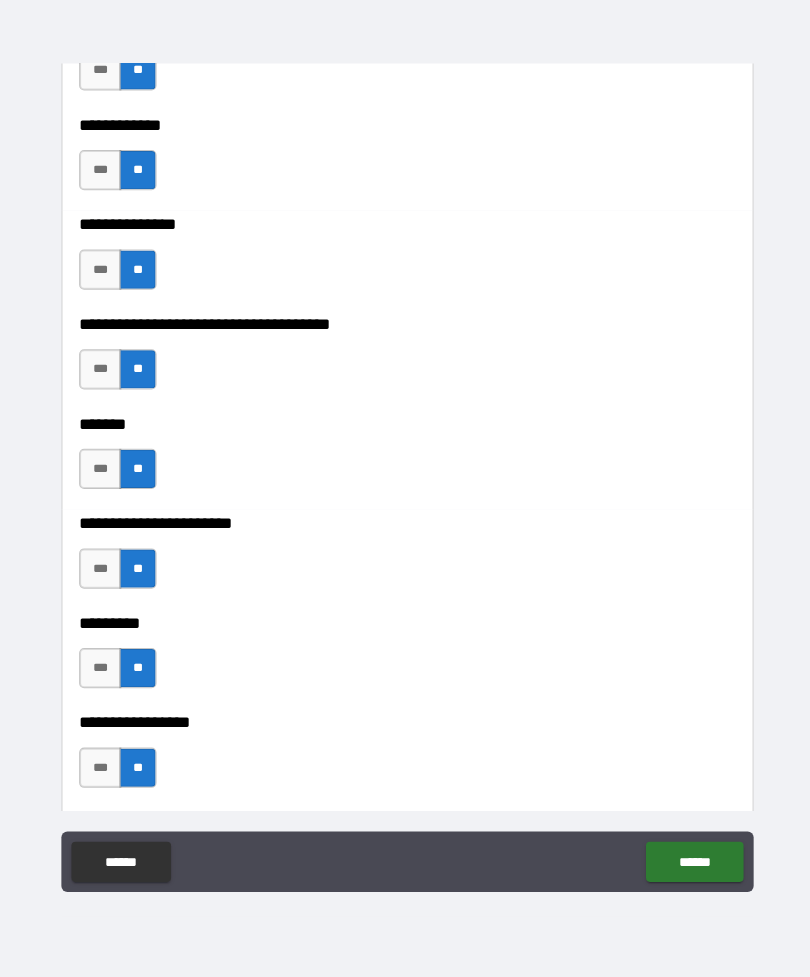 click on "******" at bounding box center (690, 862) 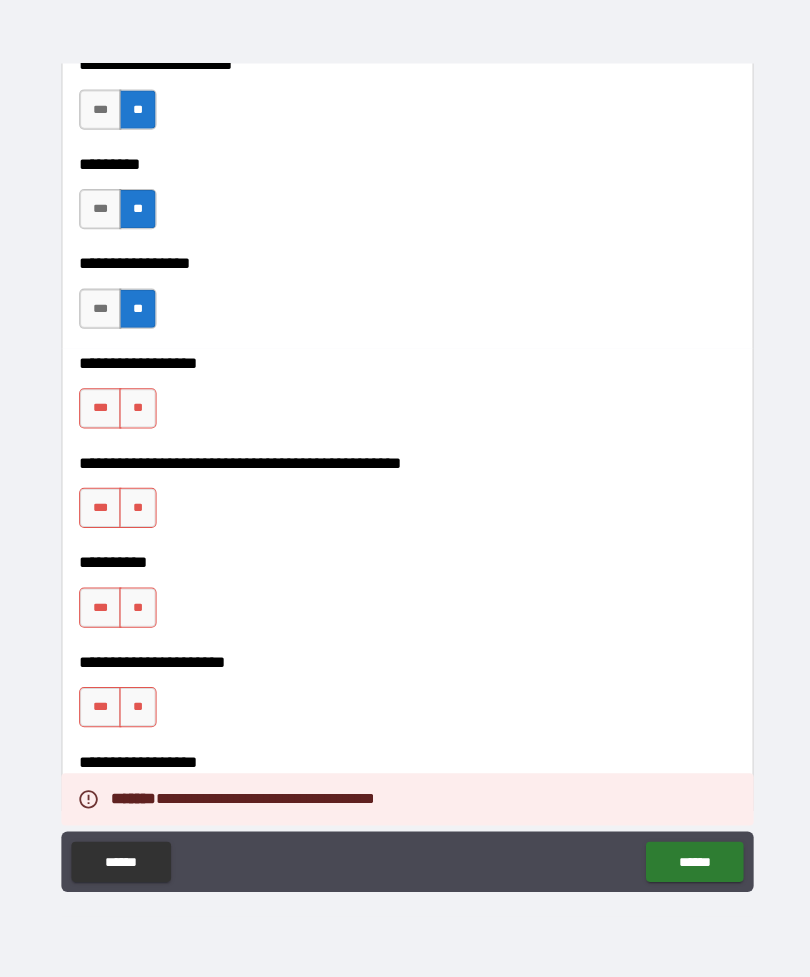 scroll, scrollTop: 11792, scrollLeft: 0, axis: vertical 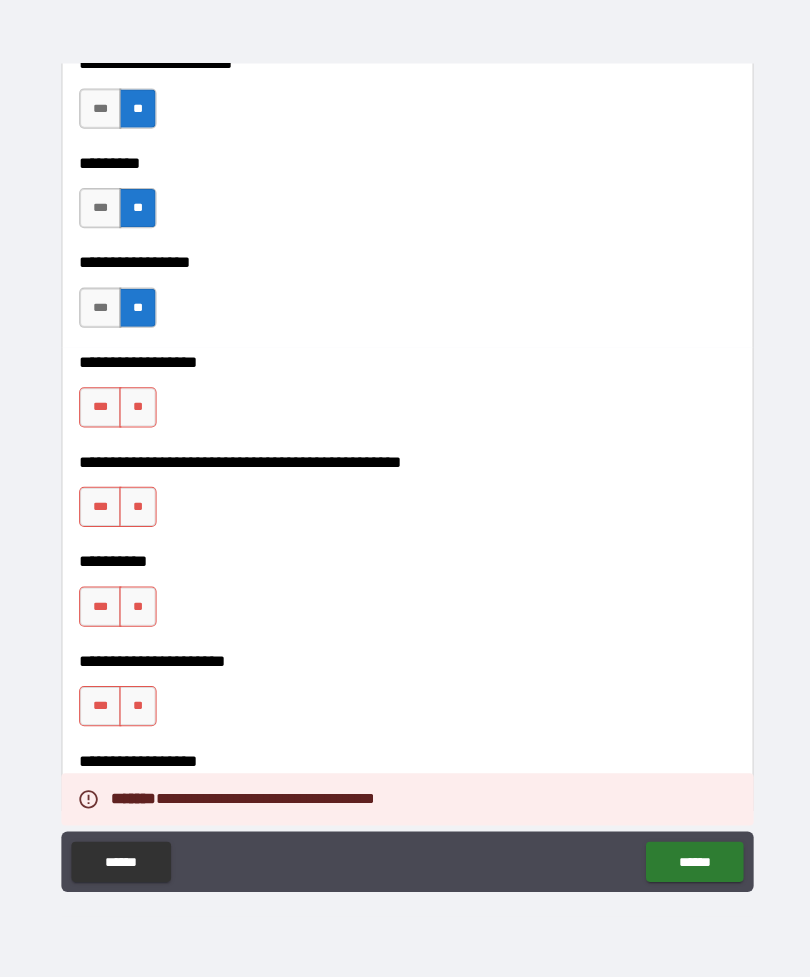 click on "**" at bounding box center (137, 410) 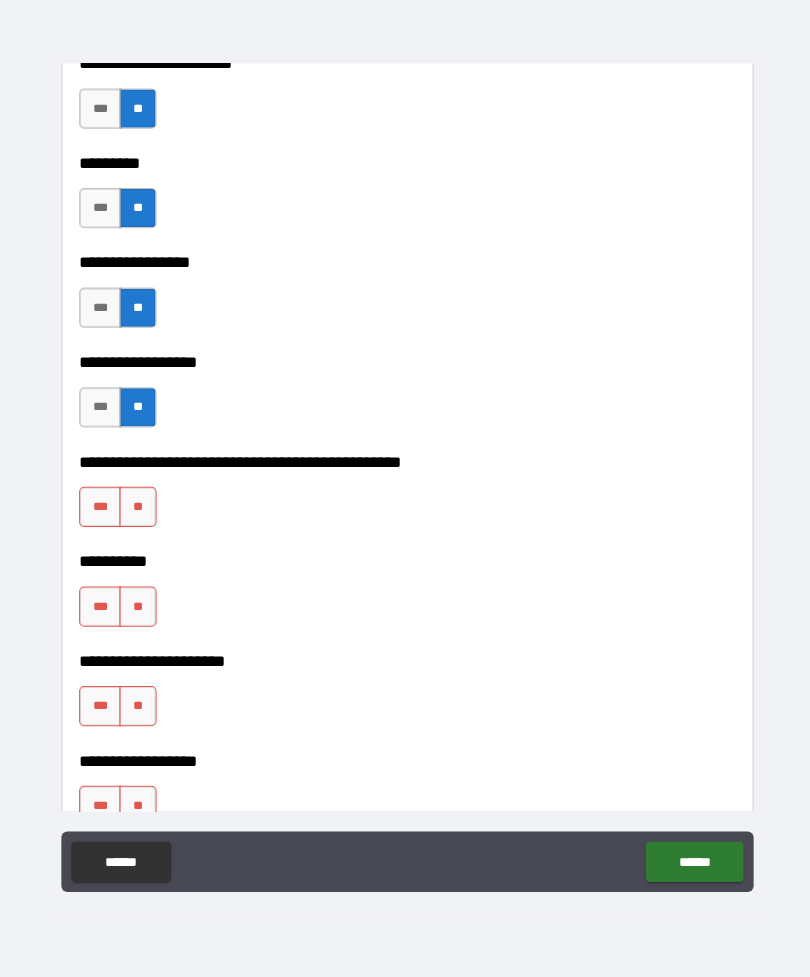 click on "**" at bounding box center (137, 509) 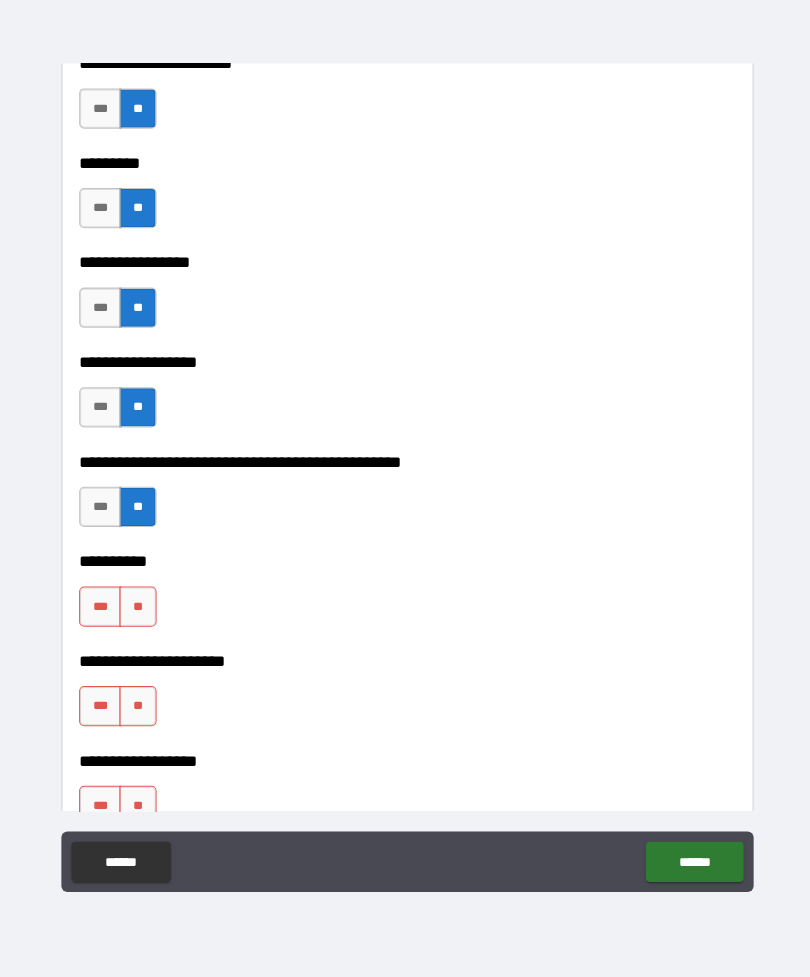 click on "**" at bounding box center (137, 608) 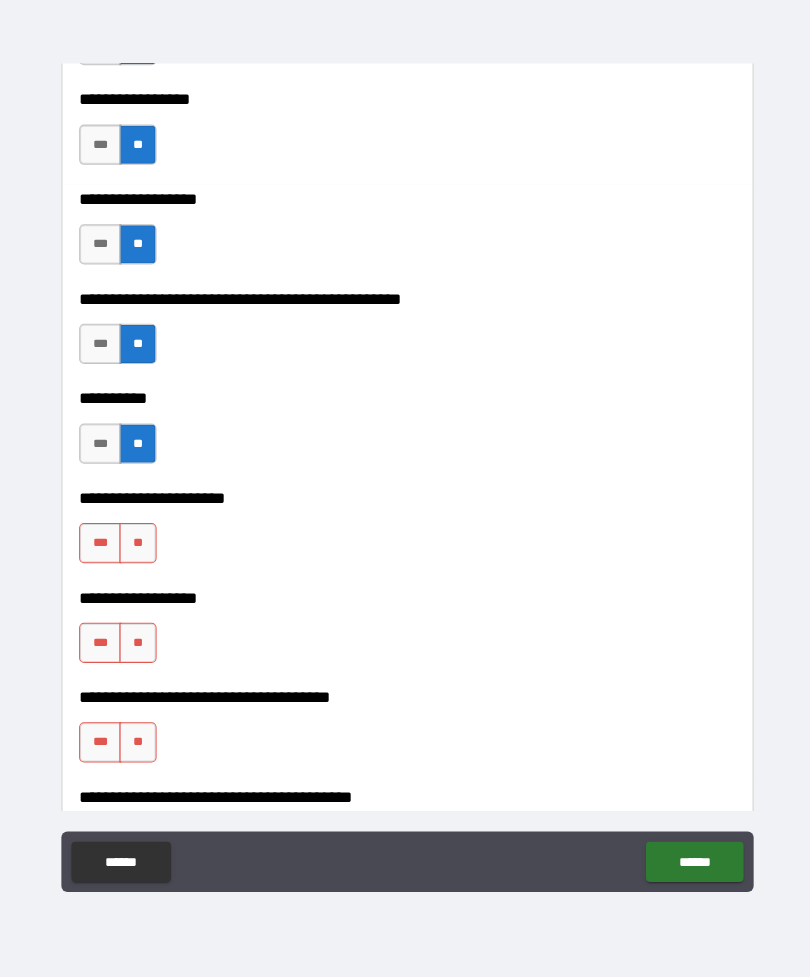 scroll, scrollTop: 11961, scrollLeft: 0, axis: vertical 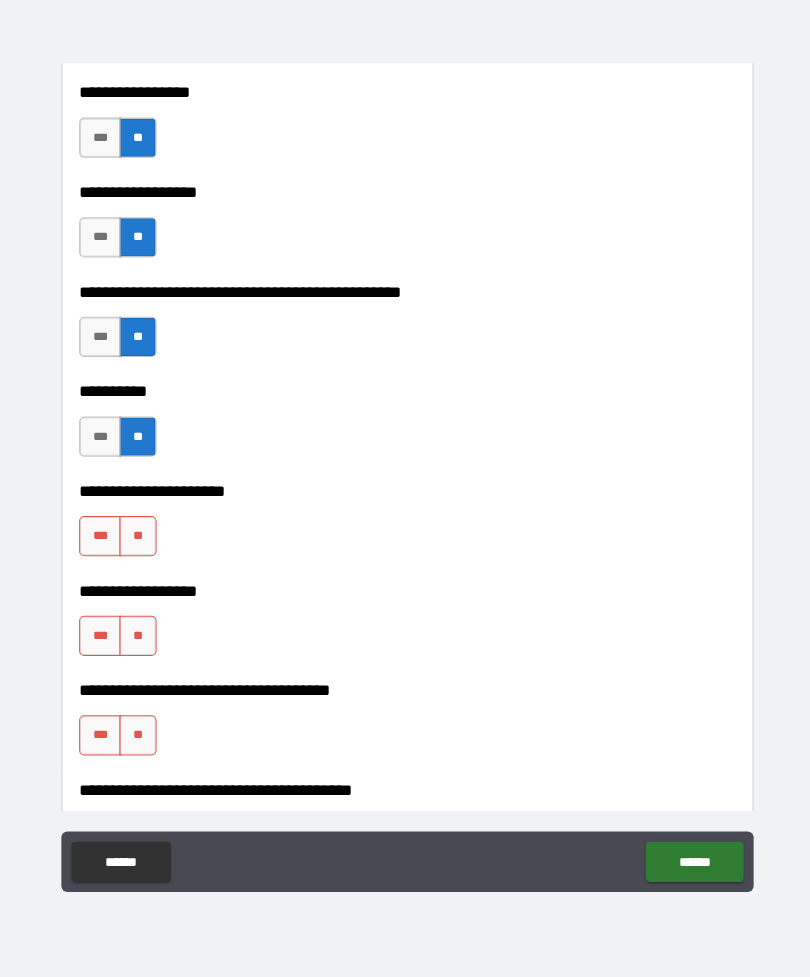 click on "**" at bounding box center (137, 538) 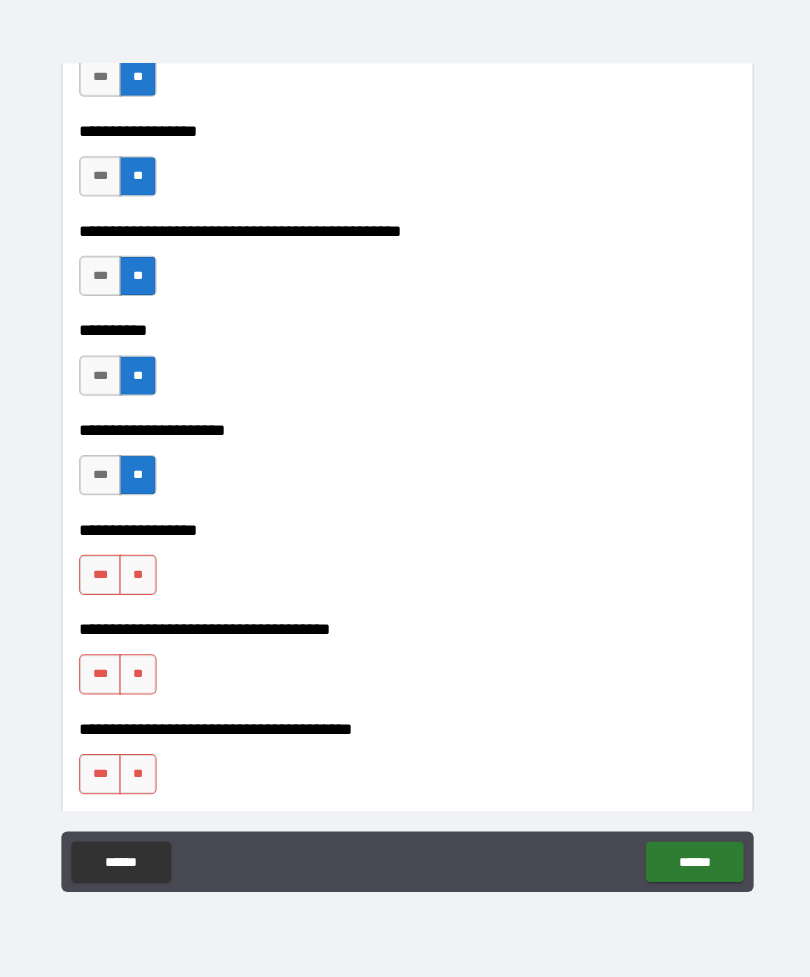 scroll, scrollTop: 12058, scrollLeft: 0, axis: vertical 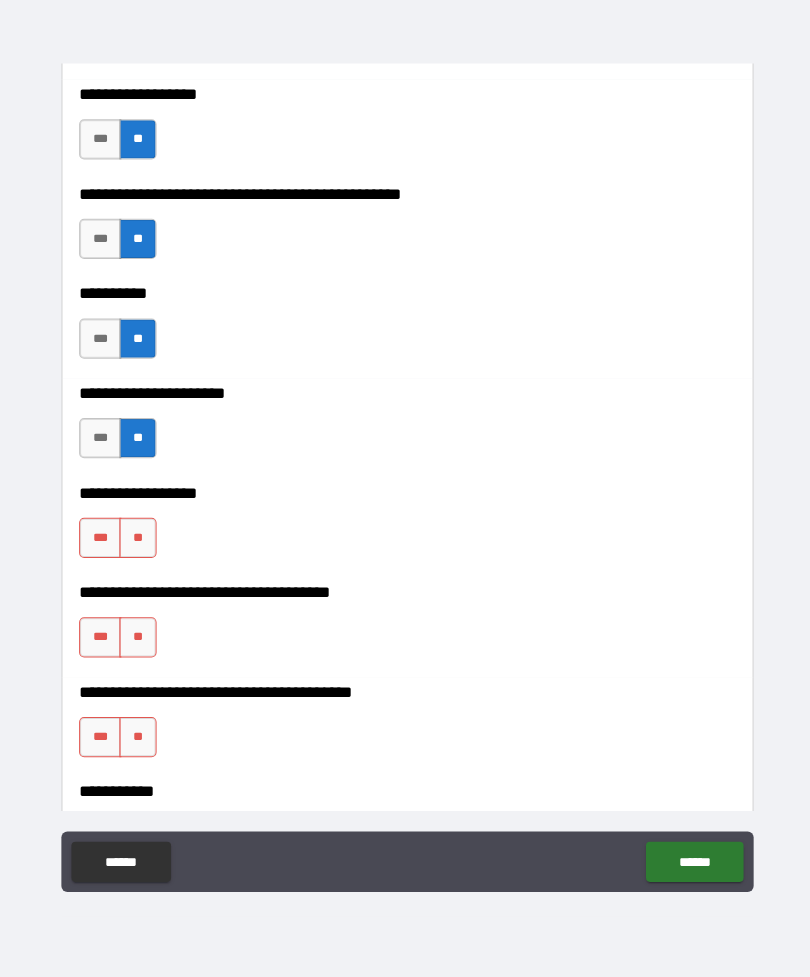 click on "**********" at bounding box center [405, 530] 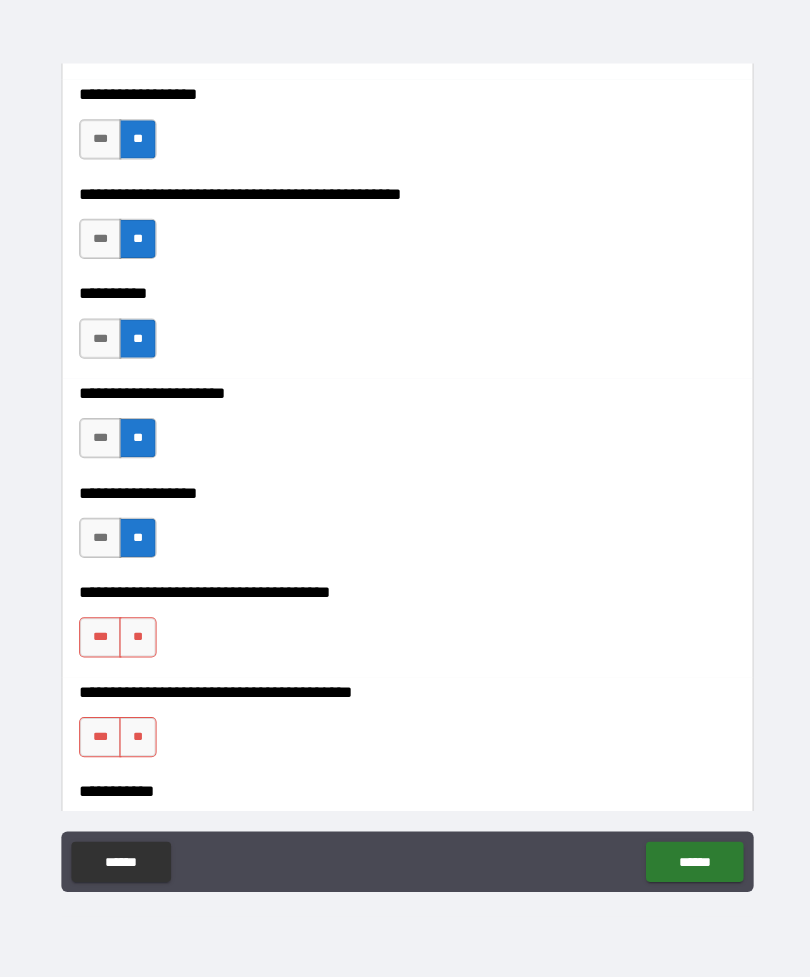 click on "**" at bounding box center [137, 639] 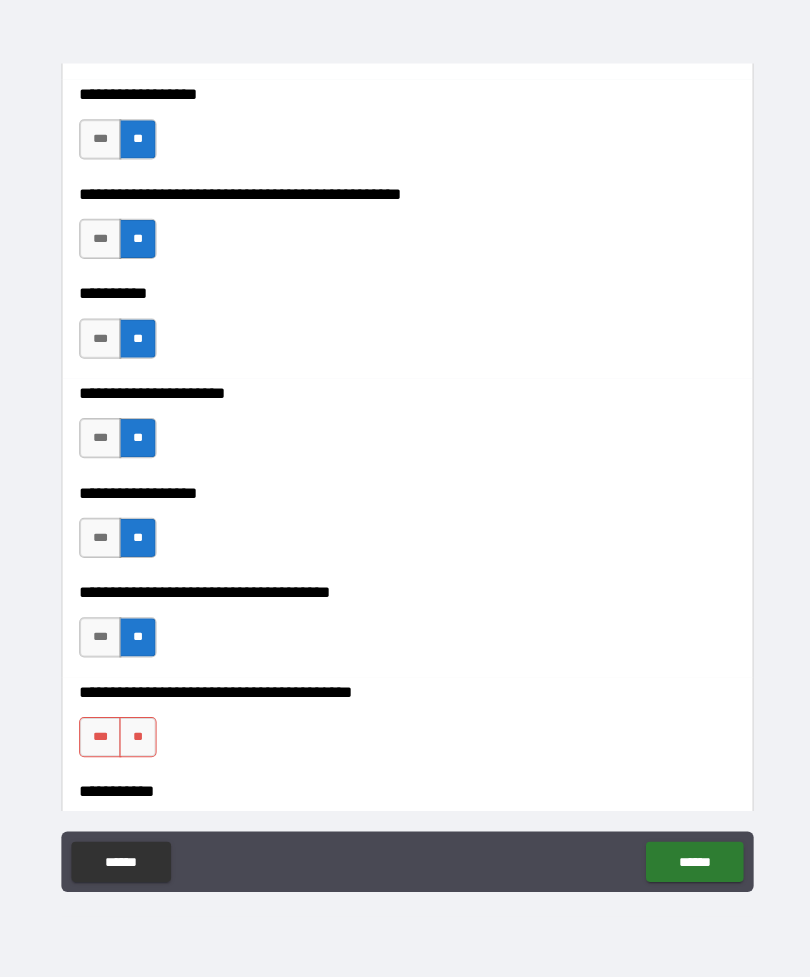 click on "**" at bounding box center [137, 738] 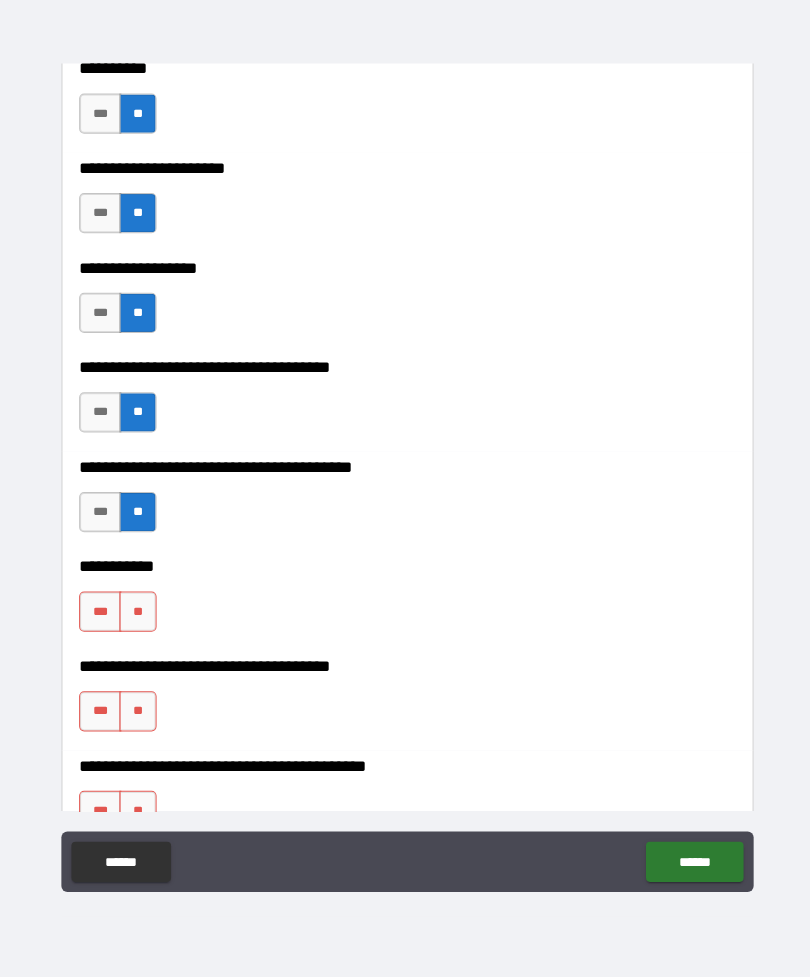 scroll, scrollTop: 12283, scrollLeft: 0, axis: vertical 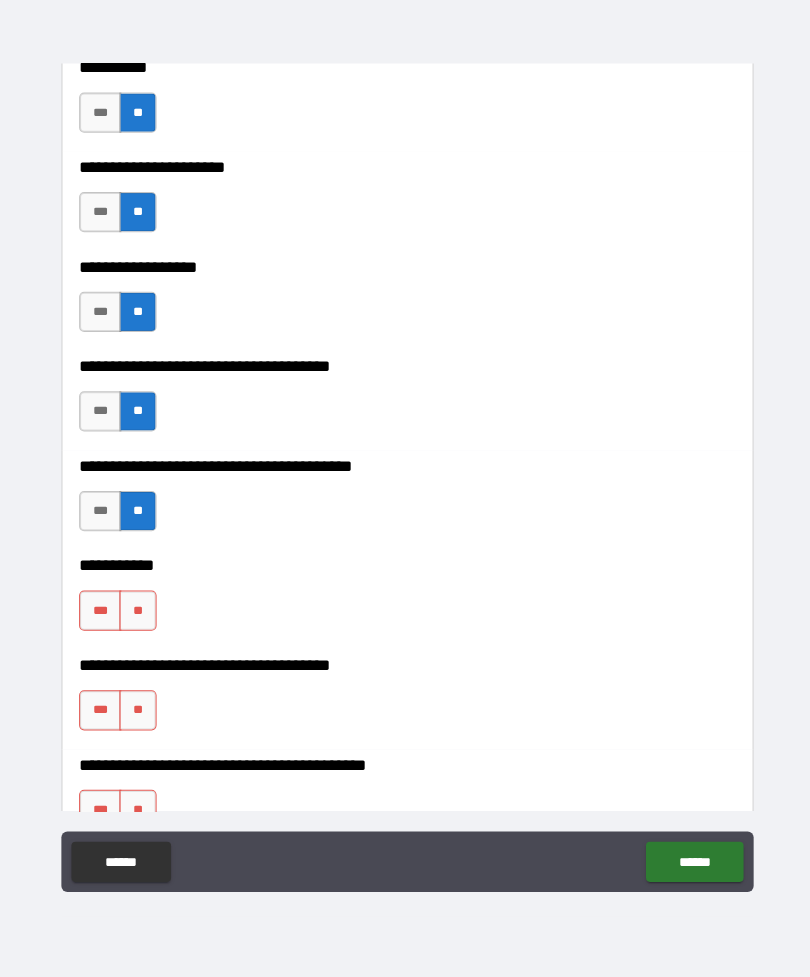 click on "**********" at bounding box center [405, 602] 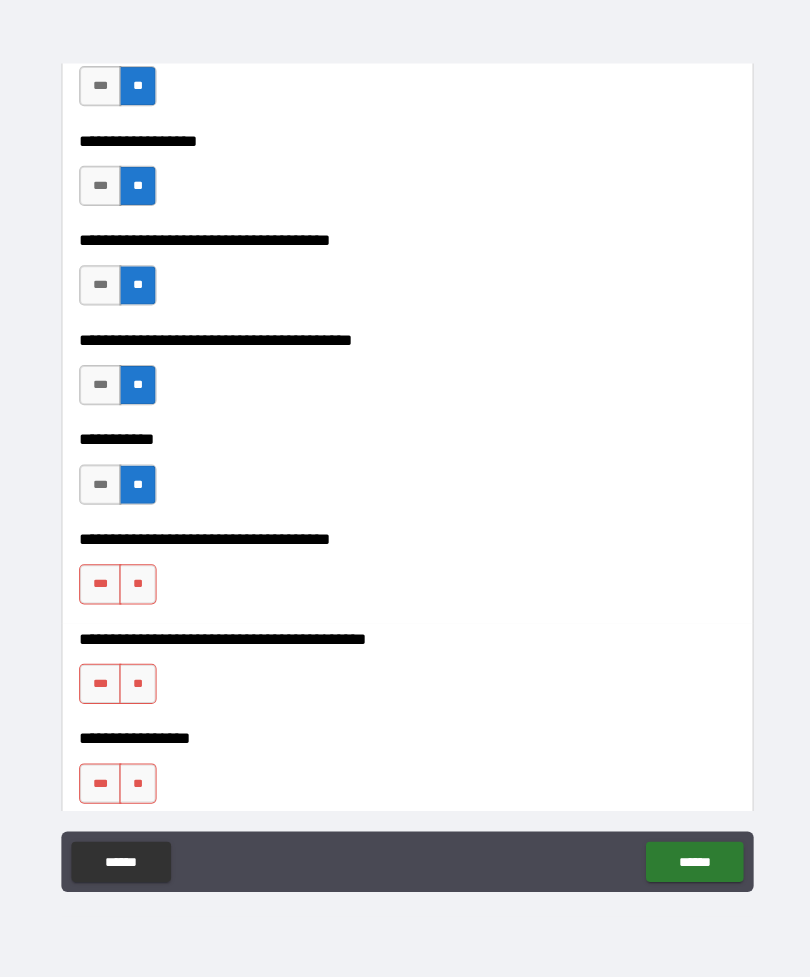 scroll, scrollTop: 12409, scrollLeft: 0, axis: vertical 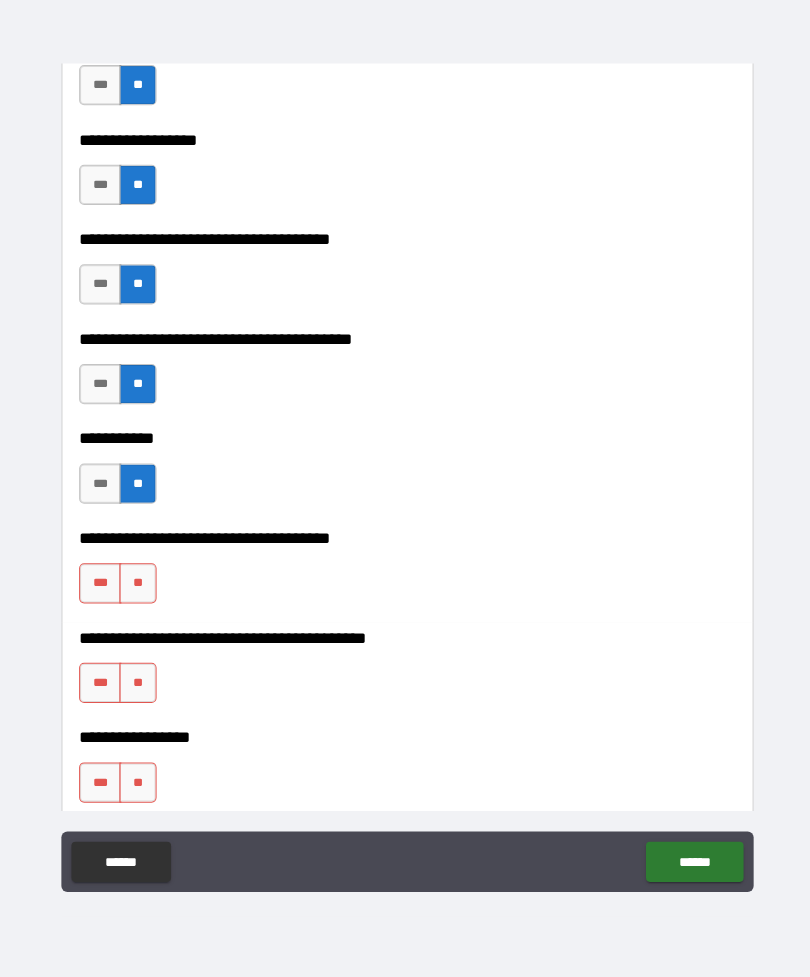 click on "**" at bounding box center [137, 585] 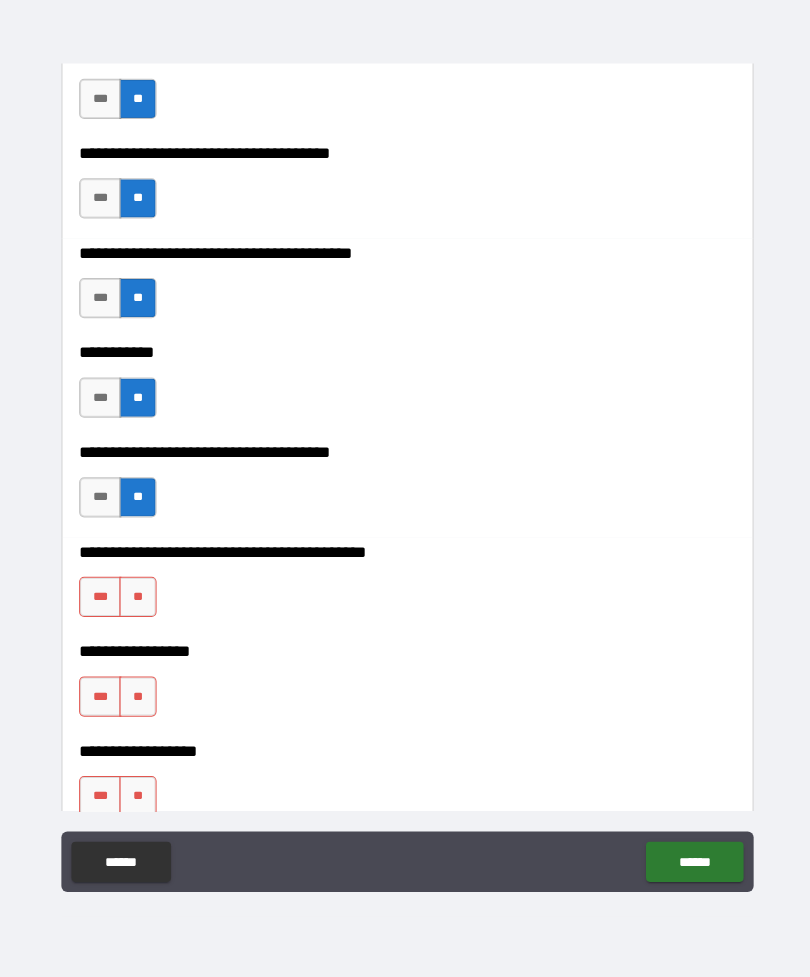 scroll, scrollTop: 12495, scrollLeft: 0, axis: vertical 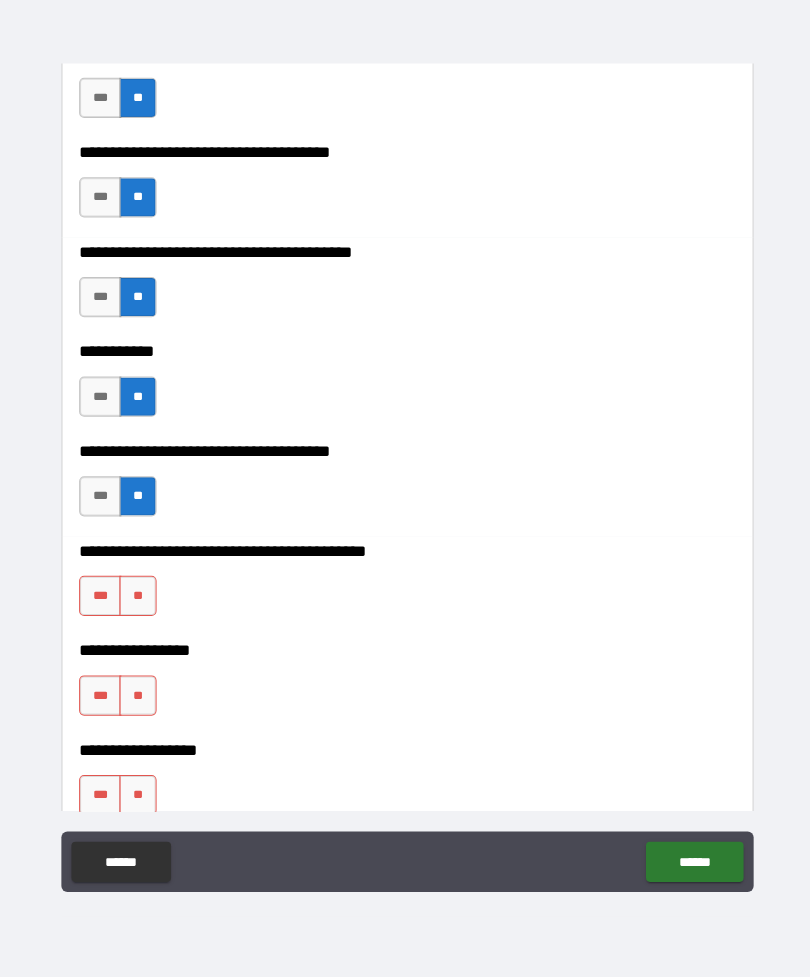 click on "**" at bounding box center (137, 598) 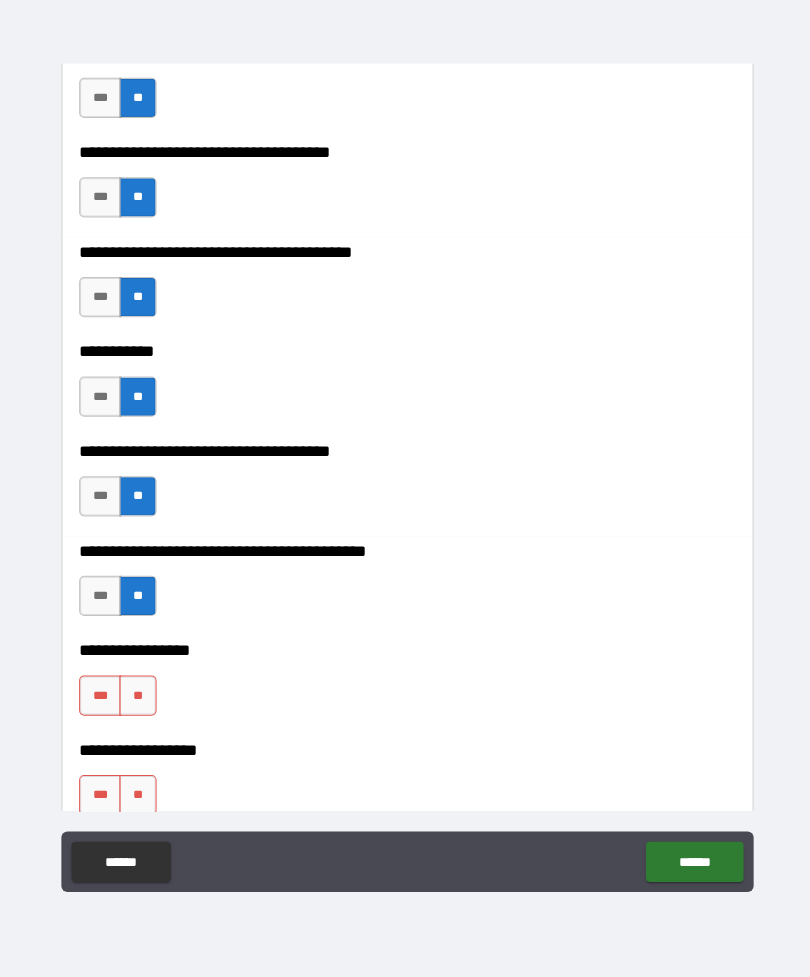 click on "**" at bounding box center [137, 697] 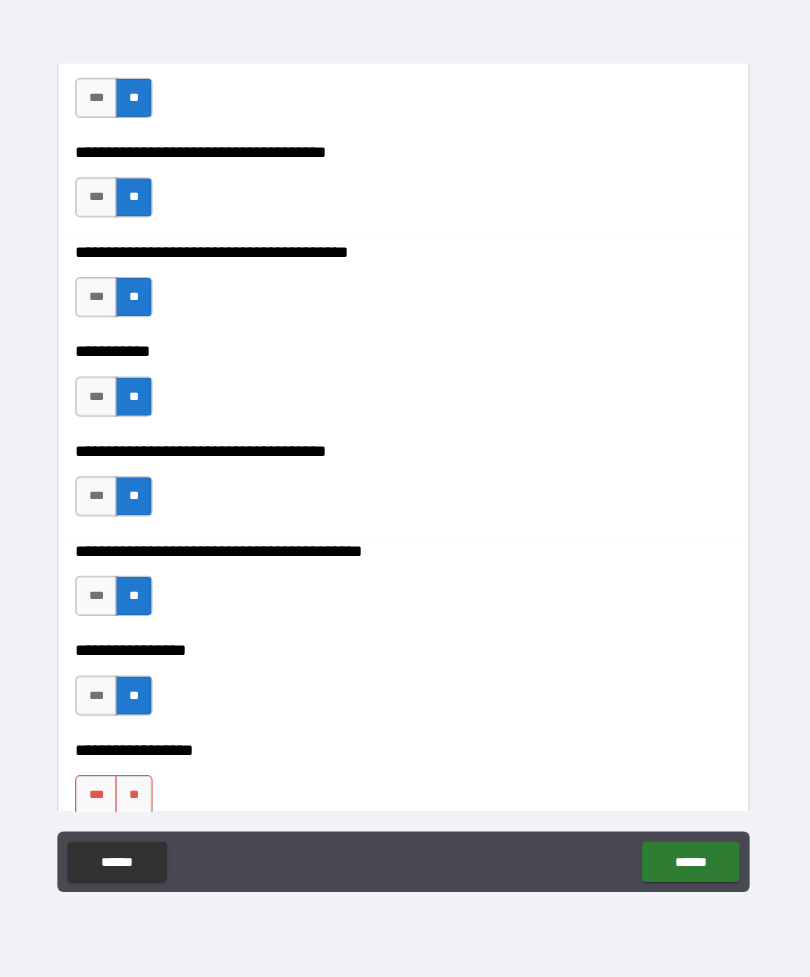click on "***" at bounding box center [100, 796] 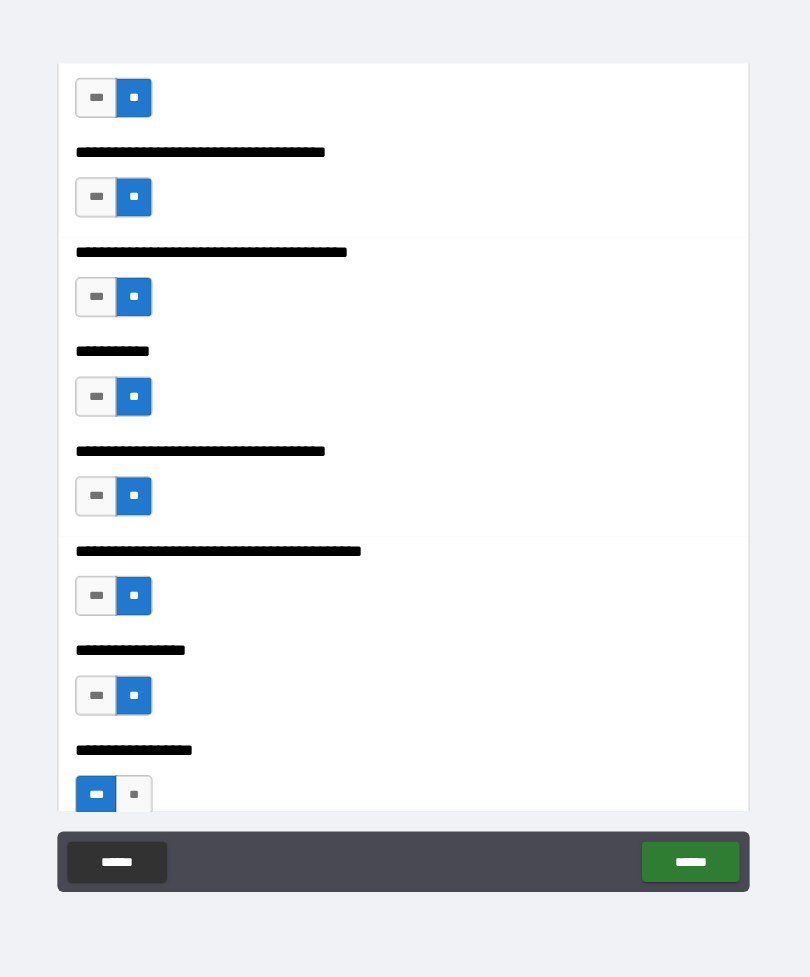click on "******" at bounding box center [690, 862] 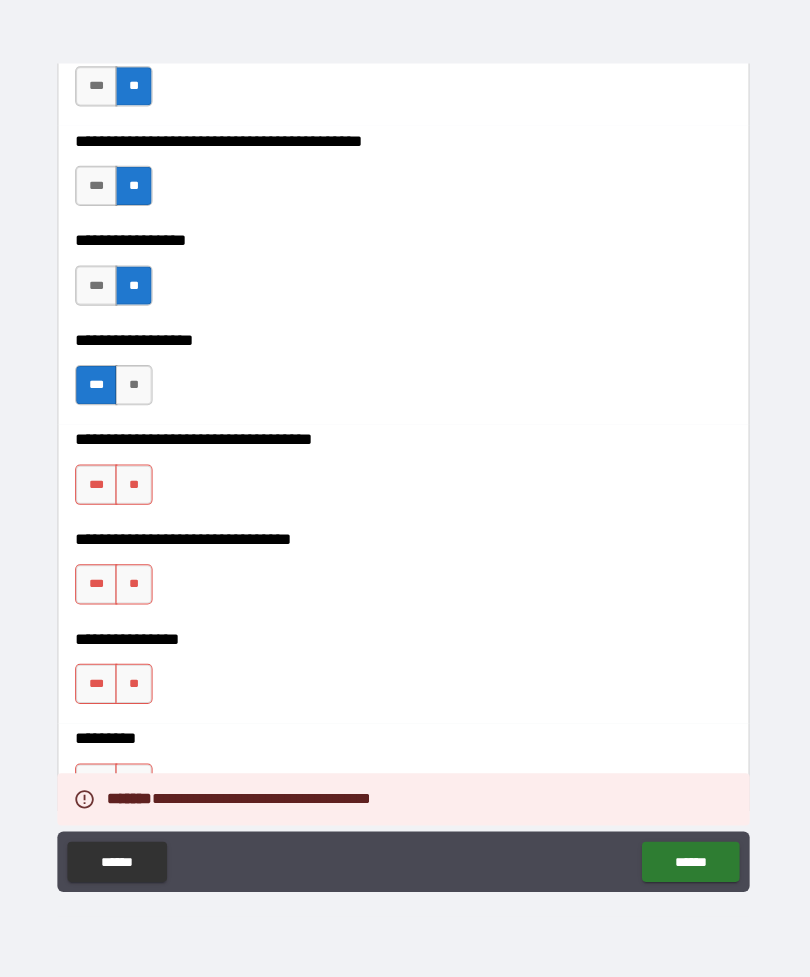 scroll, scrollTop: 12927, scrollLeft: 0, axis: vertical 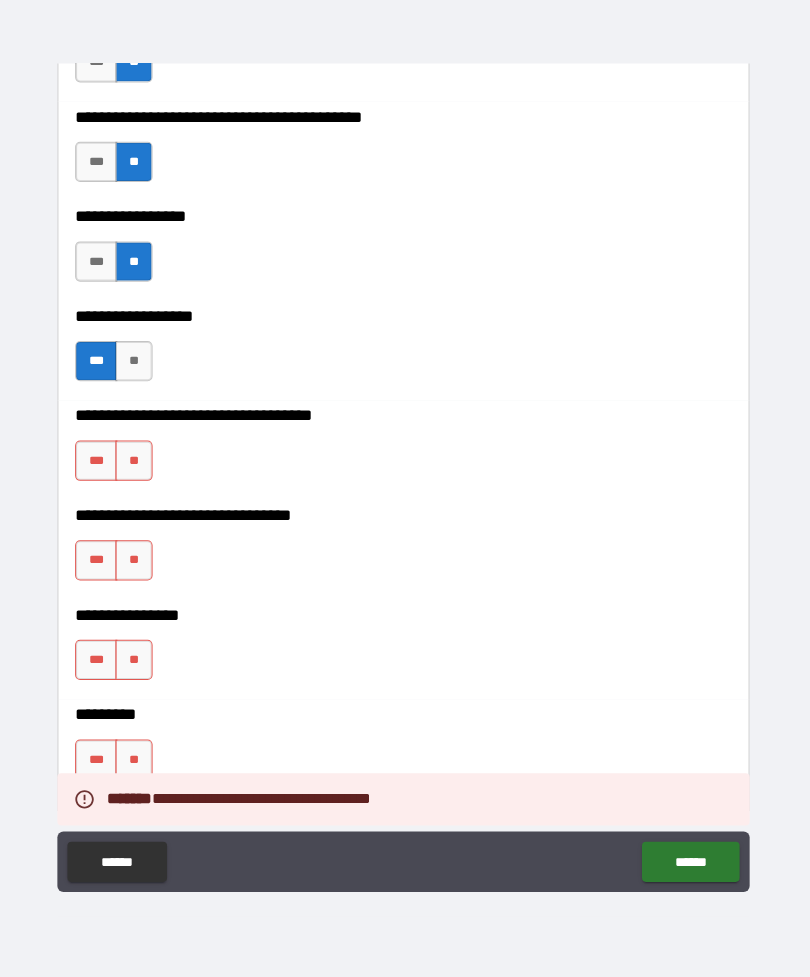 click on "**" at bounding box center (137, 463) 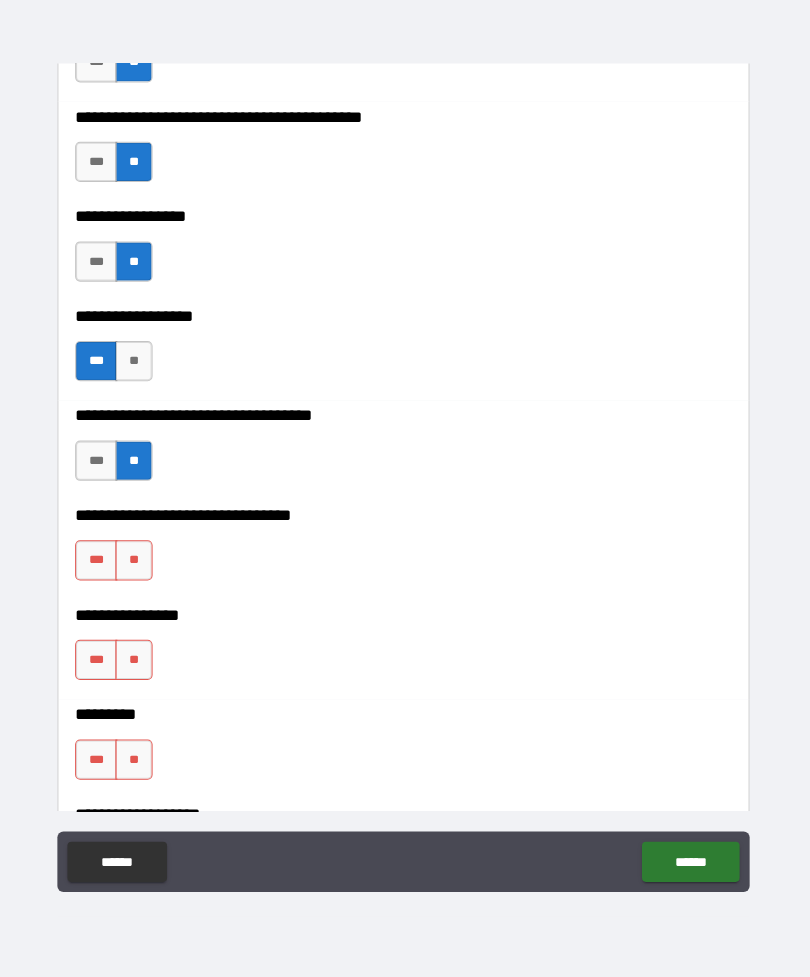 click on "**" at bounding box center (137, 562) 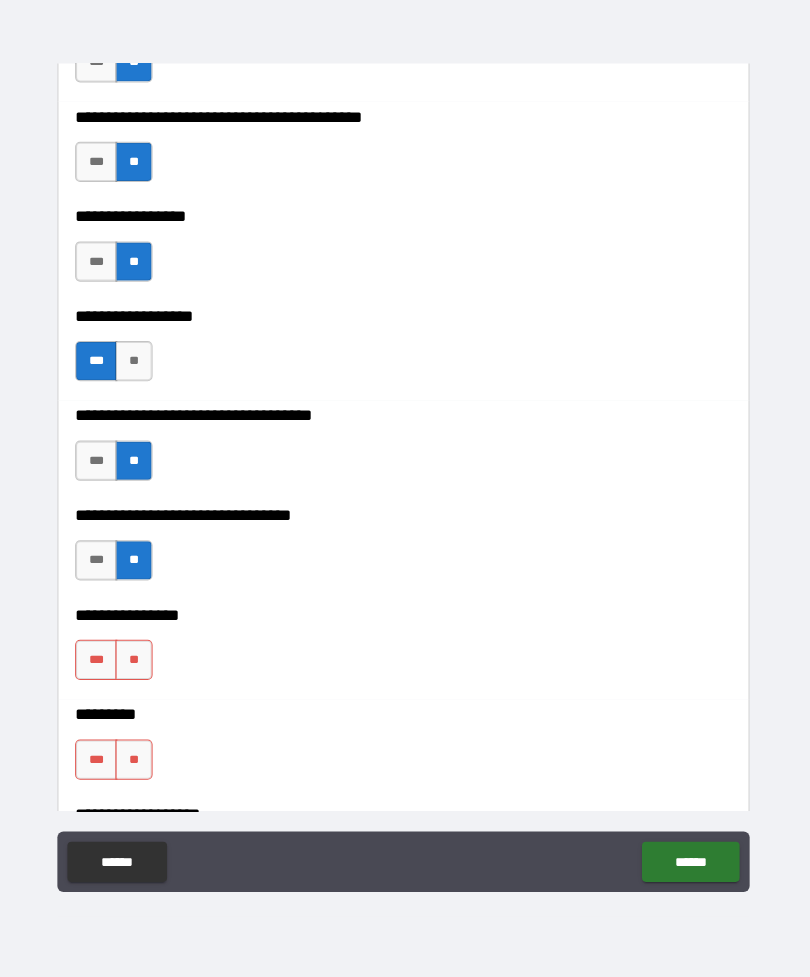 click on "**" at bounding box center (137, 661) 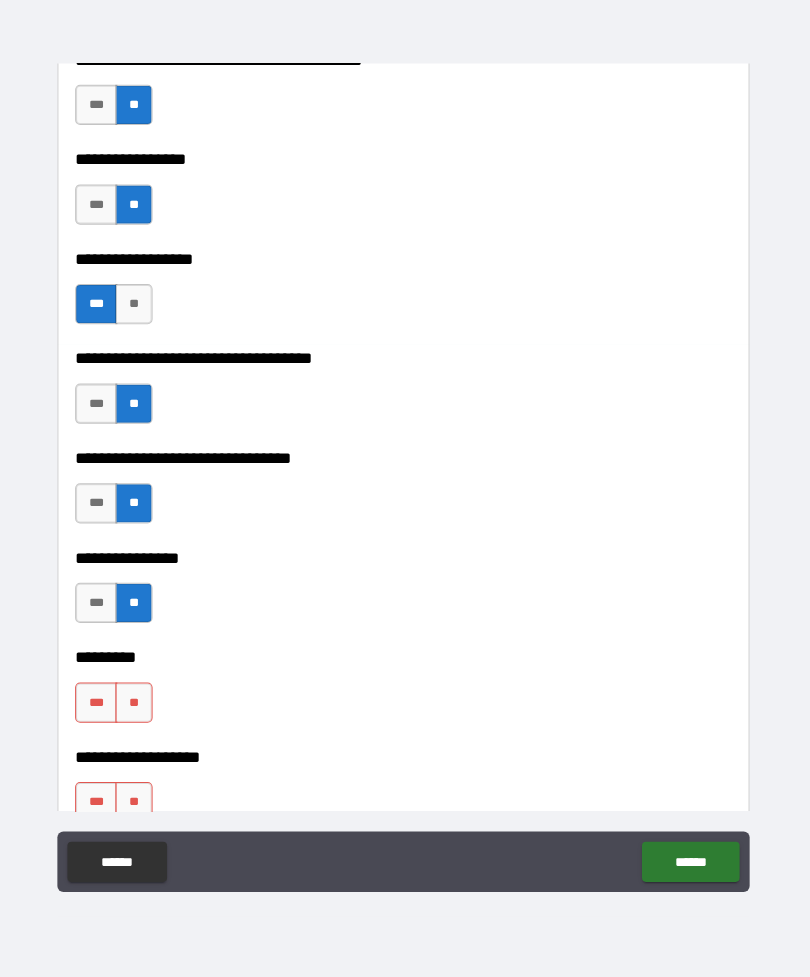 scroll, scrollTop: 13043, scrollLeft: 0, axis: vertical 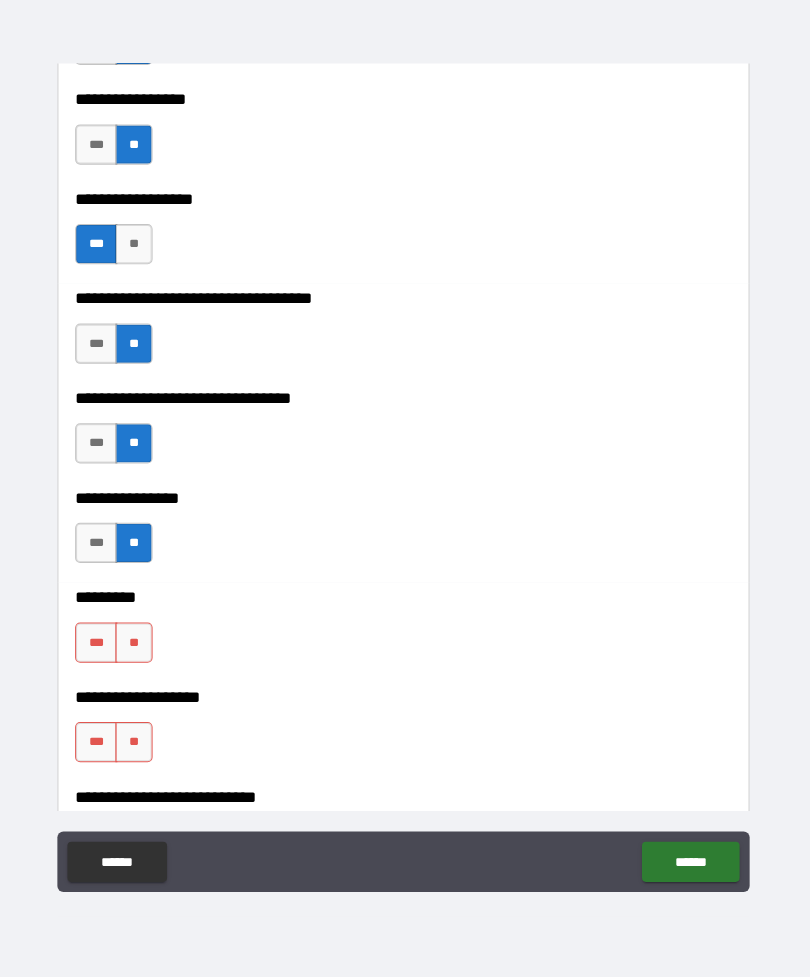 click on "**" at bounding box center [137, 644] 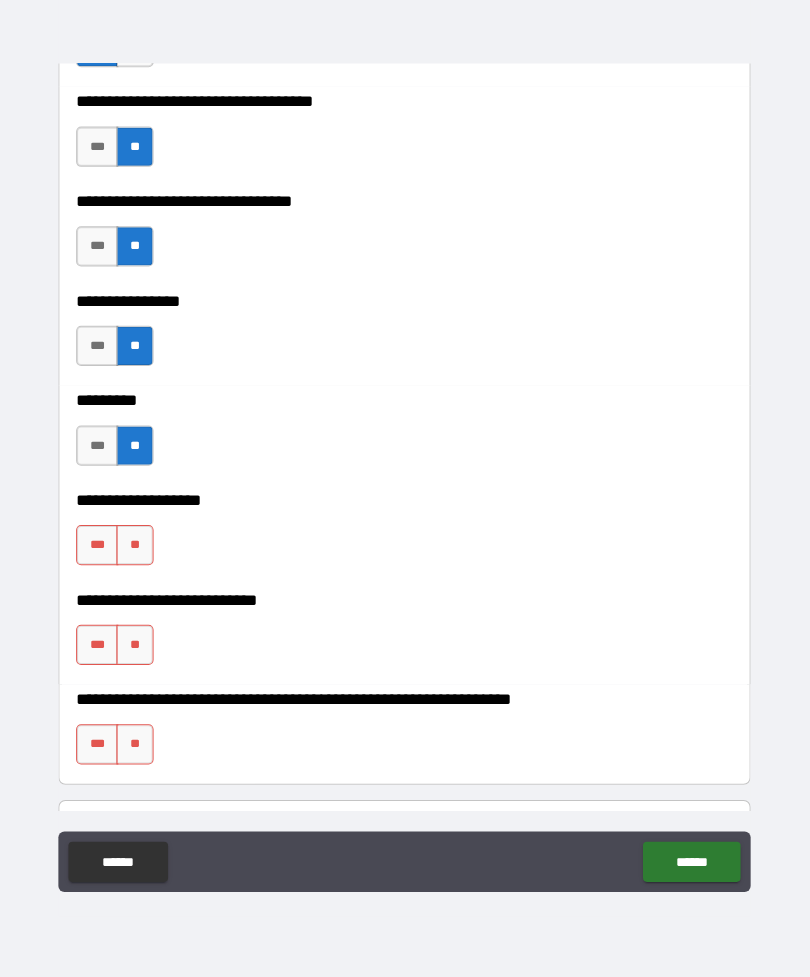 scroll, scrollTop: 13284, scrollLeft: 0, axis: vertical 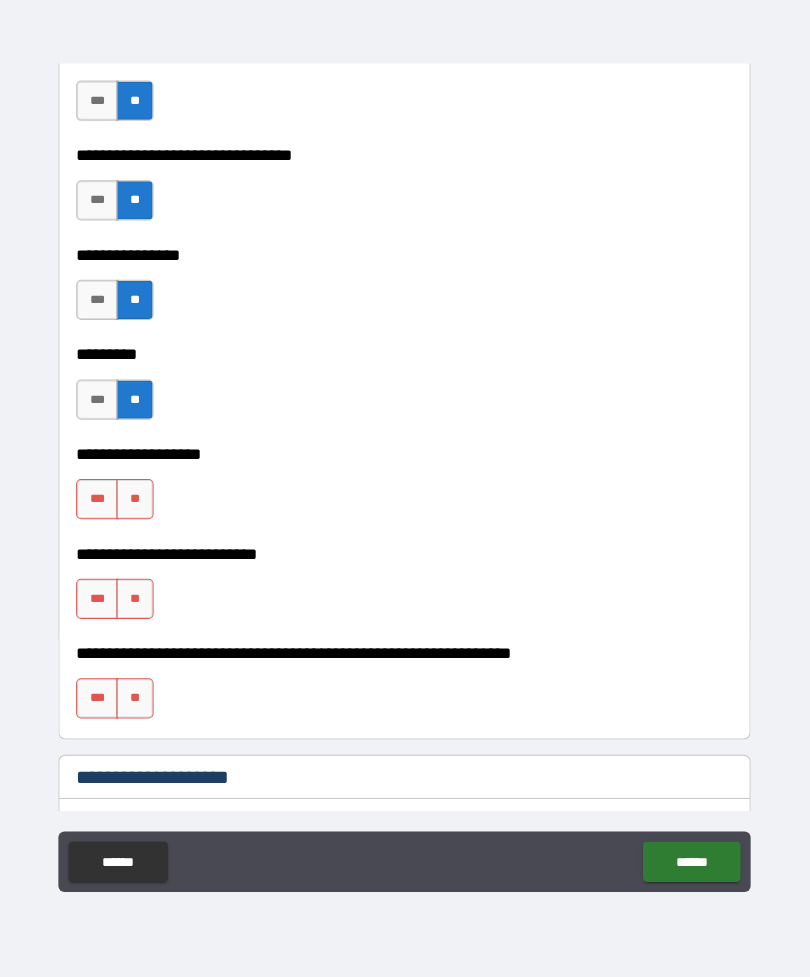 click on "**" at bounding box center [137, 502] 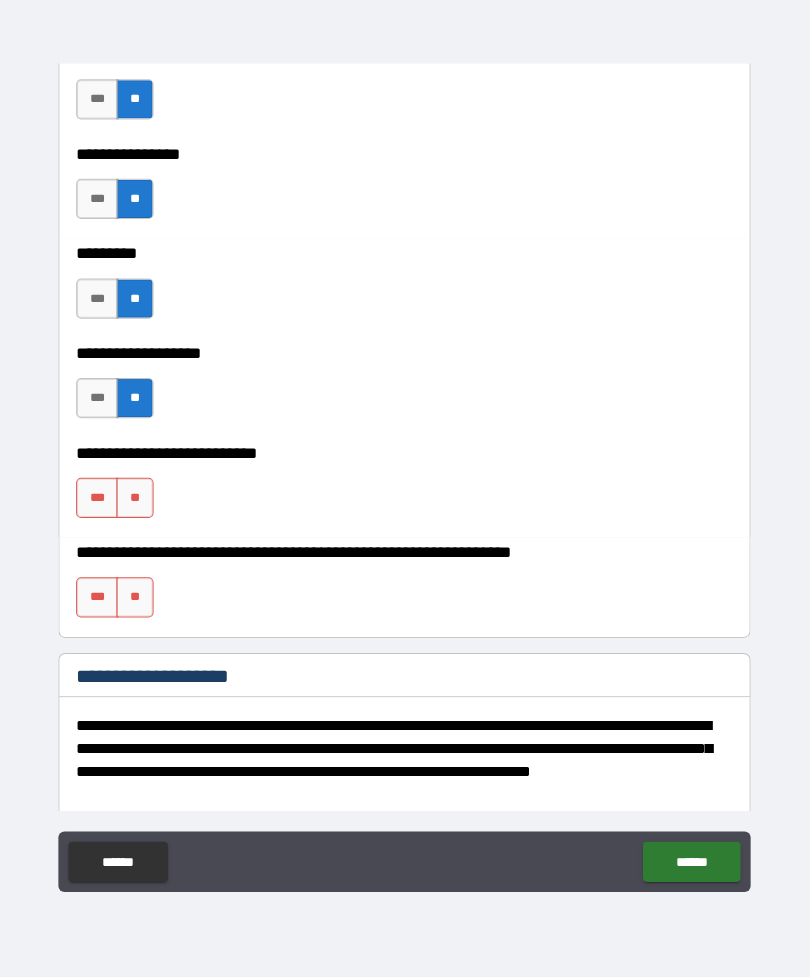 click on "**" at bounding box center (137, 500) 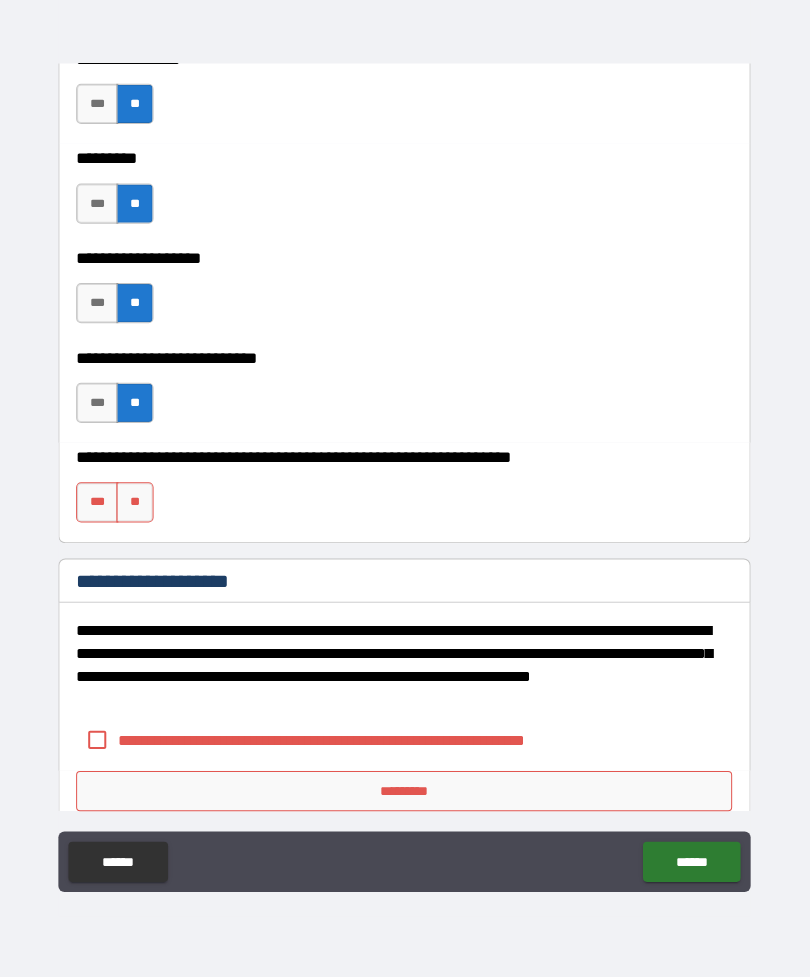 scroll, scrollTop: 13487, scrollLeft: 0, axis: vertical 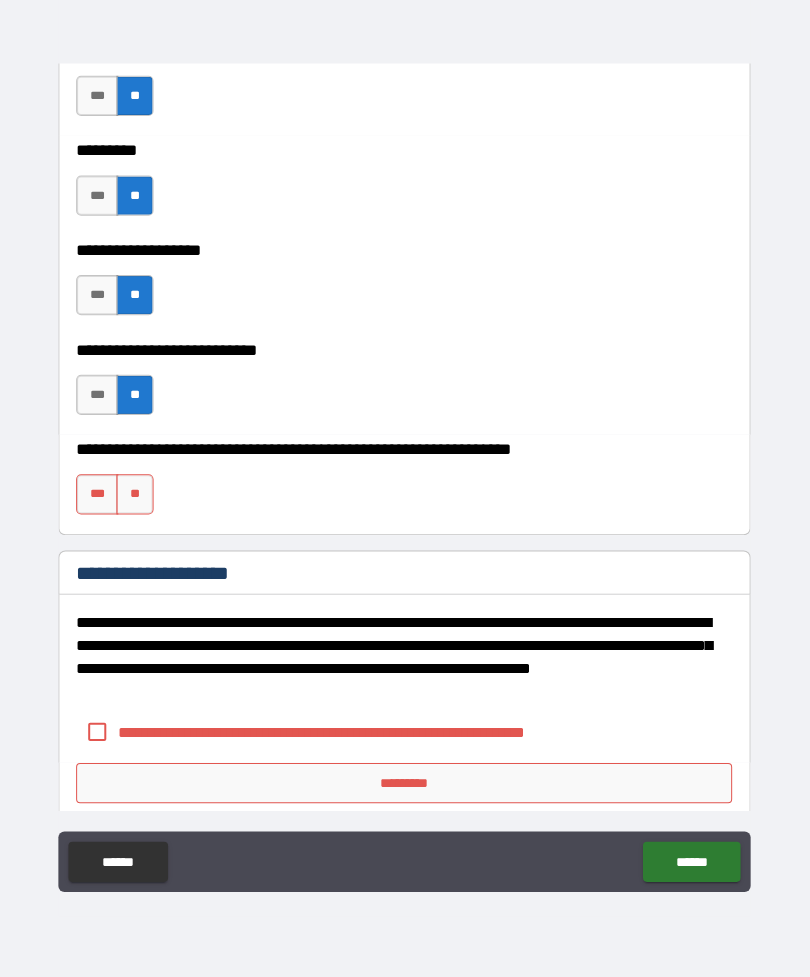 click on "**" at bounding box center (137, 497) 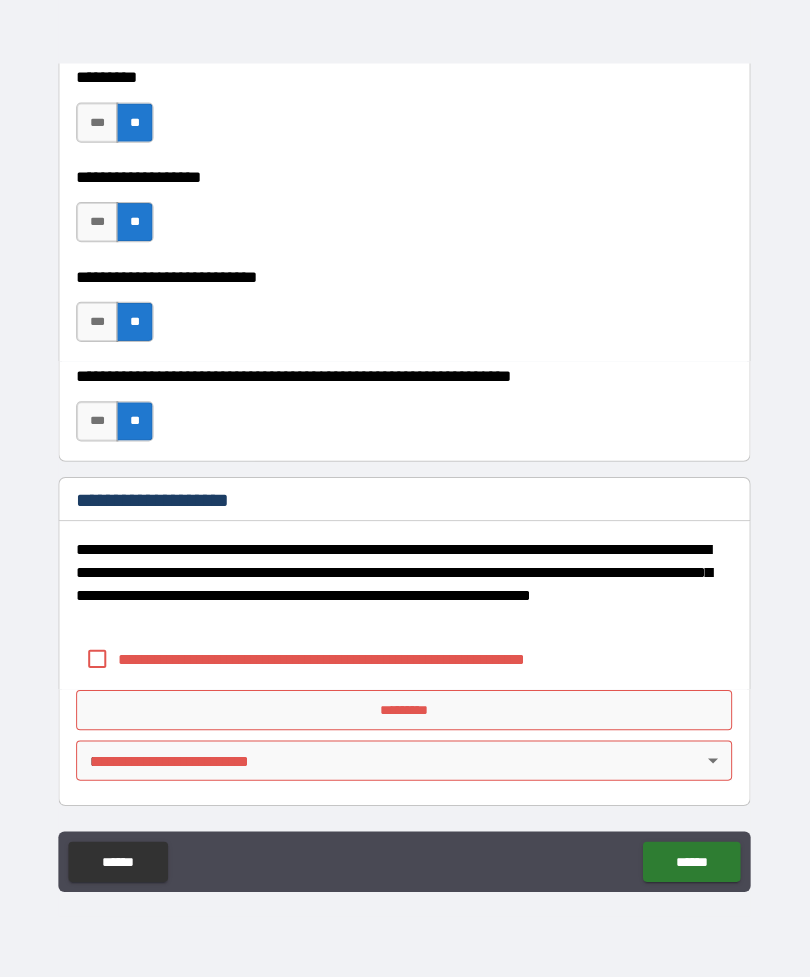 scroll, scrollTop: 13560, scrollLeft: 0, axis: vertical 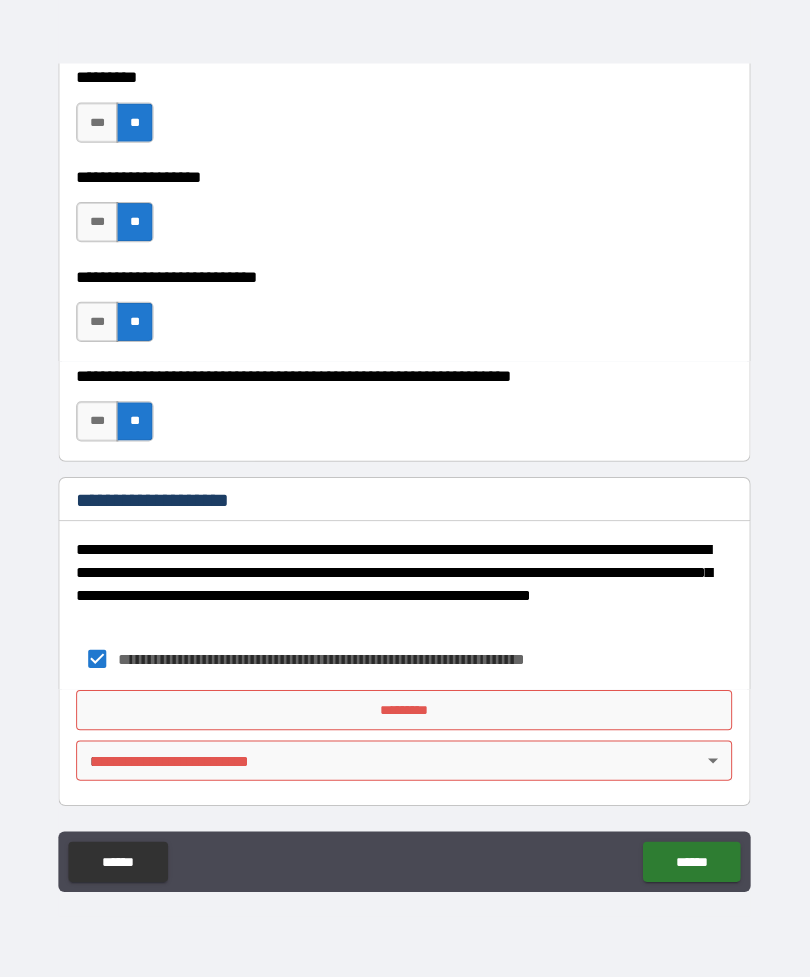 click on "*********" at bounding box center [405, 711] 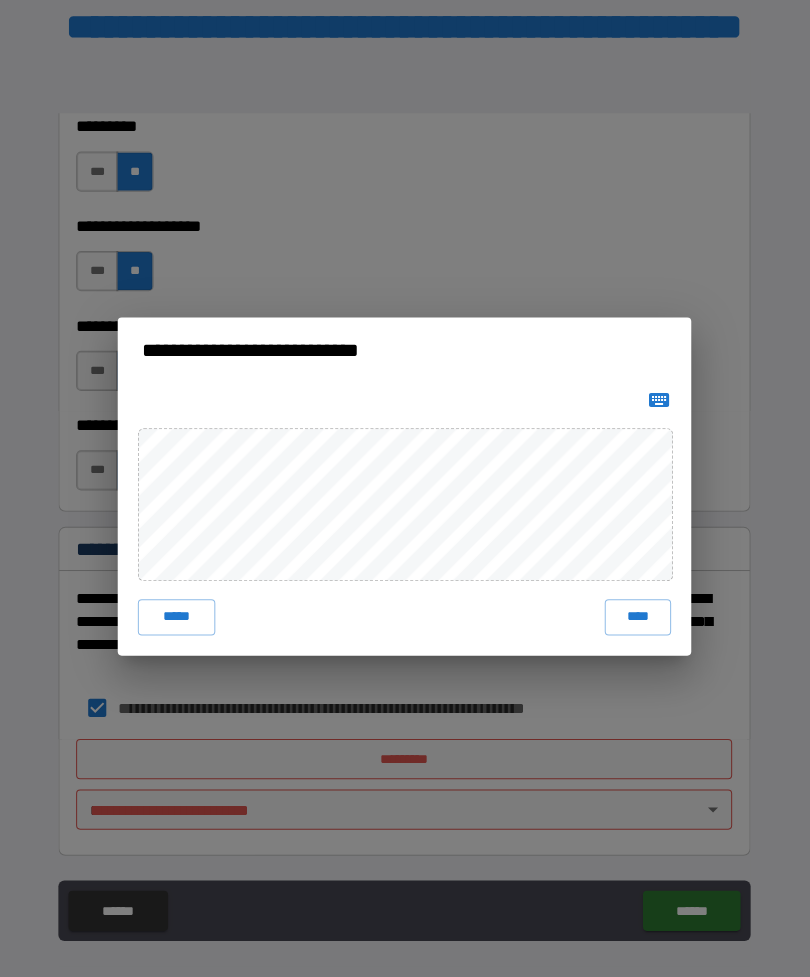 scroll, scrollTop: 16, scrollLeft: 0, axis: vertical 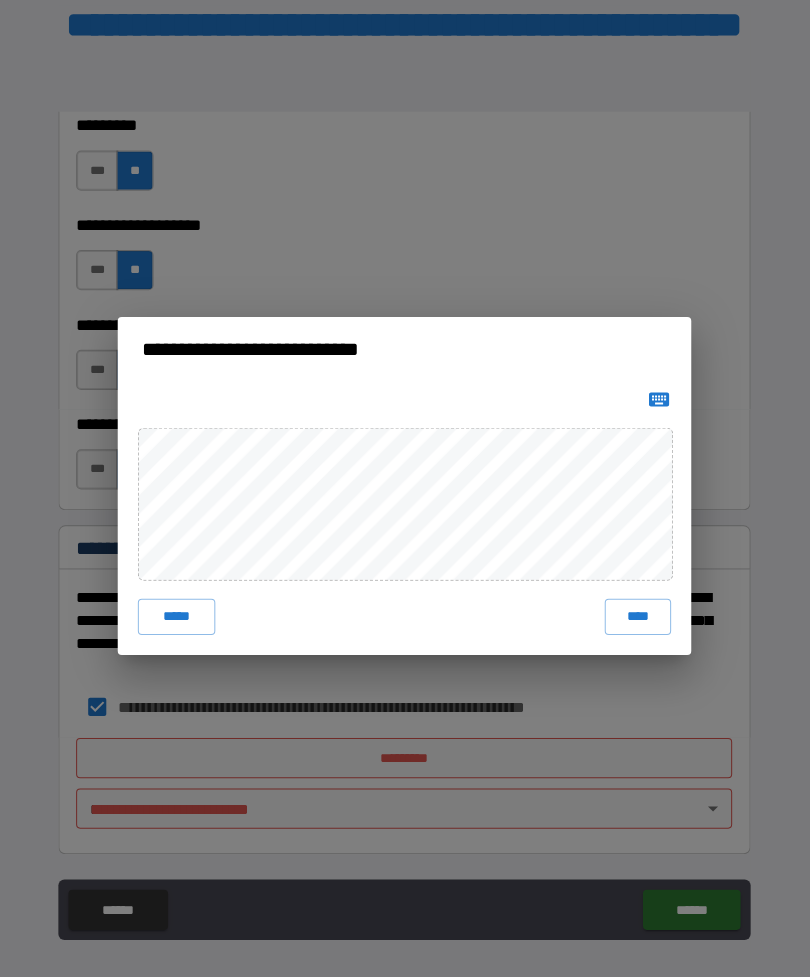 click on "**********" at bounding box center (405, 488) 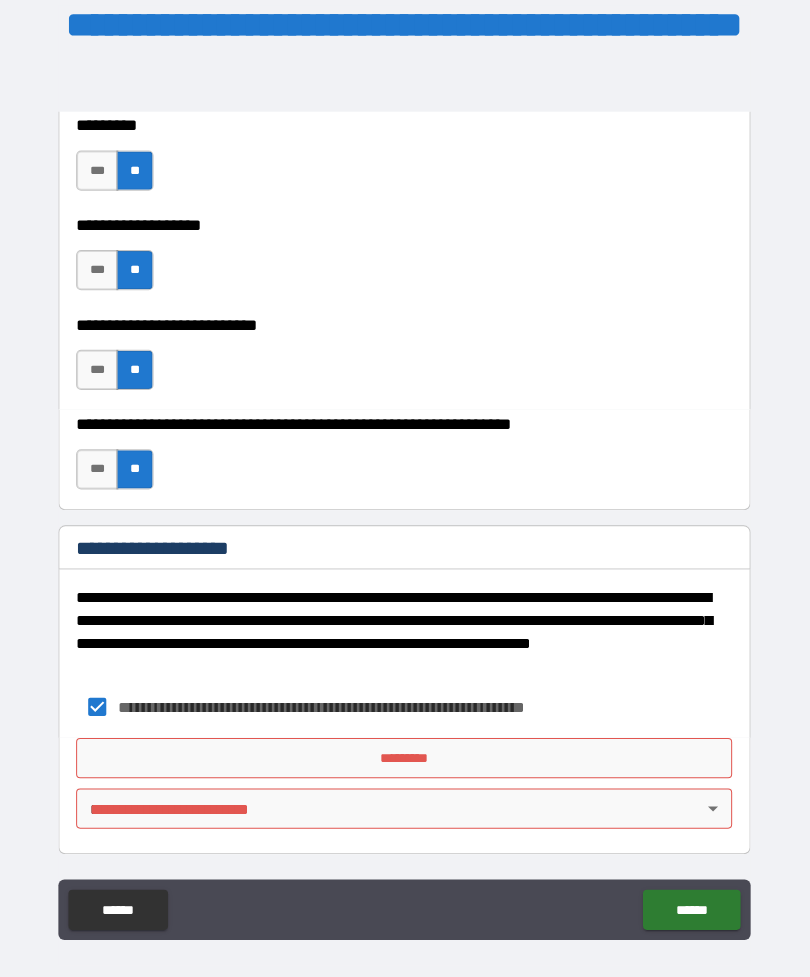 click on "**********" at bounding box center (405, 504) 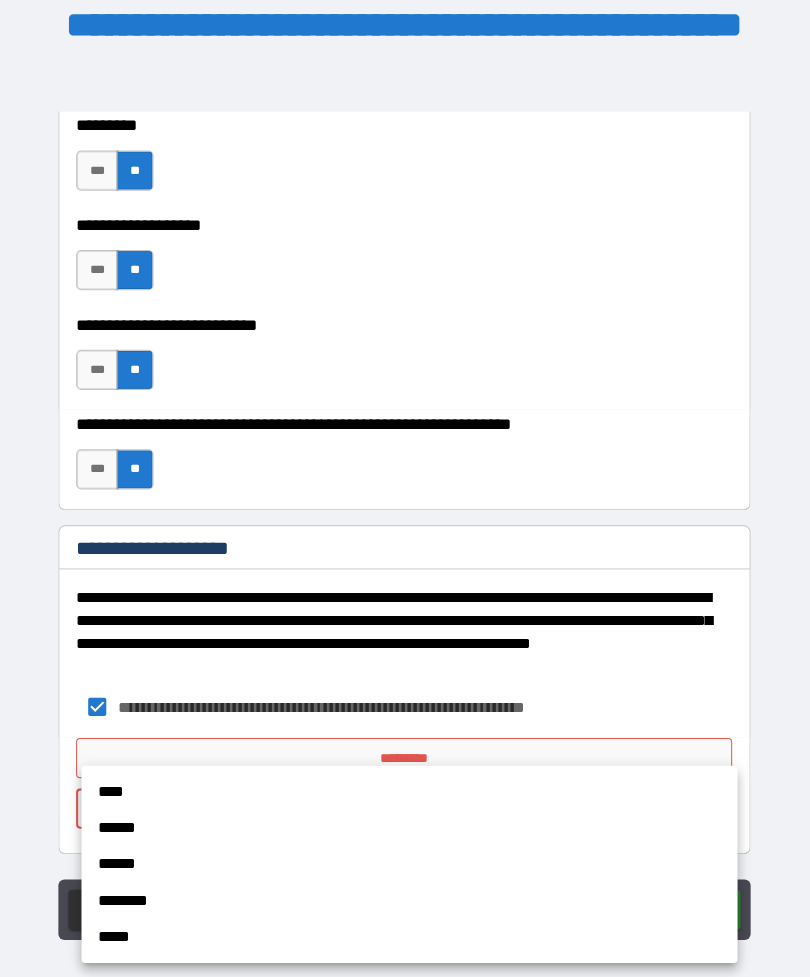 click on "******" at bounding box center [410, 829] 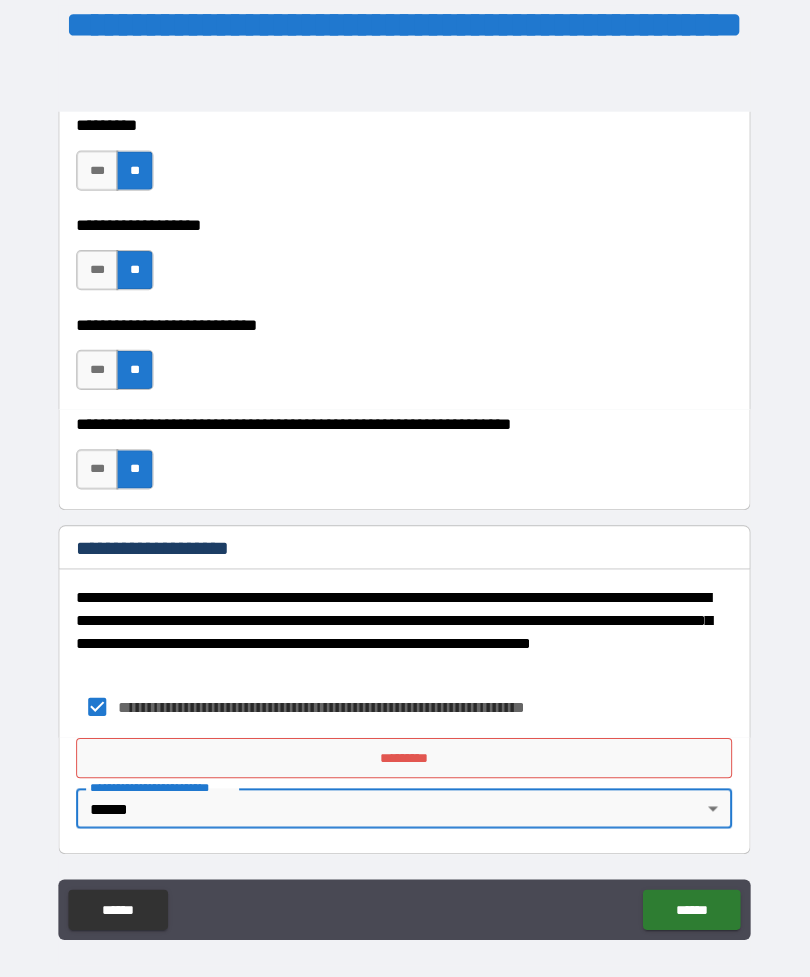 click on "*********" at bounding box center (405, 759) 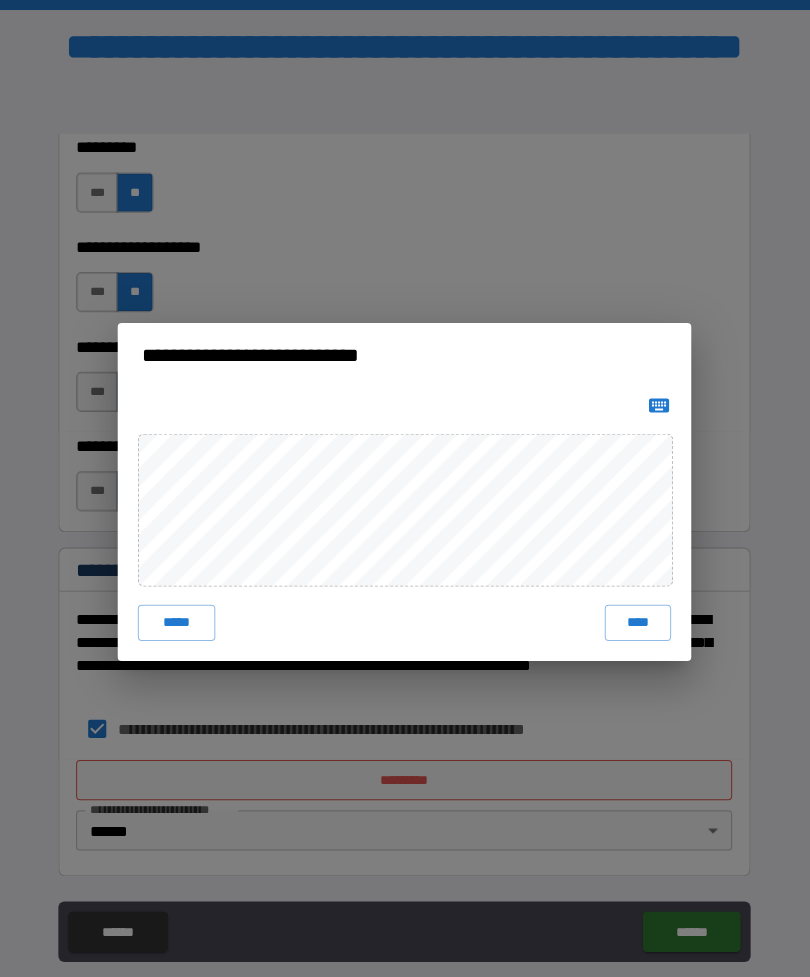 scroll, scrollTop: 2, scrollLeft: 0, axis: vertical 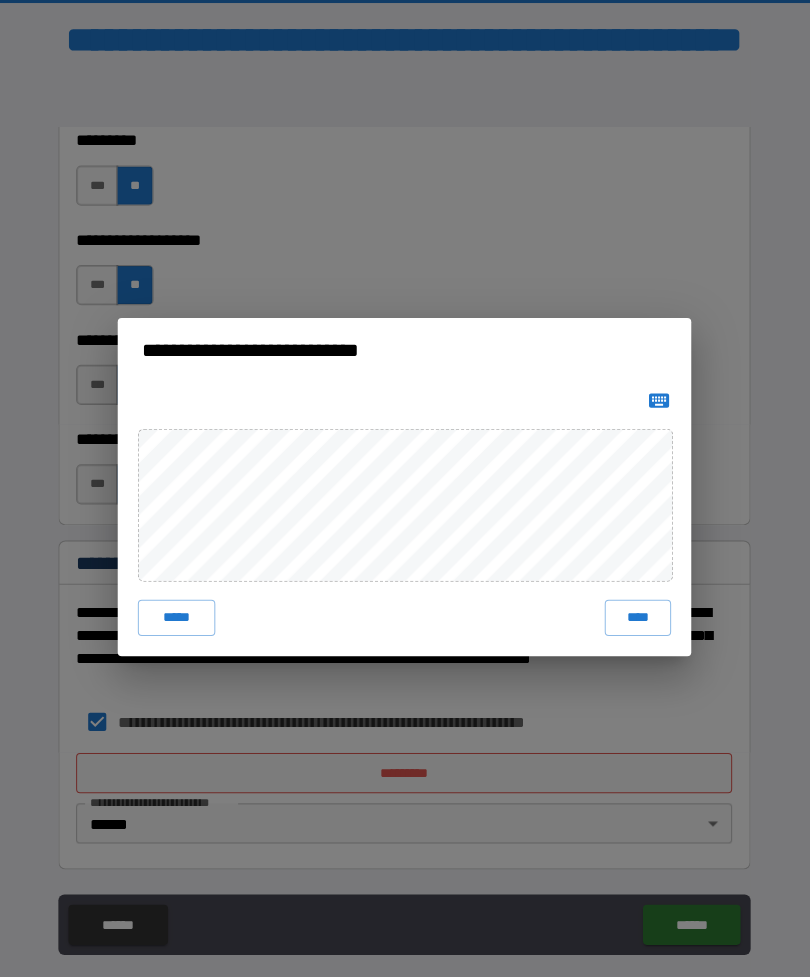 click on "**********" at bounding box center [405, 488] 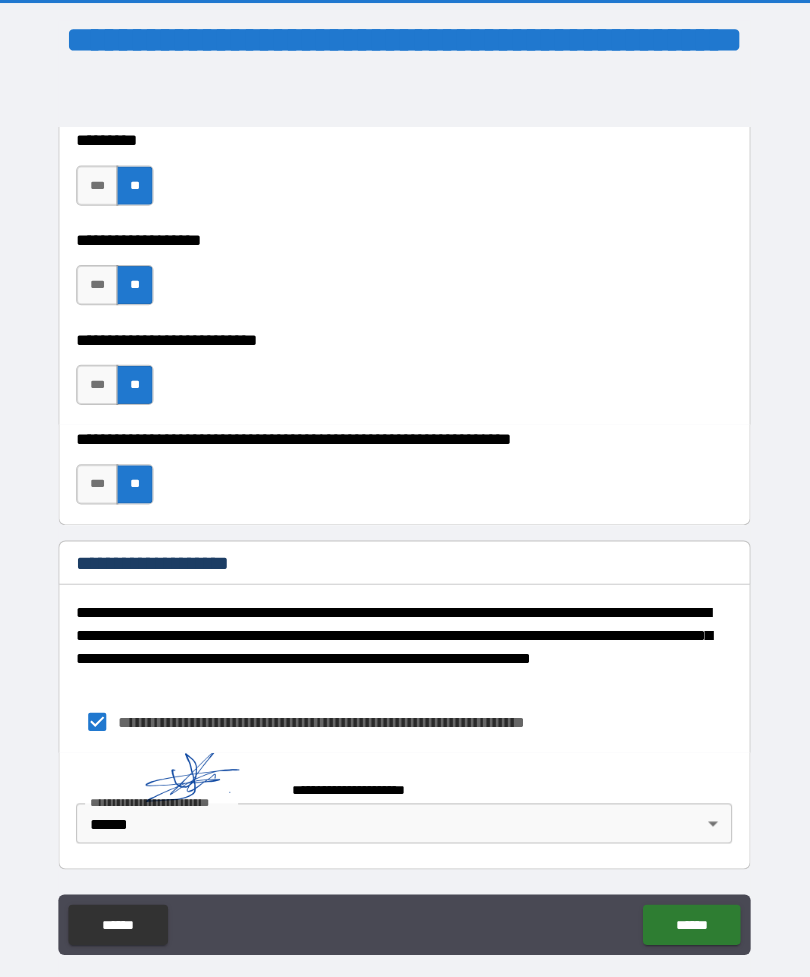 scroll, scrollTop: 13550, scrollLeft: 0, axis: vertical 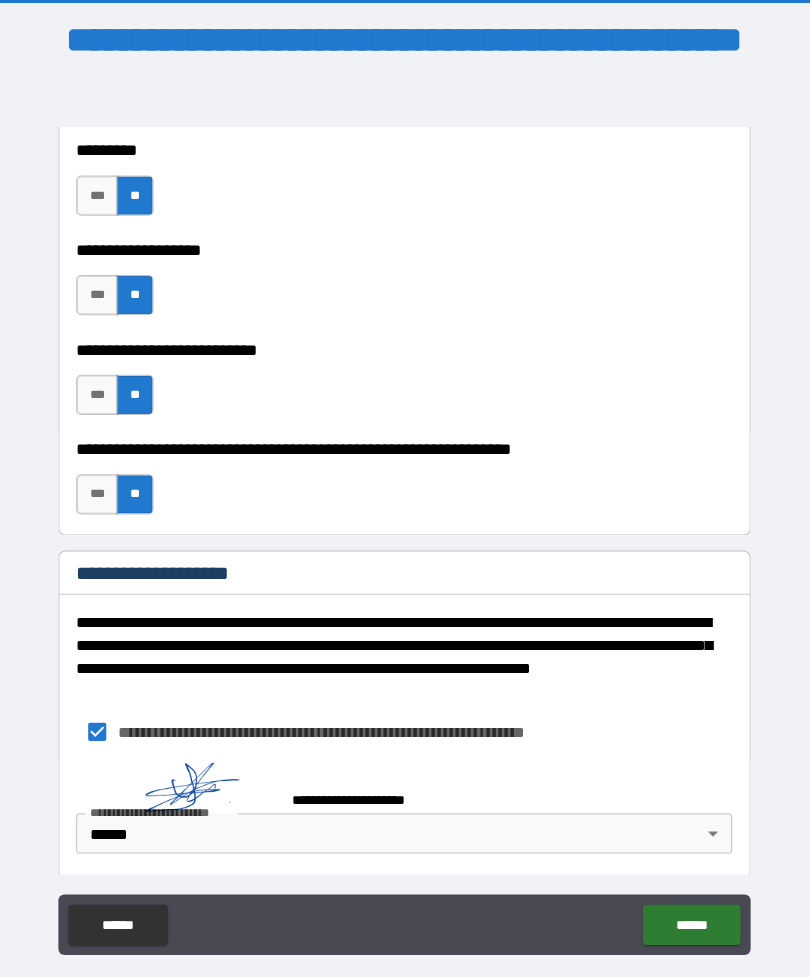 type on "*" 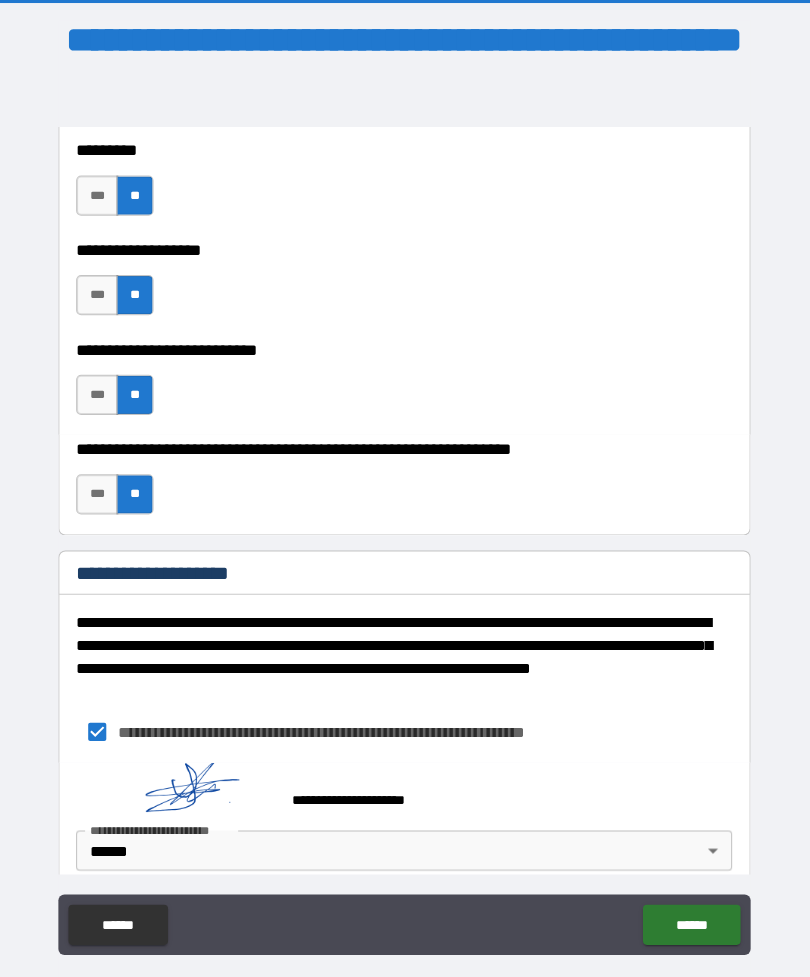 click on "******" at bounding box center (690, 924) 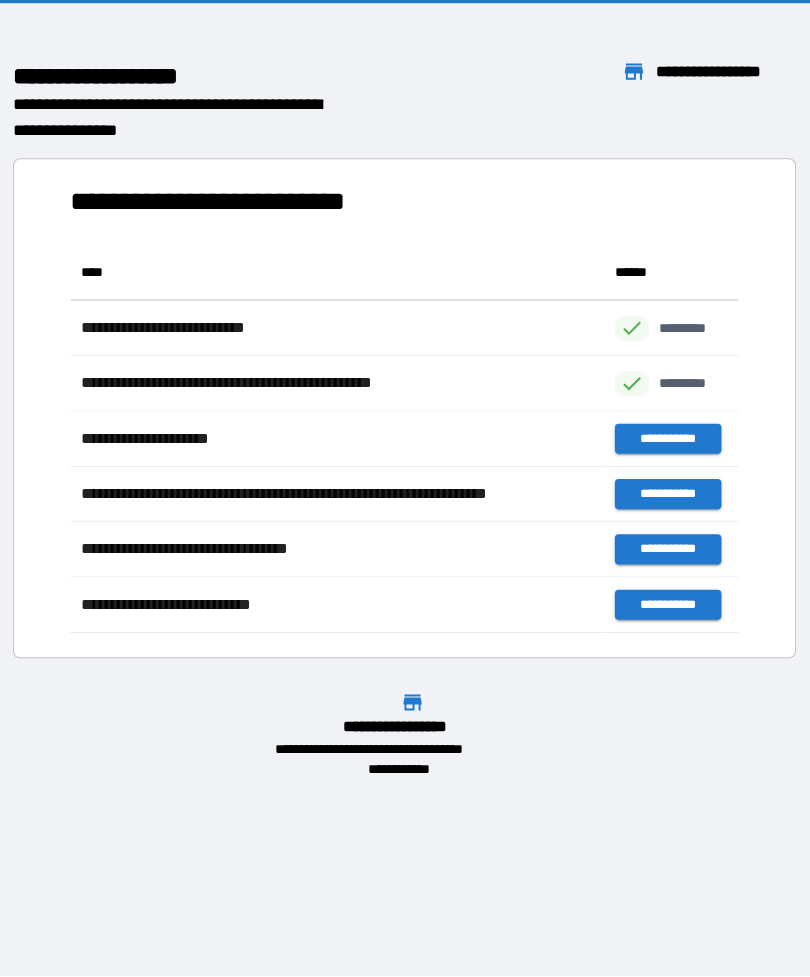scroll, scrollTop: 1, scrollLeft: 1, axis: both 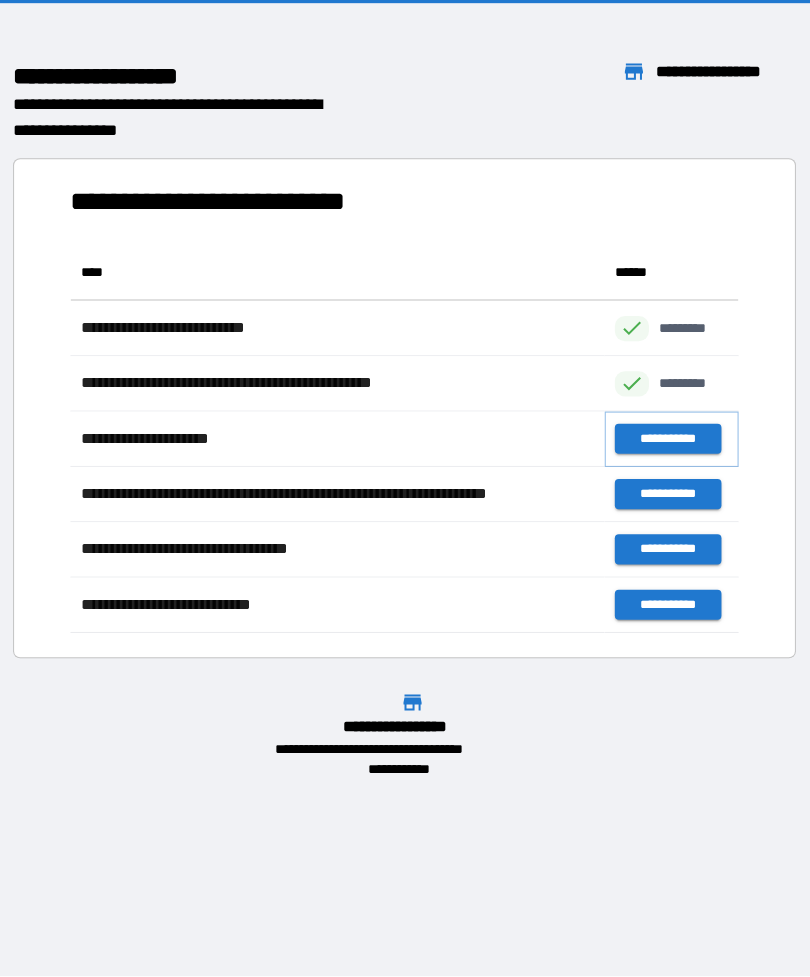 click on "**********" at bounding box center (666, 441) 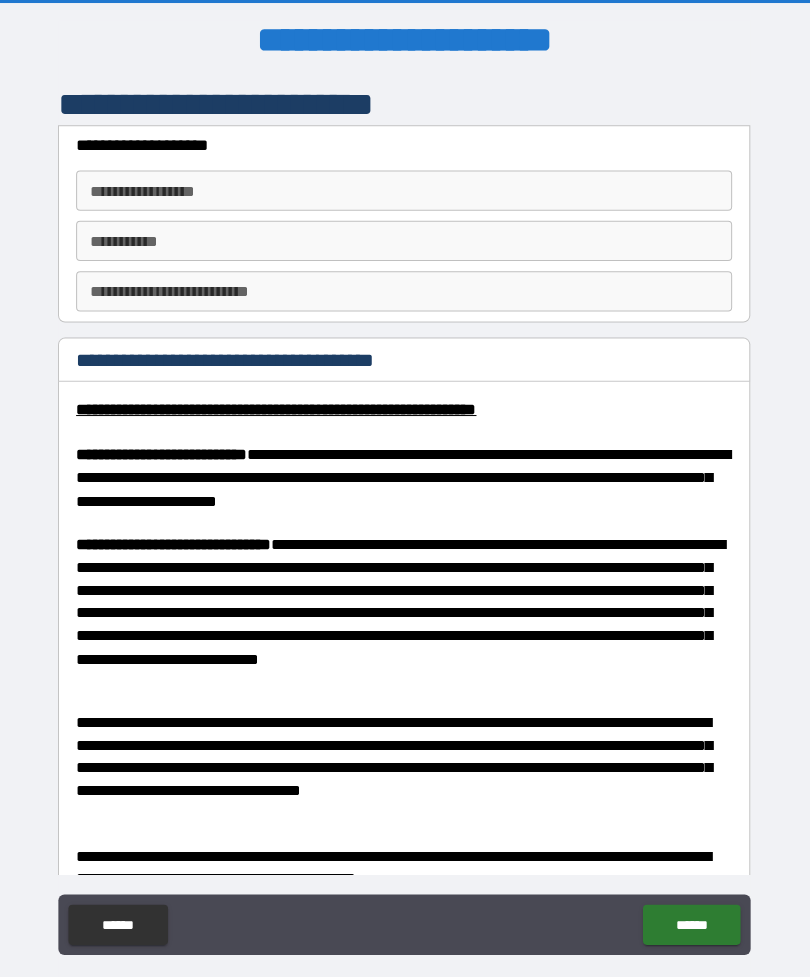 click on "**********" at bounding box center [405, 194] 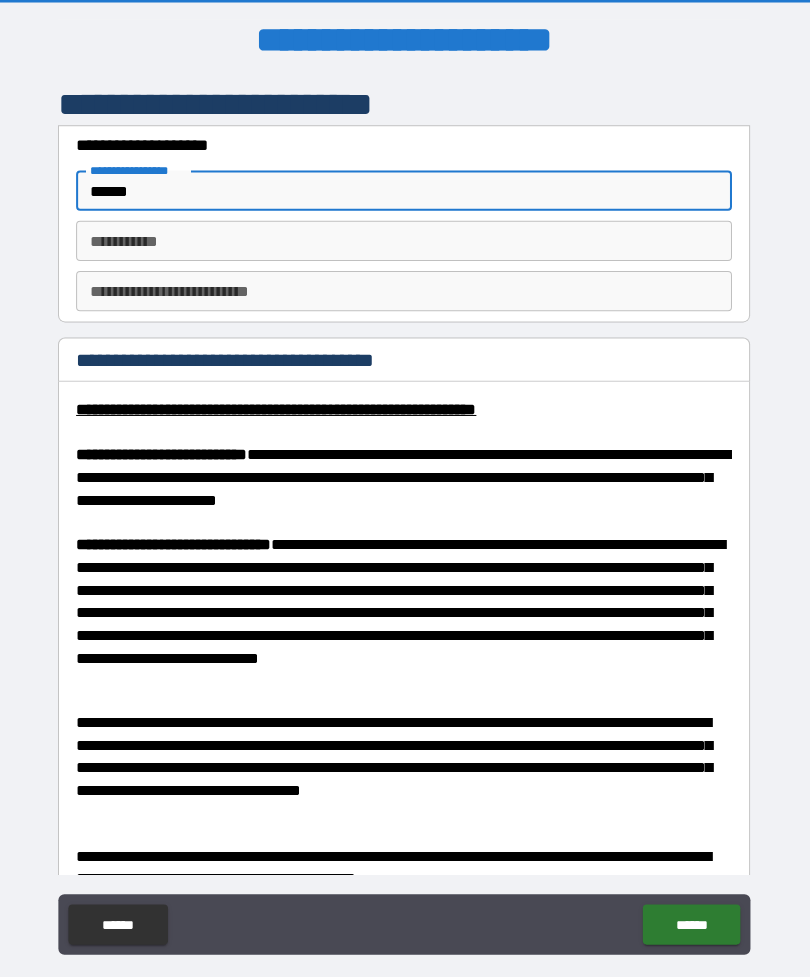 type on "******" 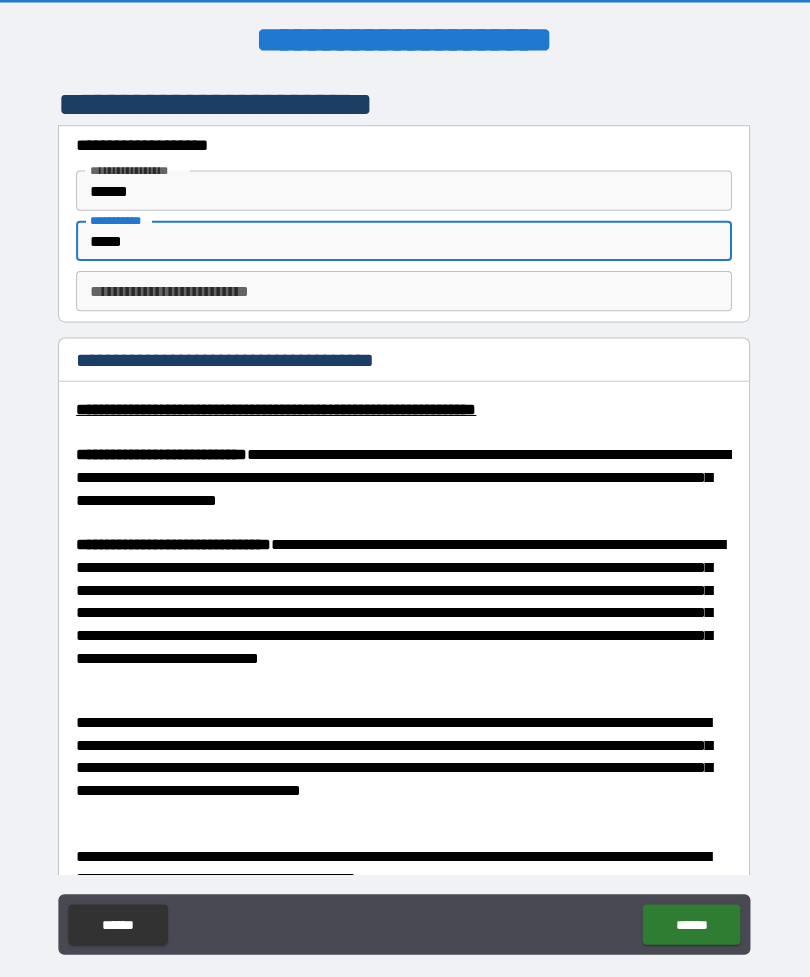 type on "*****" 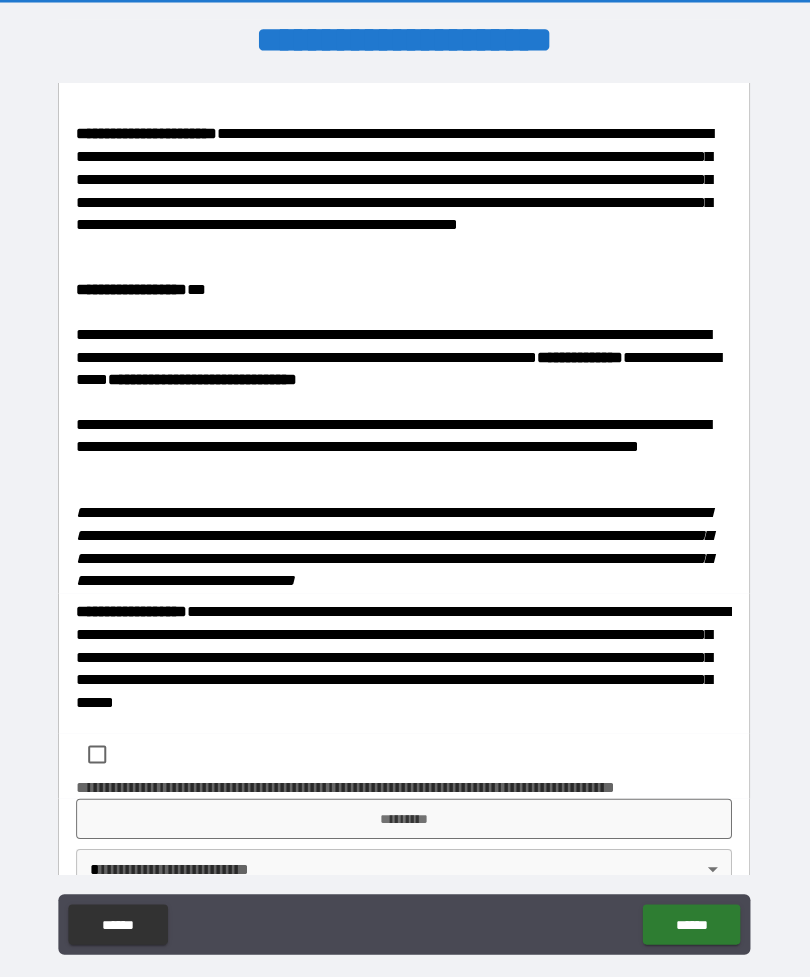 scroll, scrollTop: 2939, scrollLeft: 0, axis: vertical 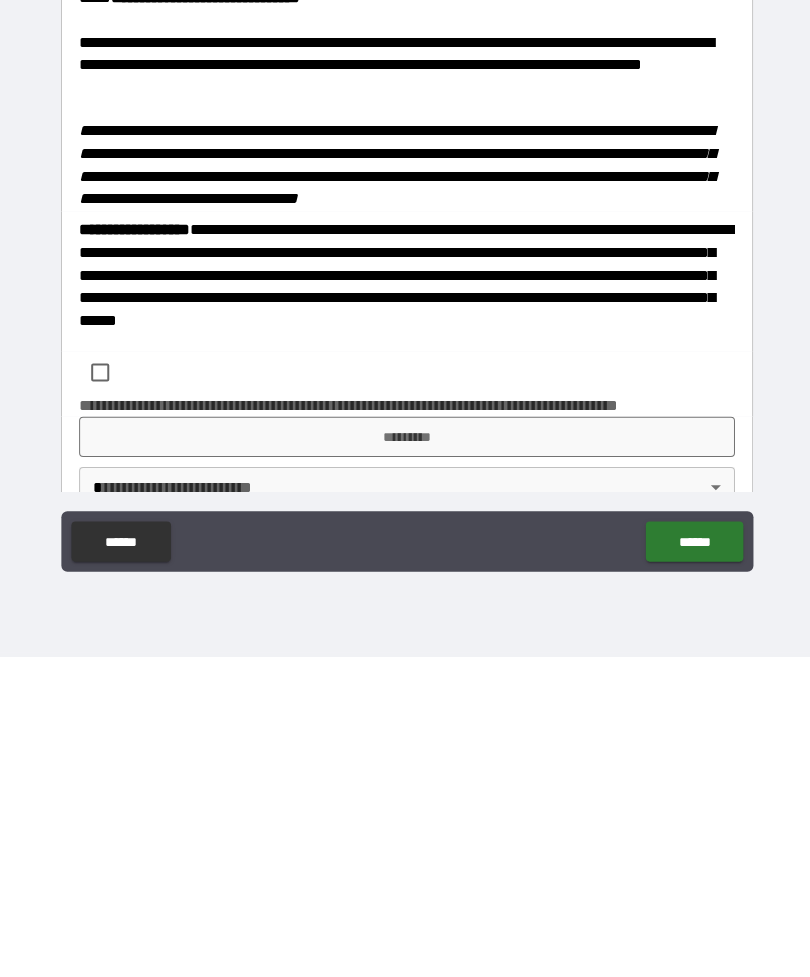 type on "*" 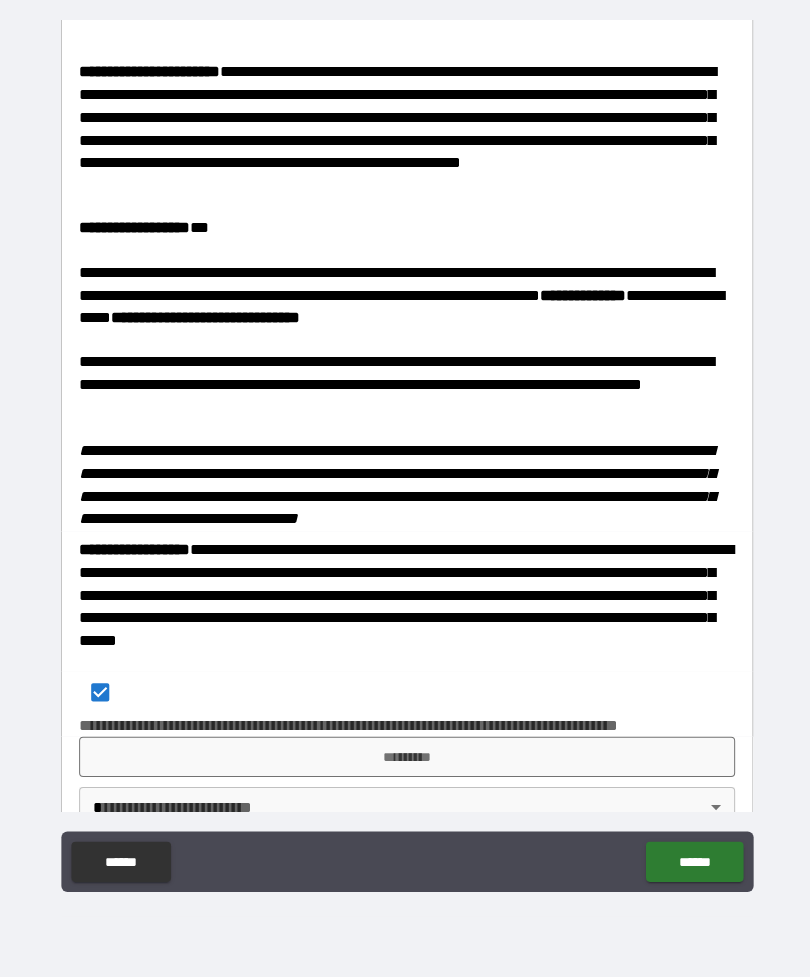 click on "**********" at bounding box center (405, 456) 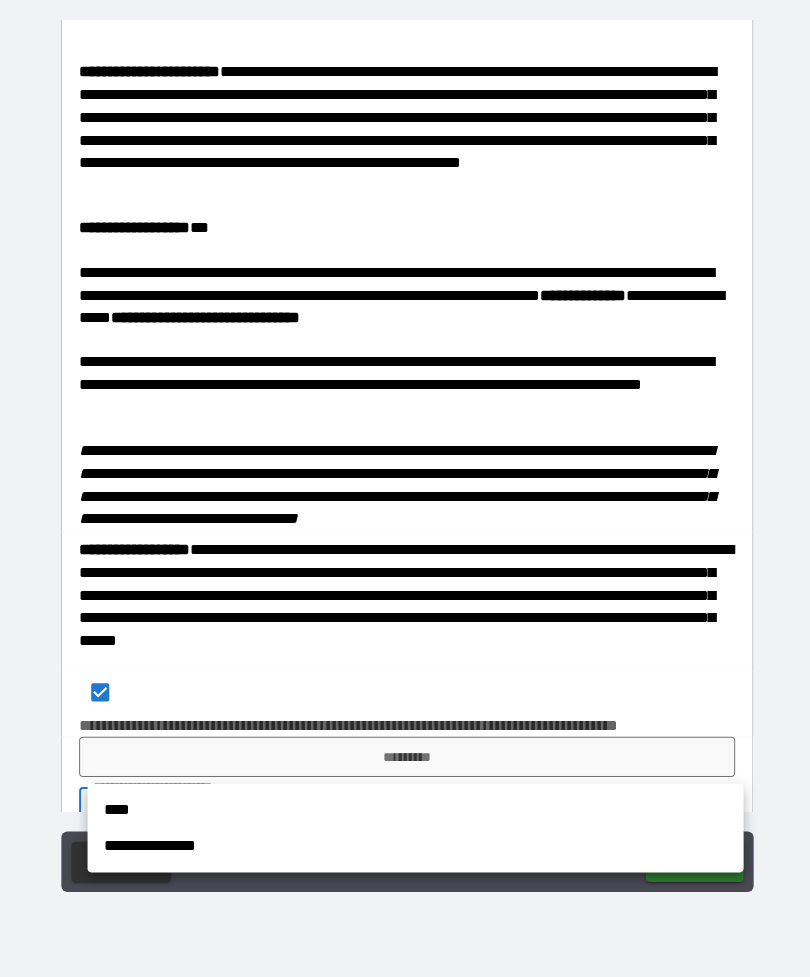 click on "****" at bounding box center (413, 811) 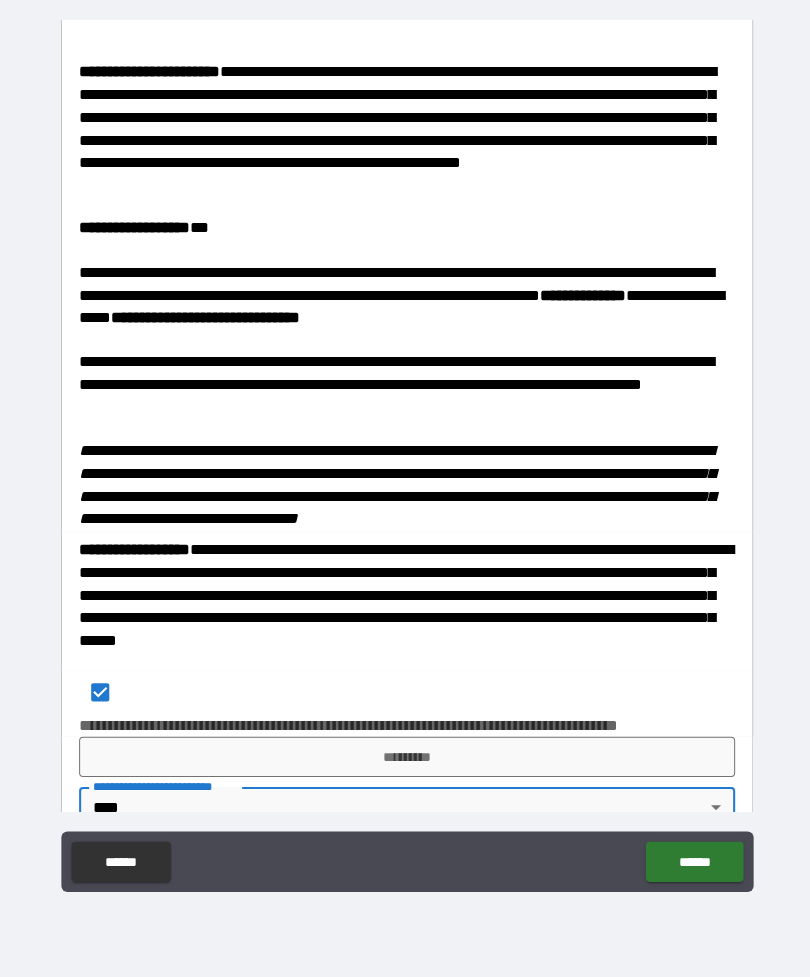 click on "*********" at bounding box center [405, 758] 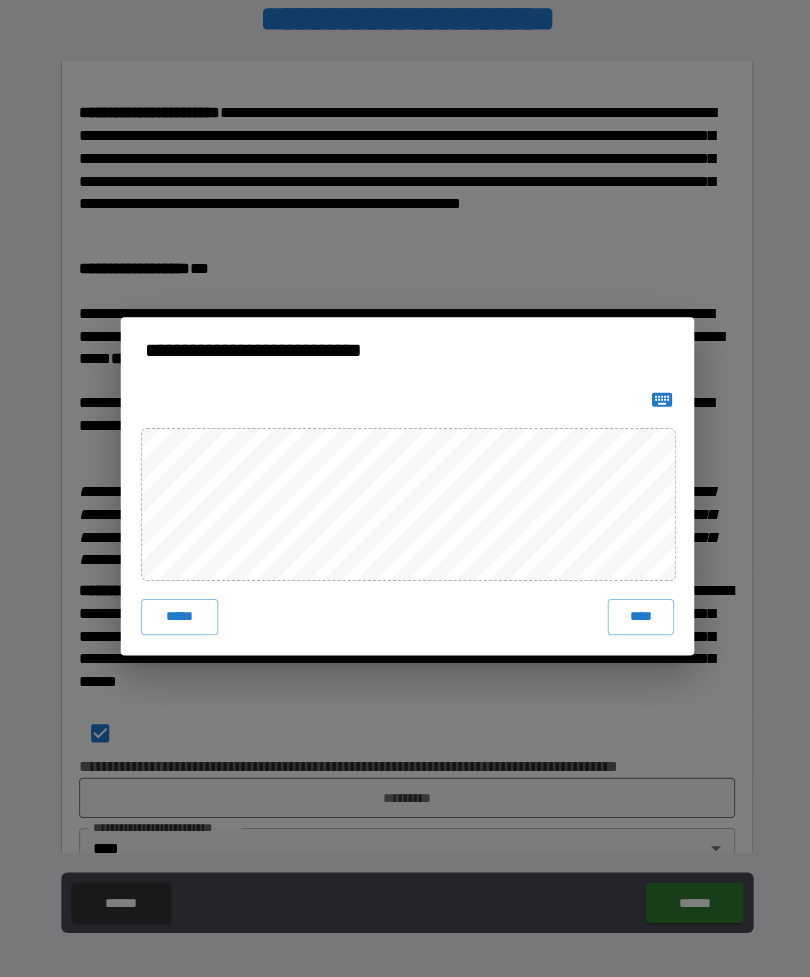 scroll, scrollTop: 27, scrollLeft: 0, axis: vertical 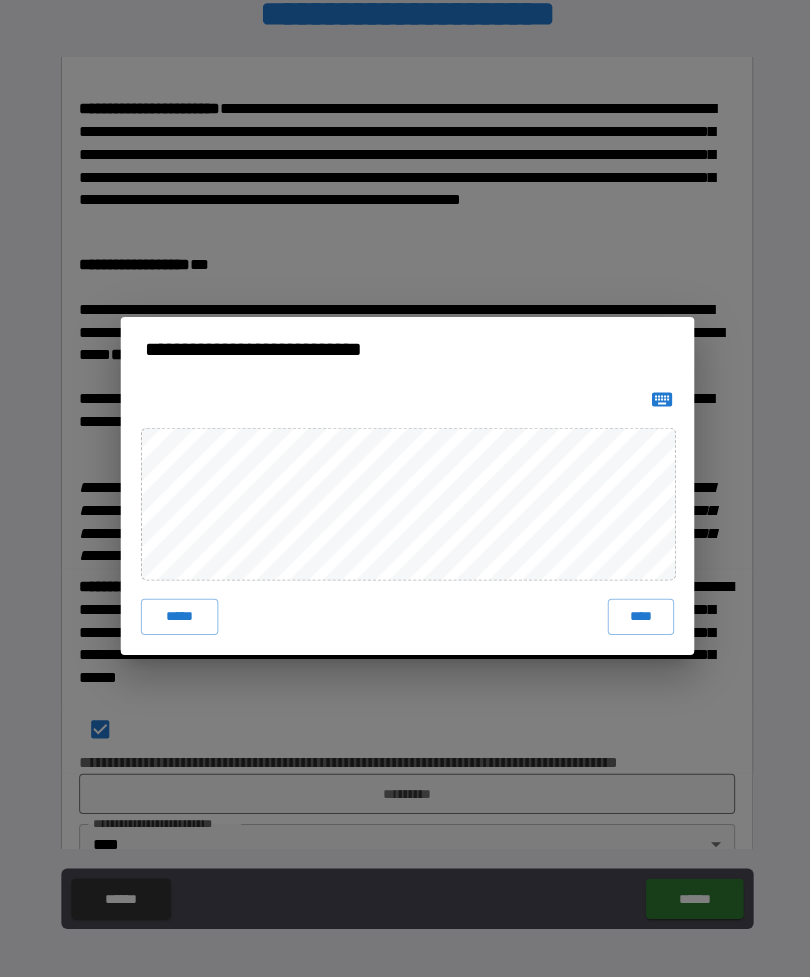 click on "**********" at bounding box center [405, 488] 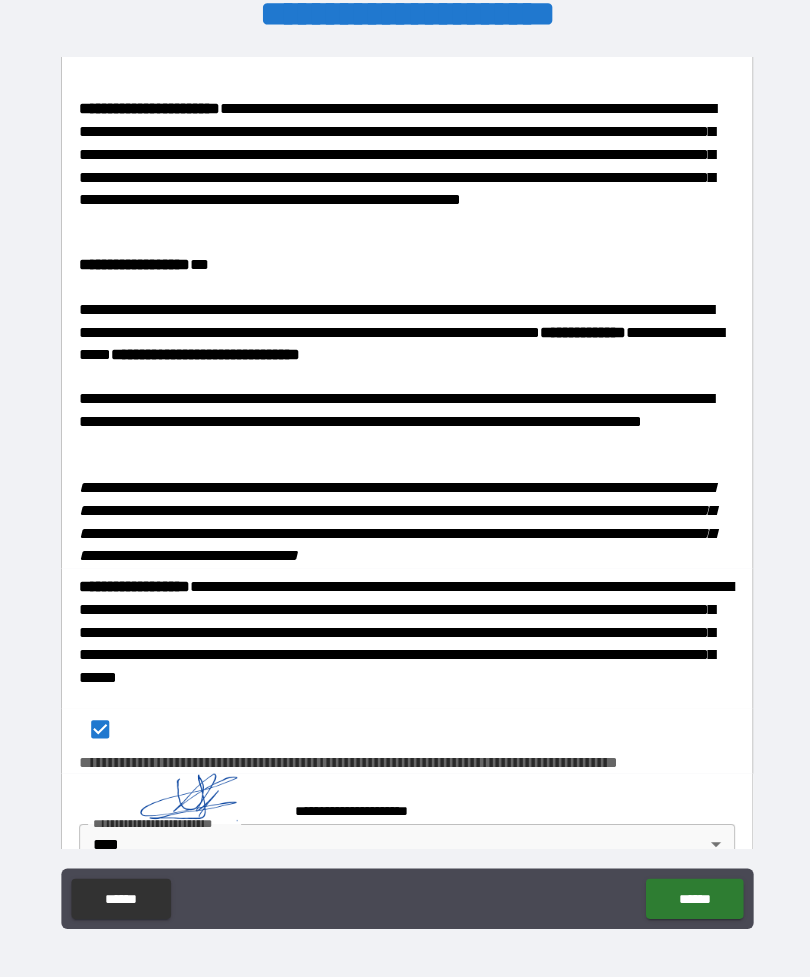 scroll, scrollTop: 2929, scrollLeft: 0, axis: vertical 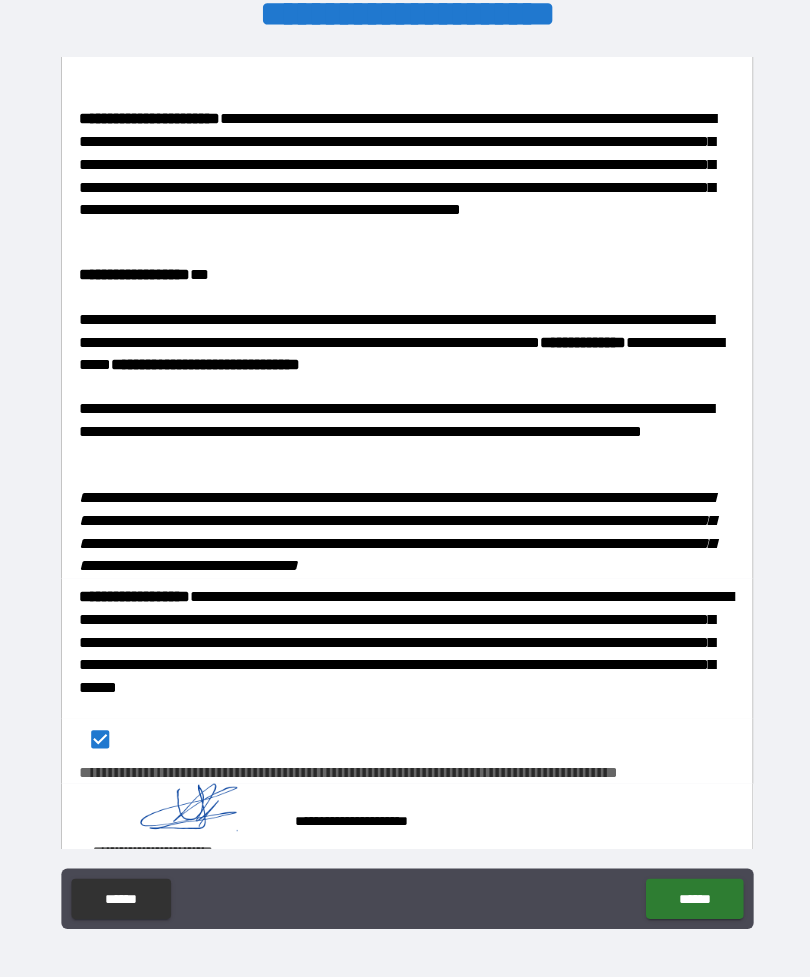 click on "******" at bounding box center [690, 899] 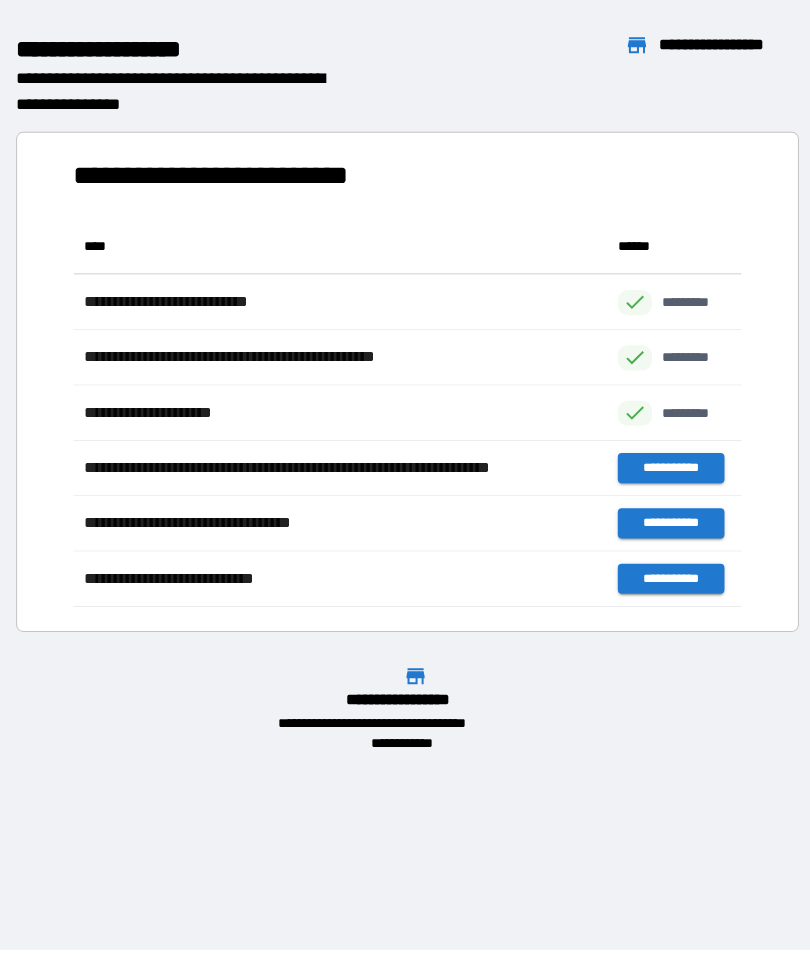 scroll, scrollTop: 1, scrollLeft: 1, axis: both 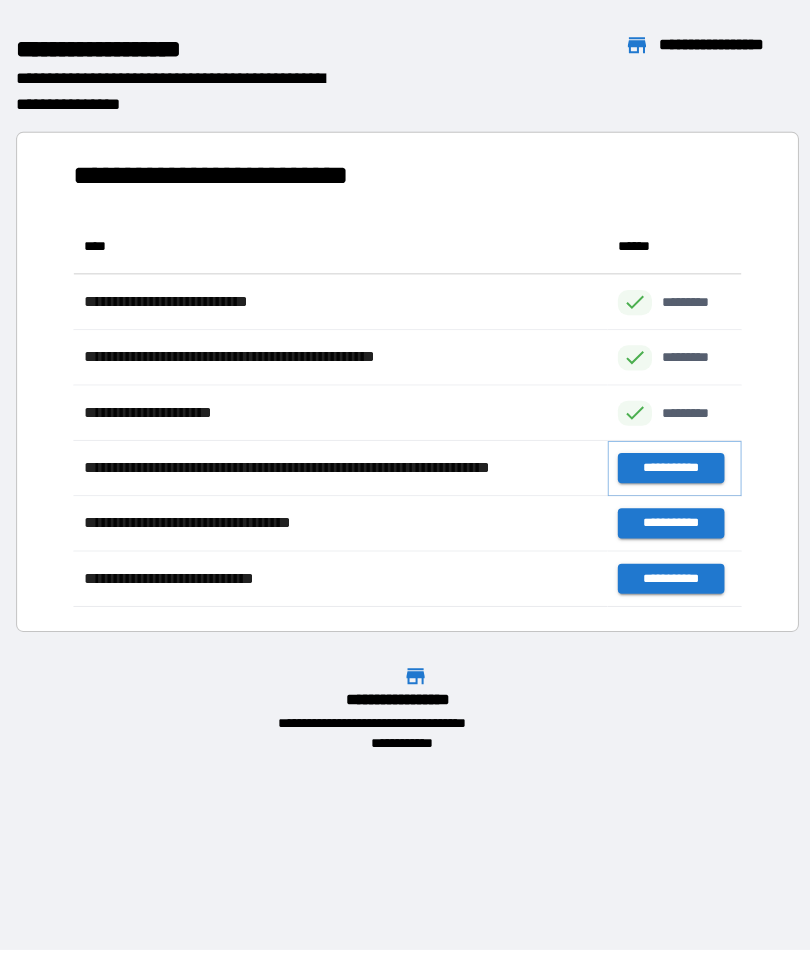 click on "**********" at bounding box center [666, 471] 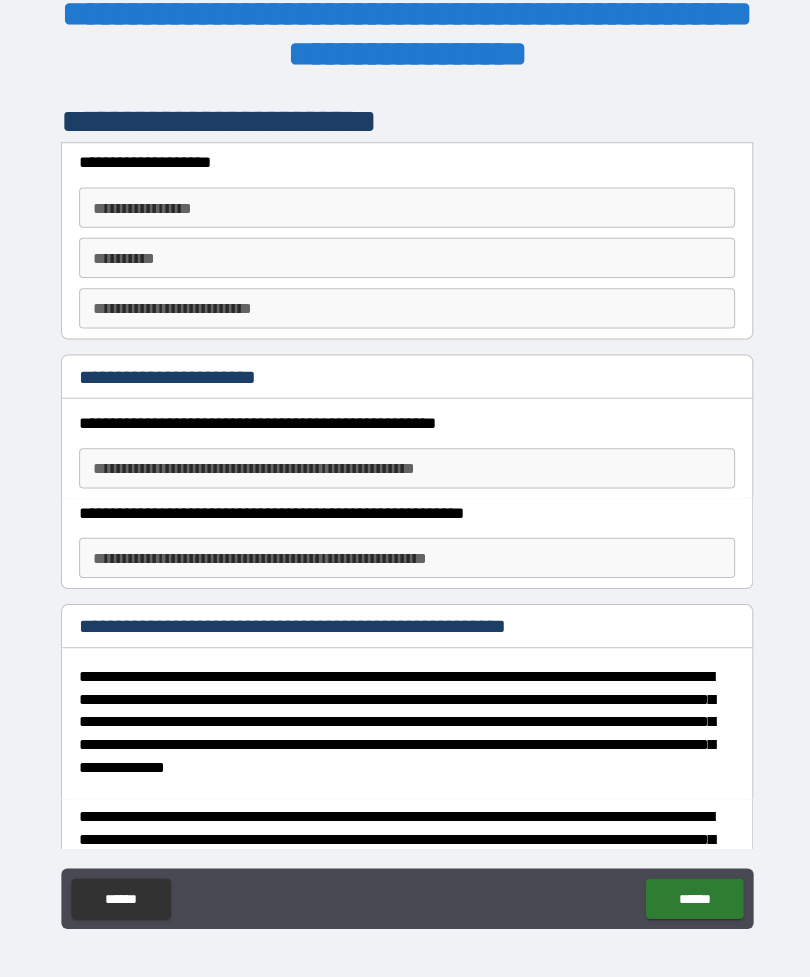 click on "**********" at bounding box center (405, 212) 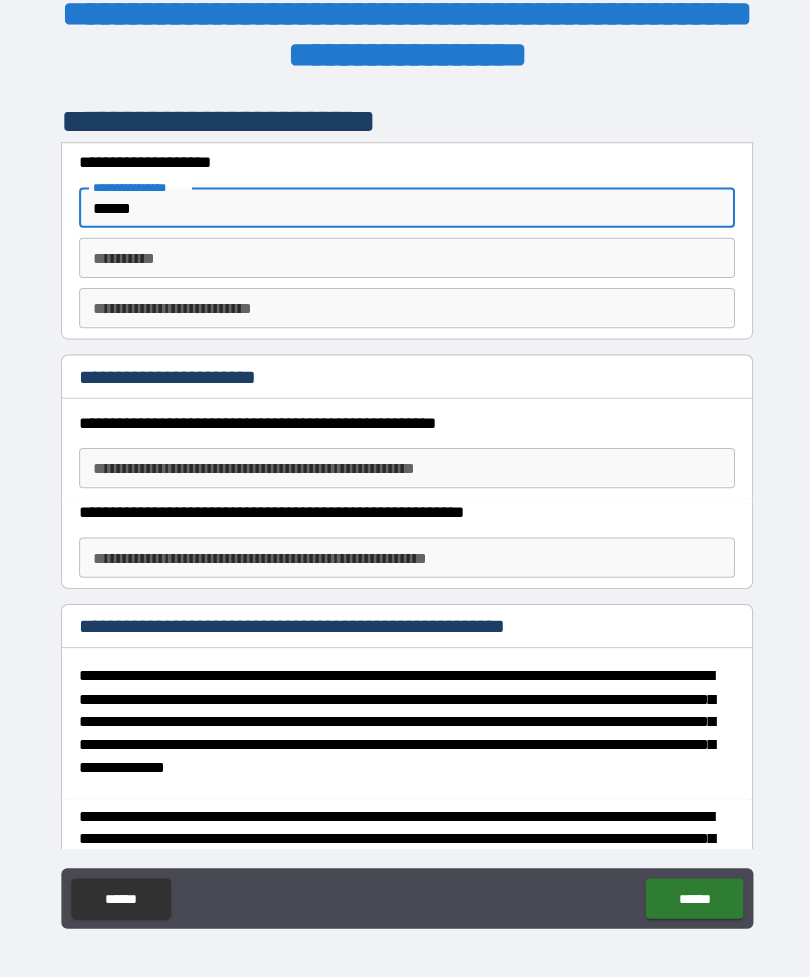 type on "******" 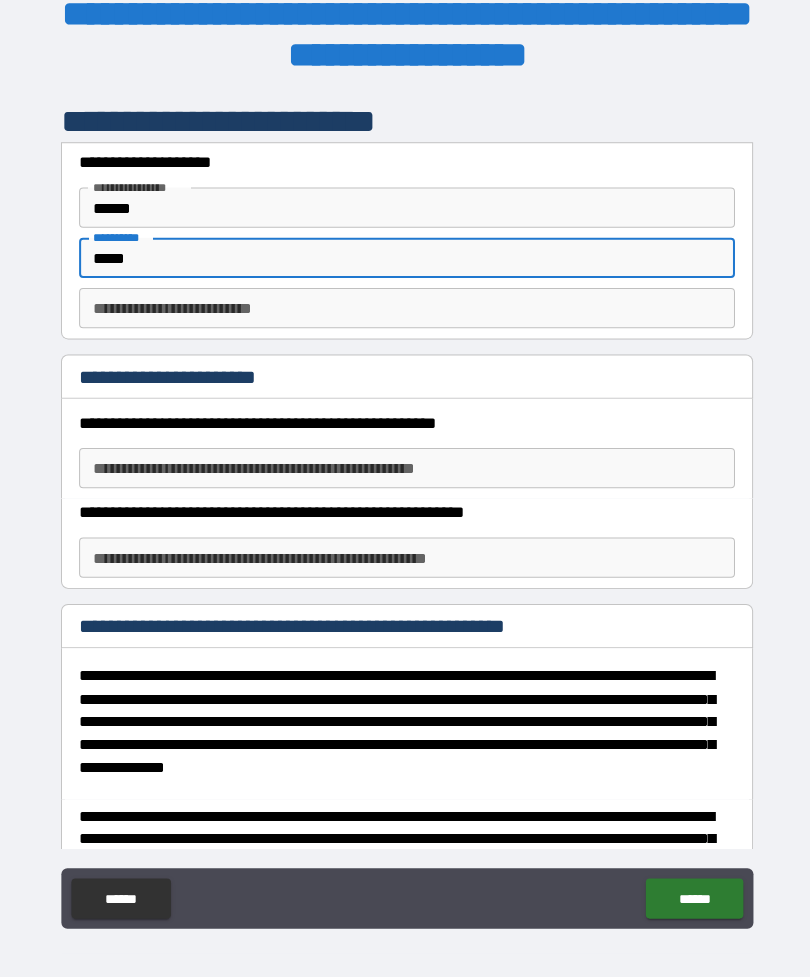 type on "*****" 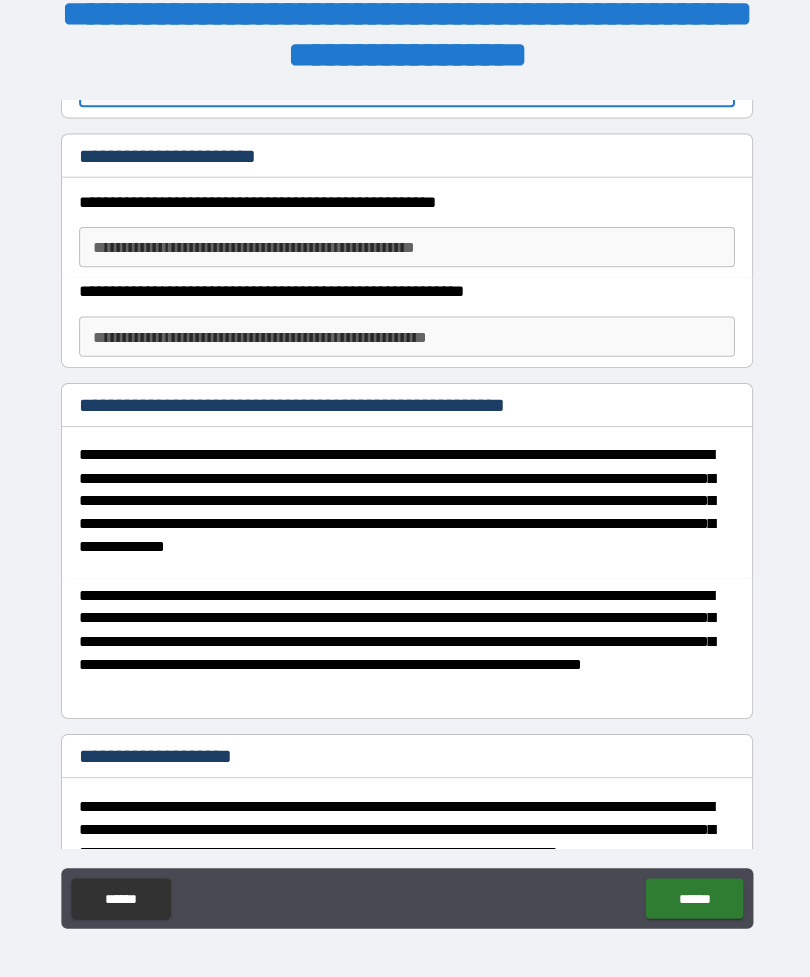 scroll, scrollTop: 220, scrollLeft: 0, axis: vertical 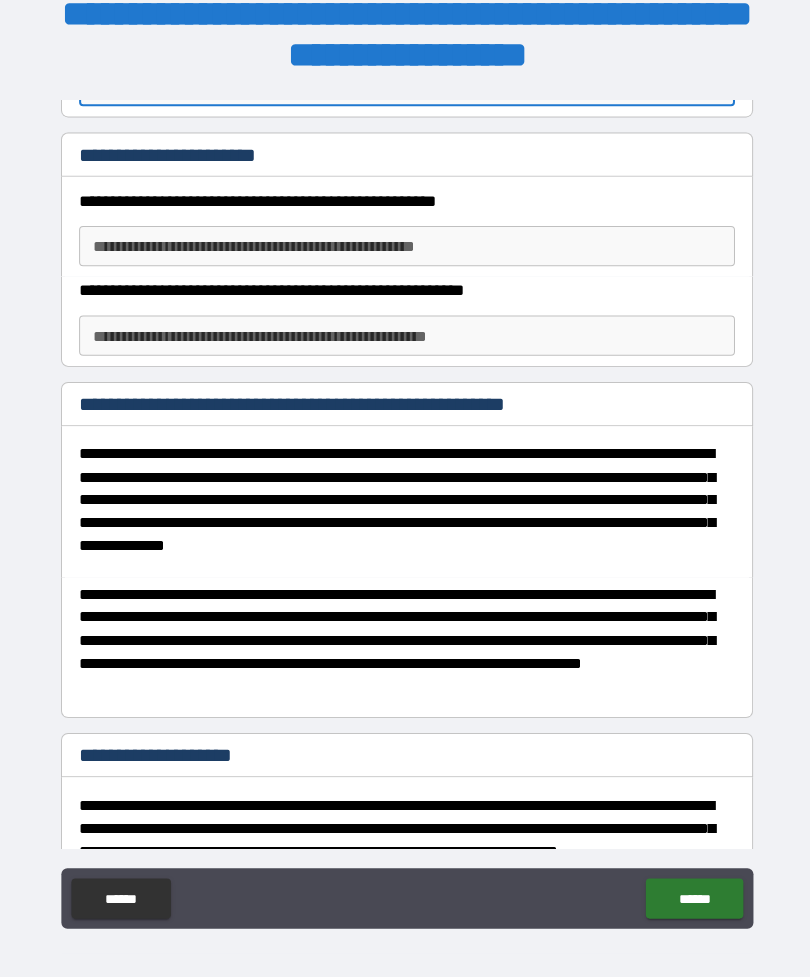 type on "*" 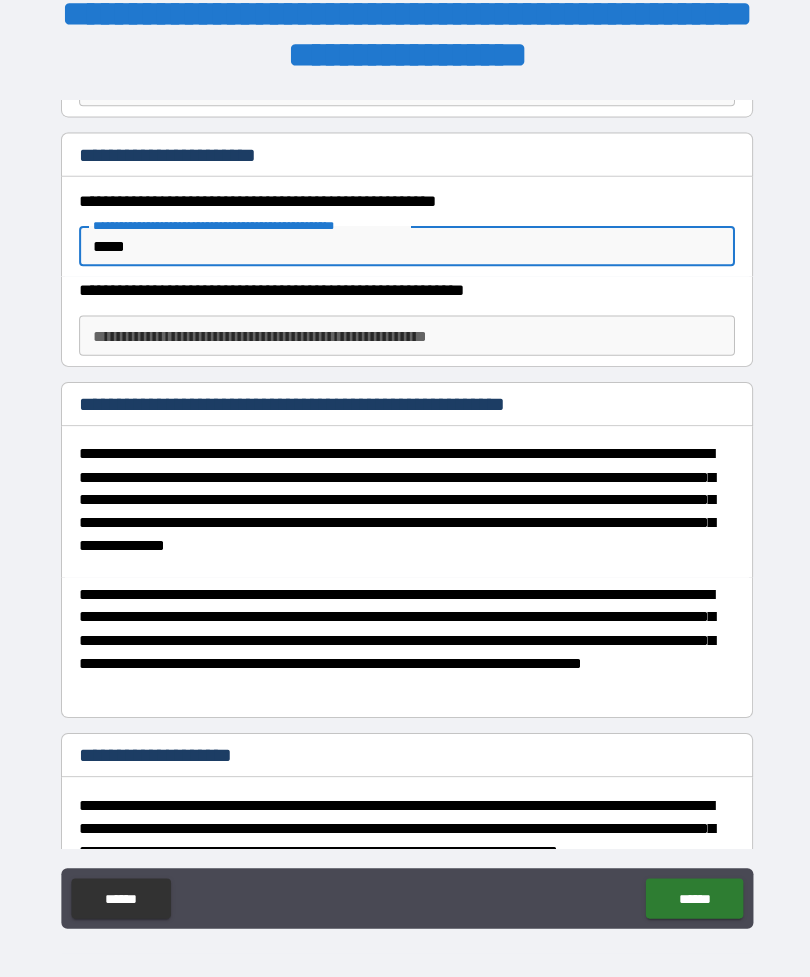 type on "*****" 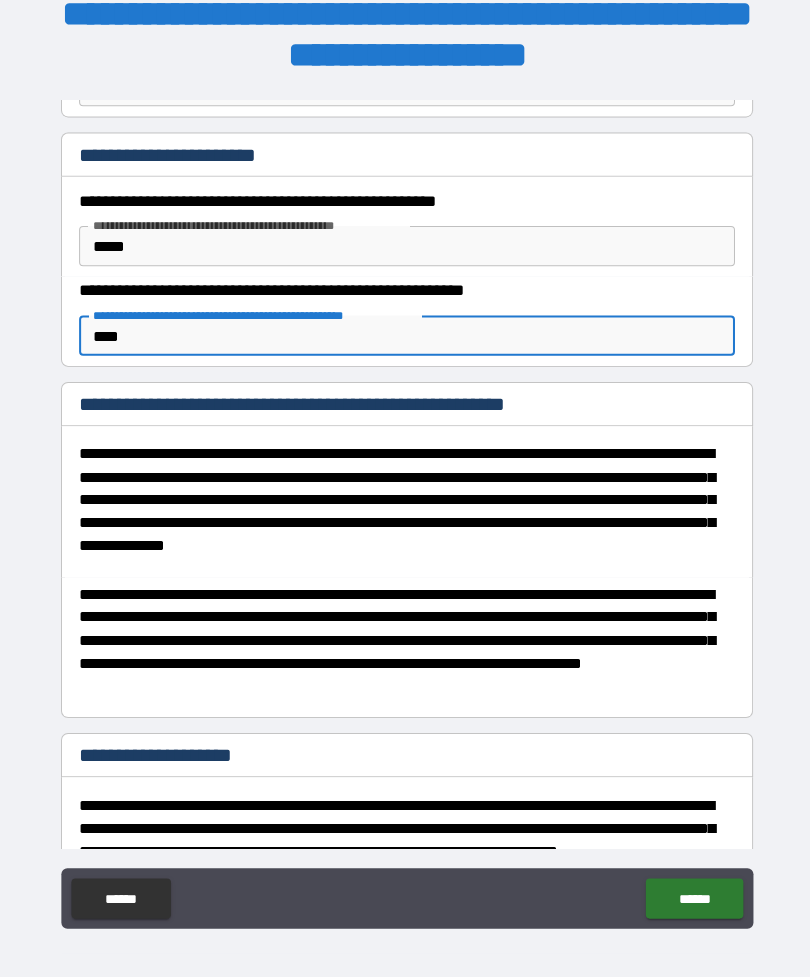 type on "*****" 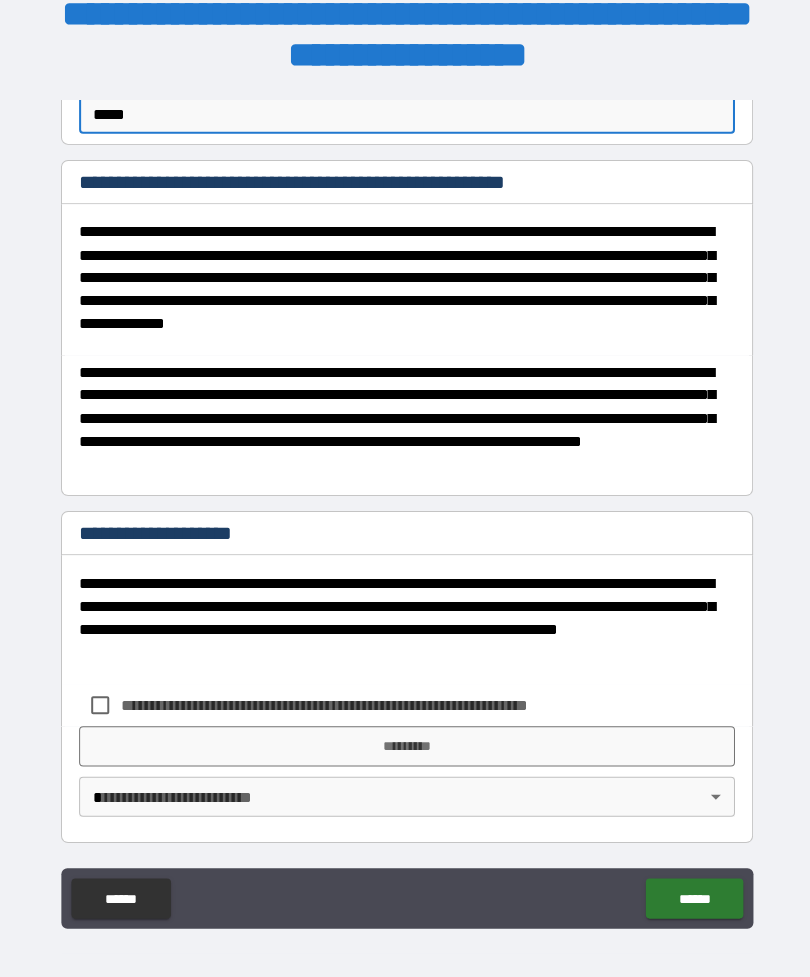 scroll, scrollTop: 439, scrollLeft: 0, axis: vertical 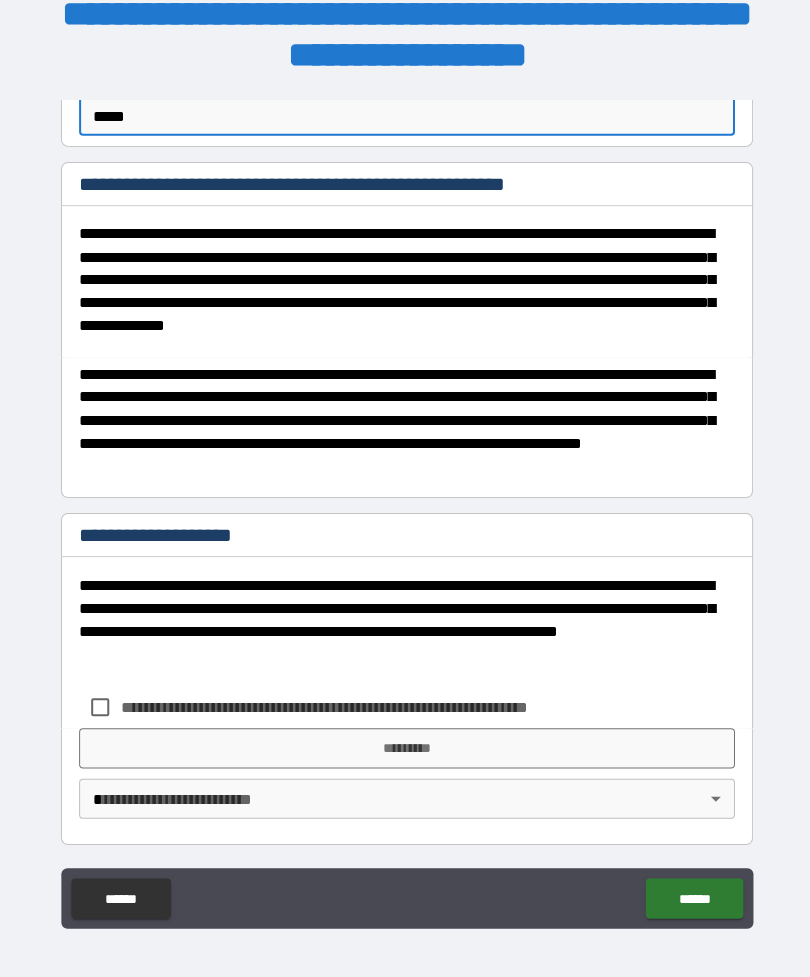 type 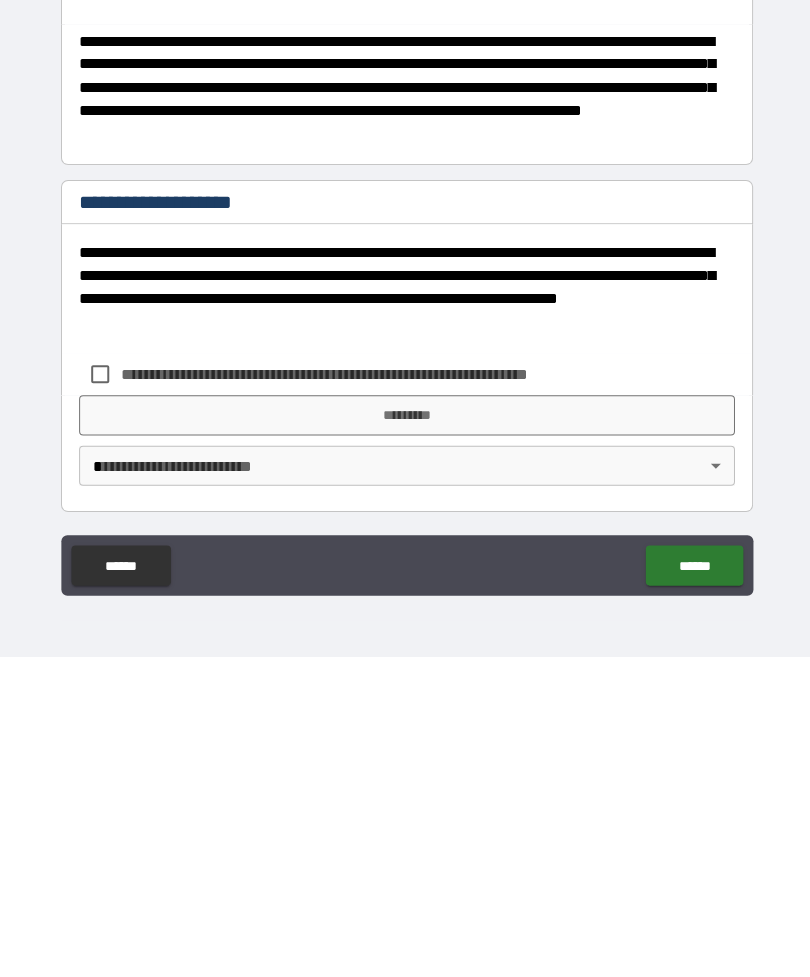 scroll, scrollTop: 64, scrollLeft: 0, axis: vertical 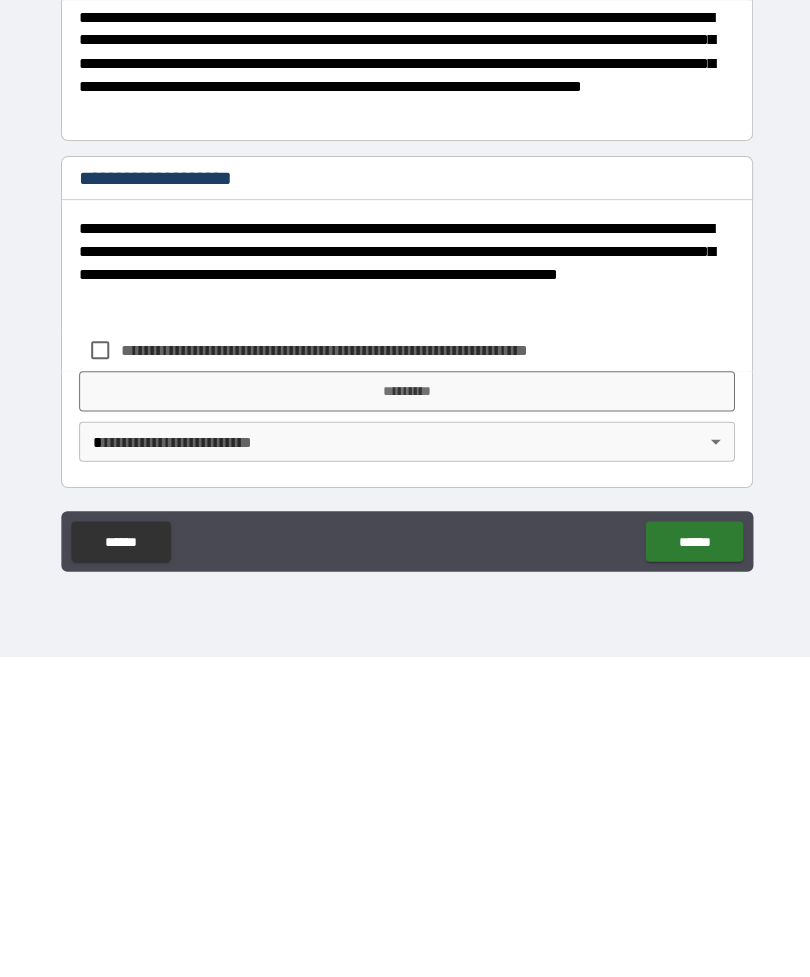 click on "*********" at bounding box center (405, 713) 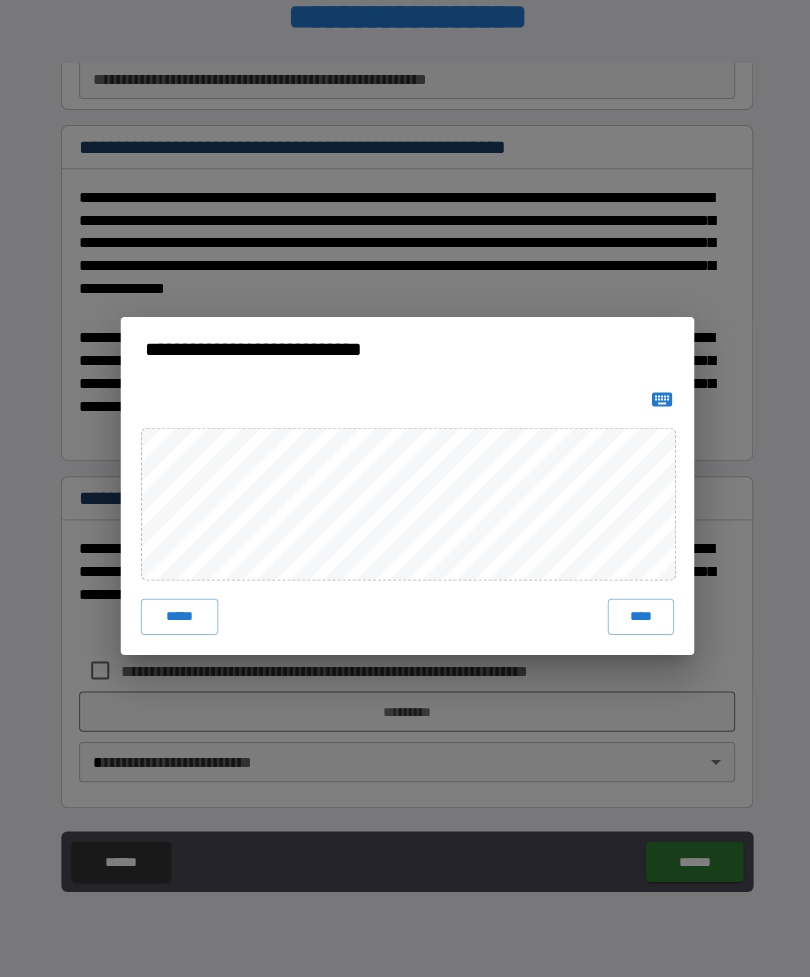 click on "*****" at bounding box center [178, 619] 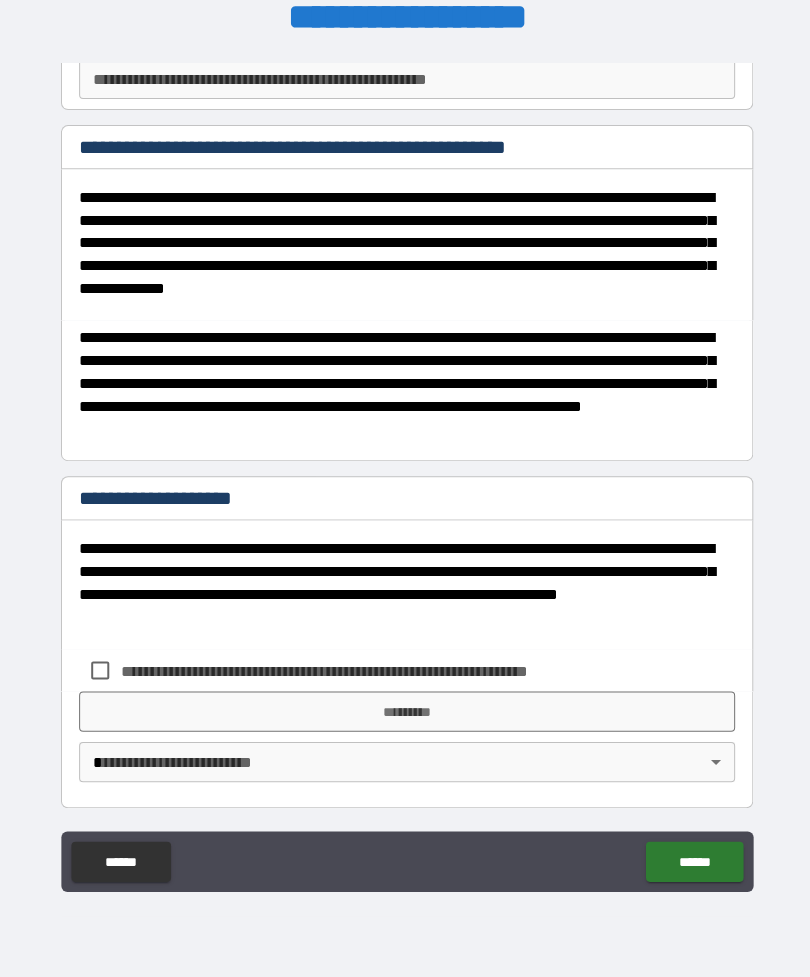 click on "*********" at bounding box center [405, 713] 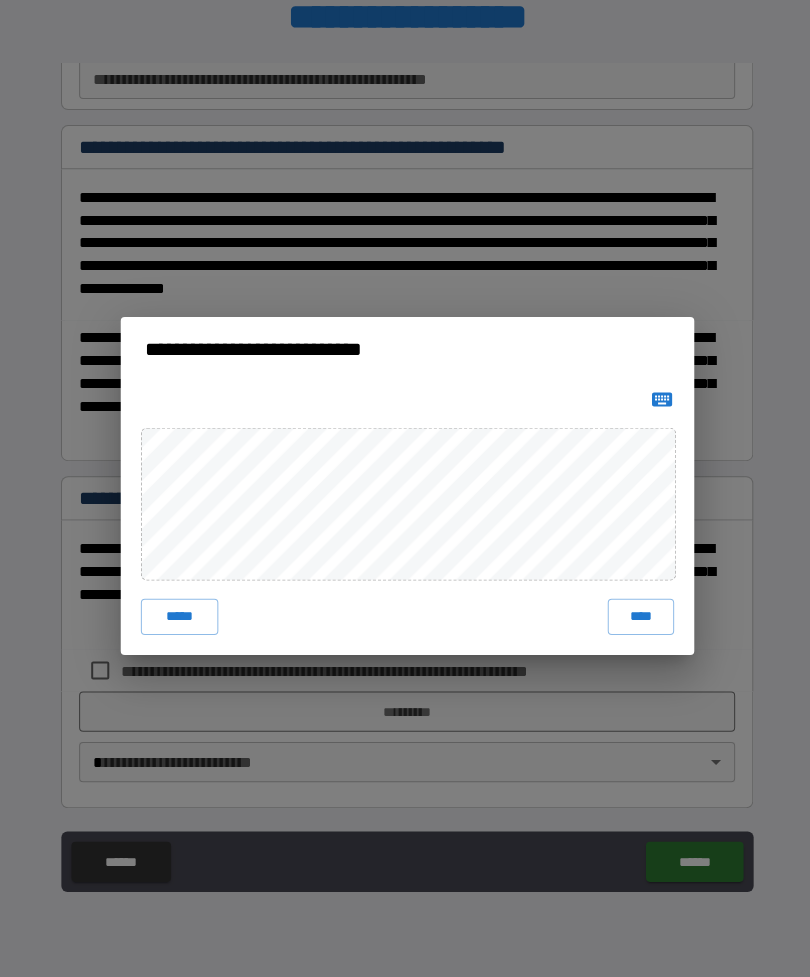 click on "*****" at bounding box center [178, 619] 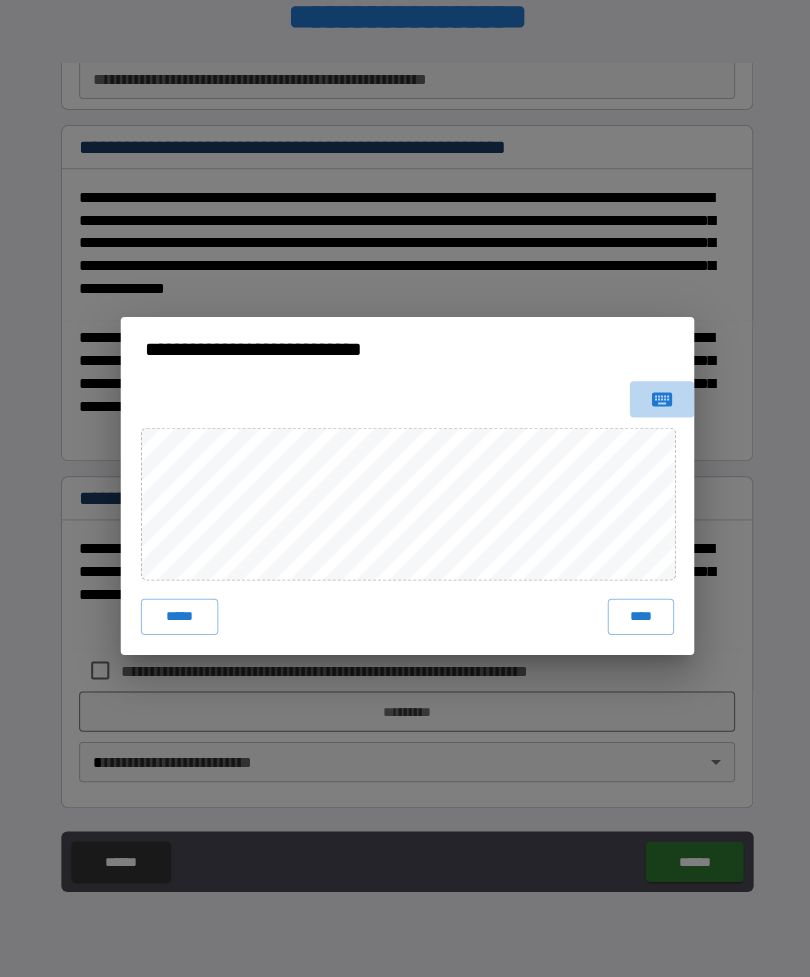 click at bounding box center (658, 403) 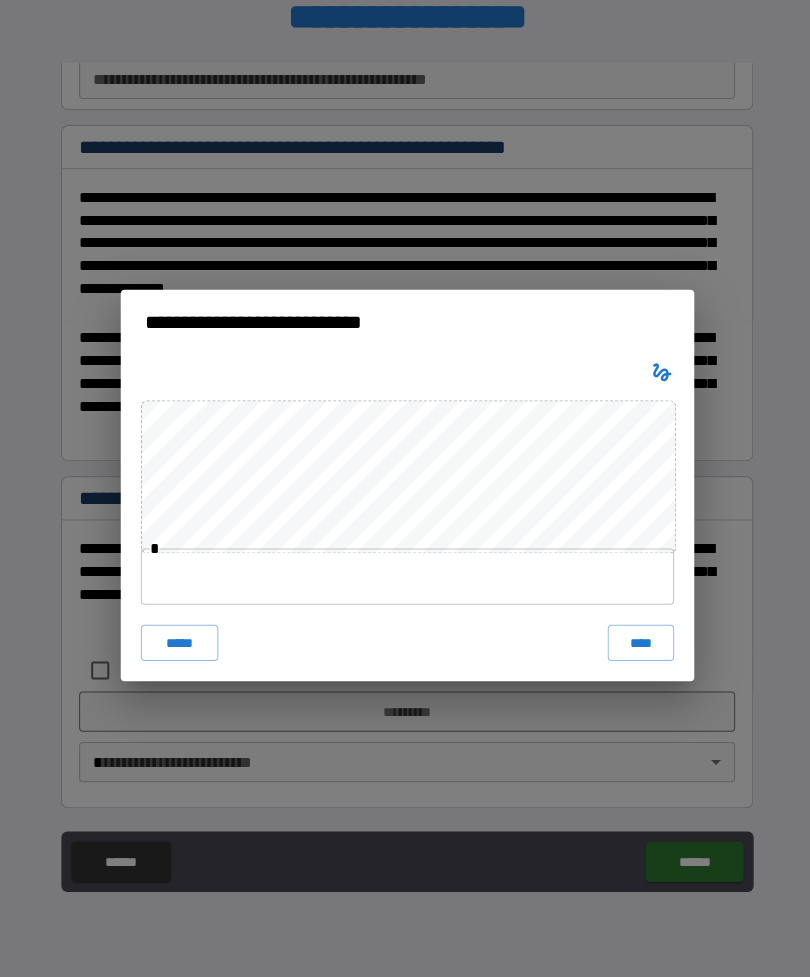 click on "*****" at bounding box center [178, 645] 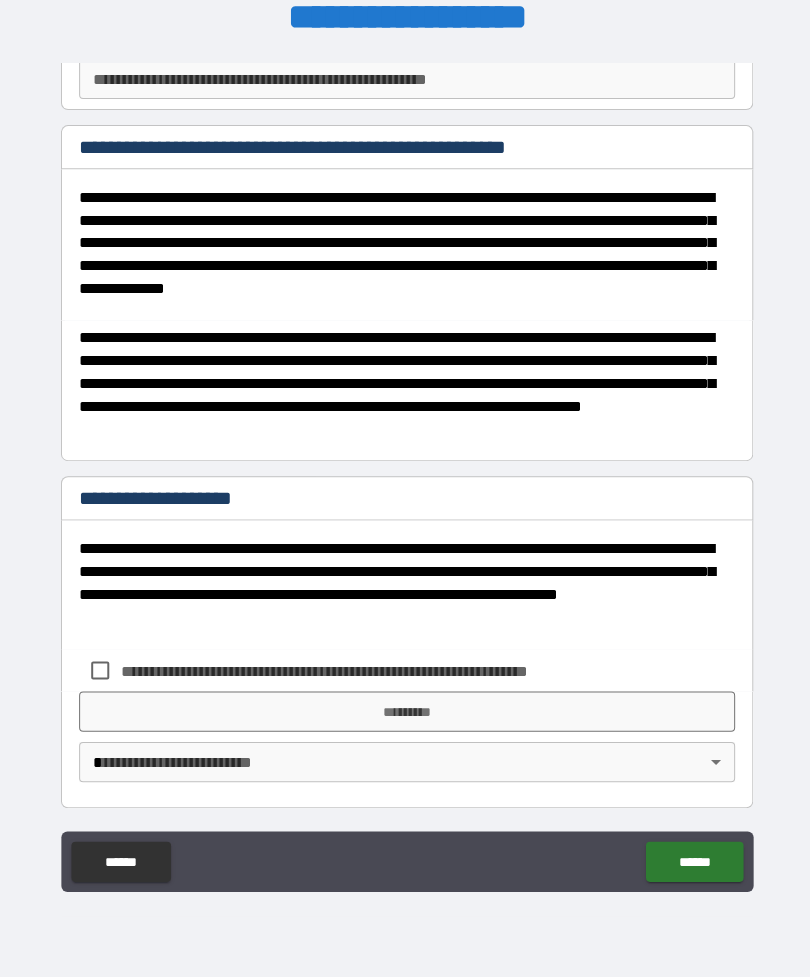 click on "**********" at bounding box center [405, 459] 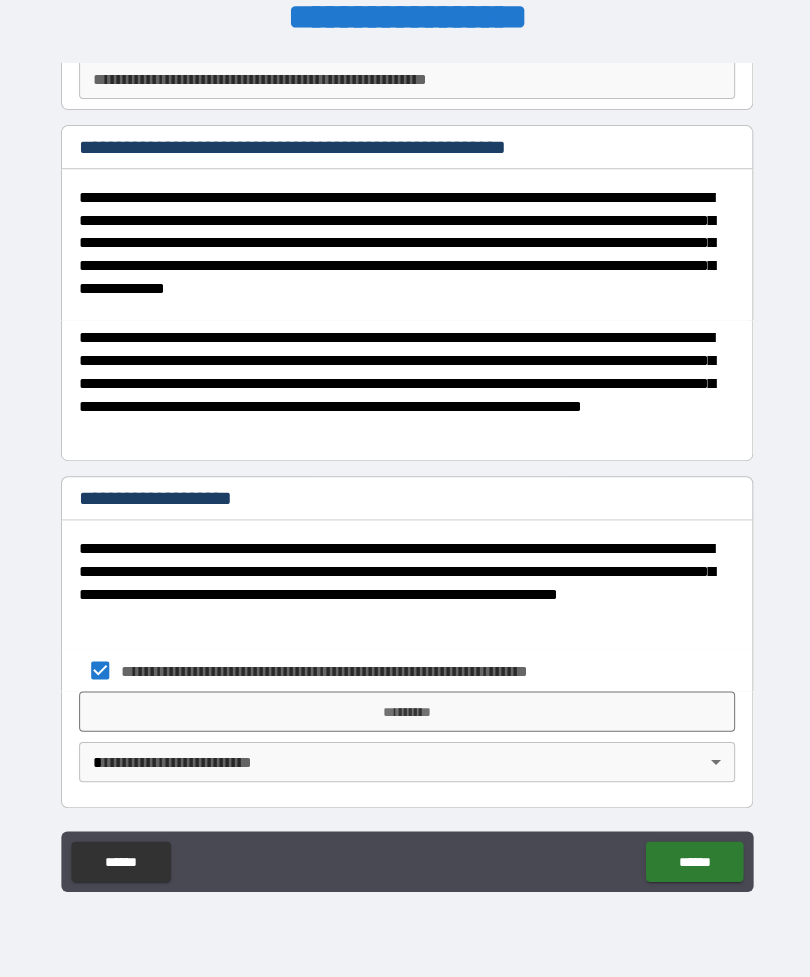 click on "*********" at bounding box center (405, 713) 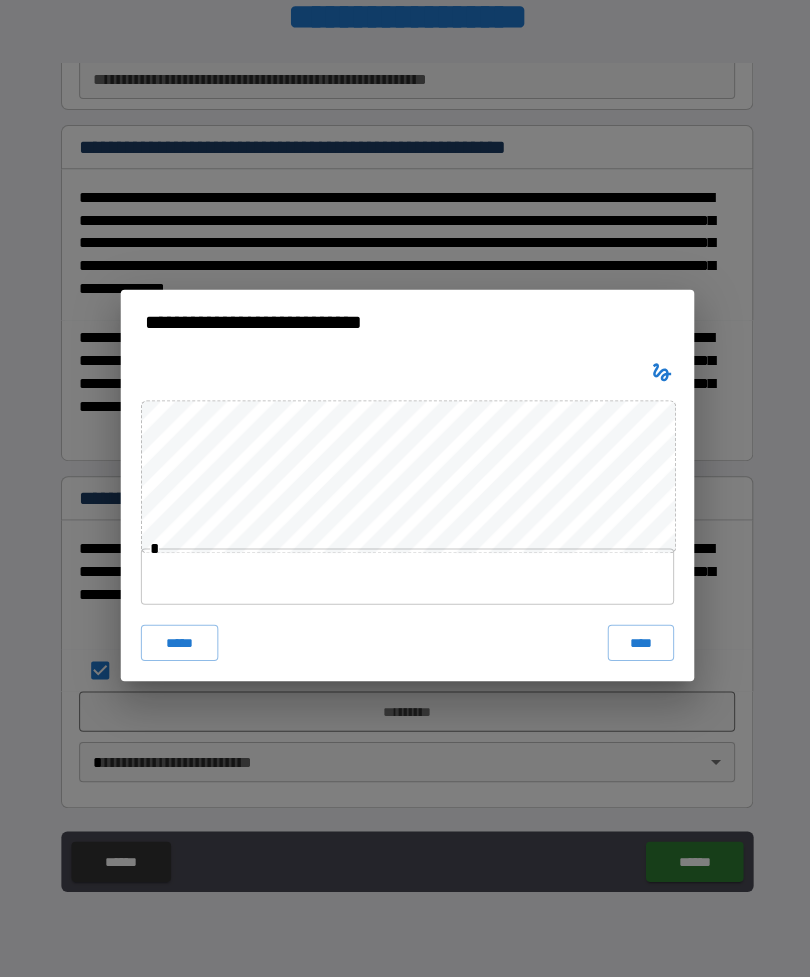 click on "*****" at bounding box center [178, 645] 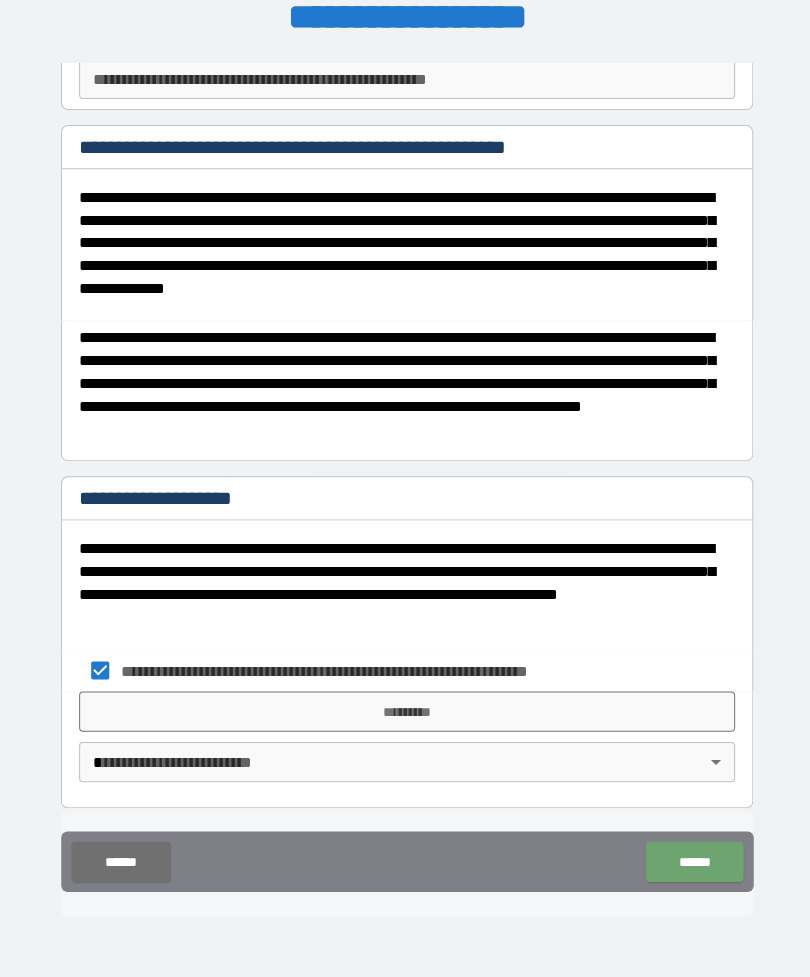 click on "******" at bounding box center [690, 862] 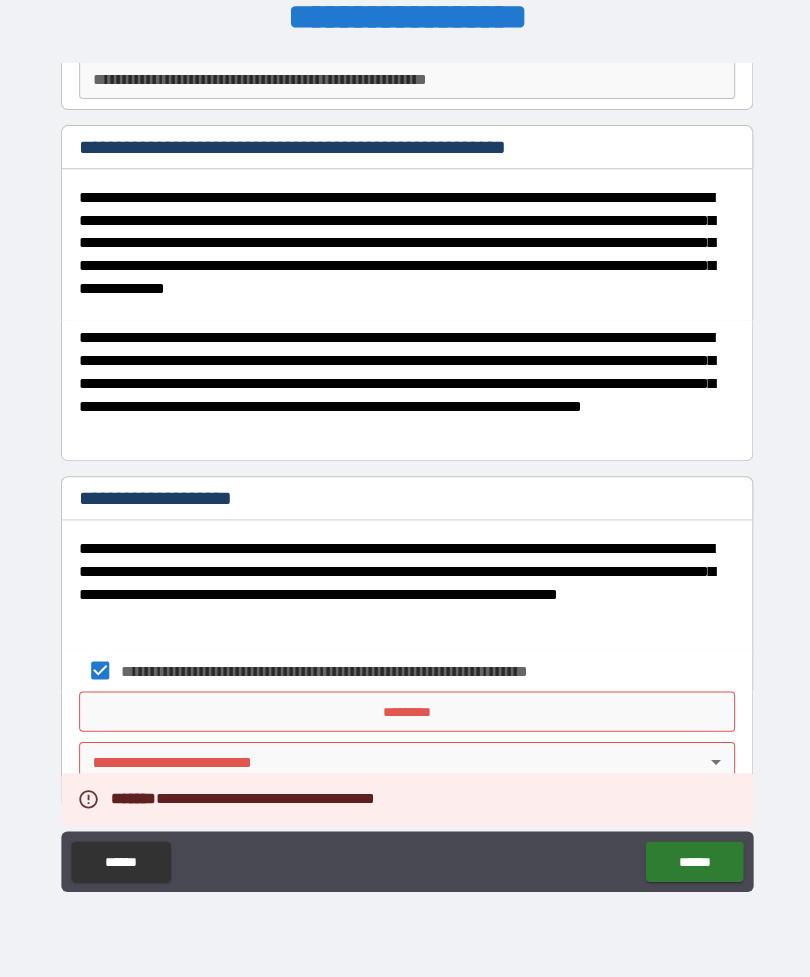 click on "**********" at bounding box center (405, 456) 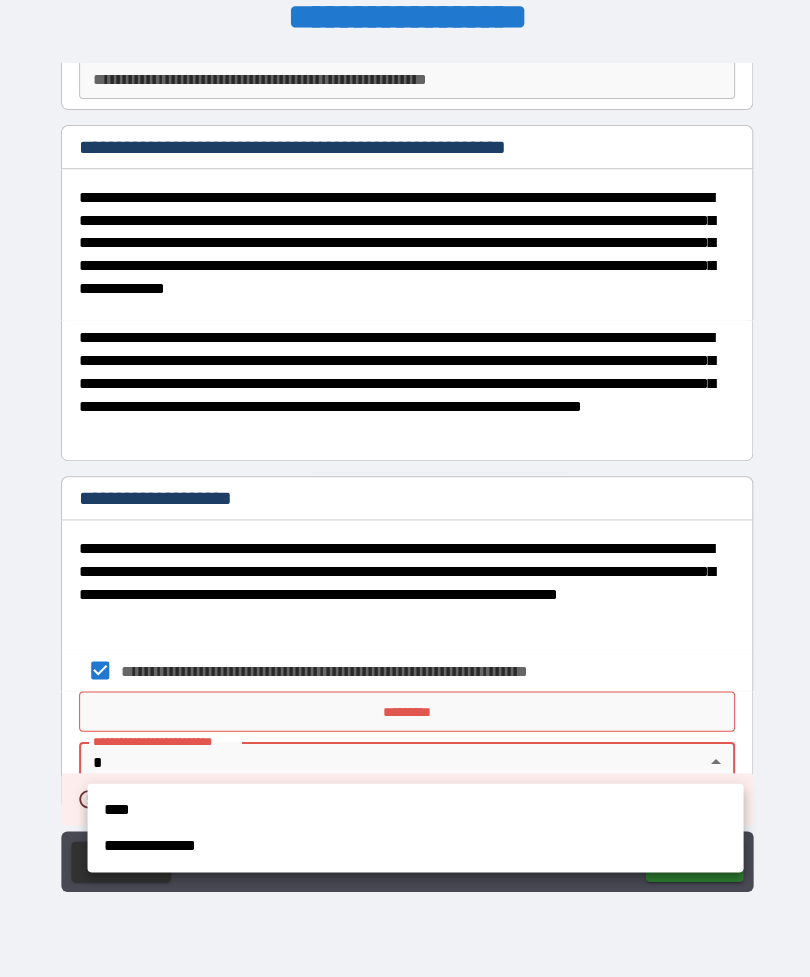 click on "****" at bounding box center [413, 811] 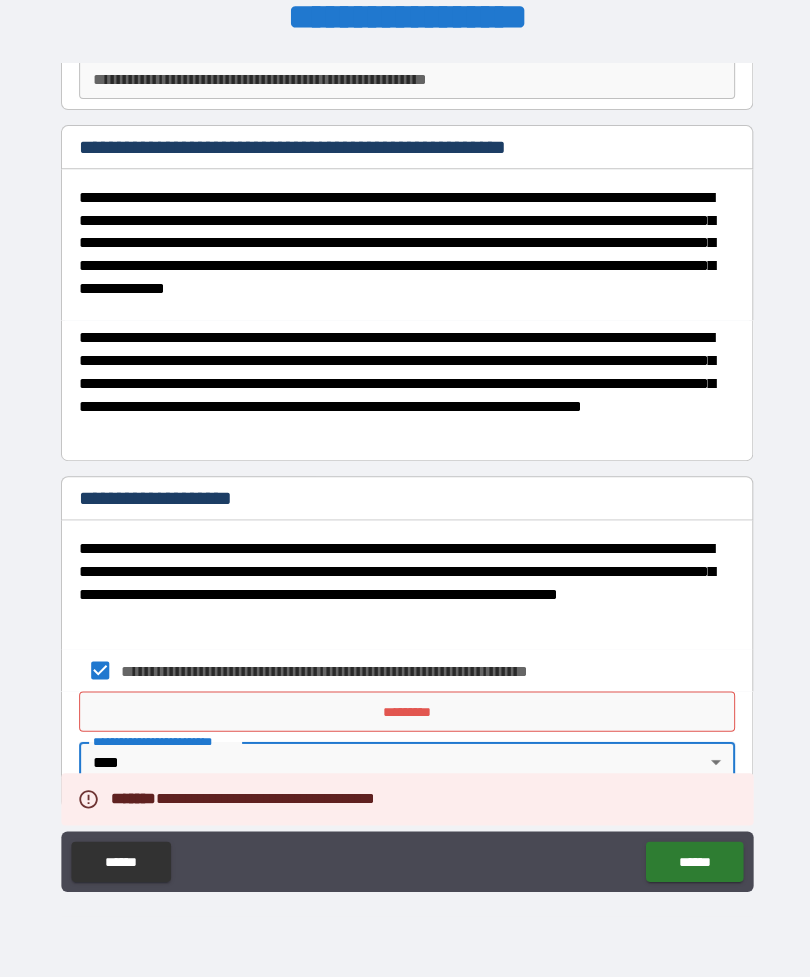 click on "*********" at bounding box center (405, 713) 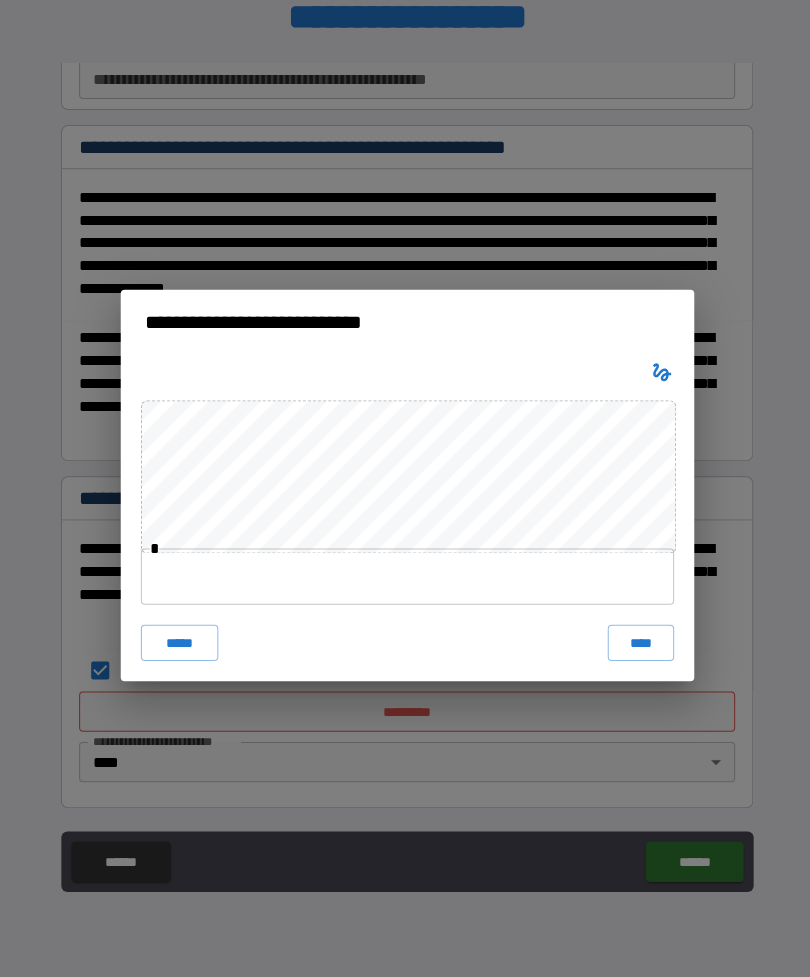 click on "**********" at bounding box center [405, 488] 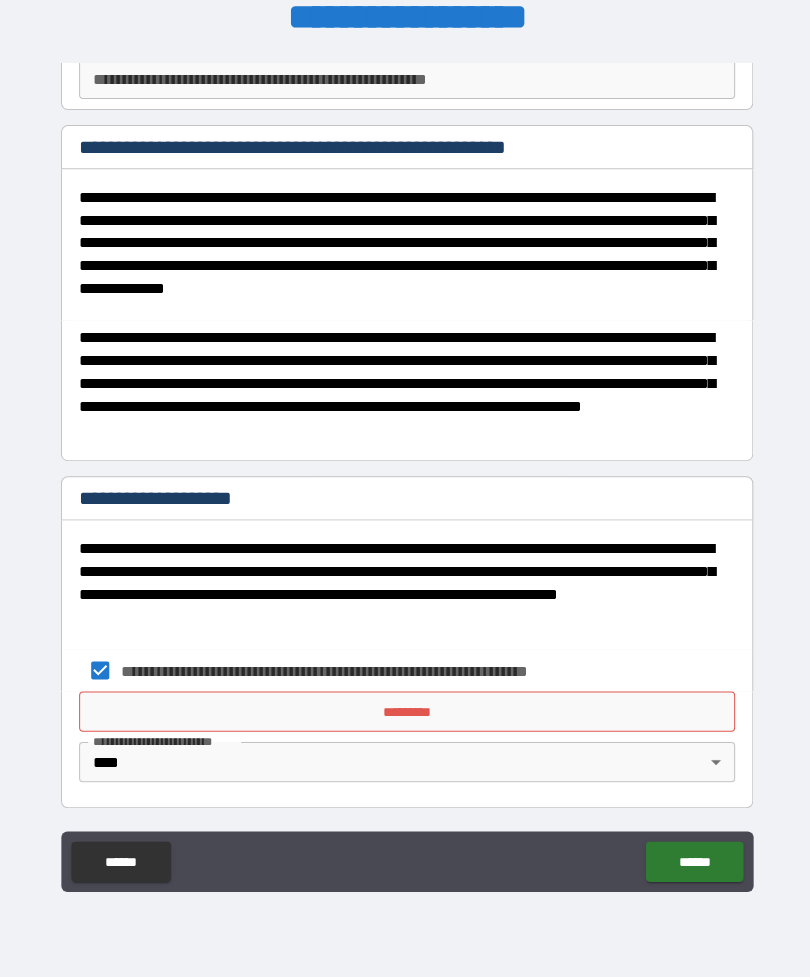 click on "******" at bounding box center [690, 862] 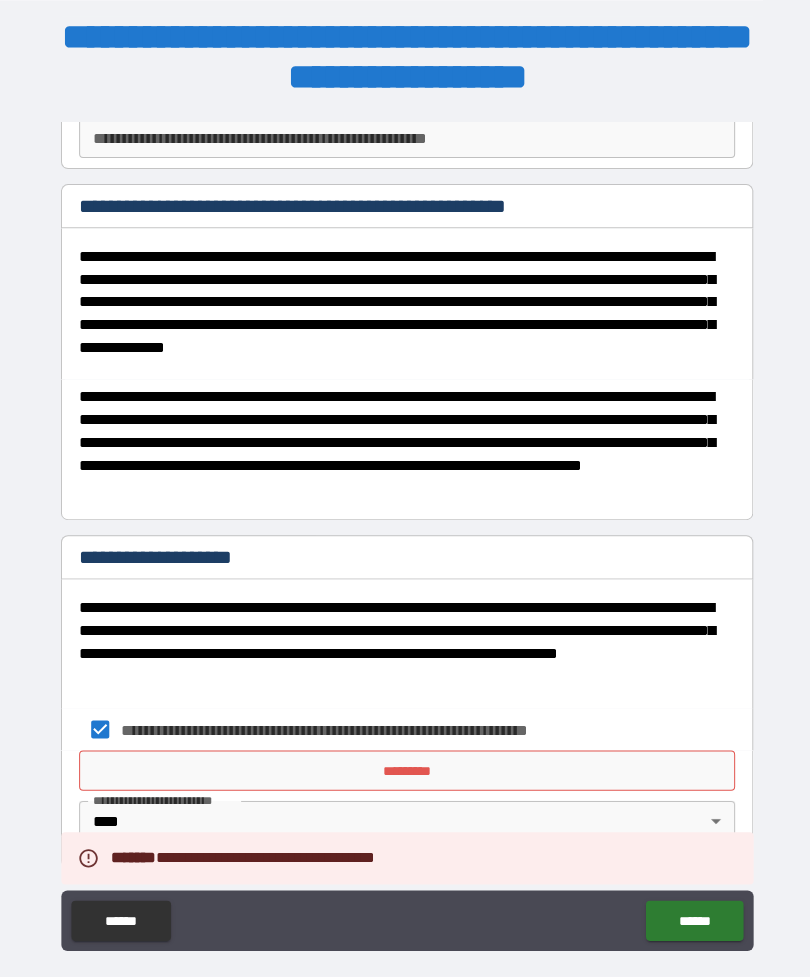 scroll, scrollTop: 0, scrollLeft: 0, axis: both 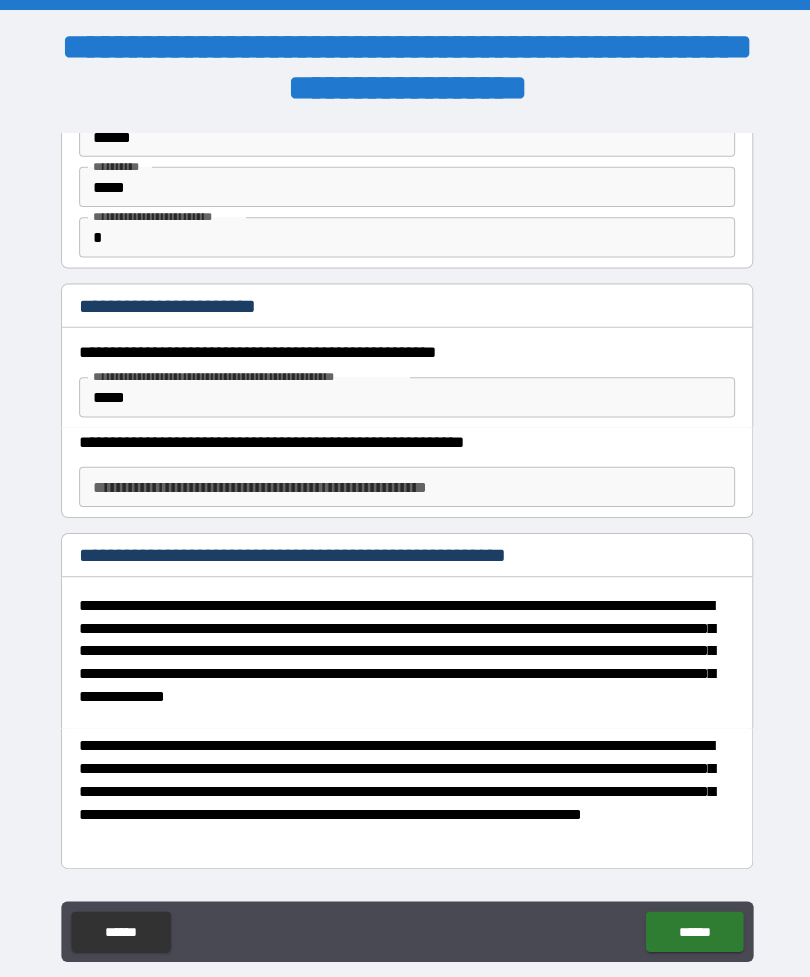 click on "**********" at bounding box center [405, 484] 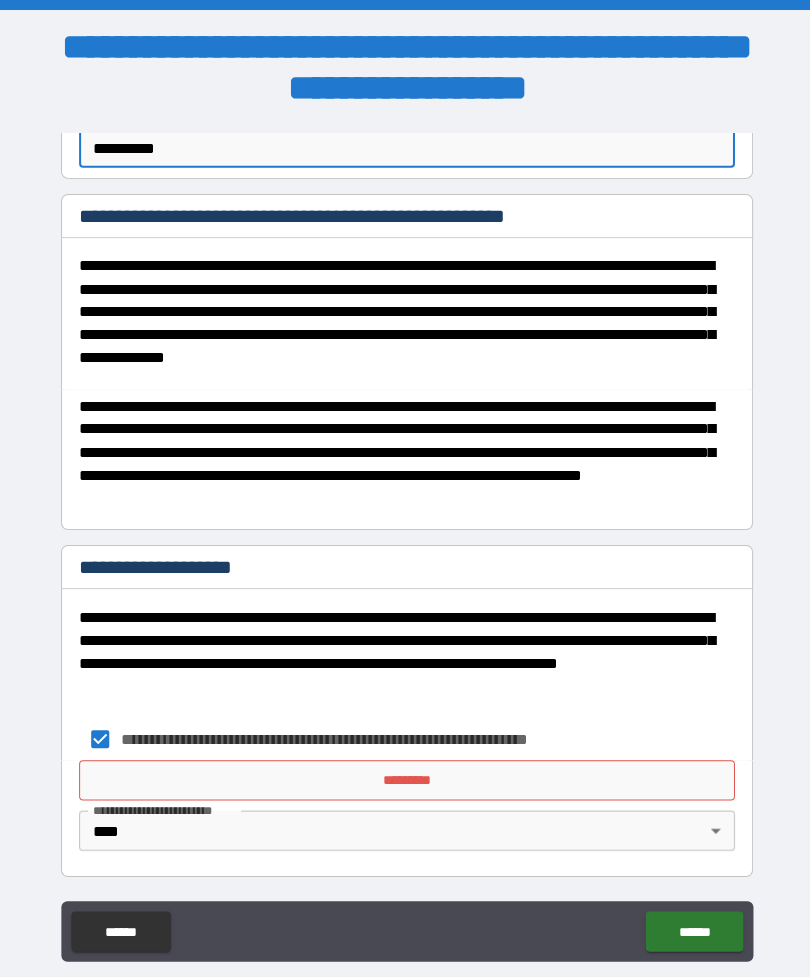 scroll, scrollTop: 439, scrollLeft: 0, axis: vertical 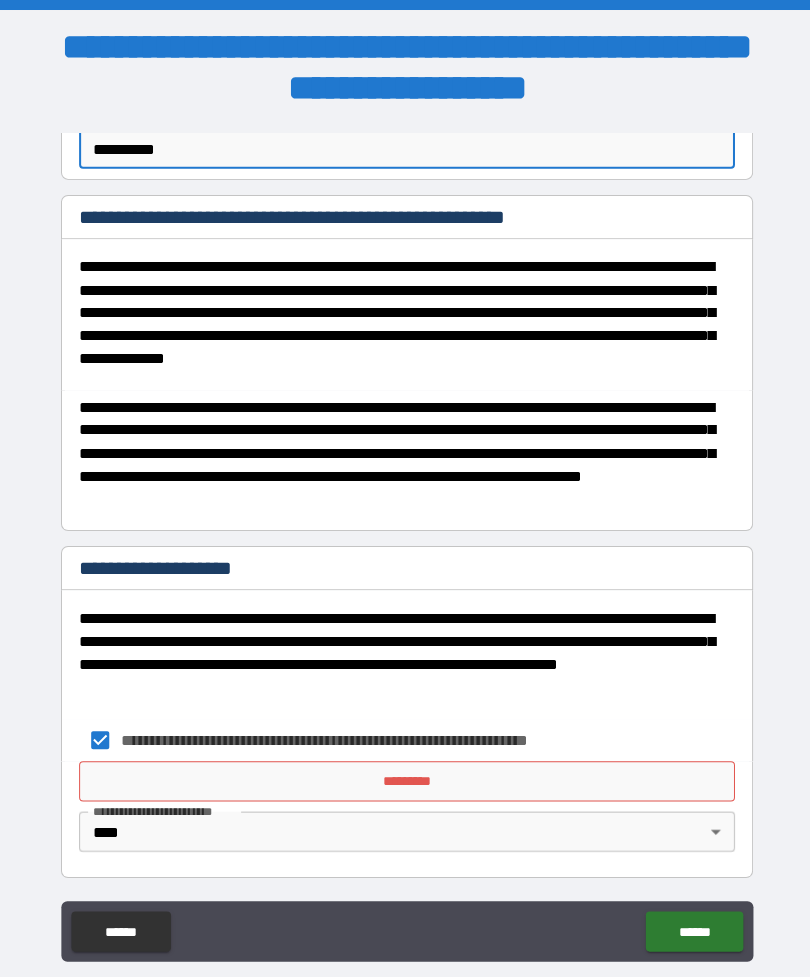 type on "**********" 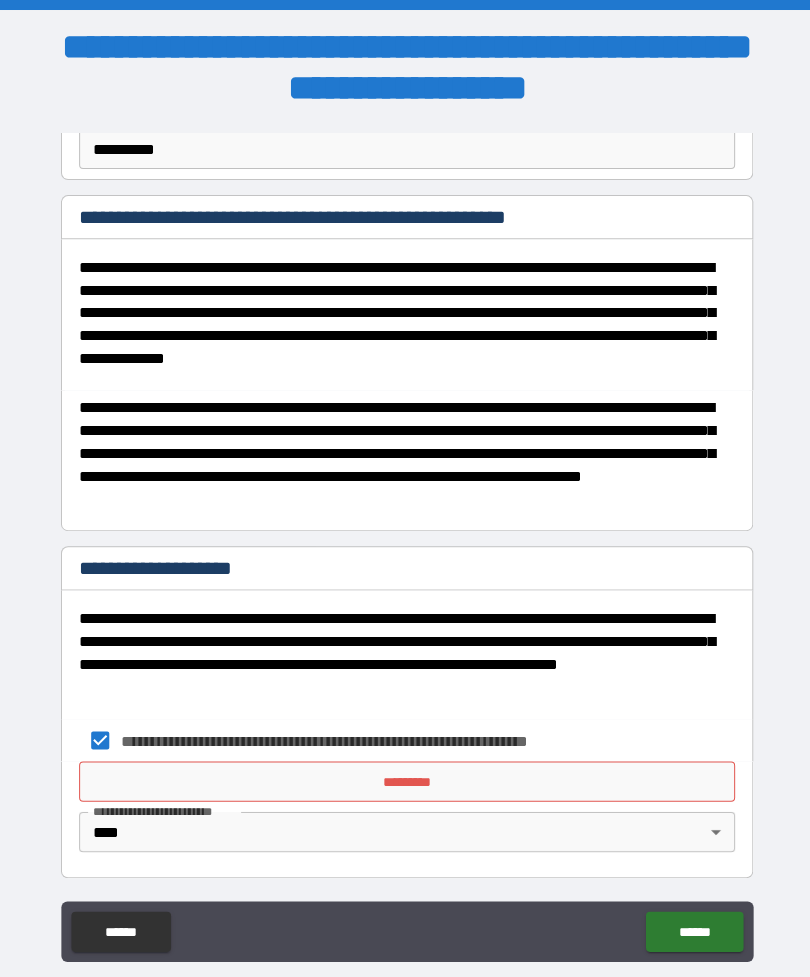 click on "*********" at bounding box center (405, 777) 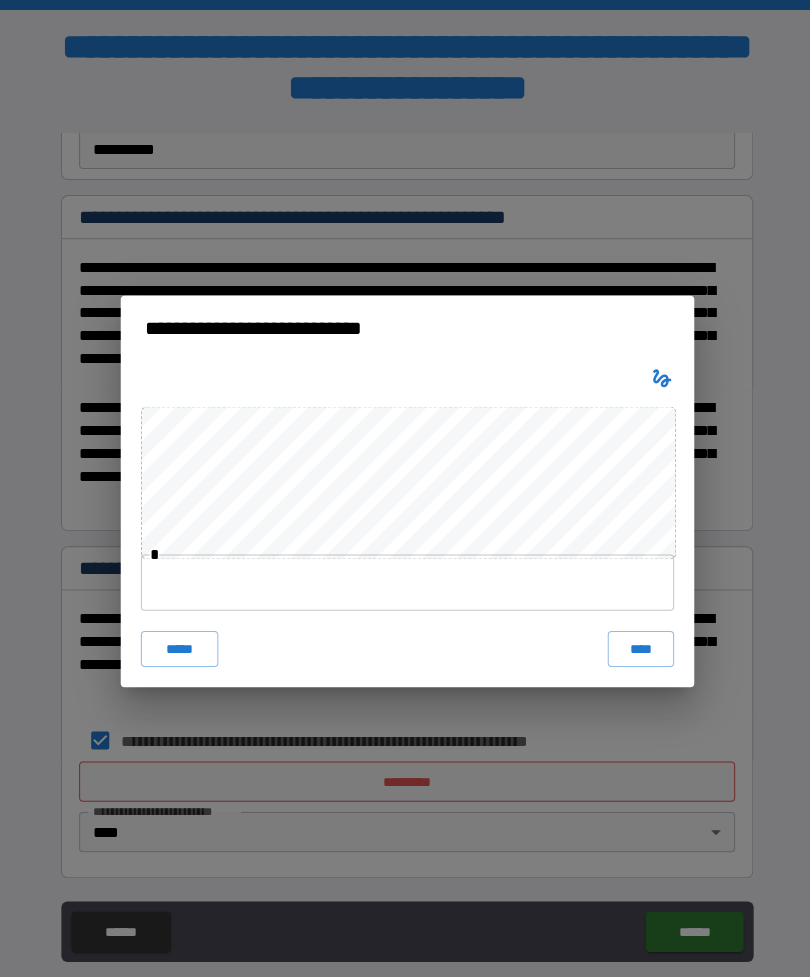 click on "**********" at bounding box center (405, 488) 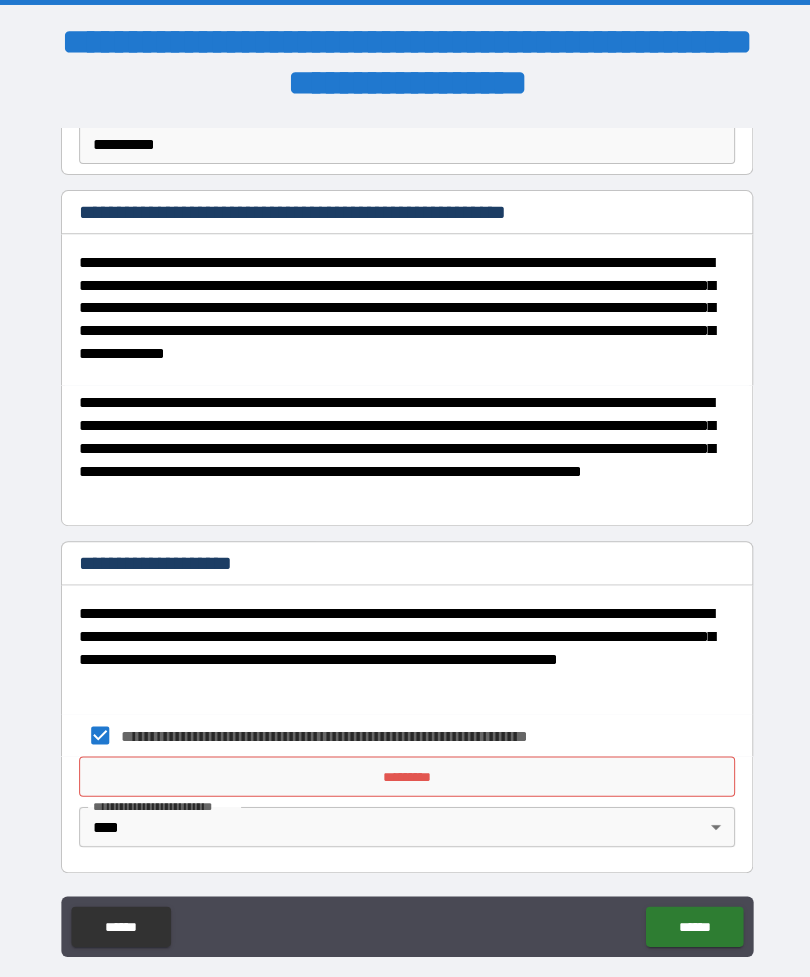 scroll, scrollTop: 6, scrollLeft: 0, axis: vertical 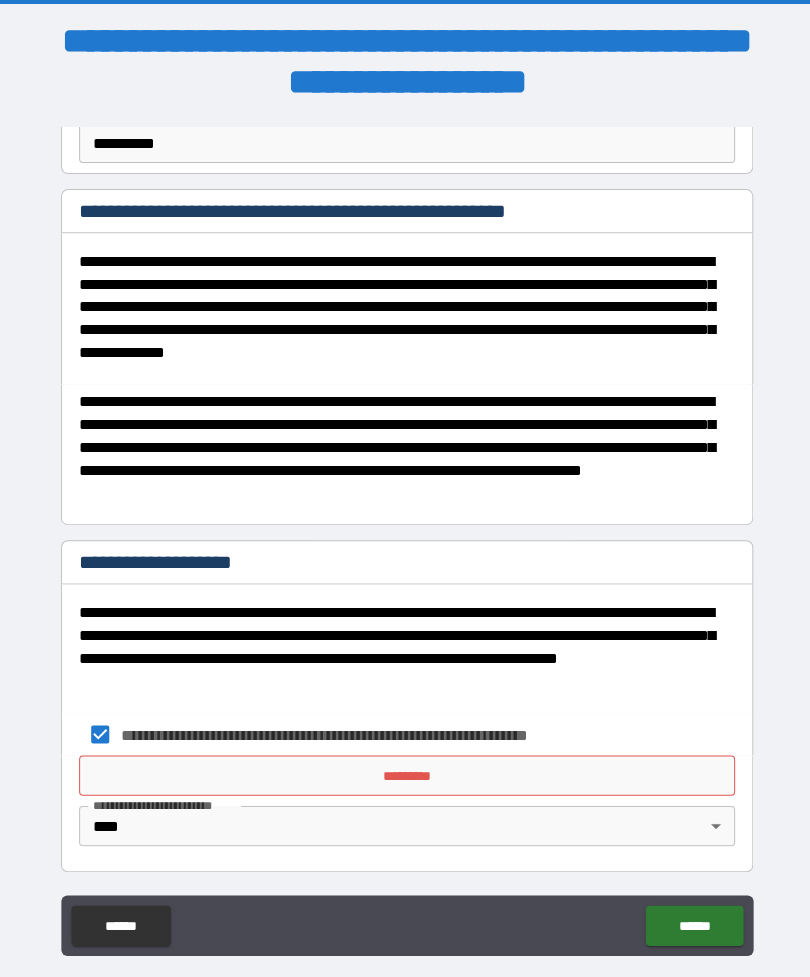 click on "******" at bounding box center (690, 920) 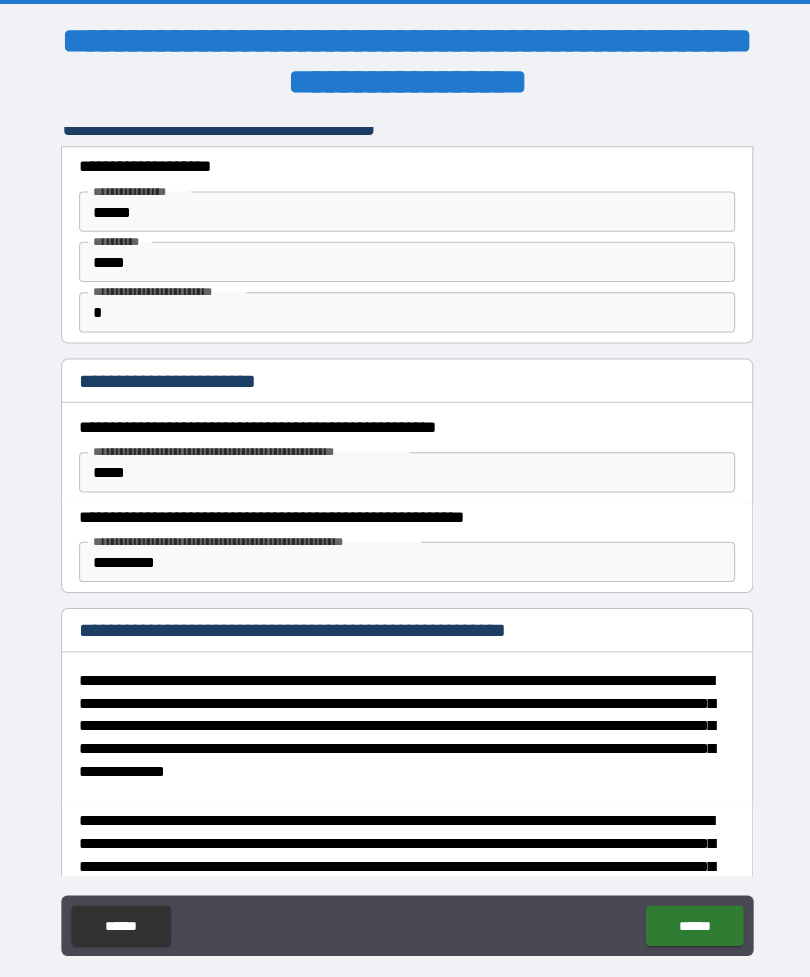 scroll, scrollTop: 21, scrollLeft: 0, axis: vertical 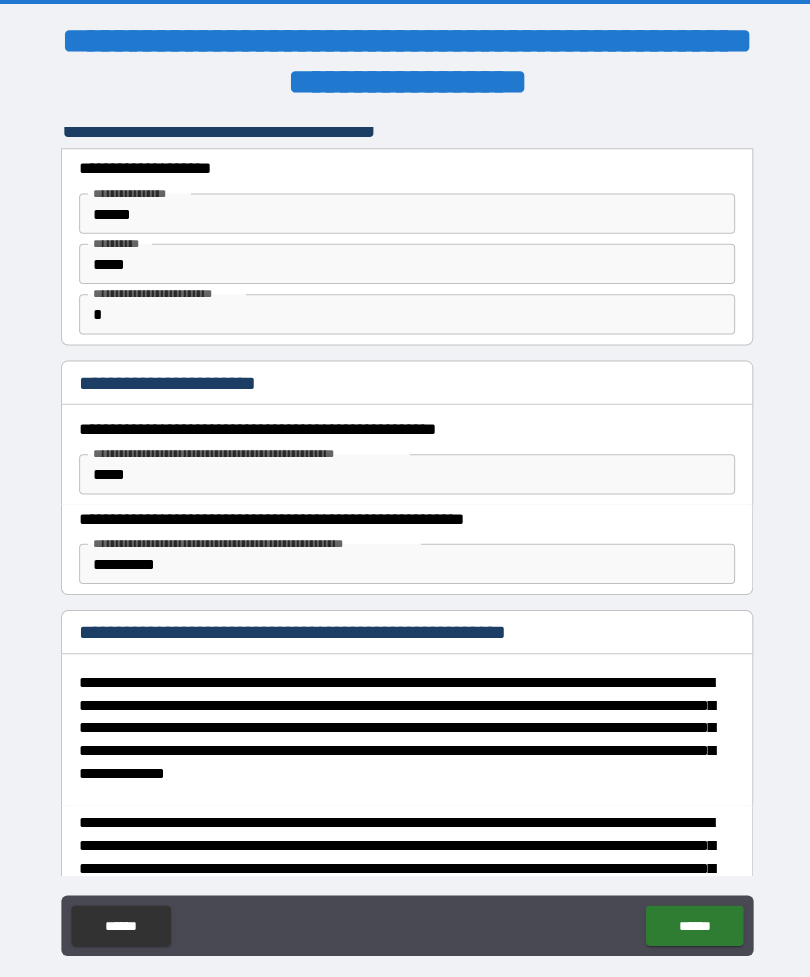 click on "*****" at bounding box center (405, 471) 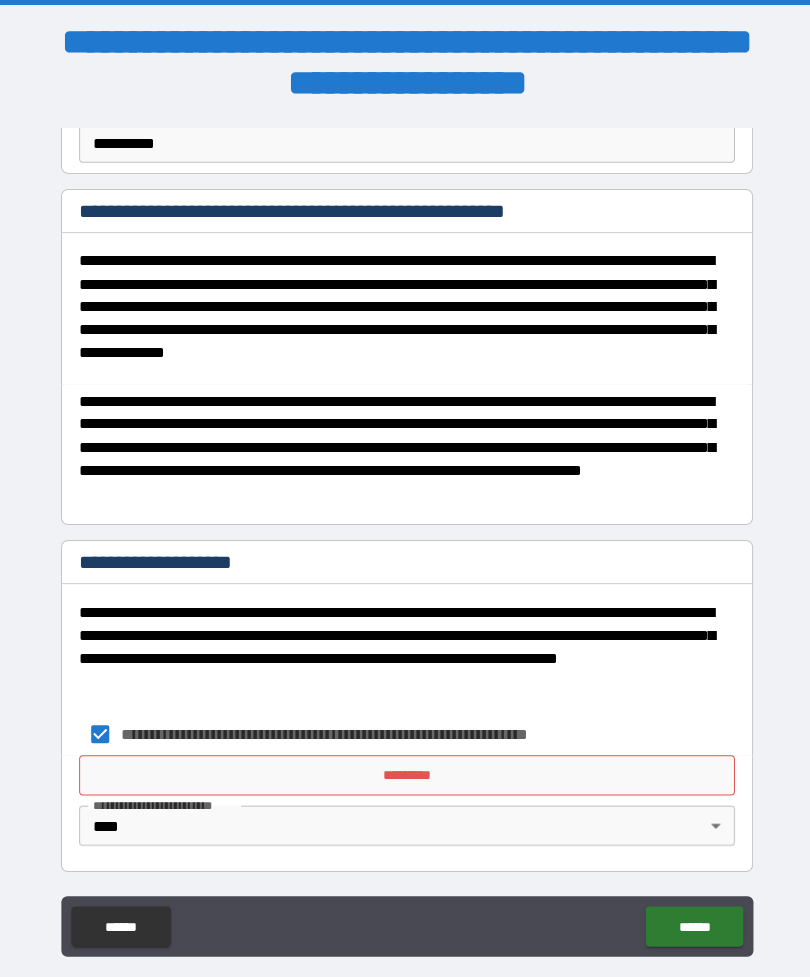 scroll, scrollTop: 439, scrollLeft: 0, axis: vertical 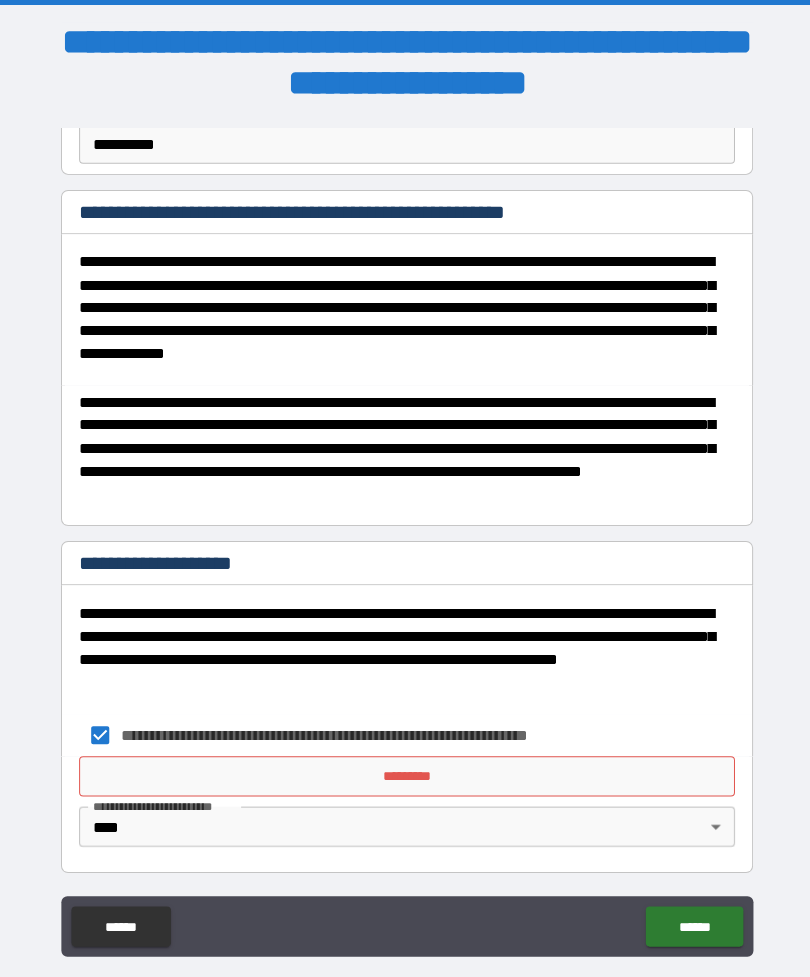 click on "**********" at bounding box center [405, 518] 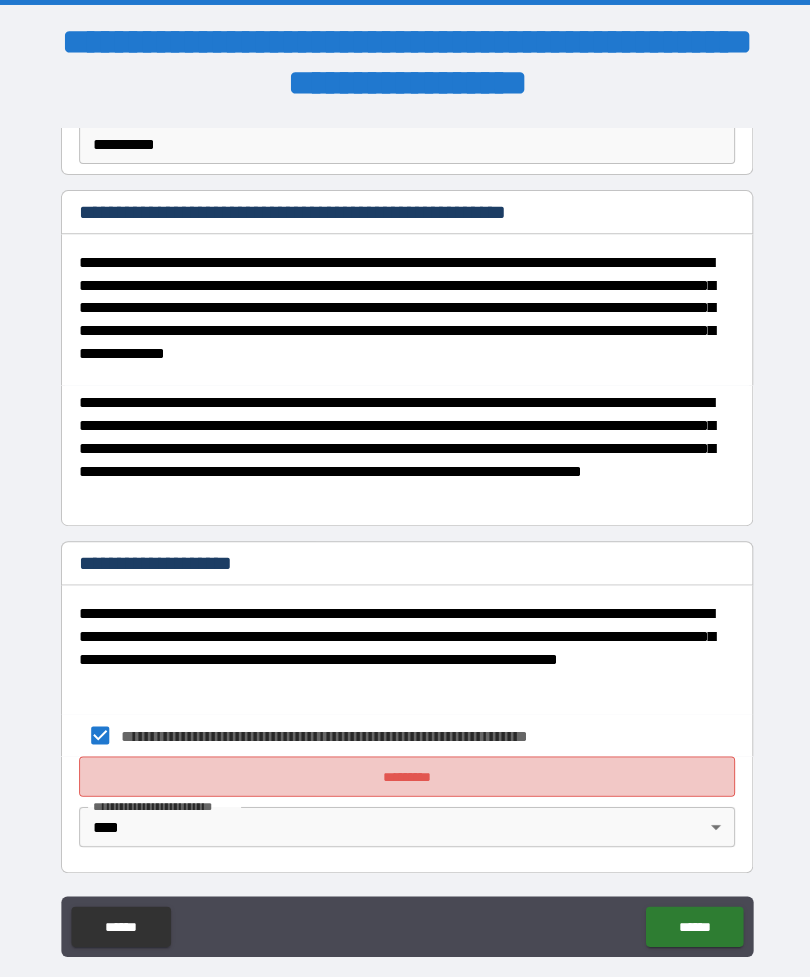 click on "*********" at bounding box center (405, 772) 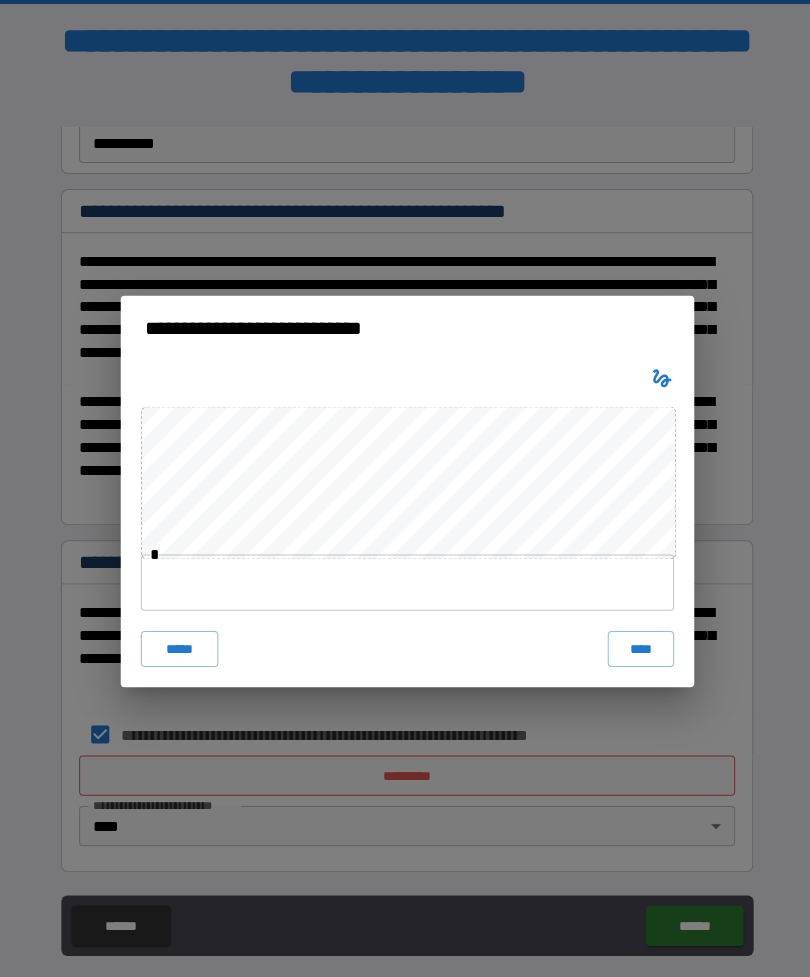 click on "**********" at bounding box center [405, 488] 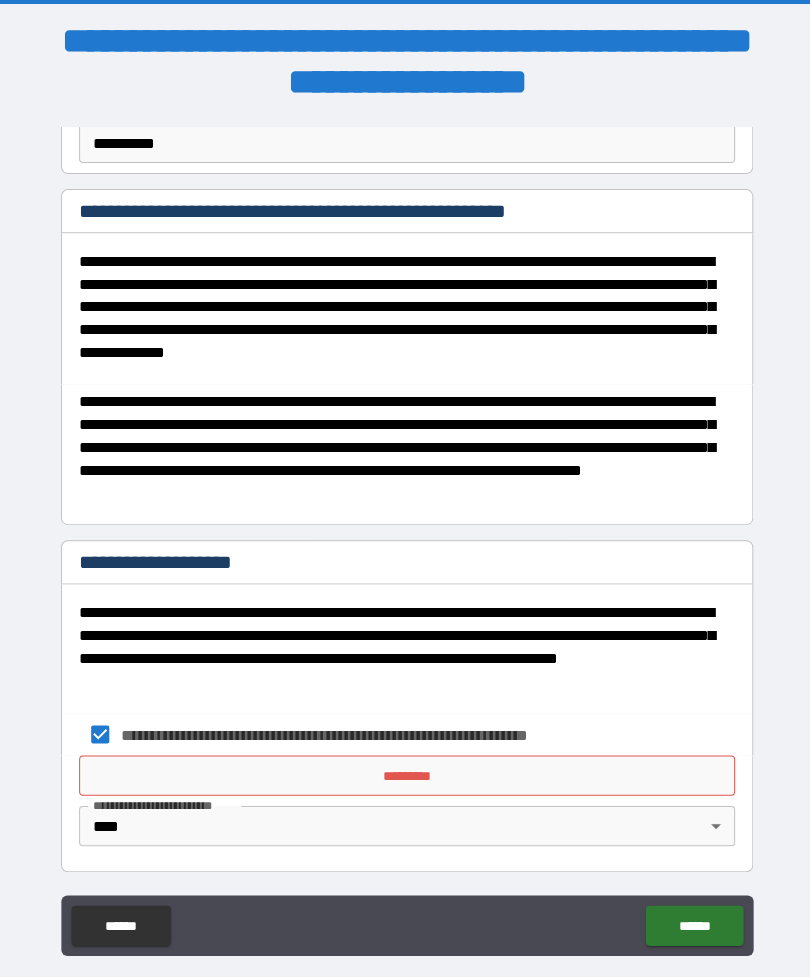 click on "******" at bounding box center (690, 920) 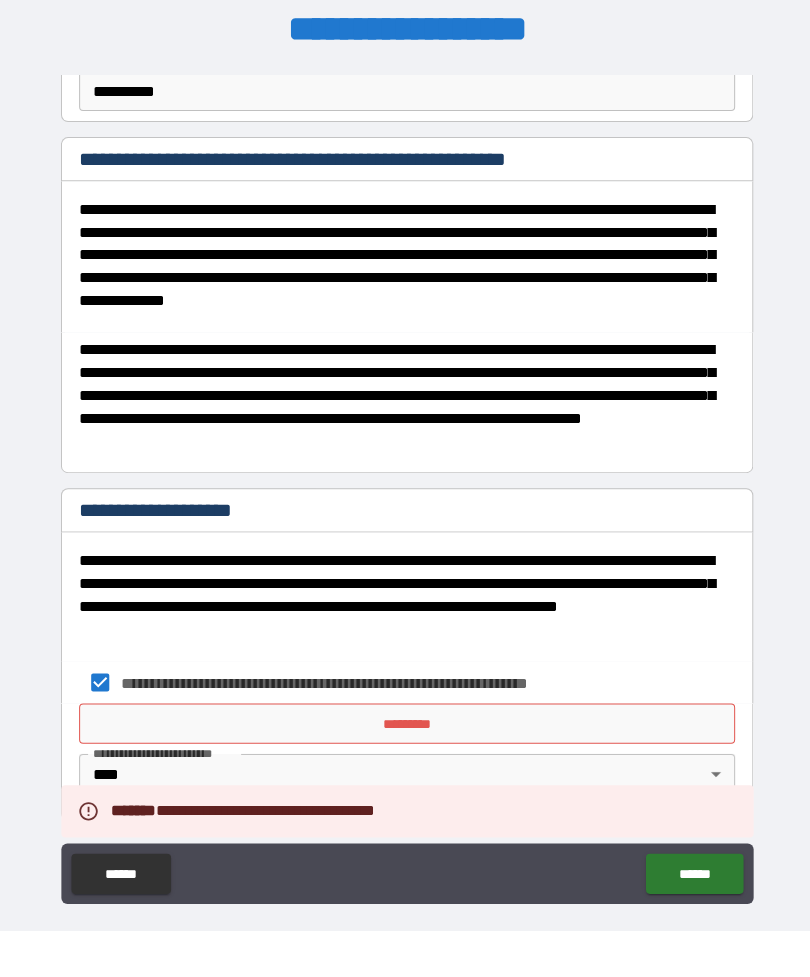 scroll, scrollTop: 6, scrollLeft: 0, axis: vertical 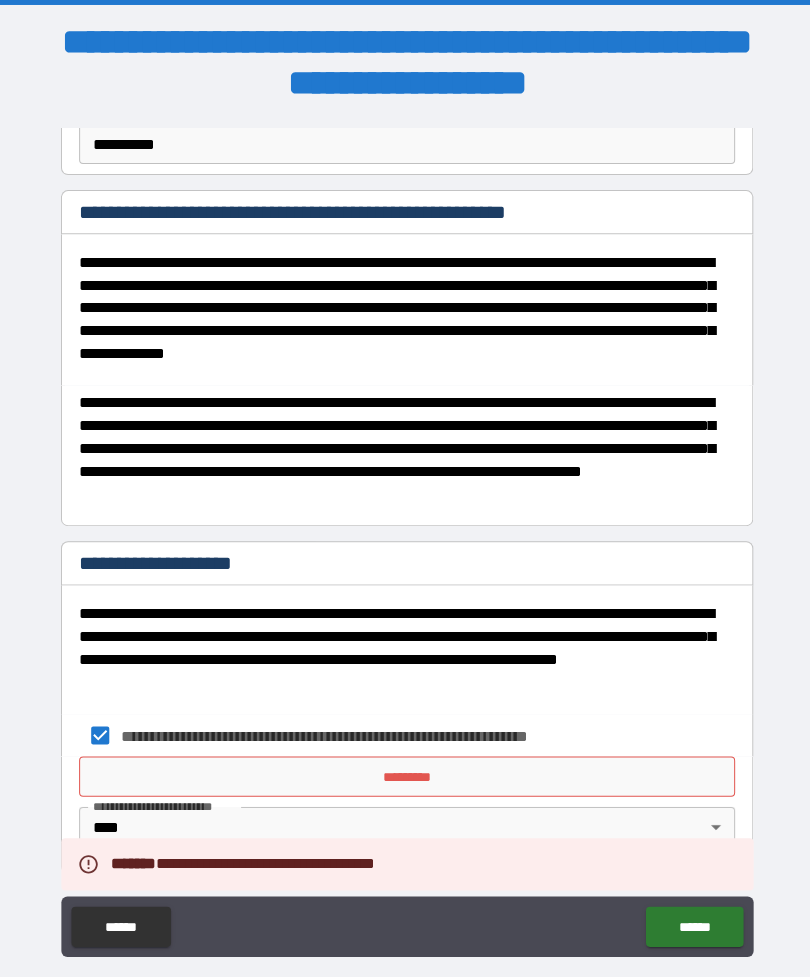 click on "**********" at bounding box center (405, 515) 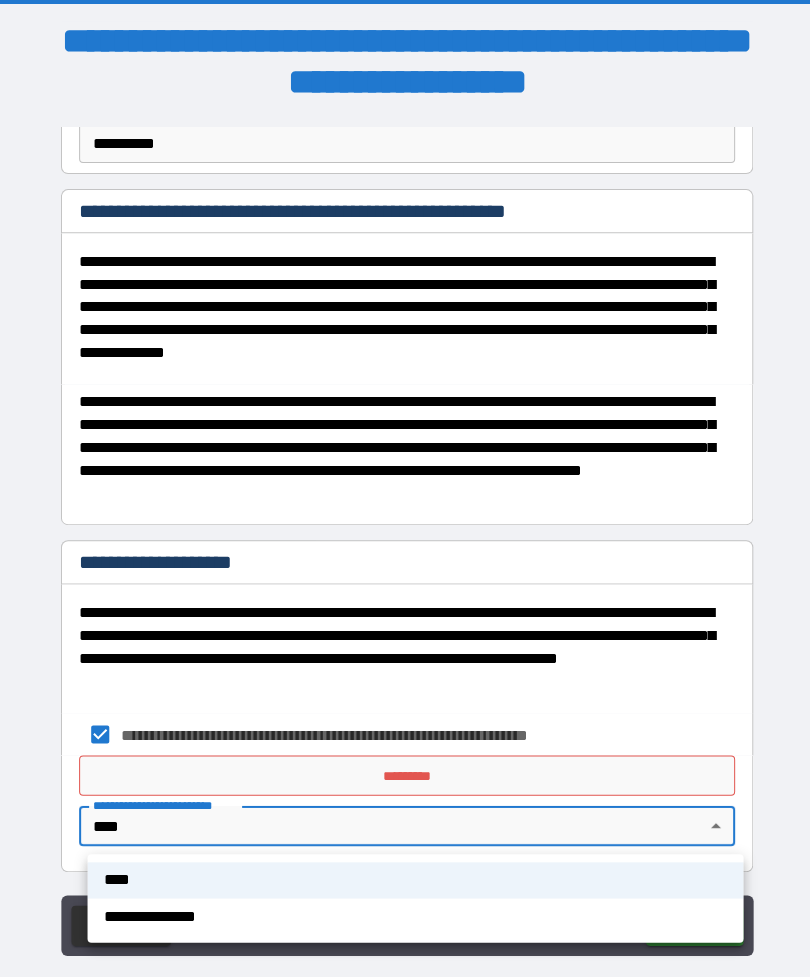 click on "****" at bounding box center [413, 875] 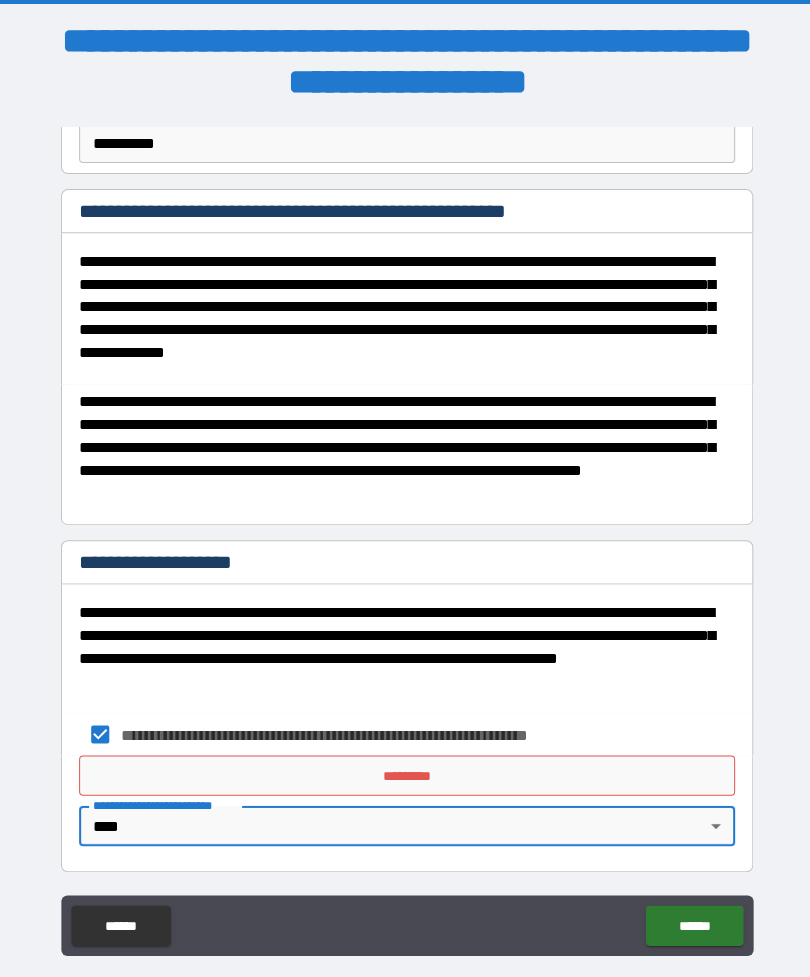 click on "******" at bounding box center (690, 920) 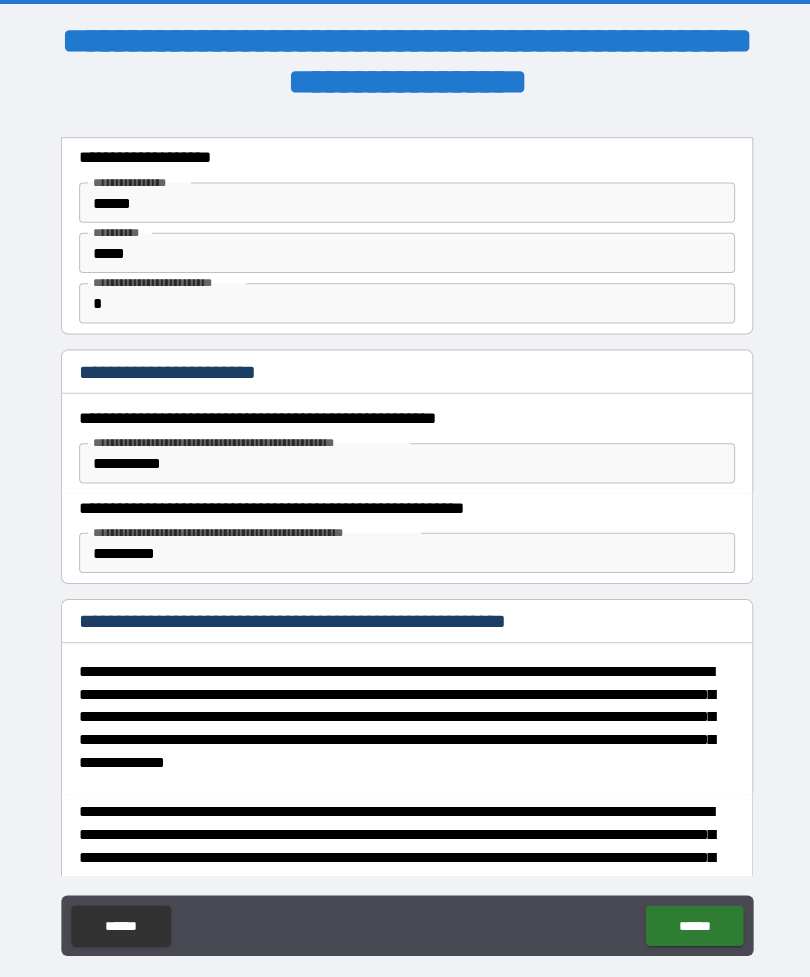 scroll, scrollTop: 33, scrollLeft: 0, axis: vertical 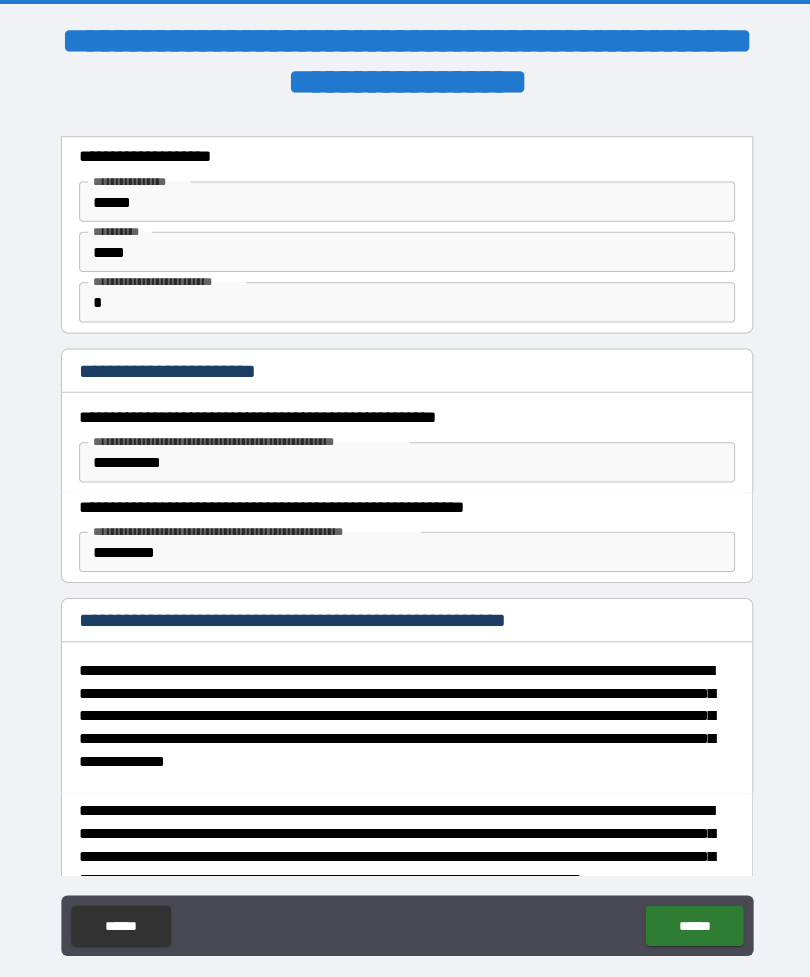 click on "**********" at bounding box center [405, 459] 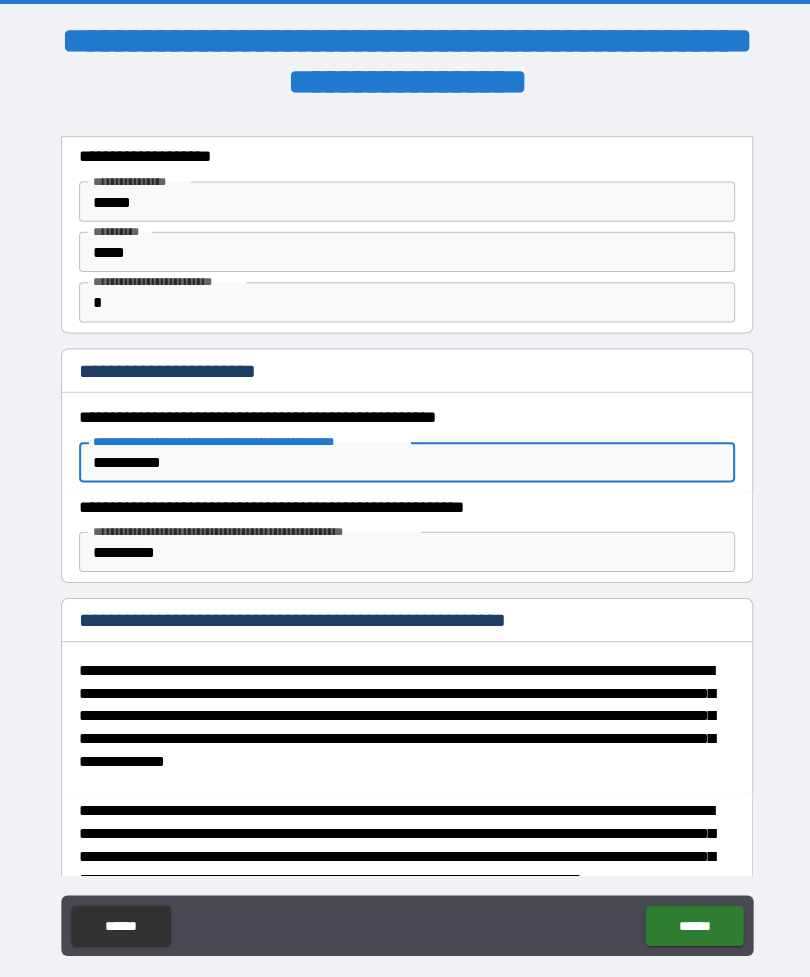 scroll, scrollTop: 5, scrollLeft: 0, axis: vertical 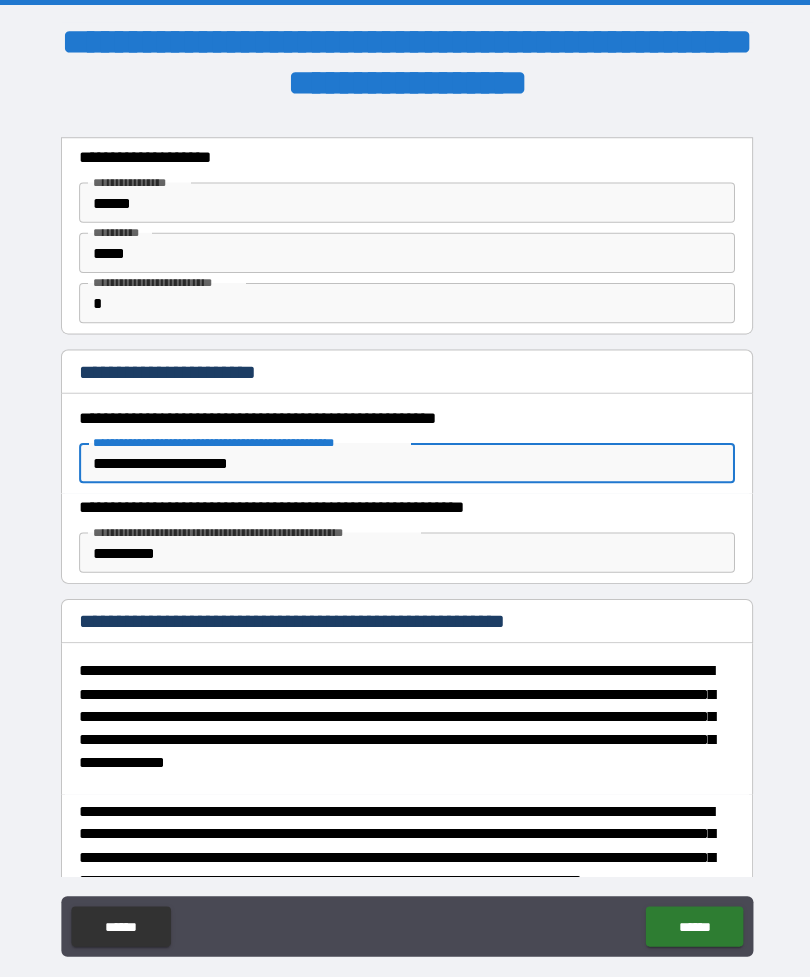type on "**********" 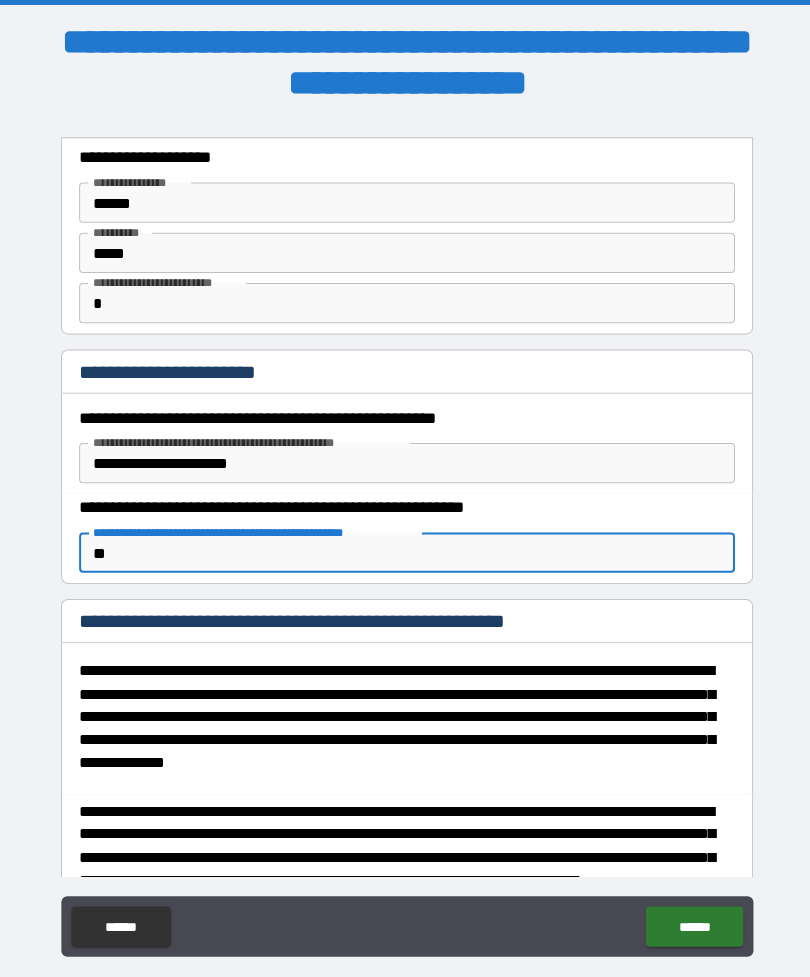 type on "*" 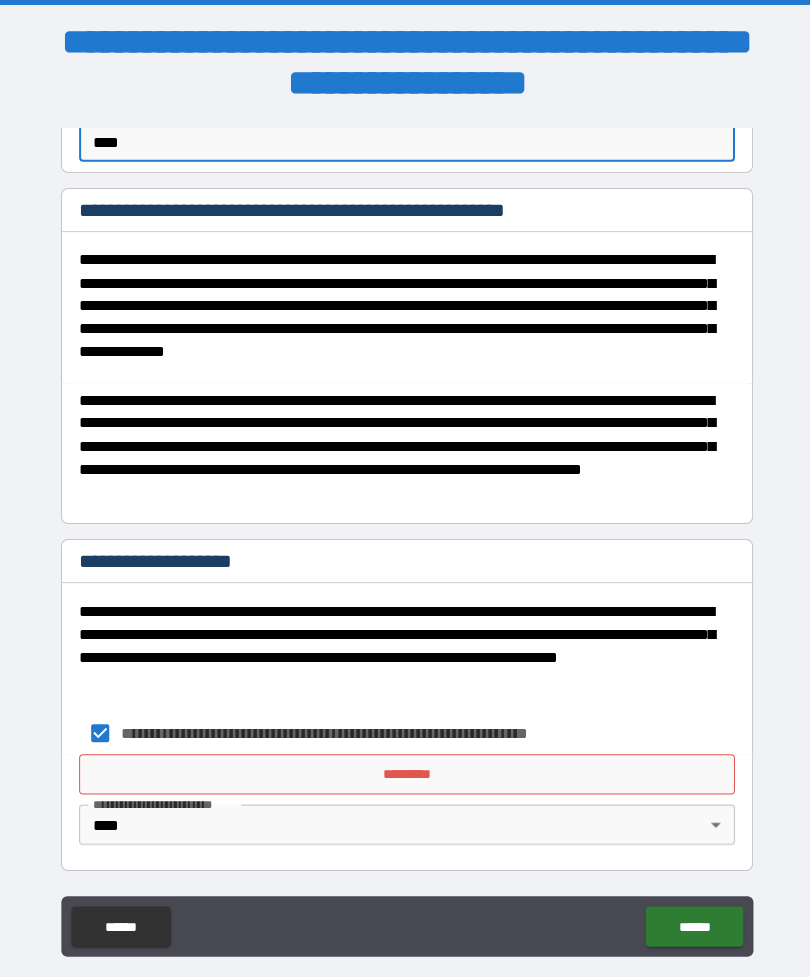 scroll, scrollTop: 439, scrollLeft: 0, axis: vertical 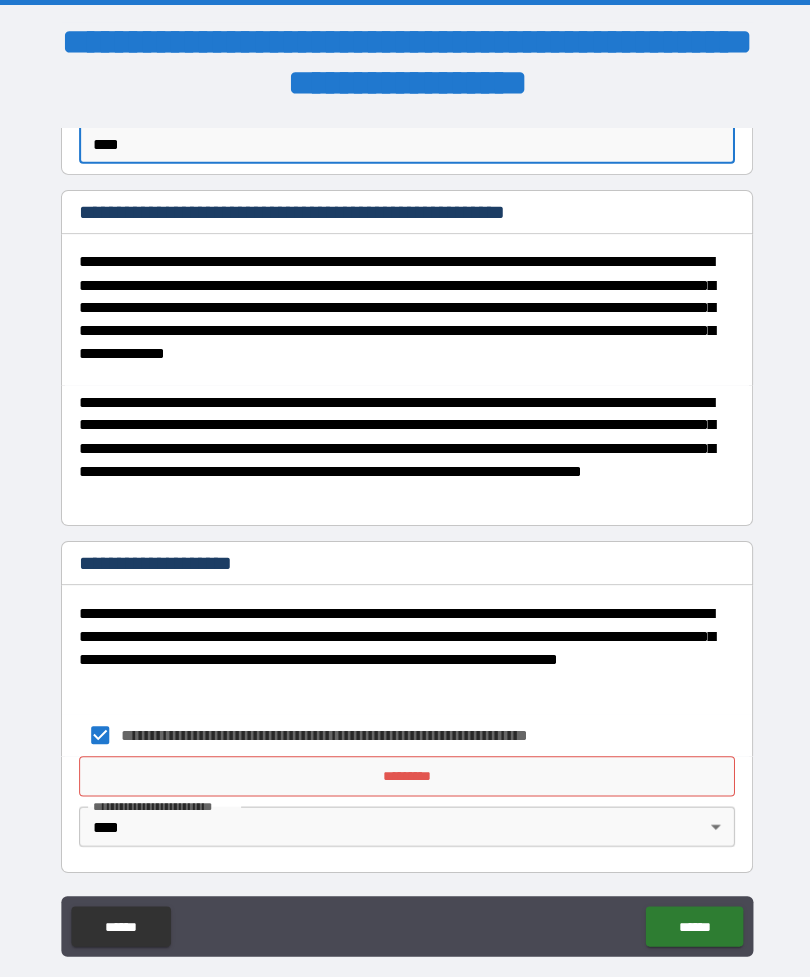 type on "****" 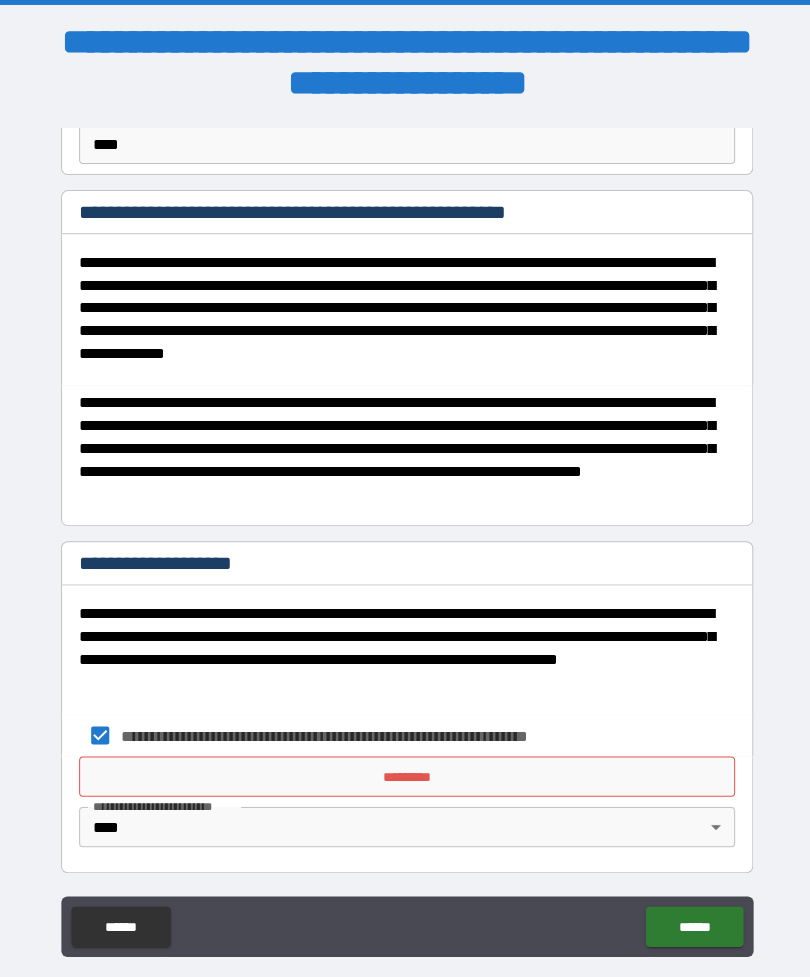 click on "*********" at bounding box center [405, 772] 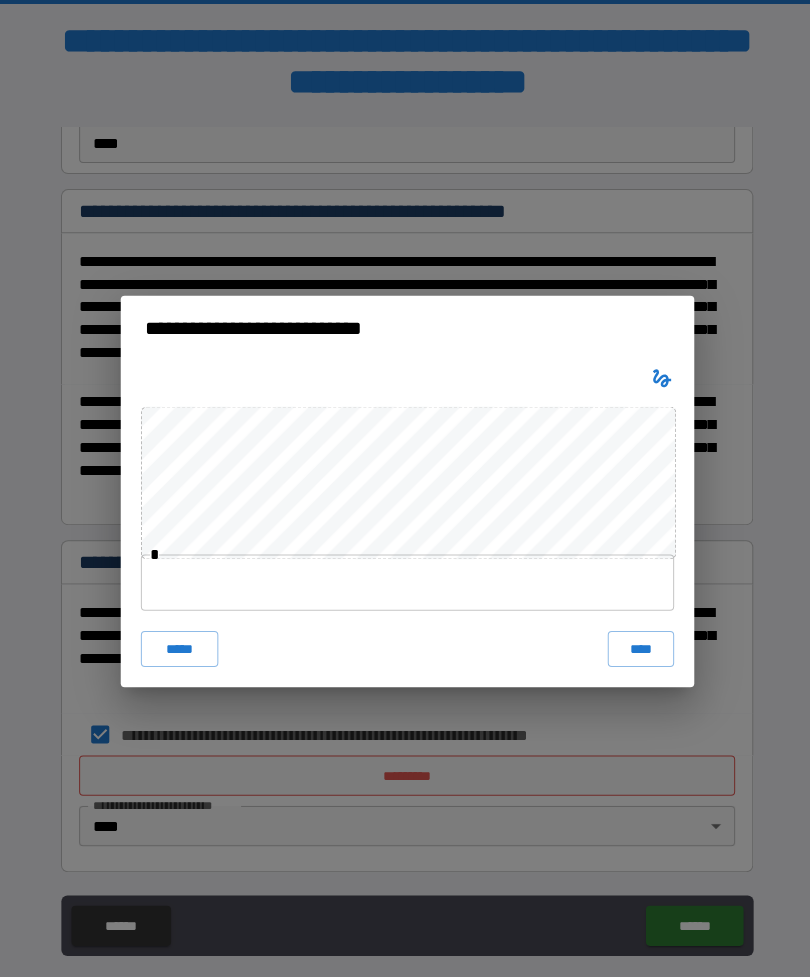 click on "****" at bounding box center [637, 645] 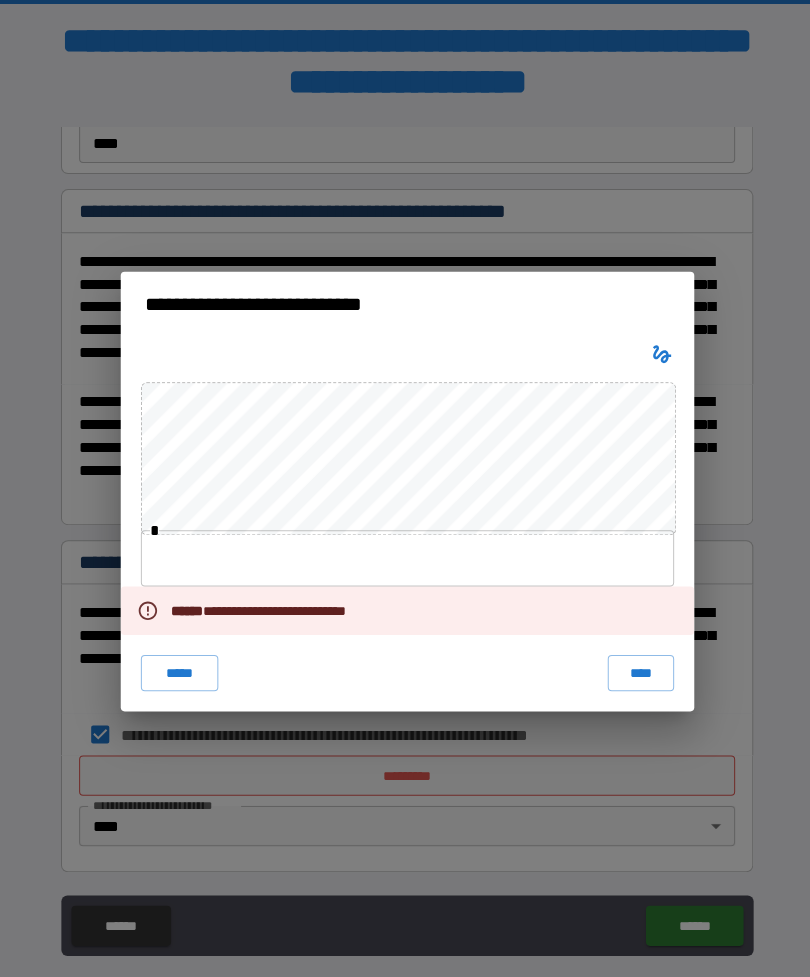 click on "**********" at bounding box center (405, 488) 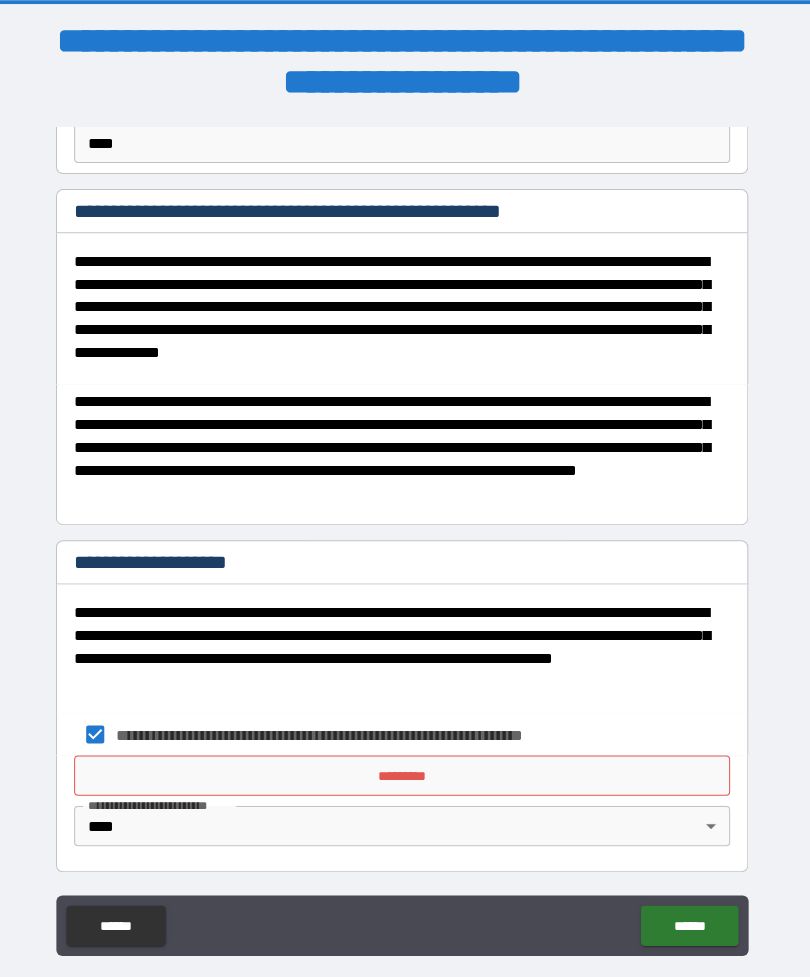 scroll, scrollTop: 5, scrollLeft: 0, axis: vertical 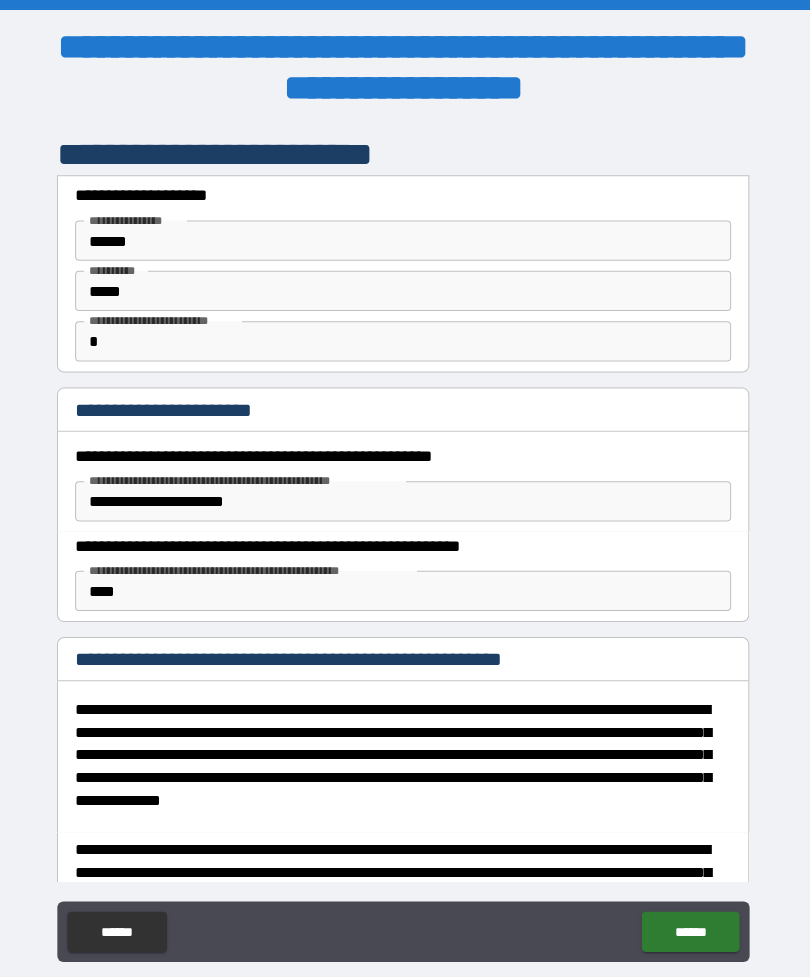 click on "**********" at bounding box center (405, 498) 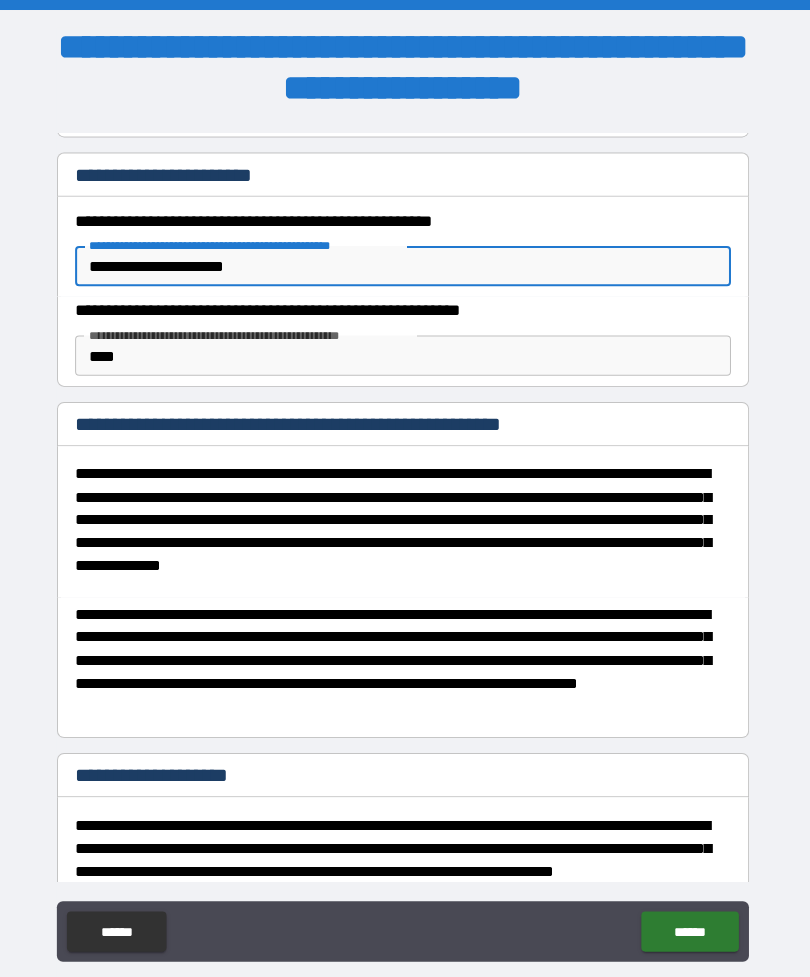 scroll, scrollTop: 231, scrollLeft: 0, axis: vertical 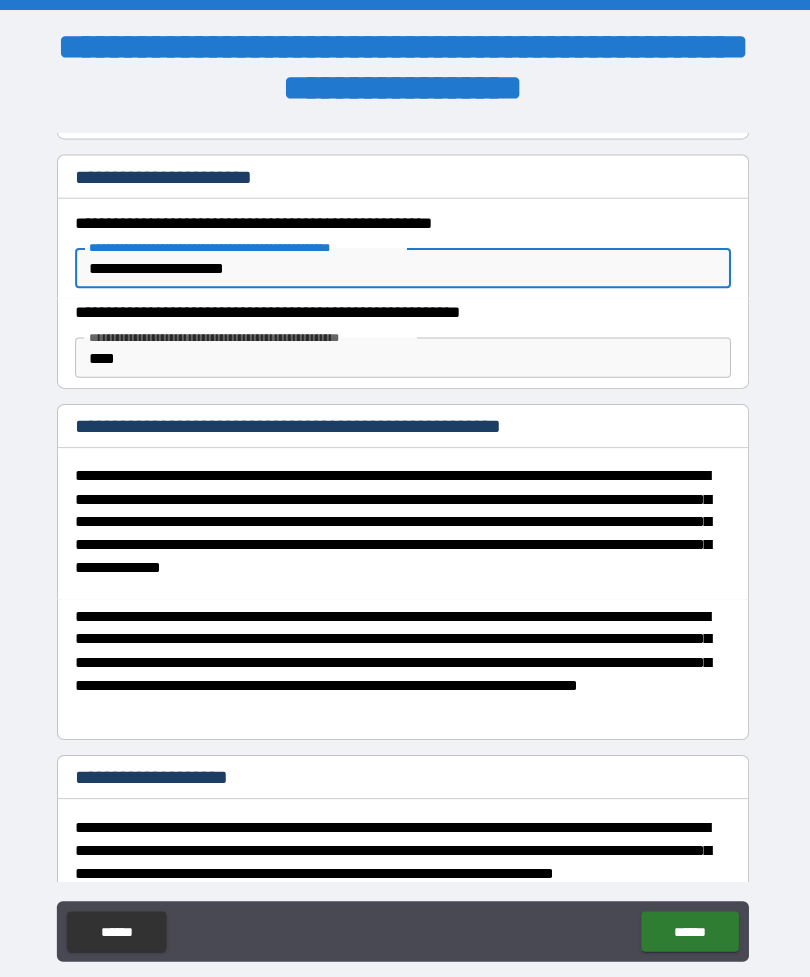 type on "**********" 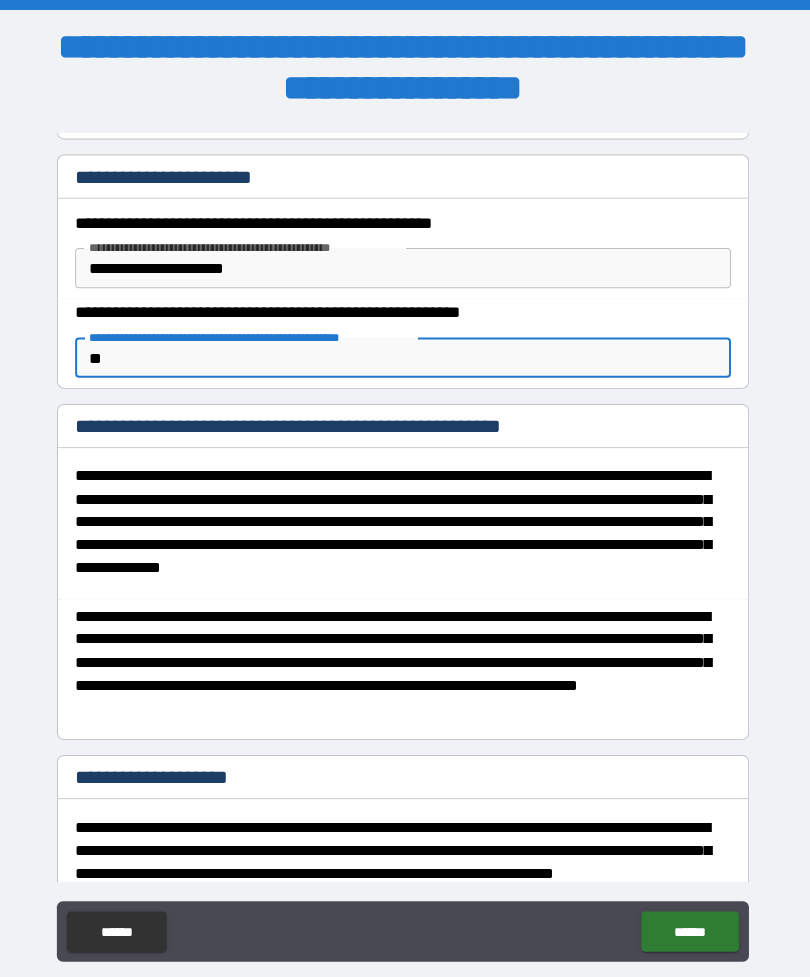type on "*" 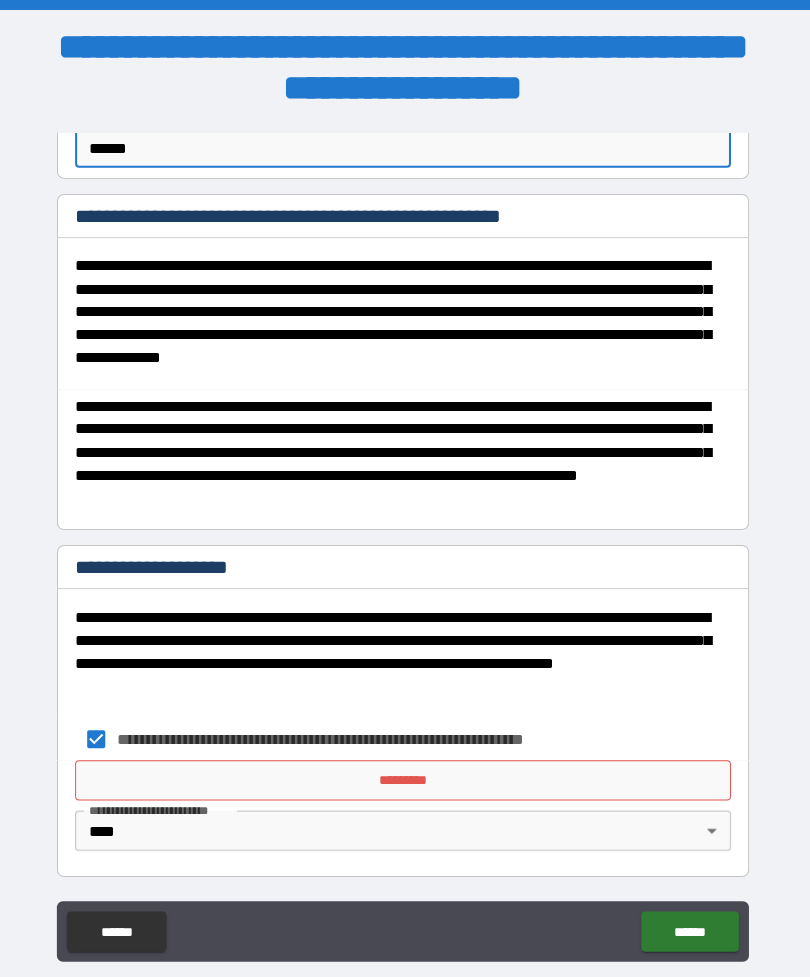 scroll, scrollTop: 439, scrollLeft: 0, axis: vertical 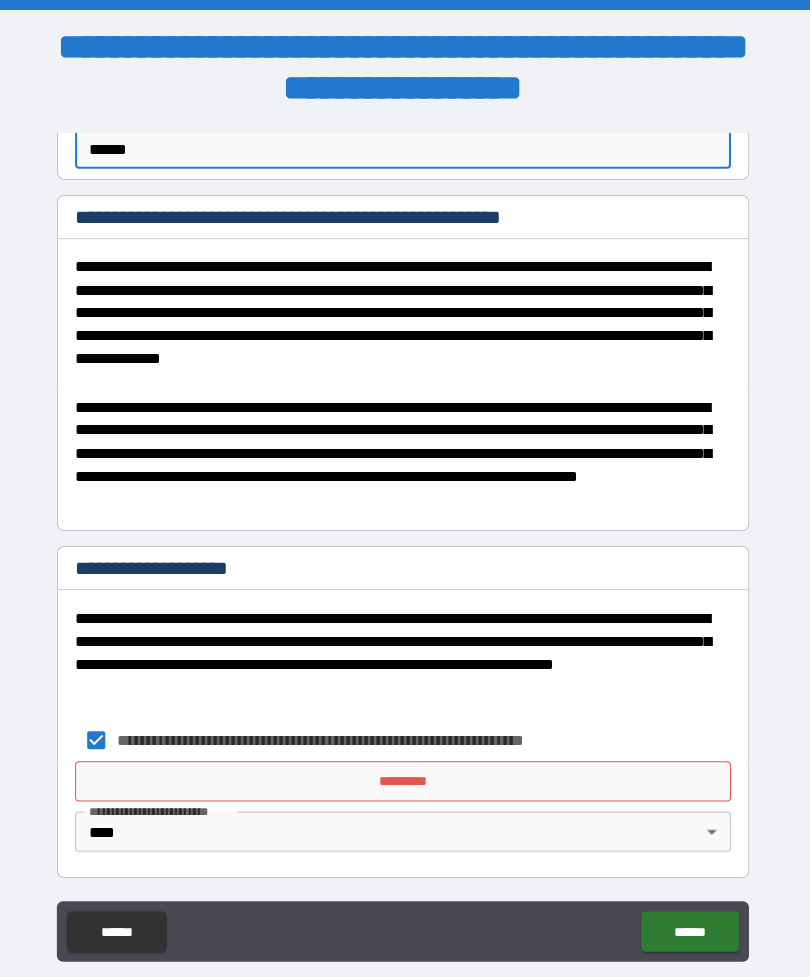 click on "**********" at bounding box center [405, 523] 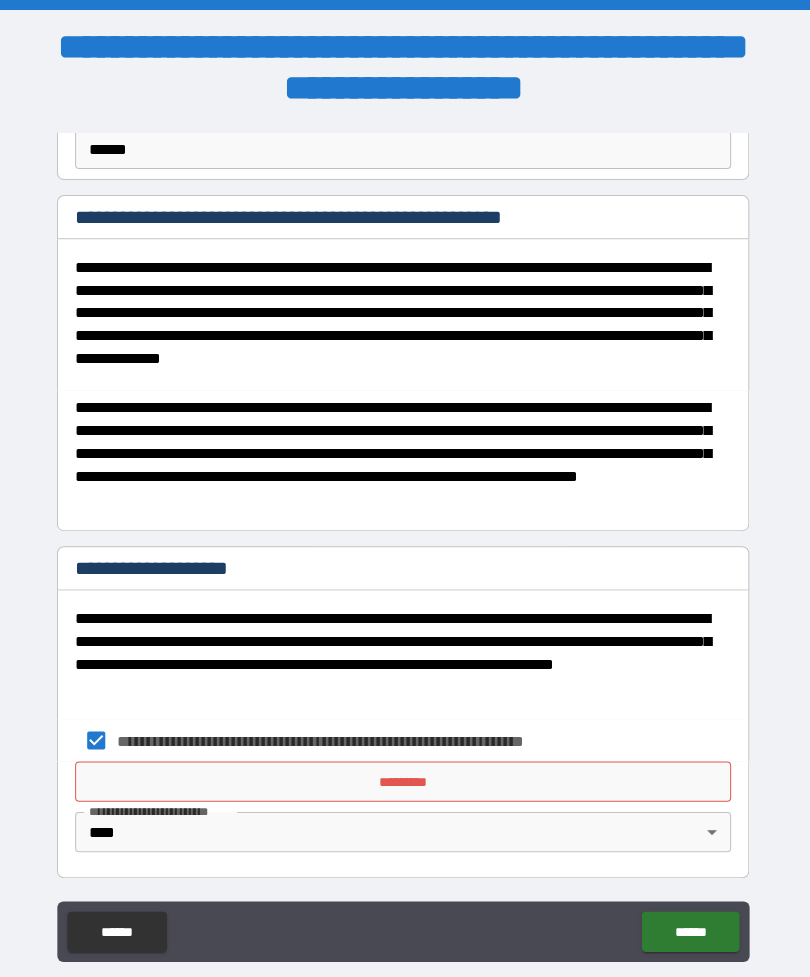 click on "*********" at bounding box center [405, 777] 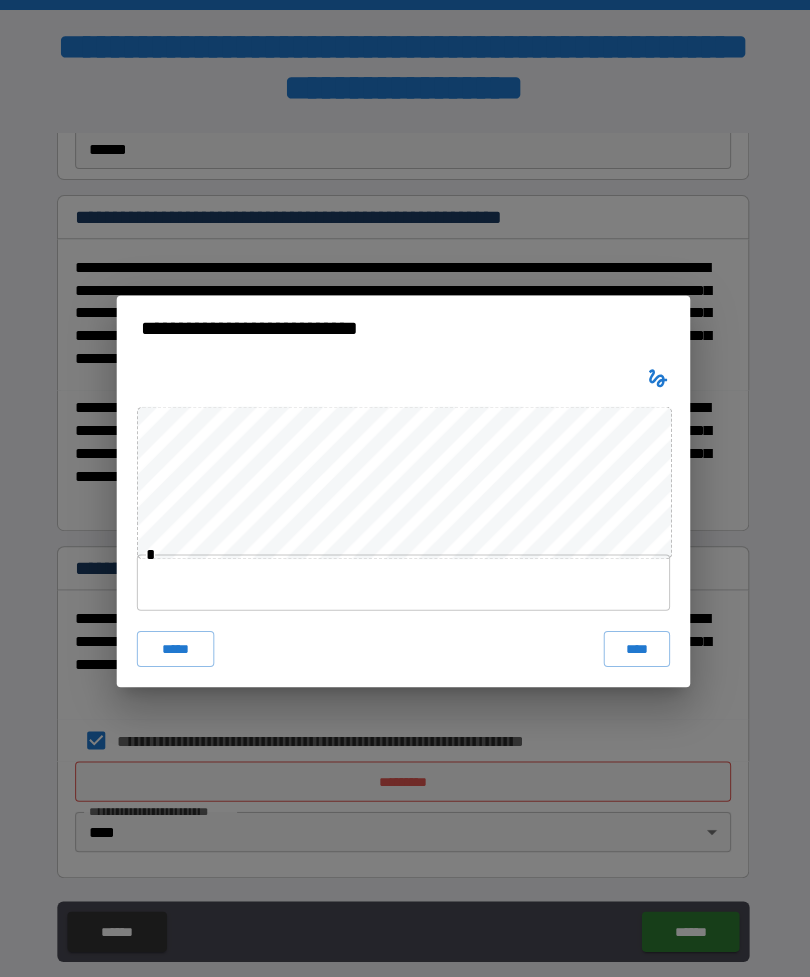 click on "**********" at bounding box center (405, 488) 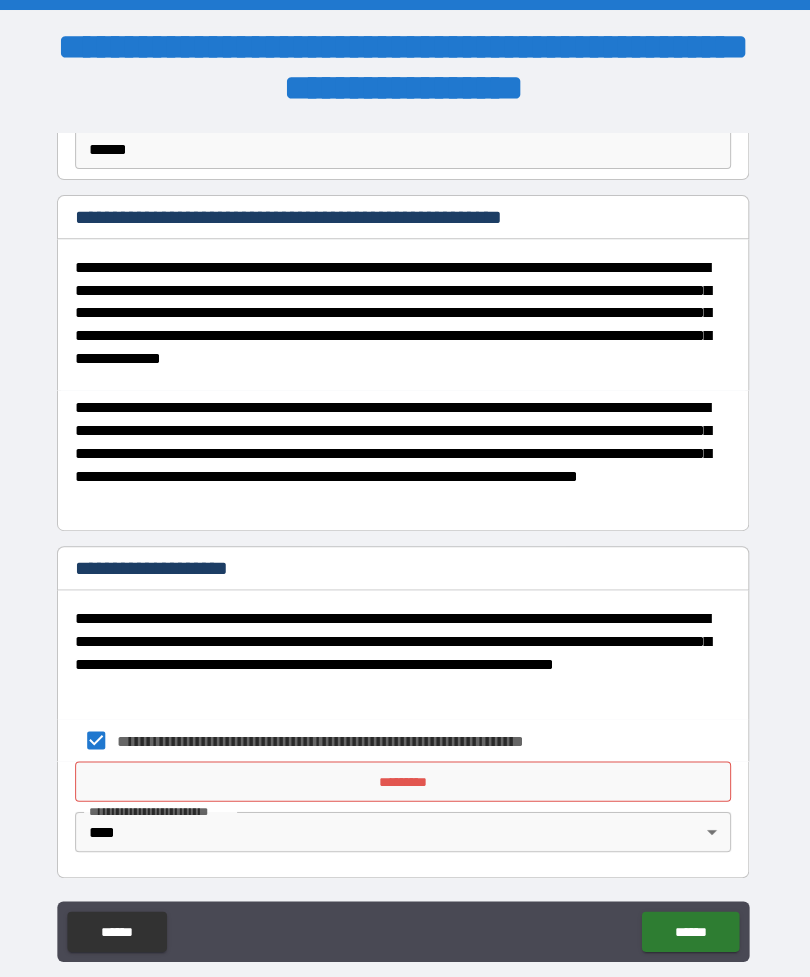 click on "******" at bounding box center (690, 926) 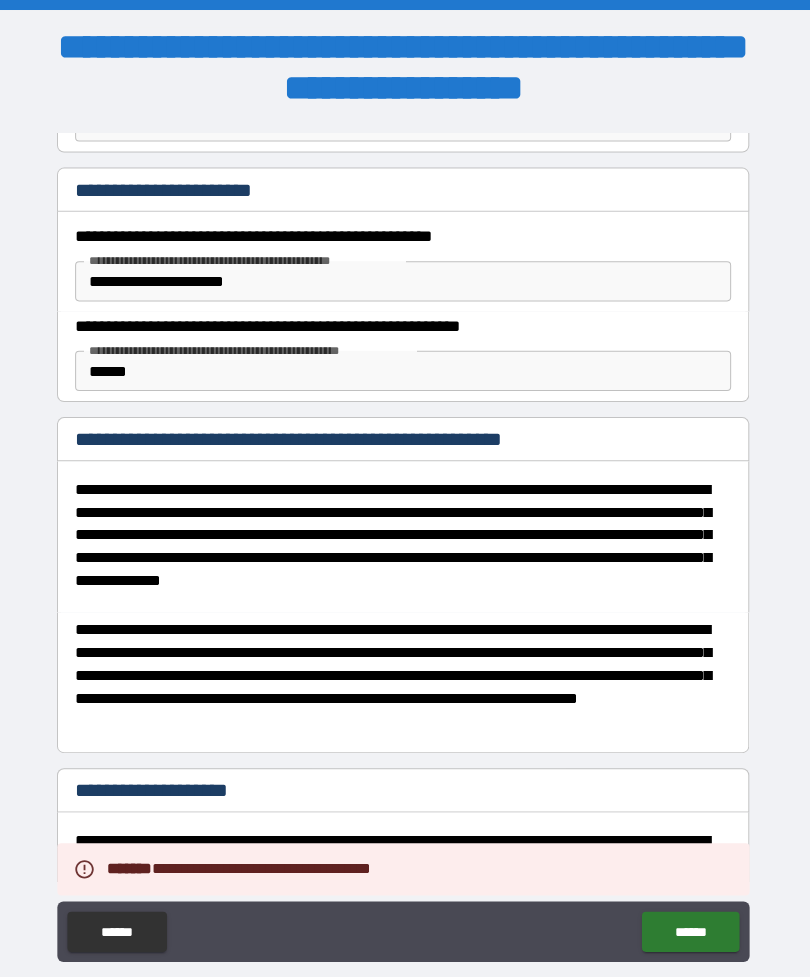 scroll, scrollTop: 196, scrollLeft: 0, axis: vertical 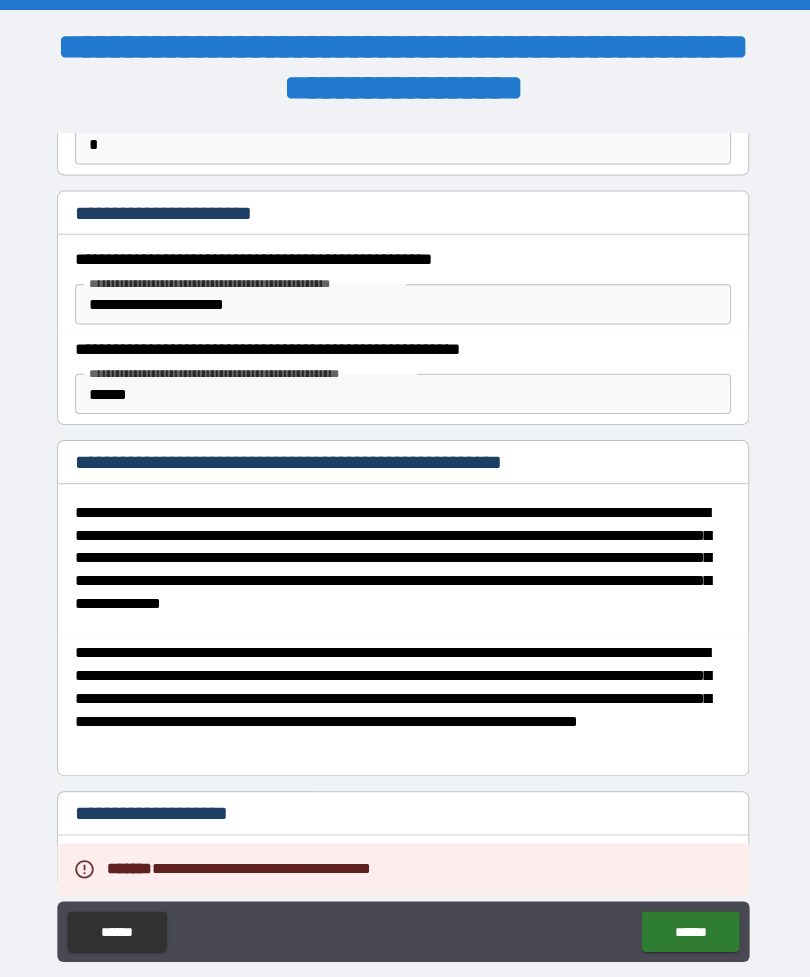 click on "*****" at bounding box center [405, 391] 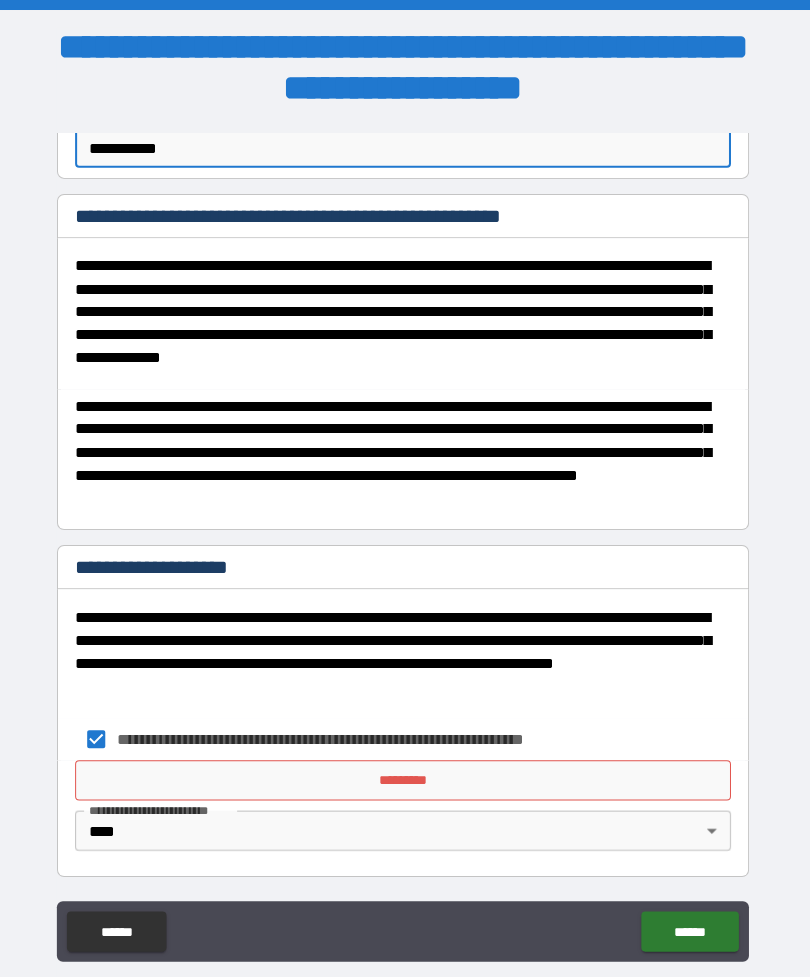 scroll, scrollTop: 439, scrollLeft: 0, axis: vertical 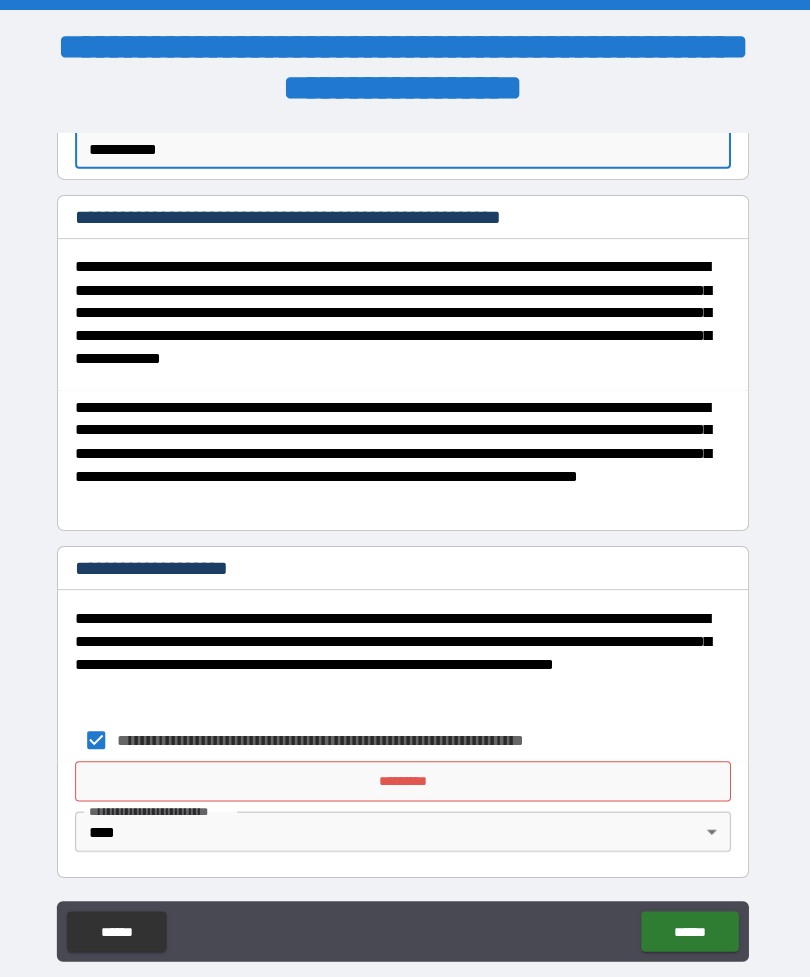 type on "**********" 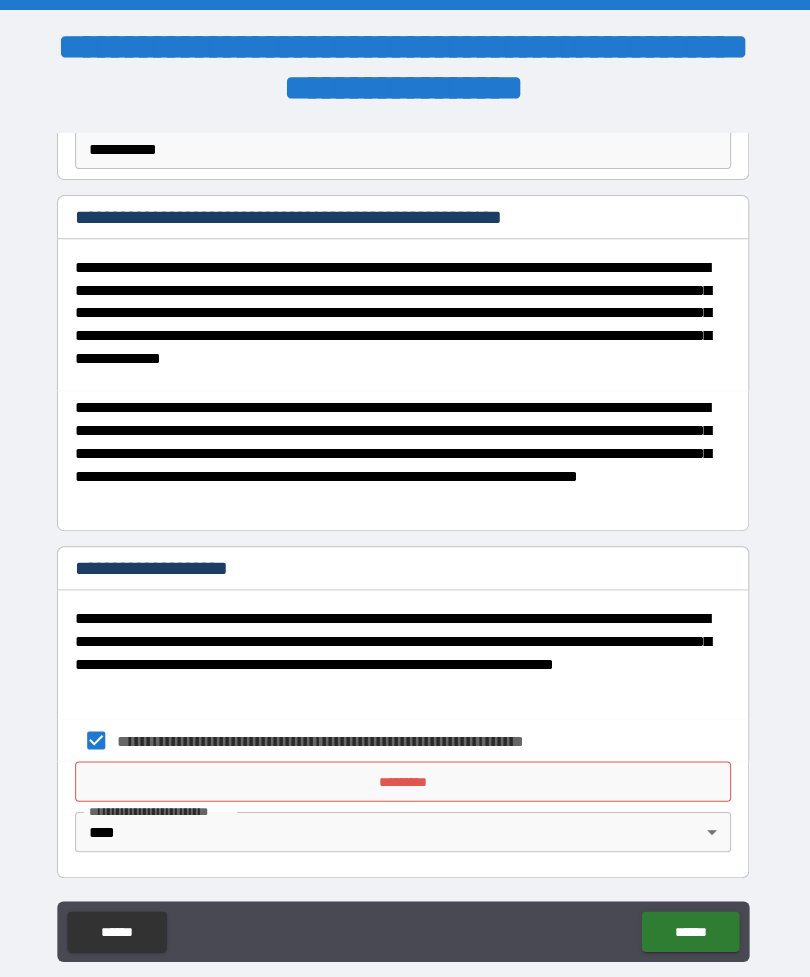click on "*********" at bounding box center (405, 777) 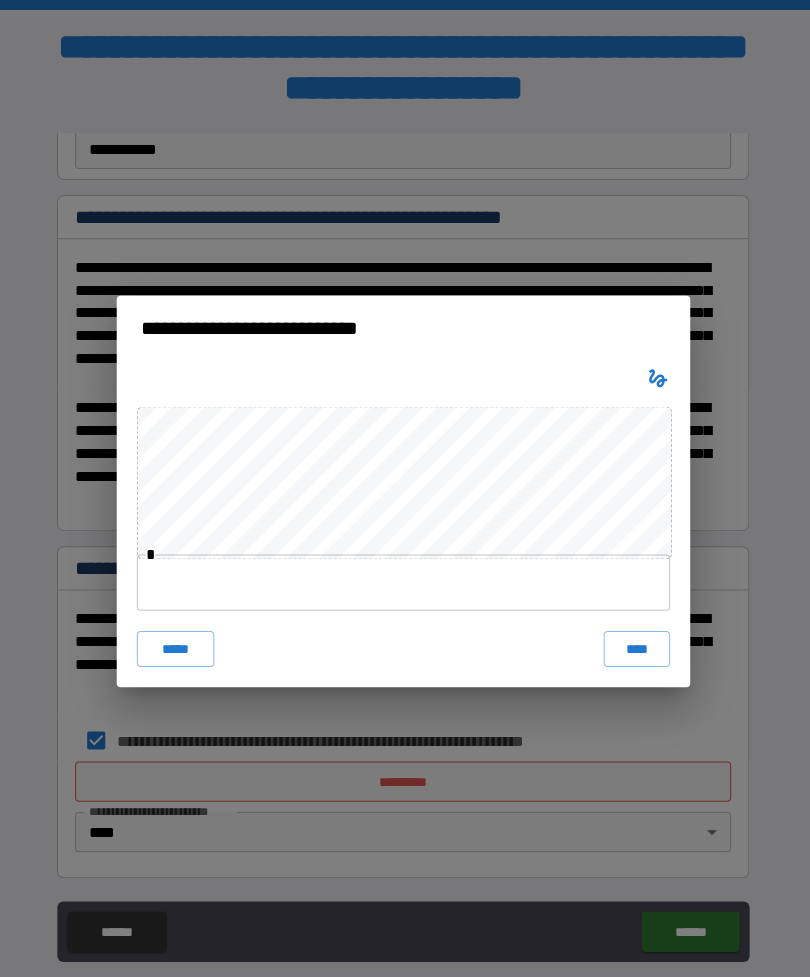 click on "**********" at bounding box center [405, 488] 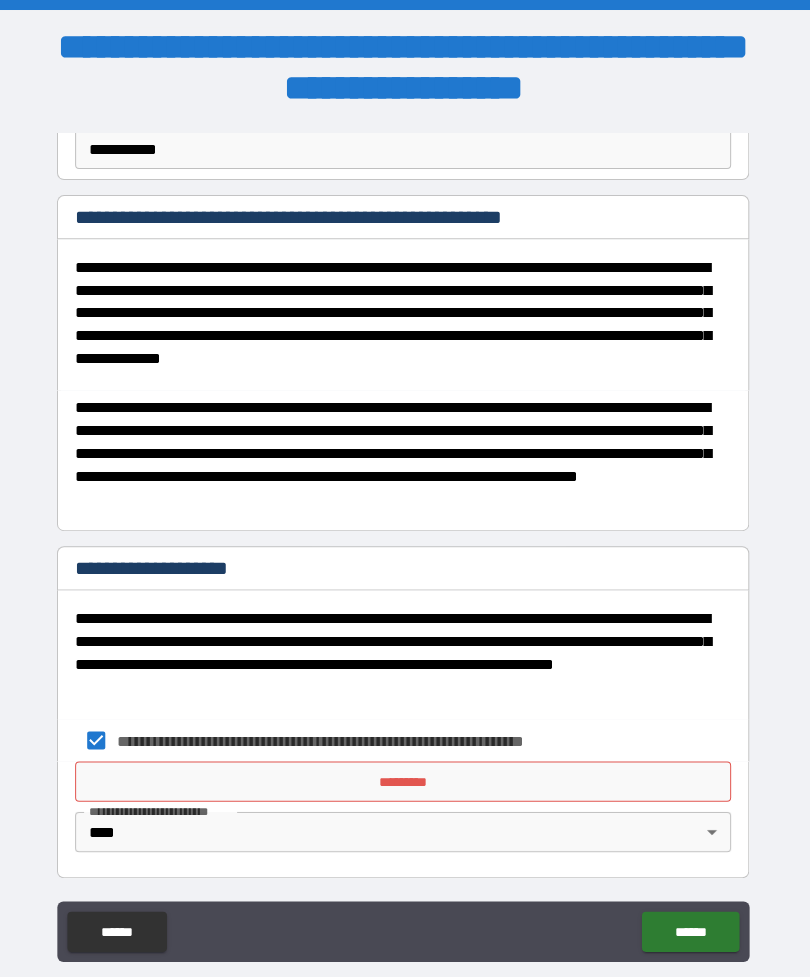 click on "******" at bounding box center [690, 926] 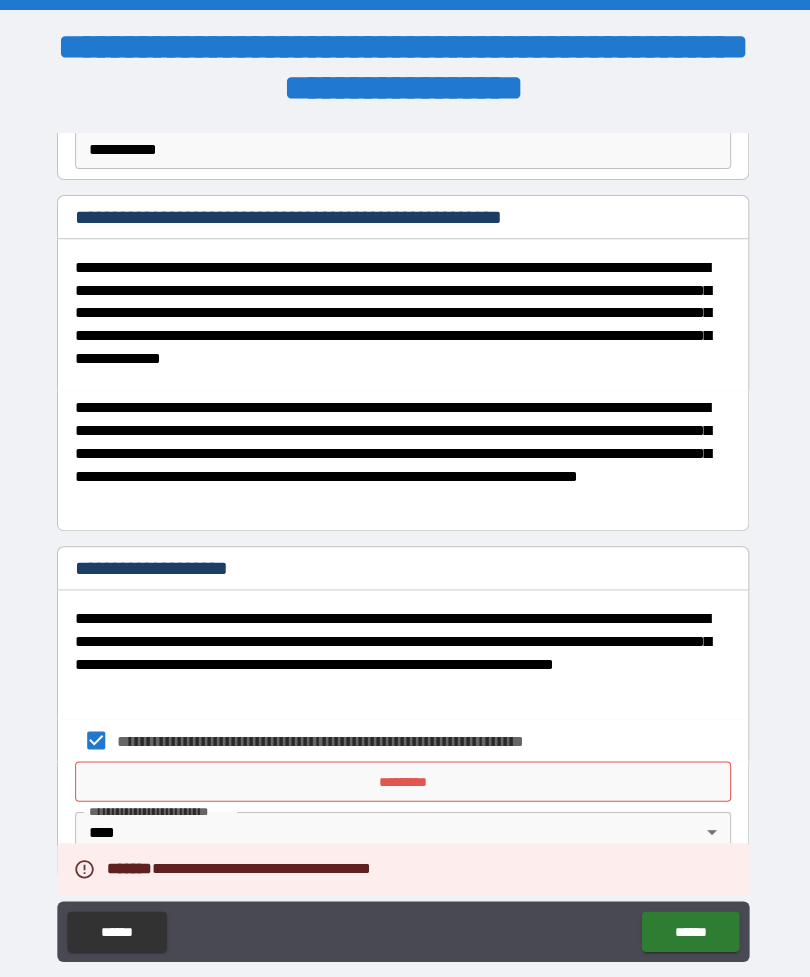 click on "******" at bounding box center (690, 926) 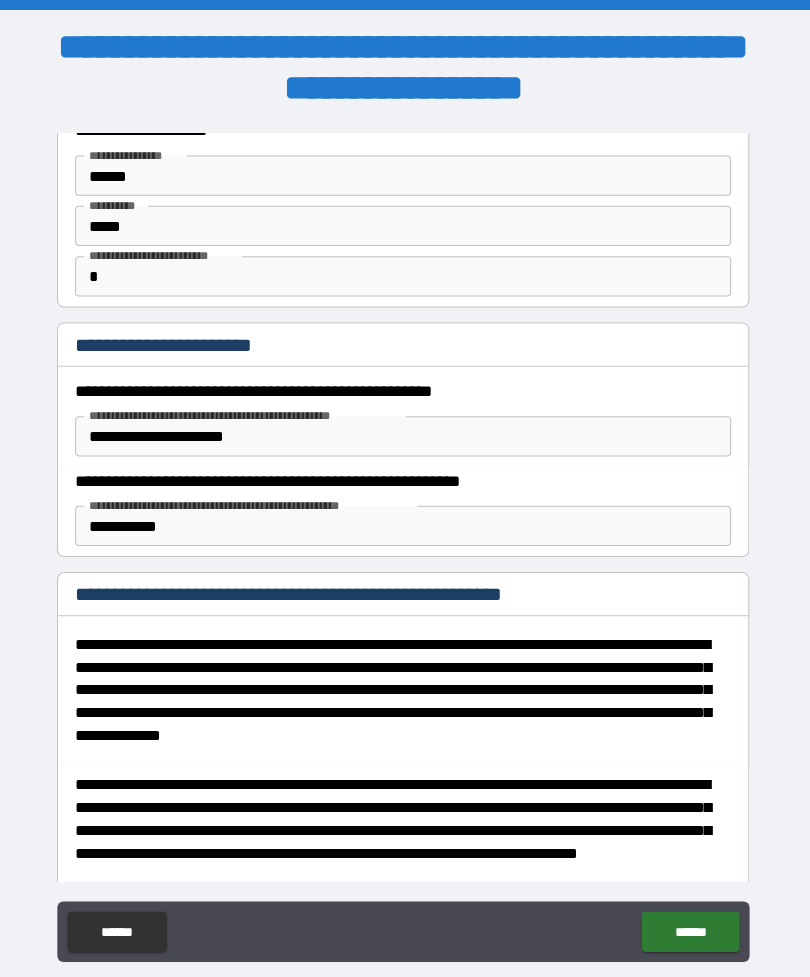 scroll, scrollTop: 72, scrollLeft: 0, axis: vertical 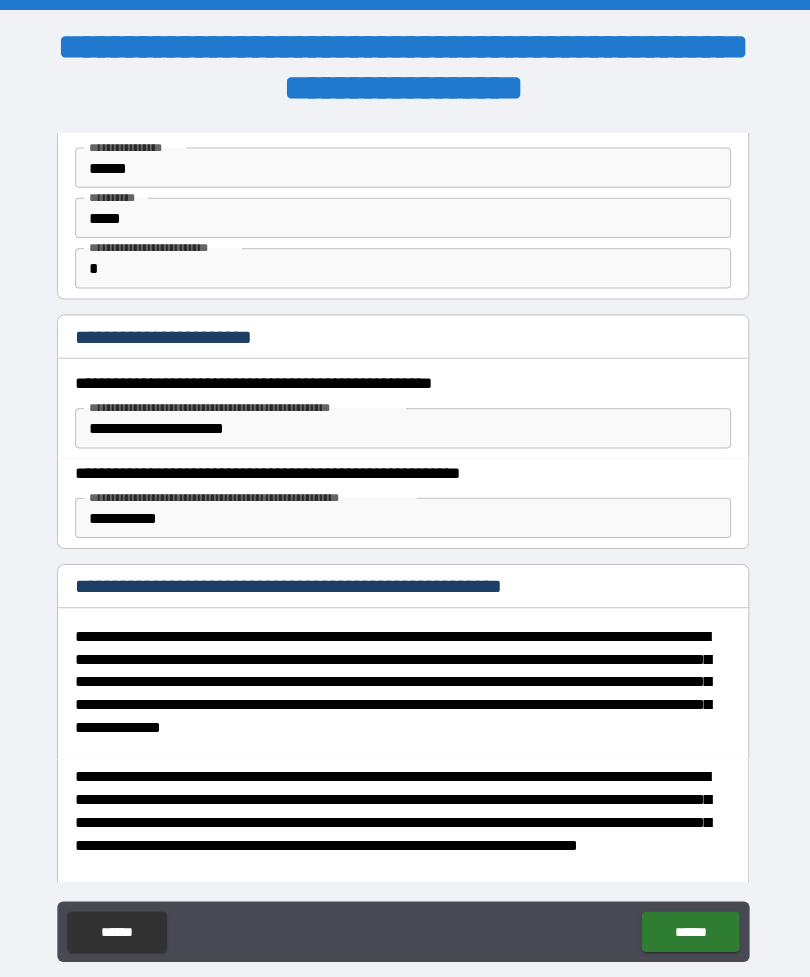 click on "**********" at bounding box center (405, 426) 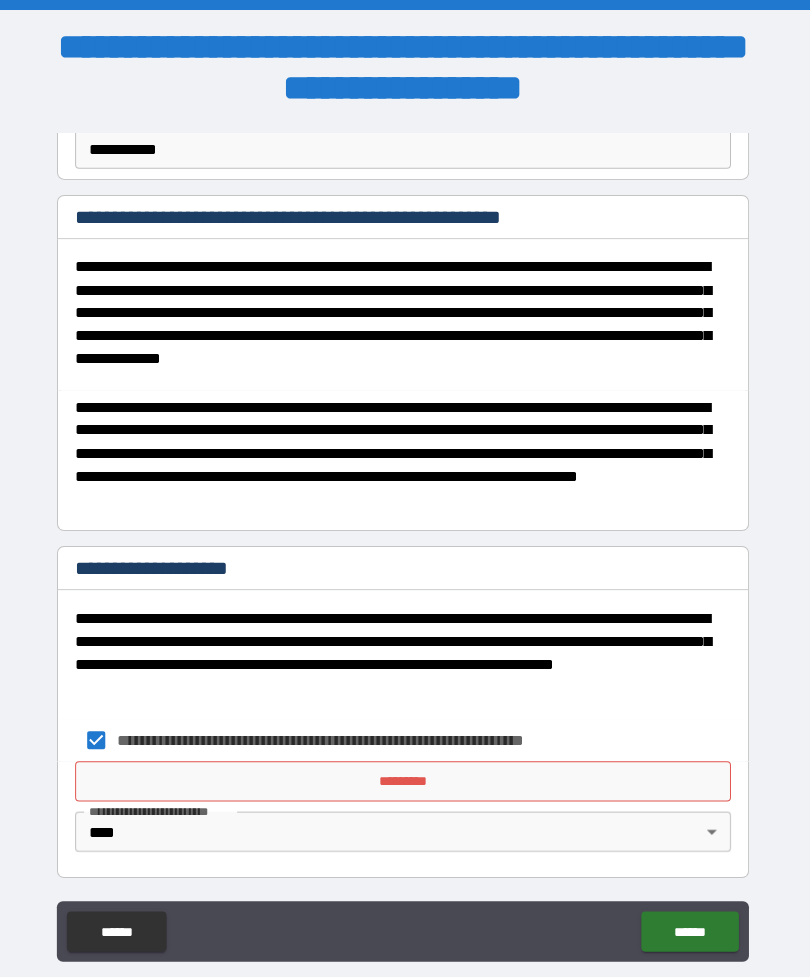 scroll, scrollTop: 439, scrollLeft: 0, axis: vertical 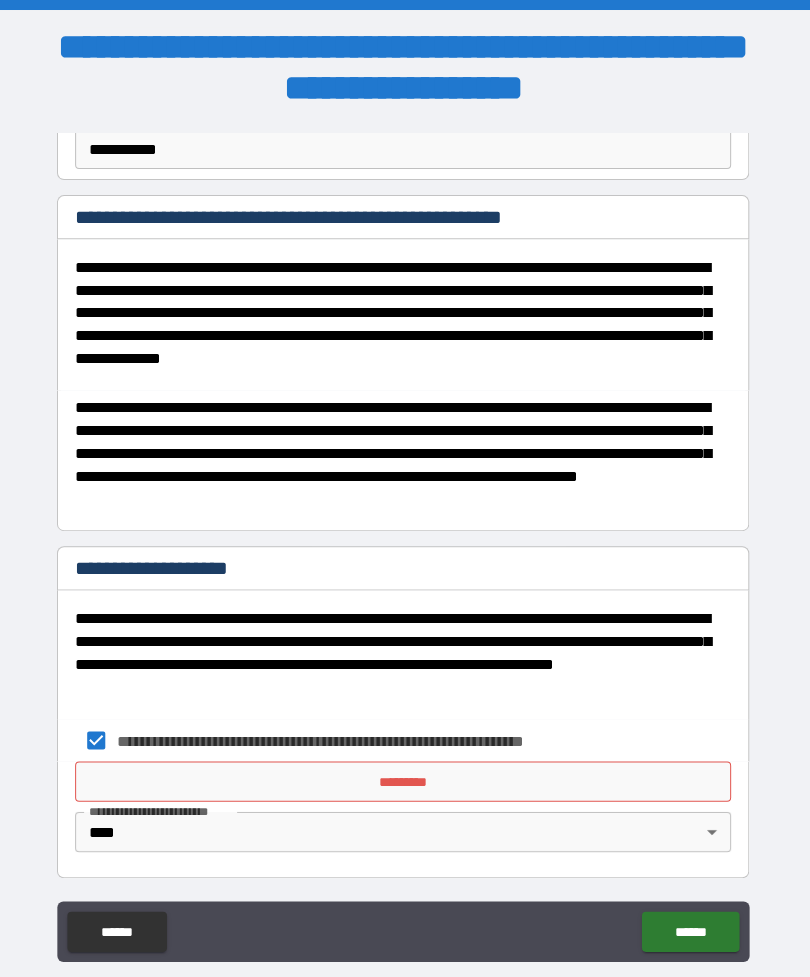 click on "******" at bounding box center (690, 926) 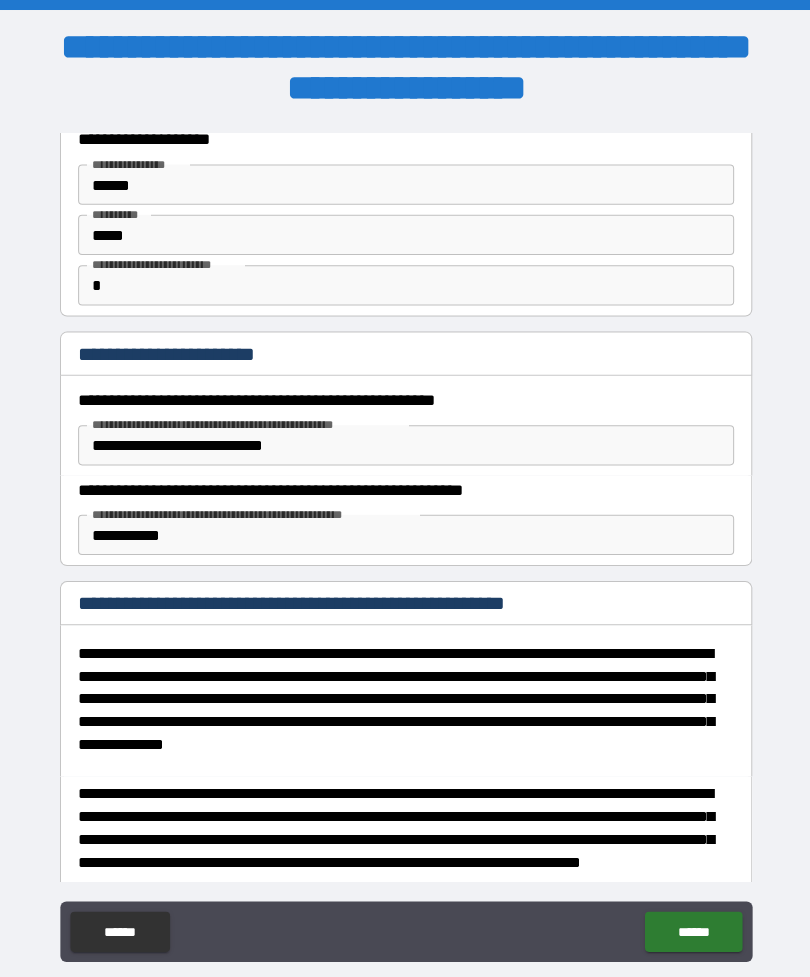 scroll, scrollTop: 41, scrollLeft: 0, axis: vertical 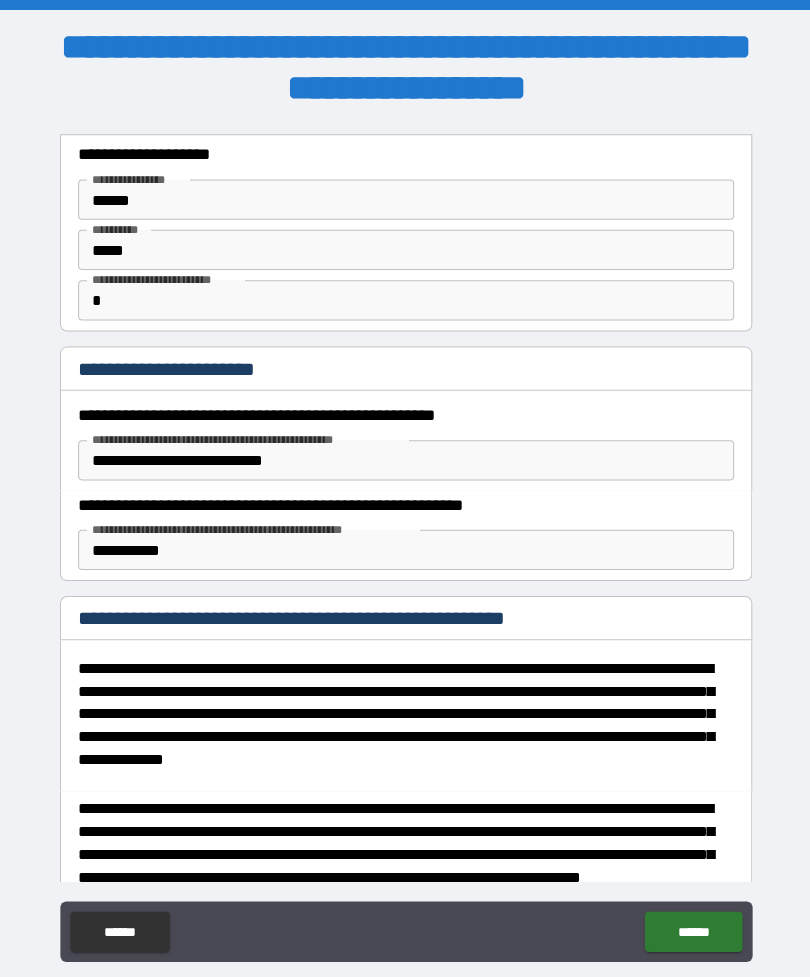 click on "**********" at bounding box center (405, 457) 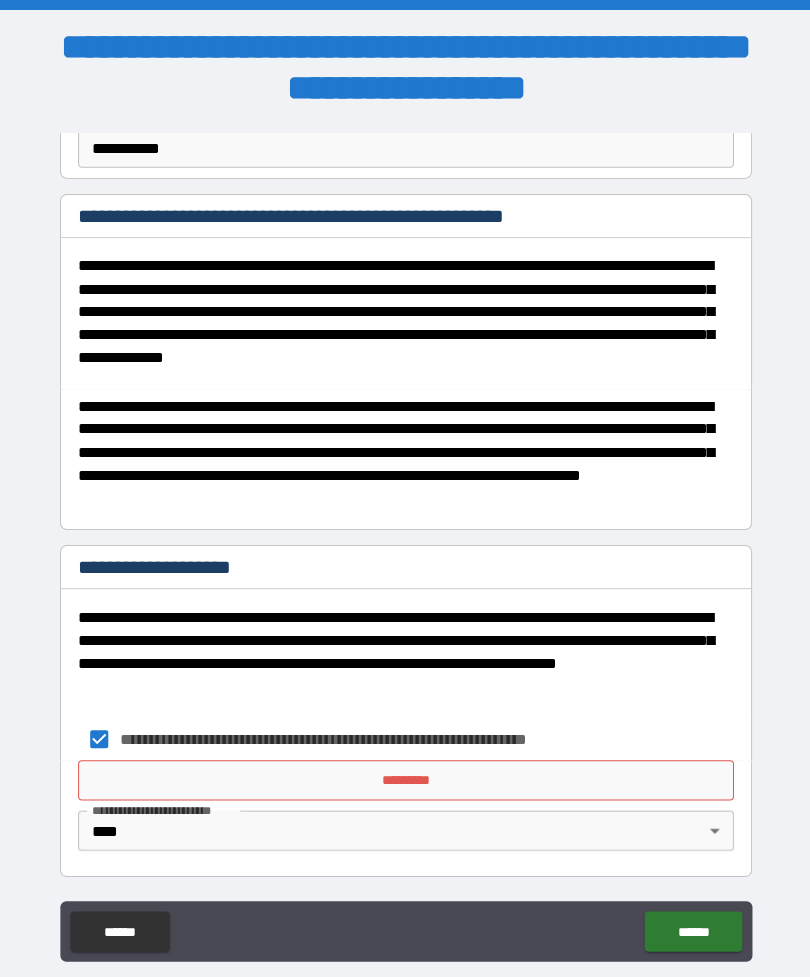 scroll, scrollTop: 439, scrollLeft: 0, axis: vertical 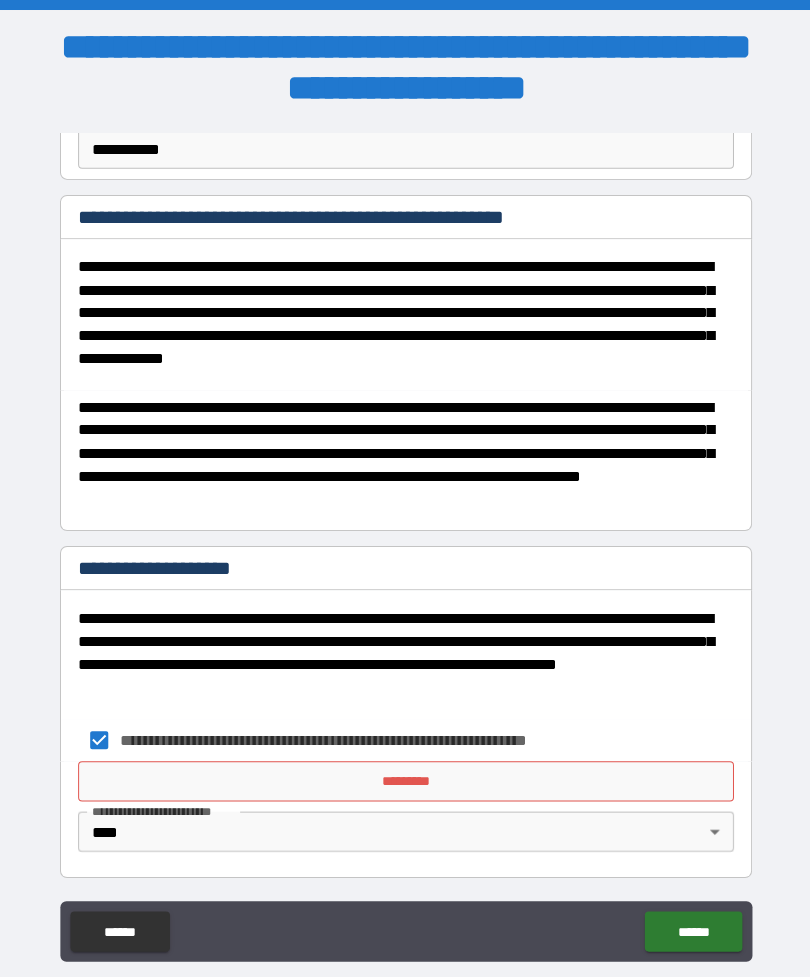 type on "**********" 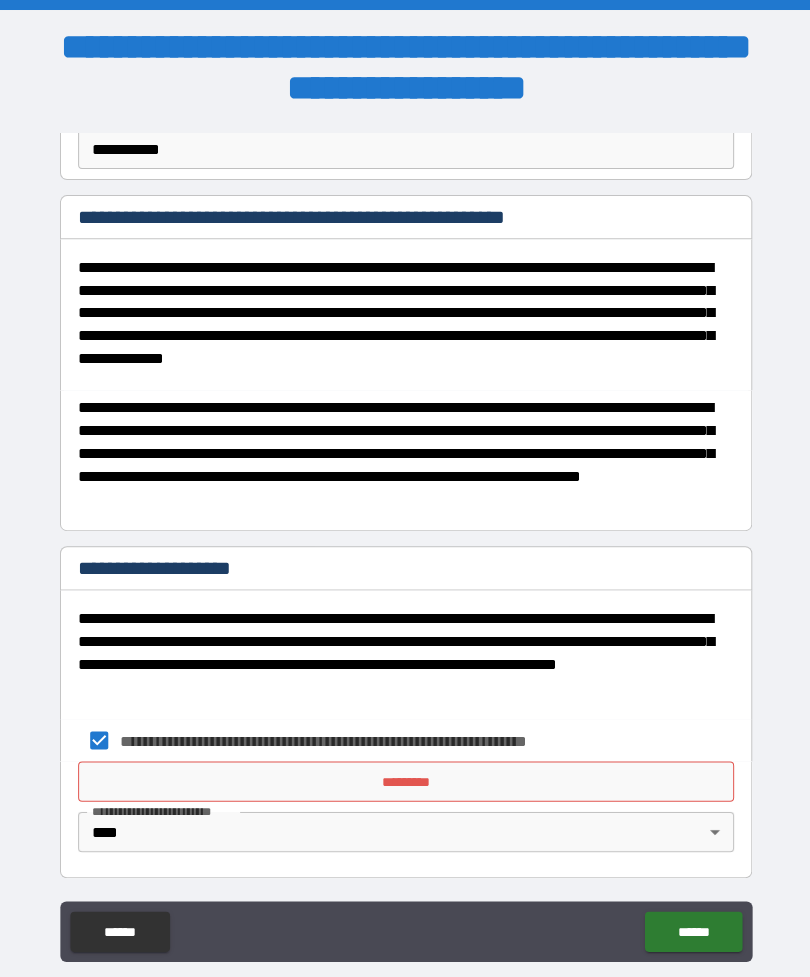 click on "**********" at bounding box center [405, 520] 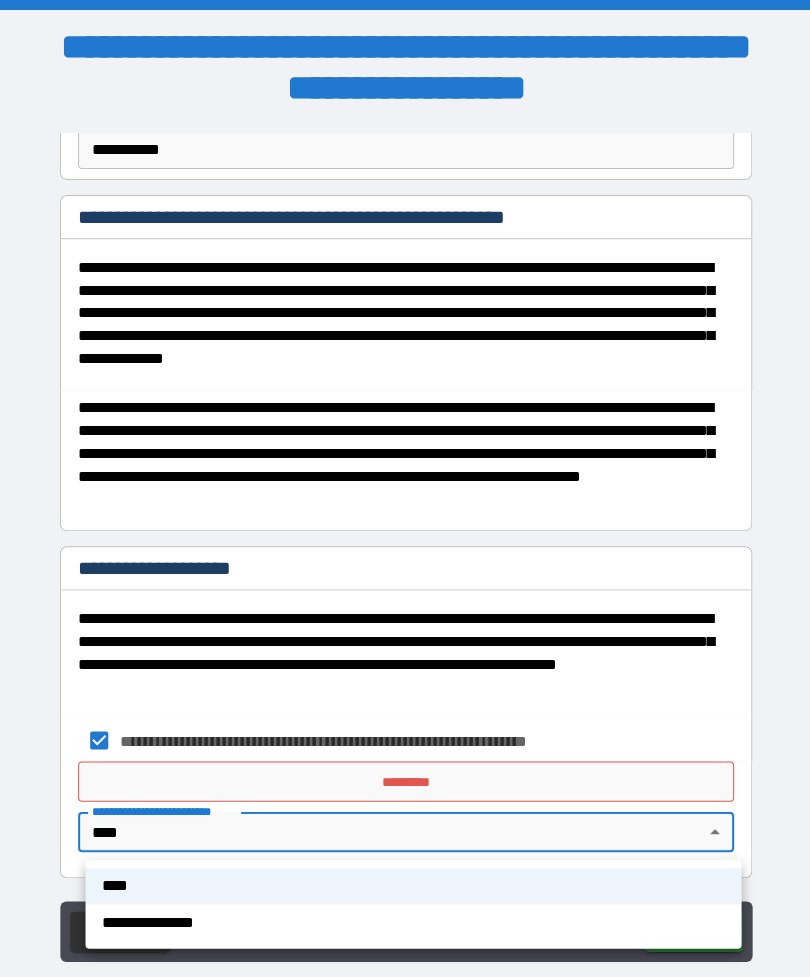 click on "****" at bounding box center [412, 881] 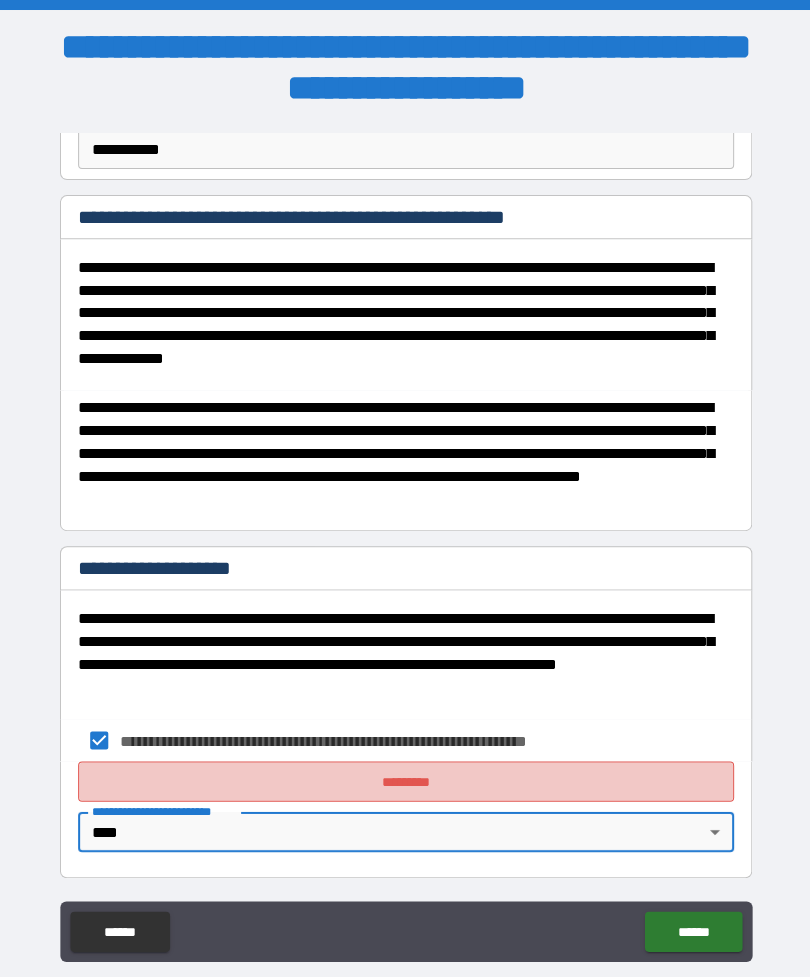 click on "*********" at bounding box center [405, 777] 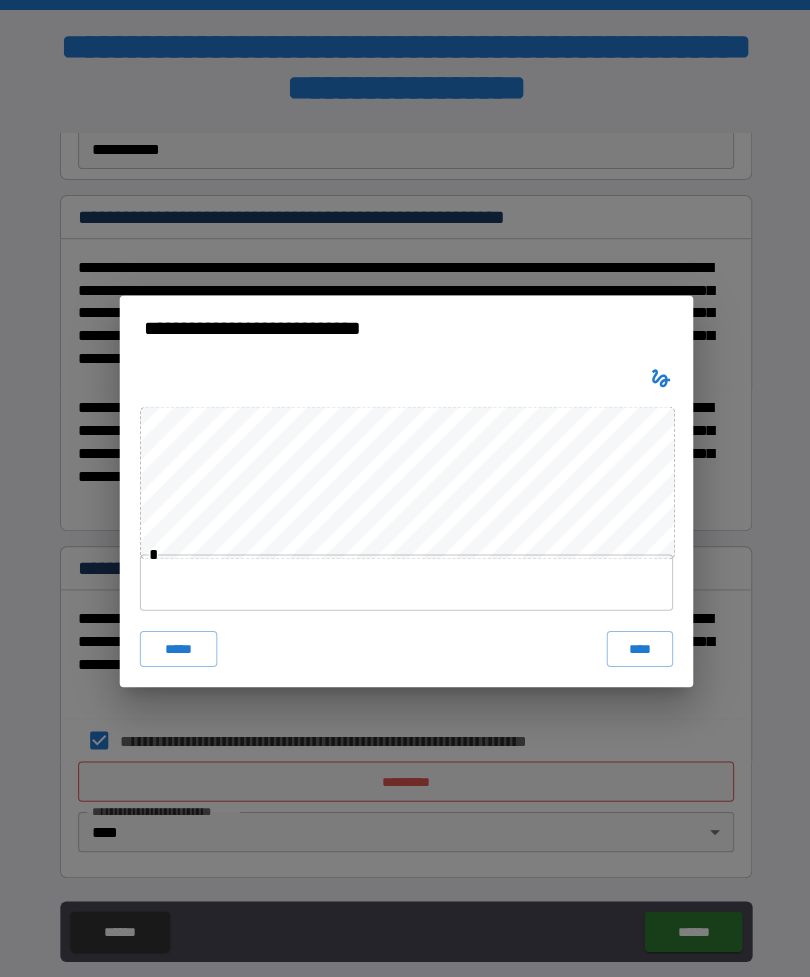 click on "****" at bounding box center [637, 645] 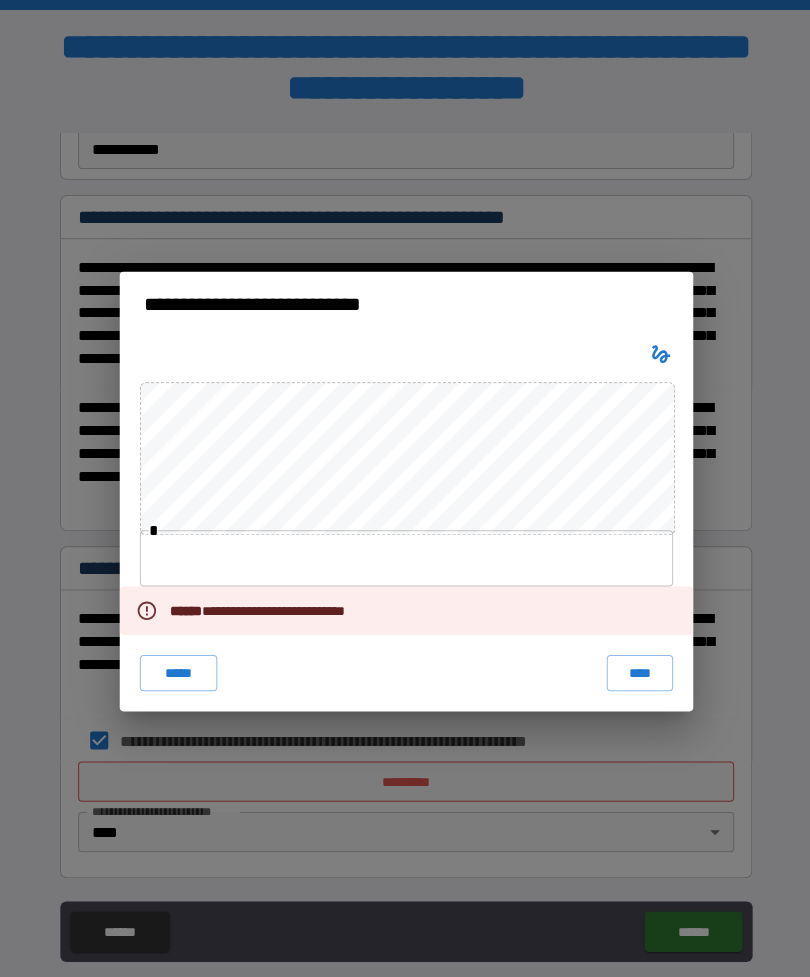 click on "**********" at bounding box center [267, 607] 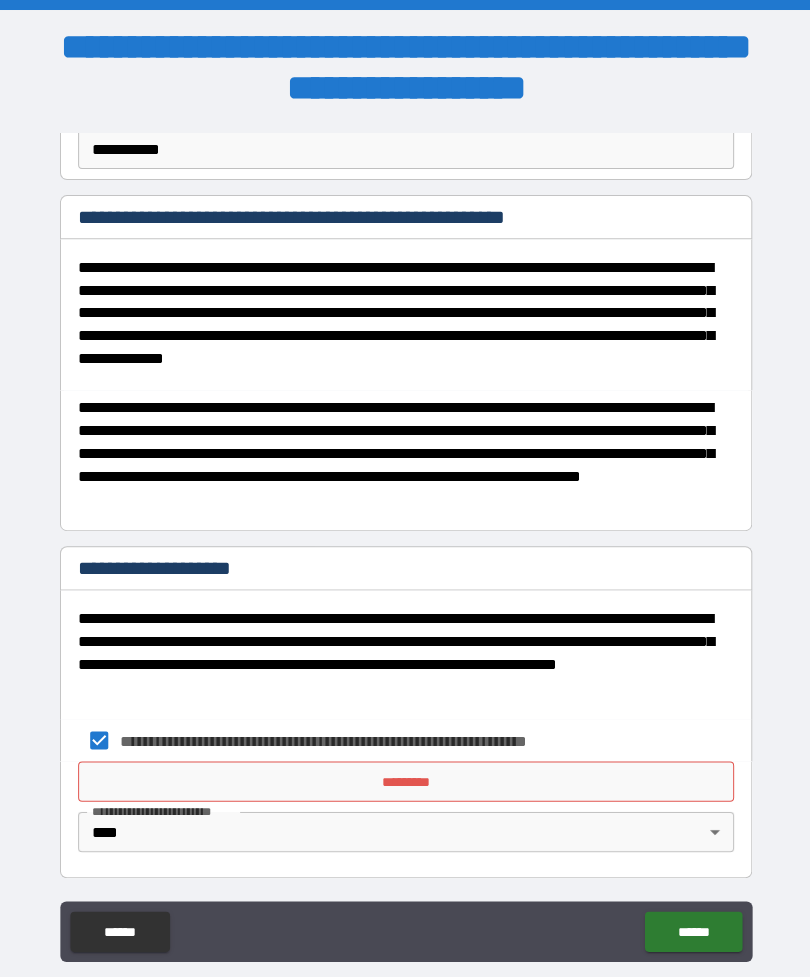 click on "**********" at bounding box center [405, 523] 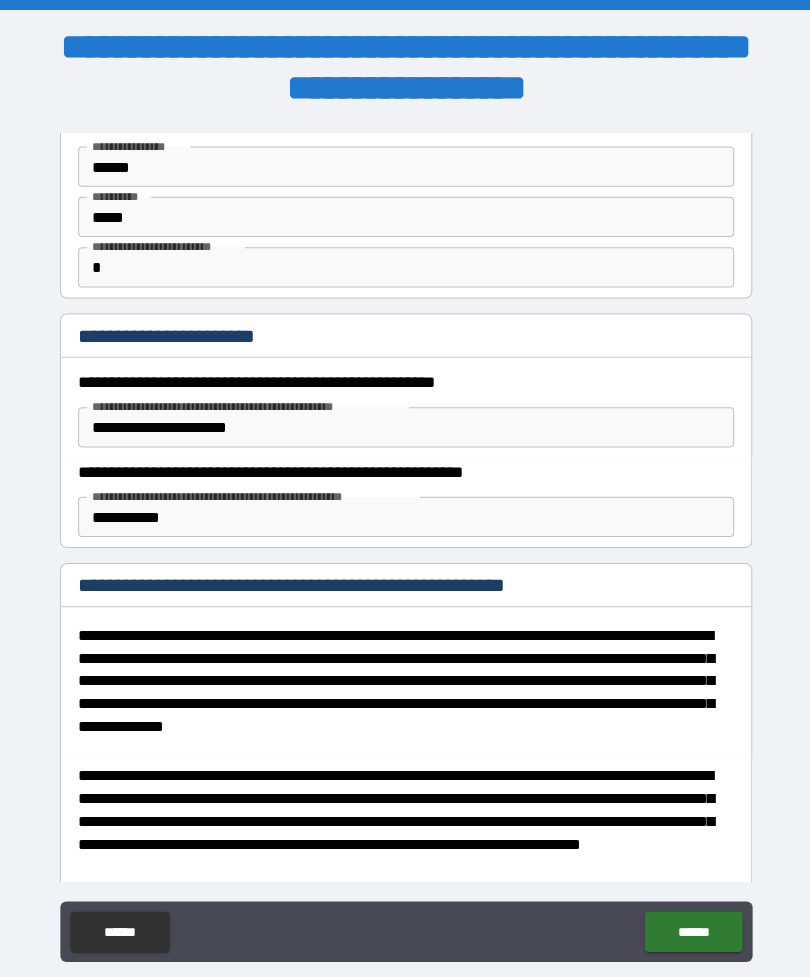 scroll, scrollTop: 64, scrollLeft: 0, axis: vertical 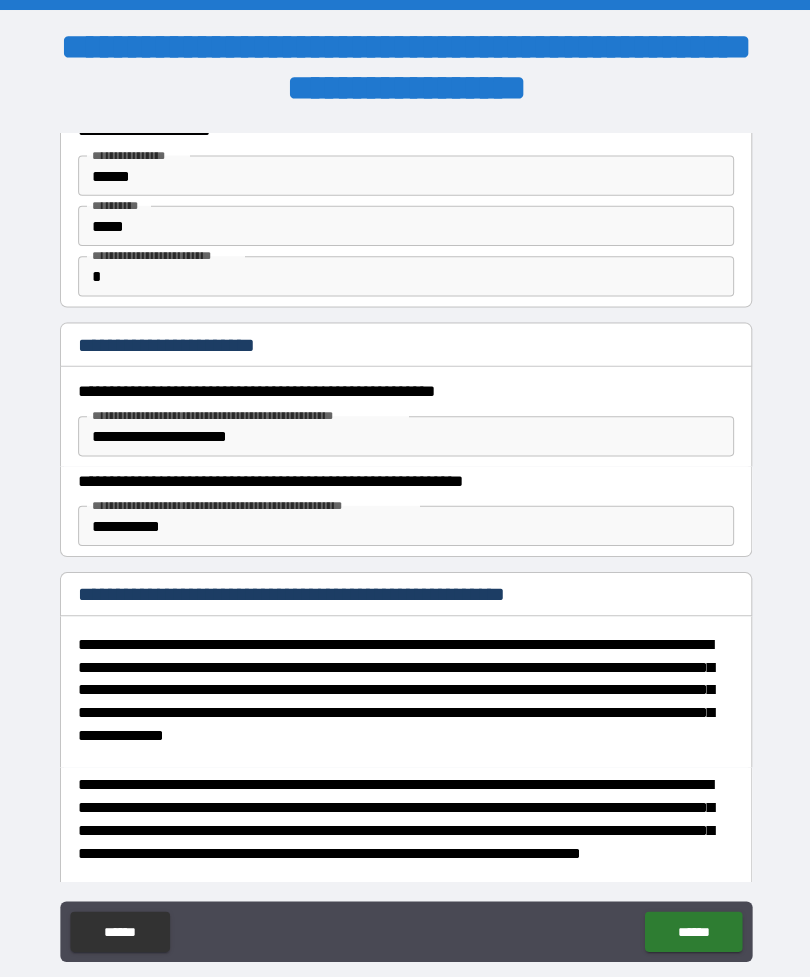 click on "**********" at bounding box center (405, 523) 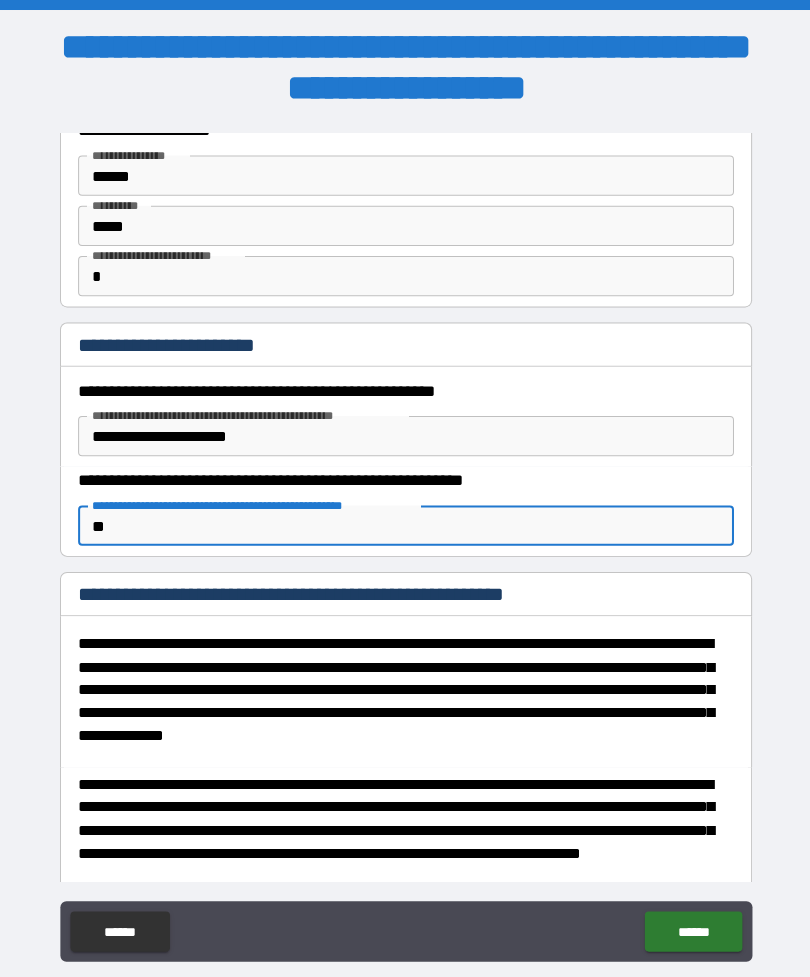 type on "*" 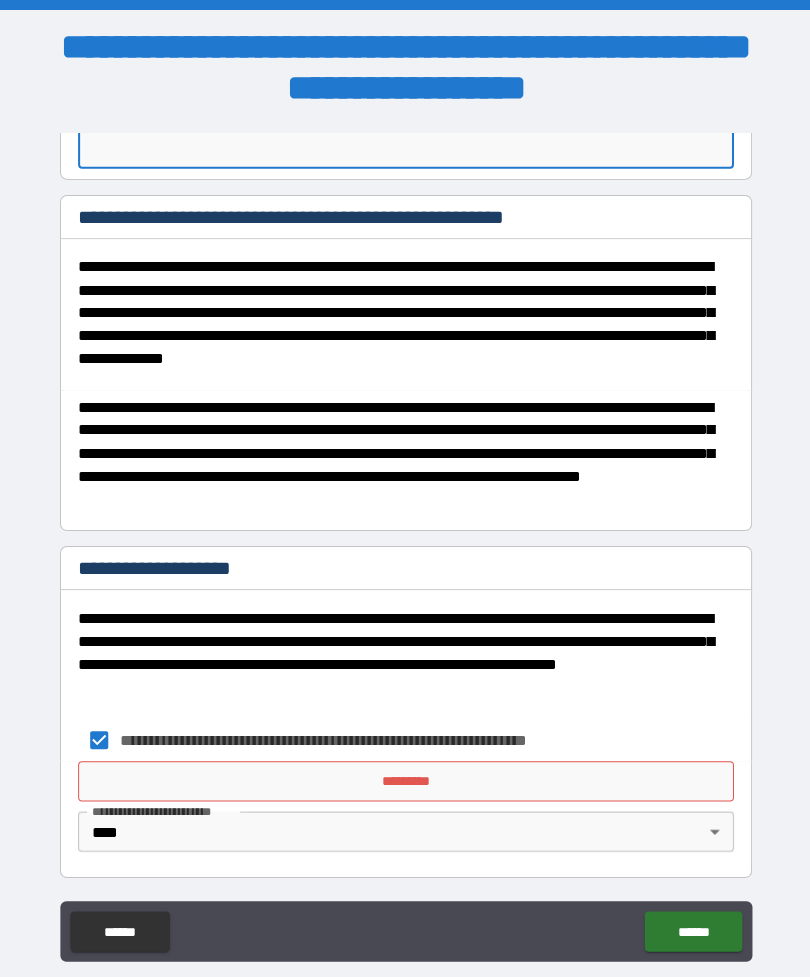 click on "**********" at bounding box center [405, 523] 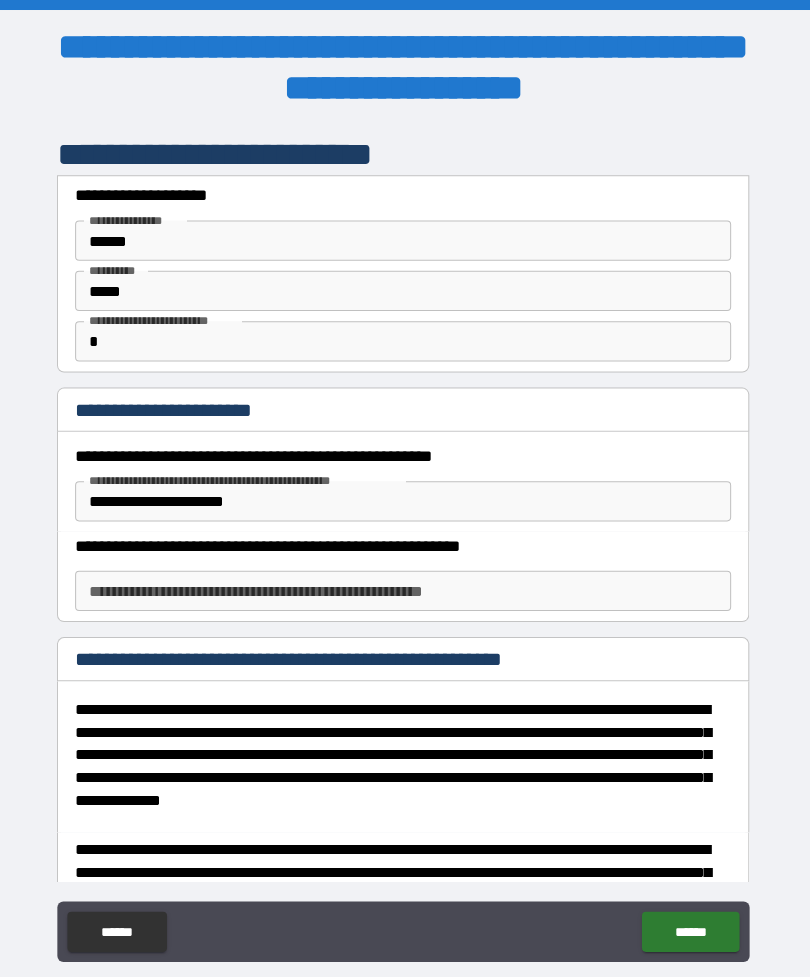 scroll, scrollTop: 0, scrollLeft: 0, axis: both 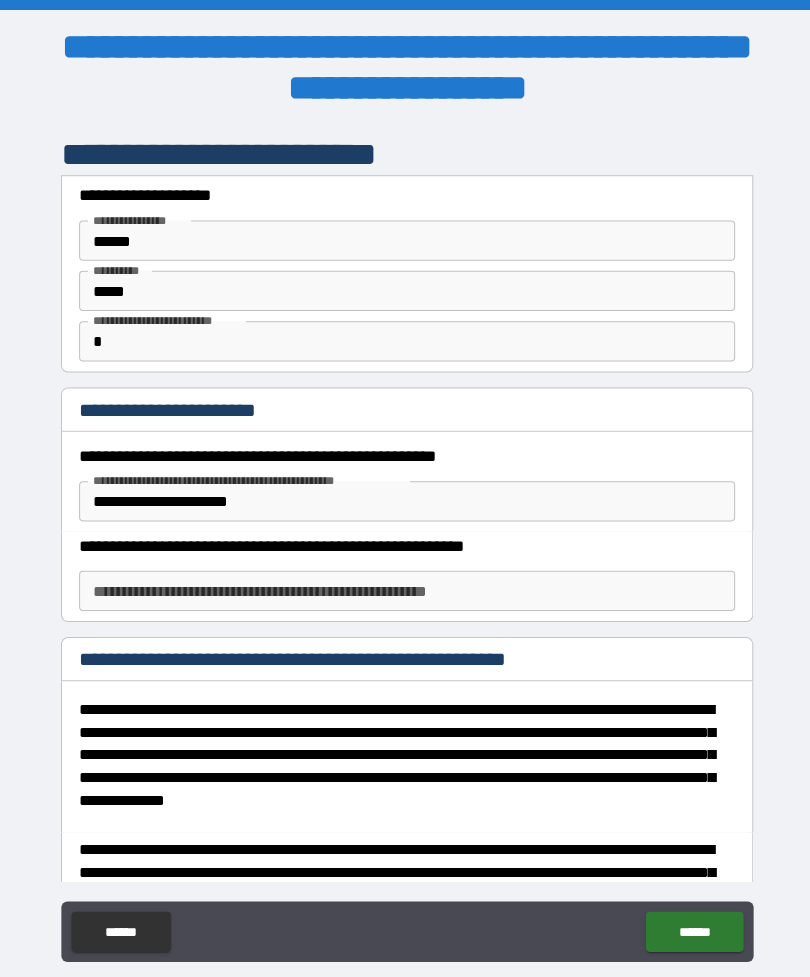 click on "**********" at bounding box center (405, 587) 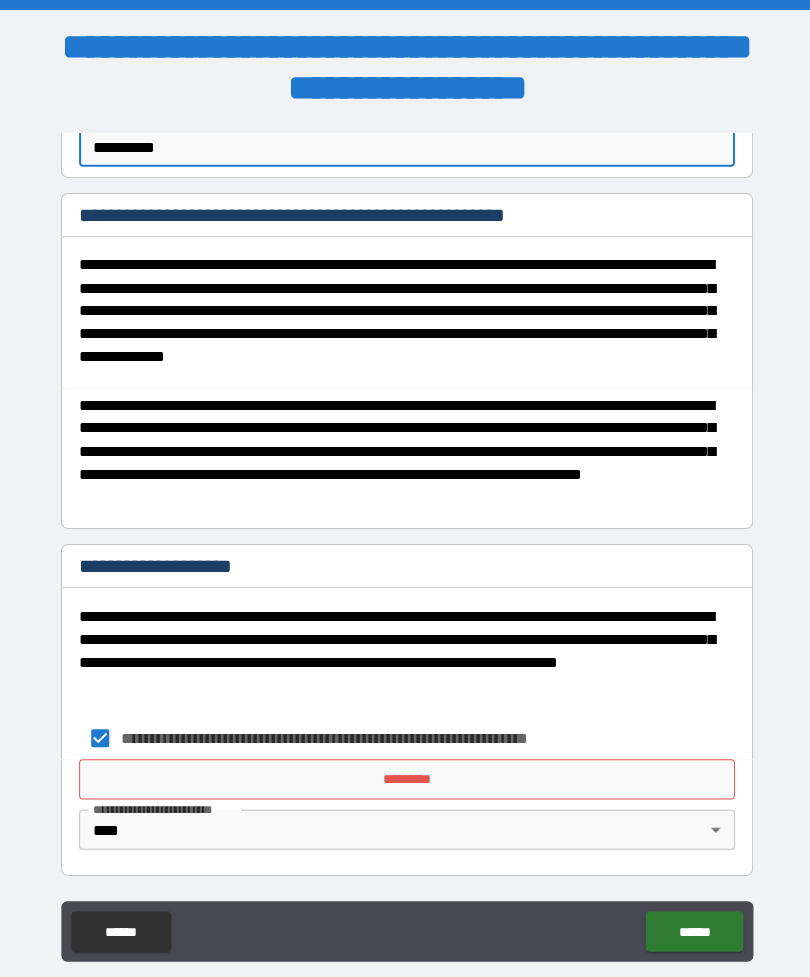 type on "**********" 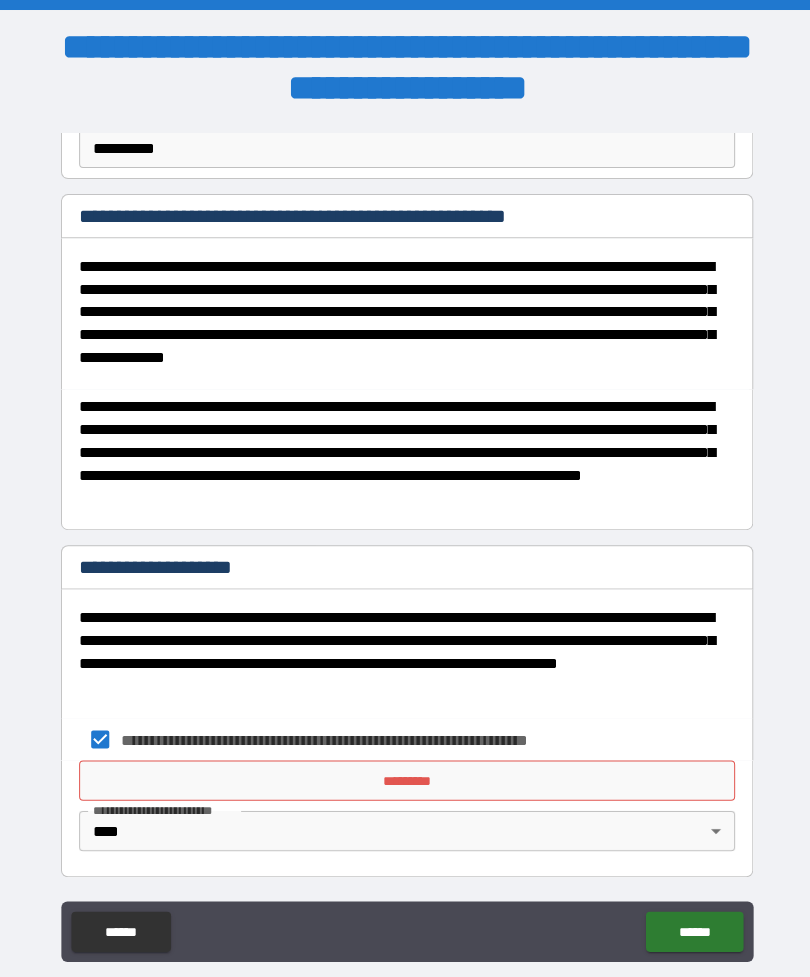 scroll, scrollTop: 439, scrollLeft: 0, axis: vertical 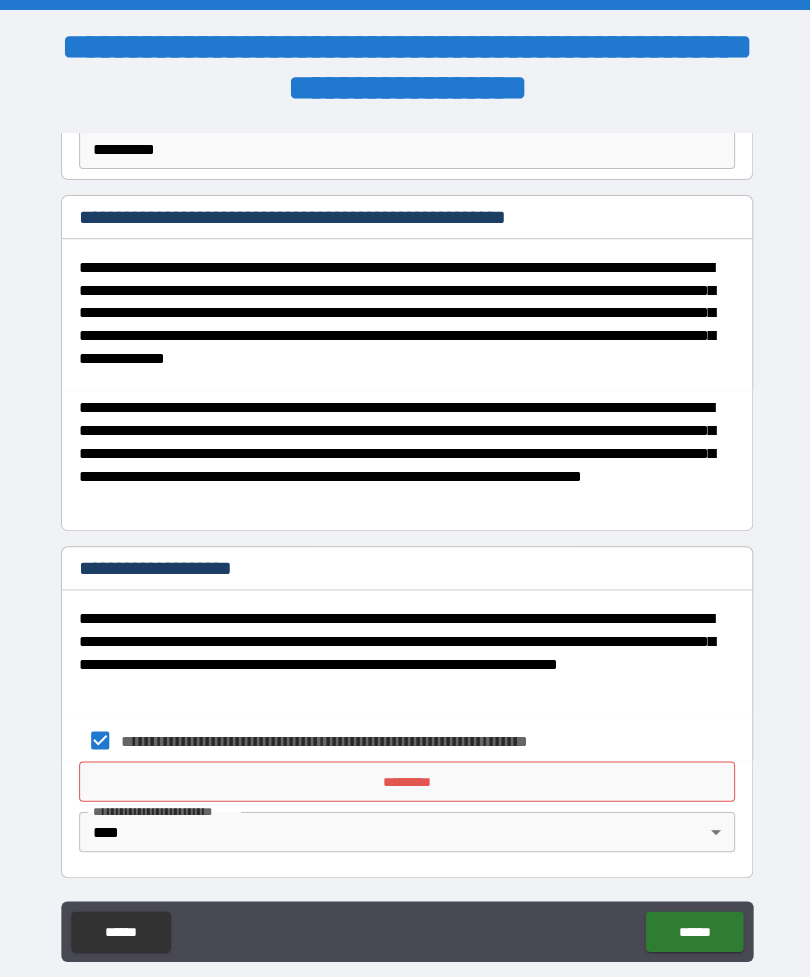 click on "*********" at bounding box center [405, 777] 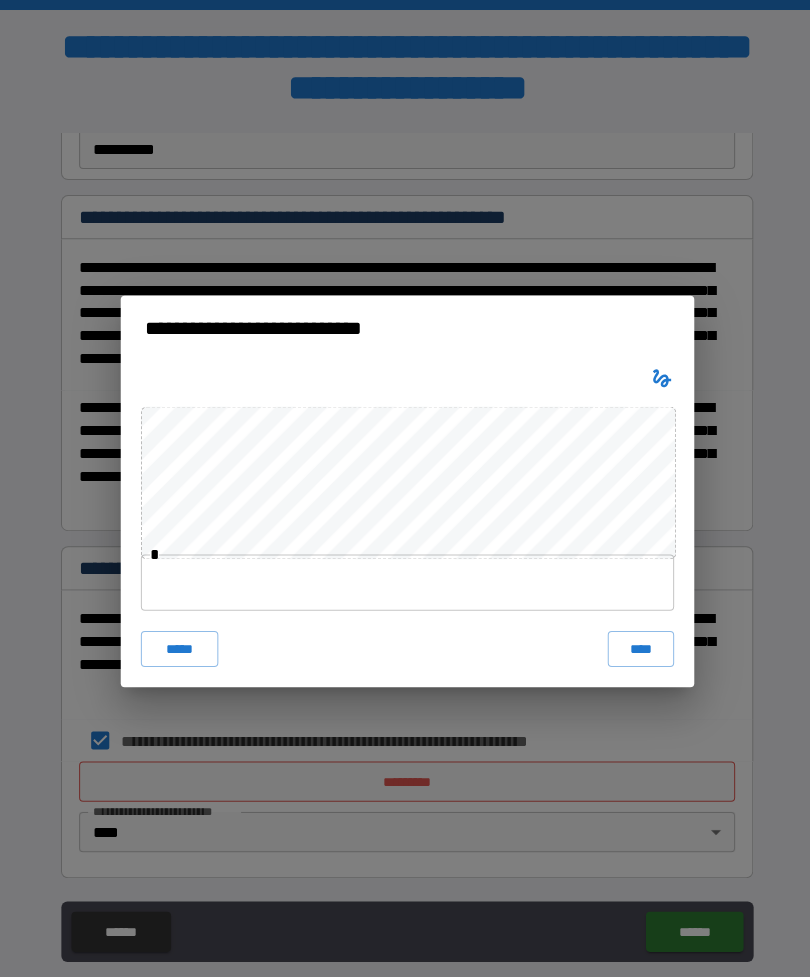 click on "**********" at bounding box center (405, 488) 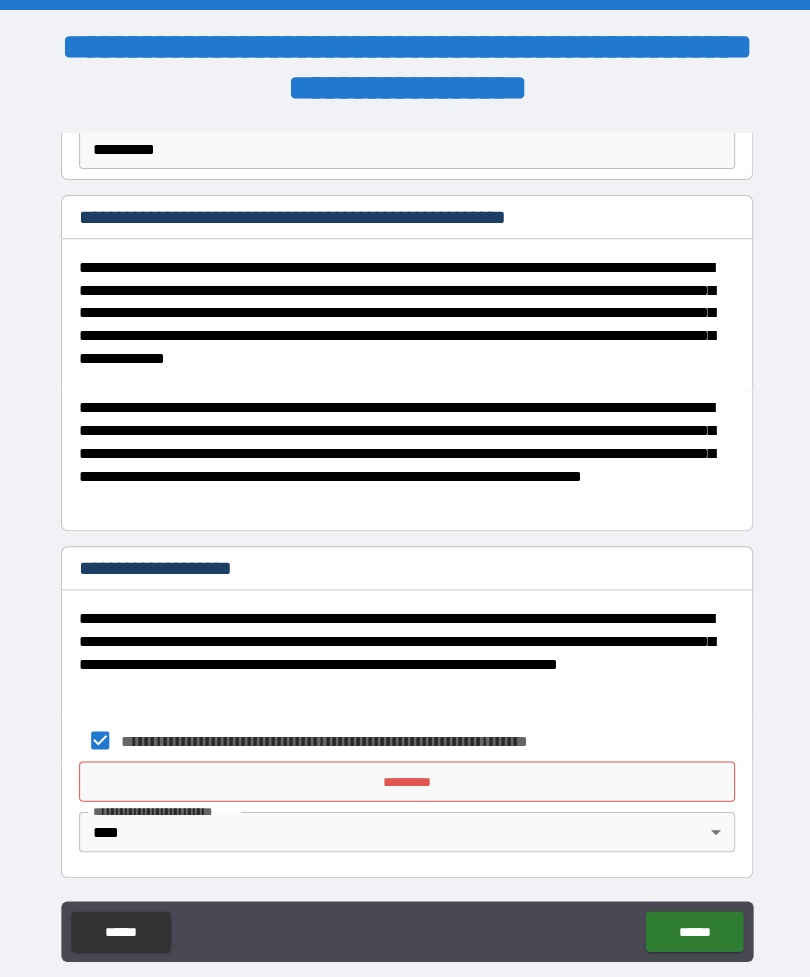 click on "******" at bounding box center (690, 926) 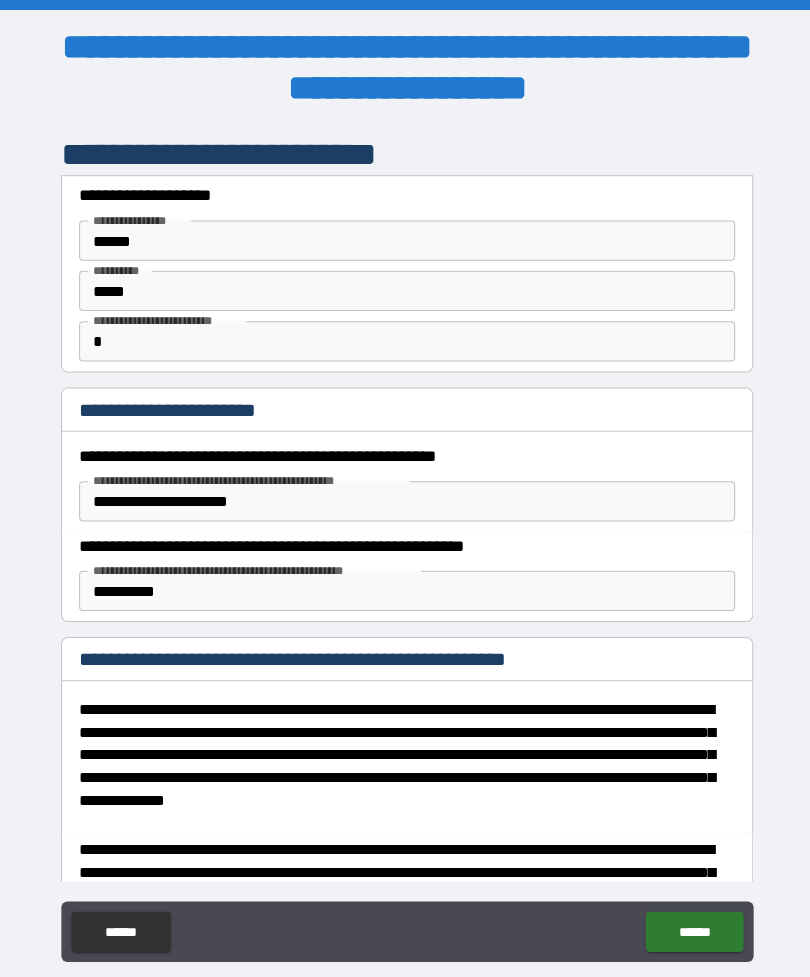 scroll, scrollTop: 0, scrollLeft: 0, axis: both 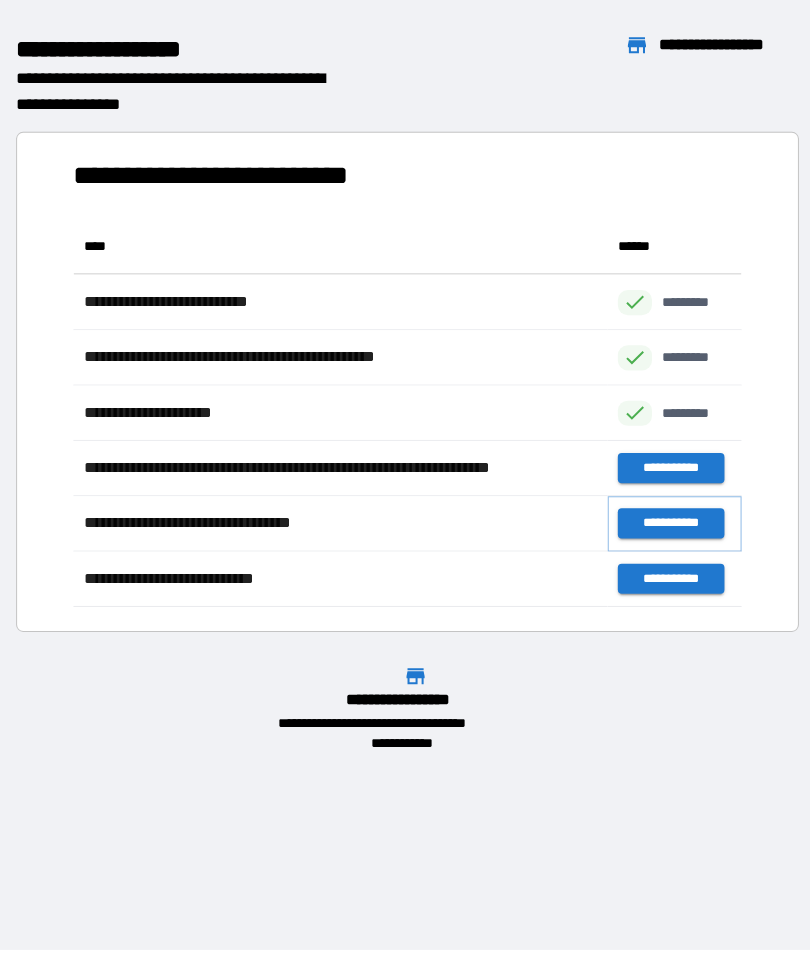click on "**********" at bounding box center [666, 526] 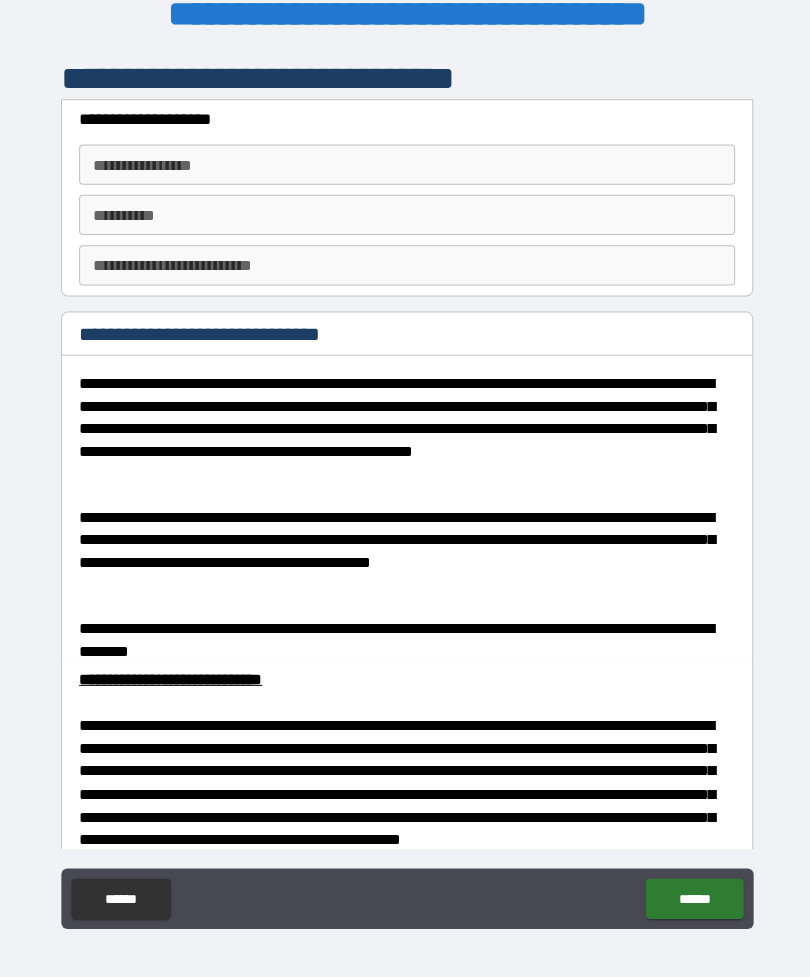 click on "**********" at bounding box center (405, 169) 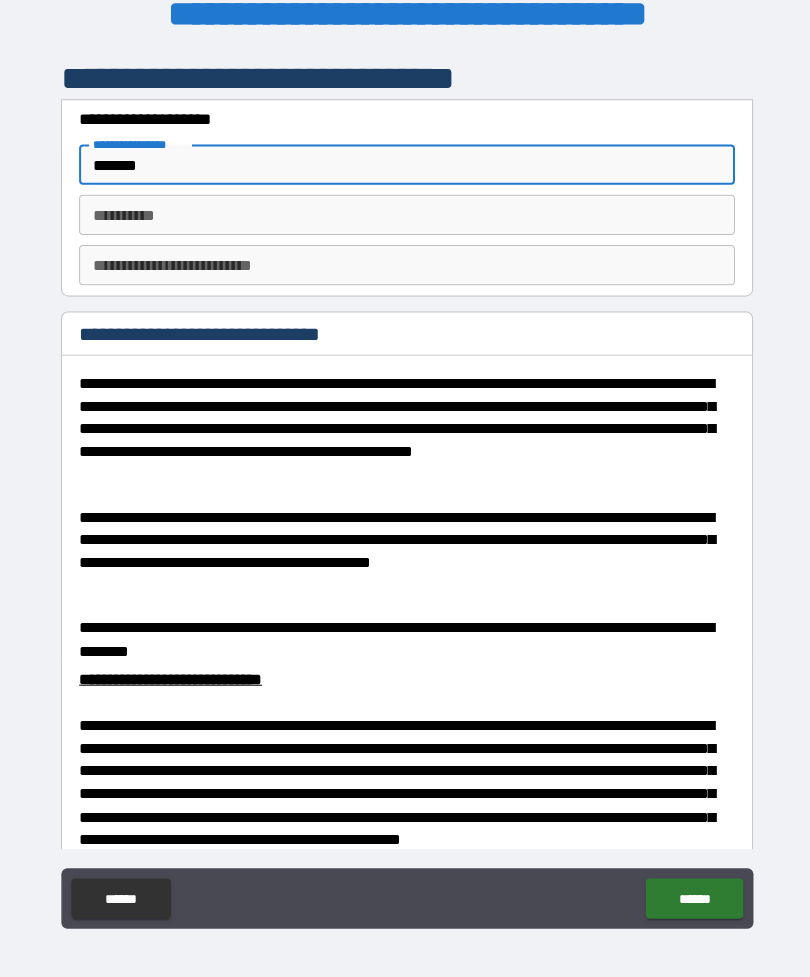 type on "******" 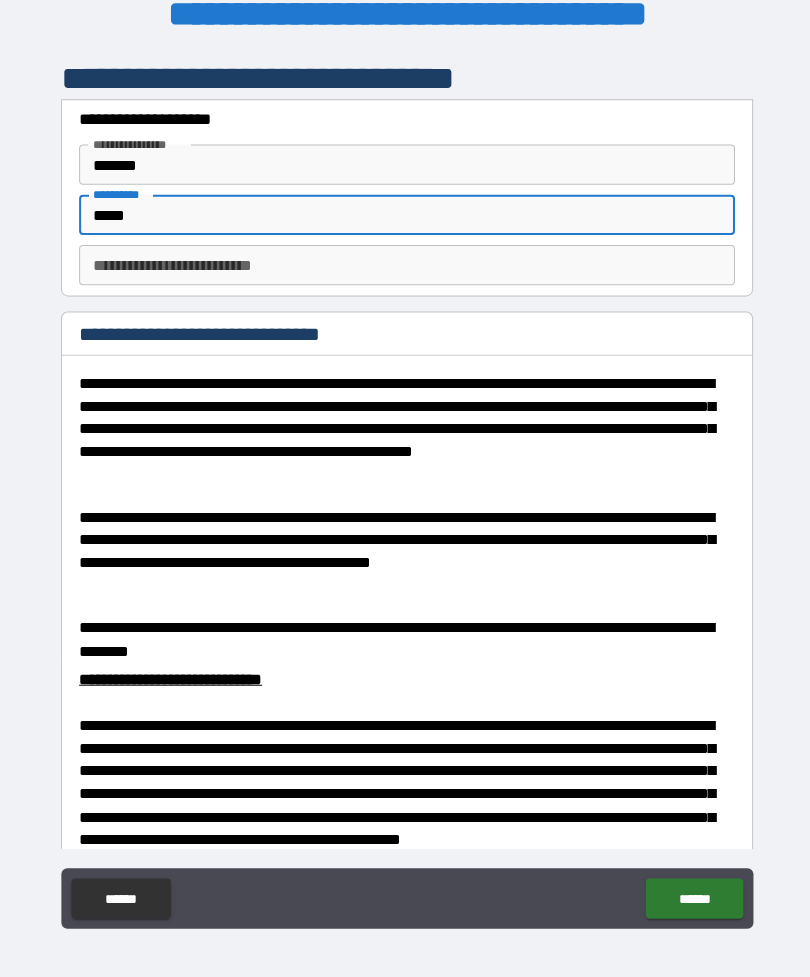 type on "*****" 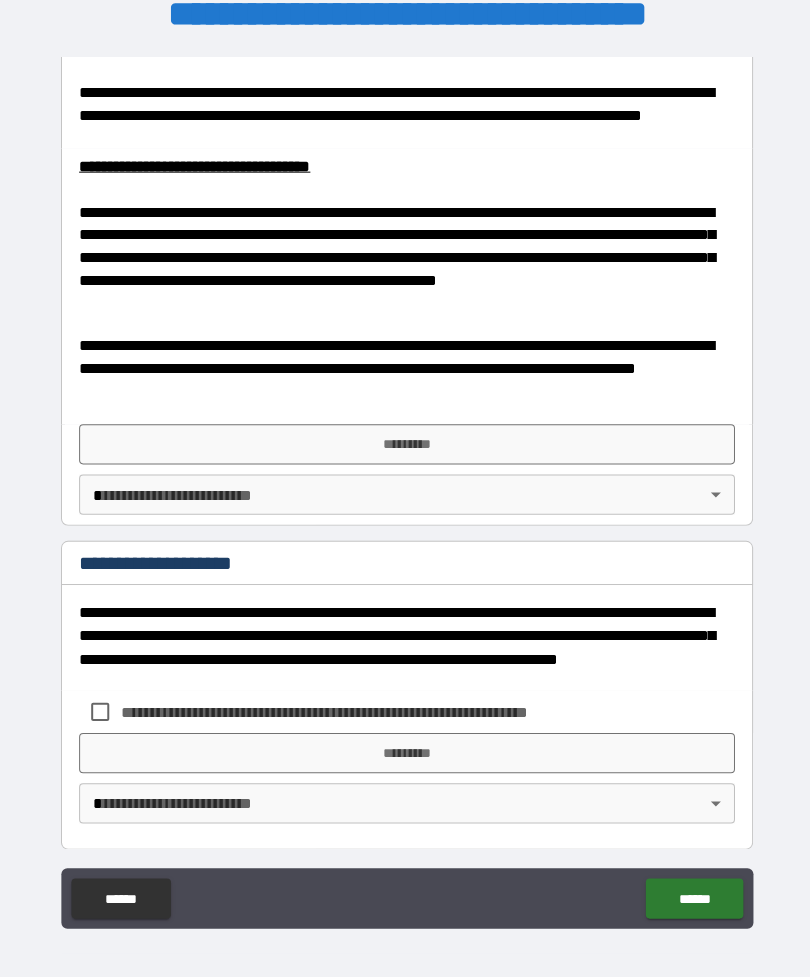 scroll, scrollTop: 834, scrollLeft: 0, axis: vertical 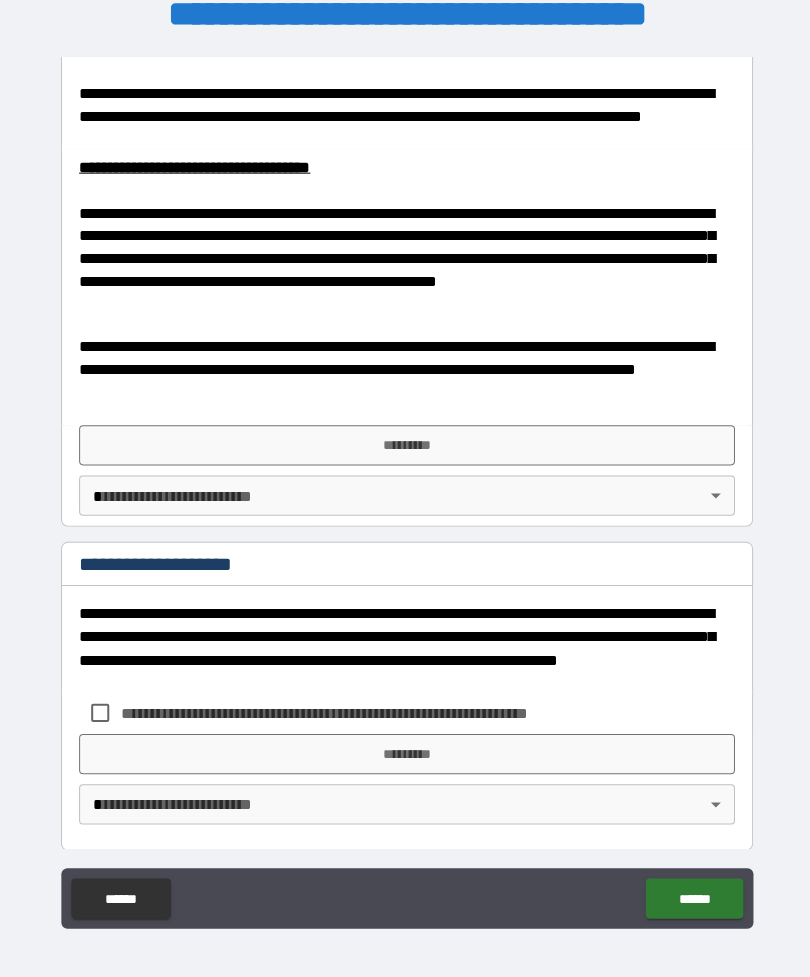 type on "*" 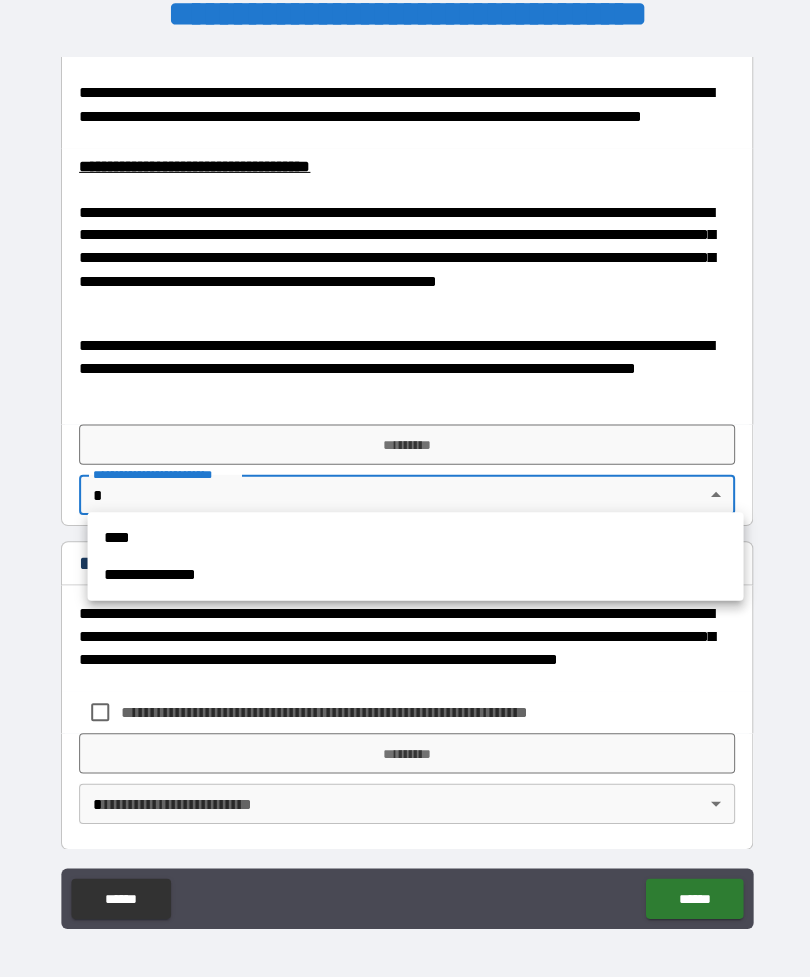click on "****" at bounding box center (413, 541) 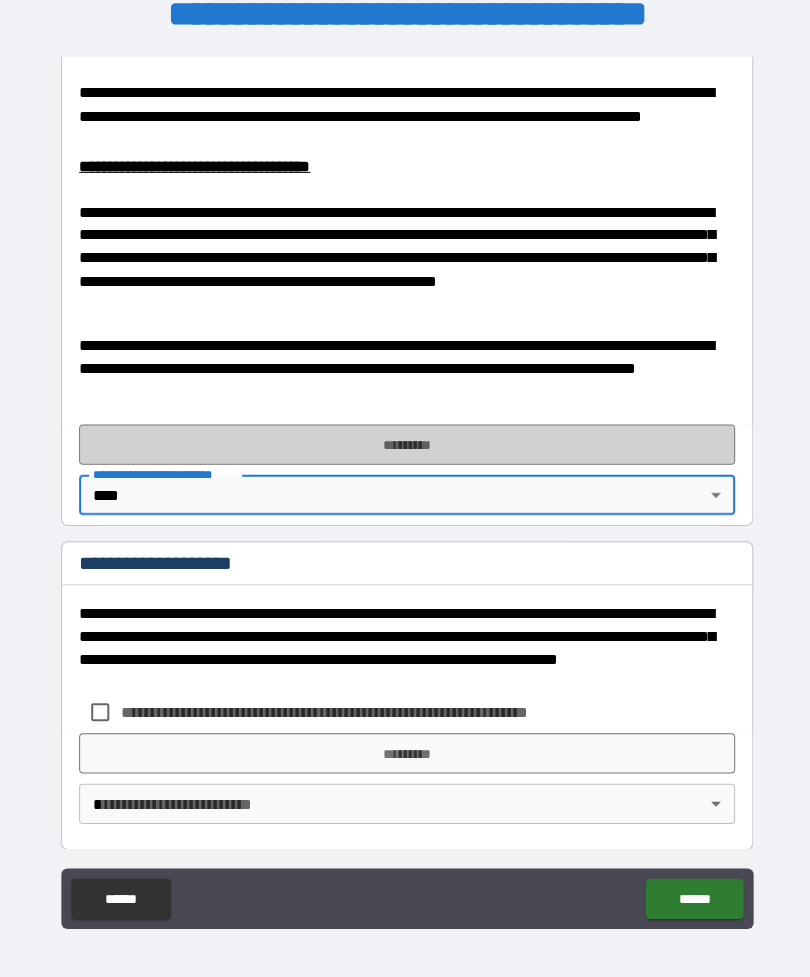 click on "*********" at bounding box center [405, 448] 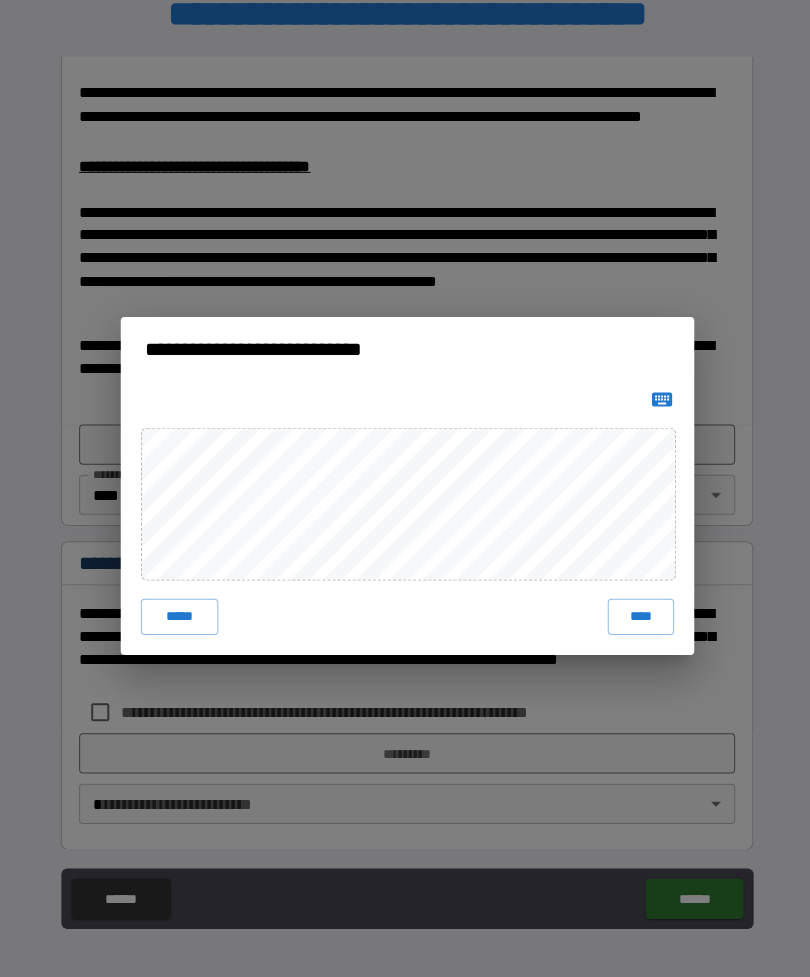 click on "*****" at bounding box center (178, 619) 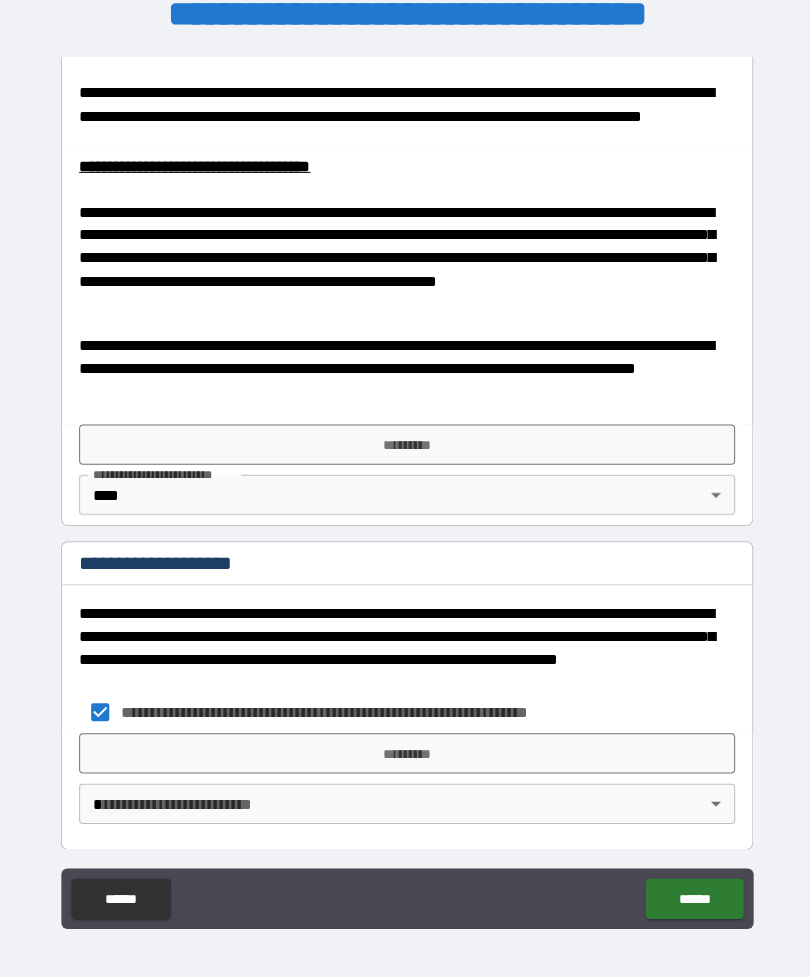 click on "**********" at bounding box center [405, 493] 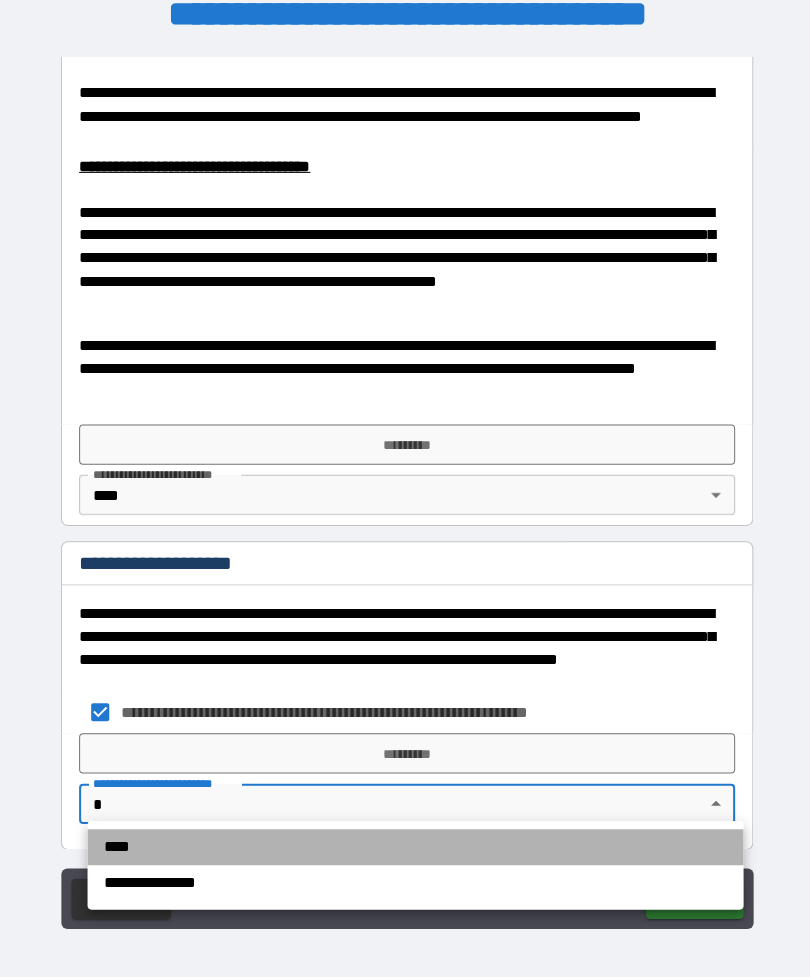 click on "****" at bounding box center (413, 848) 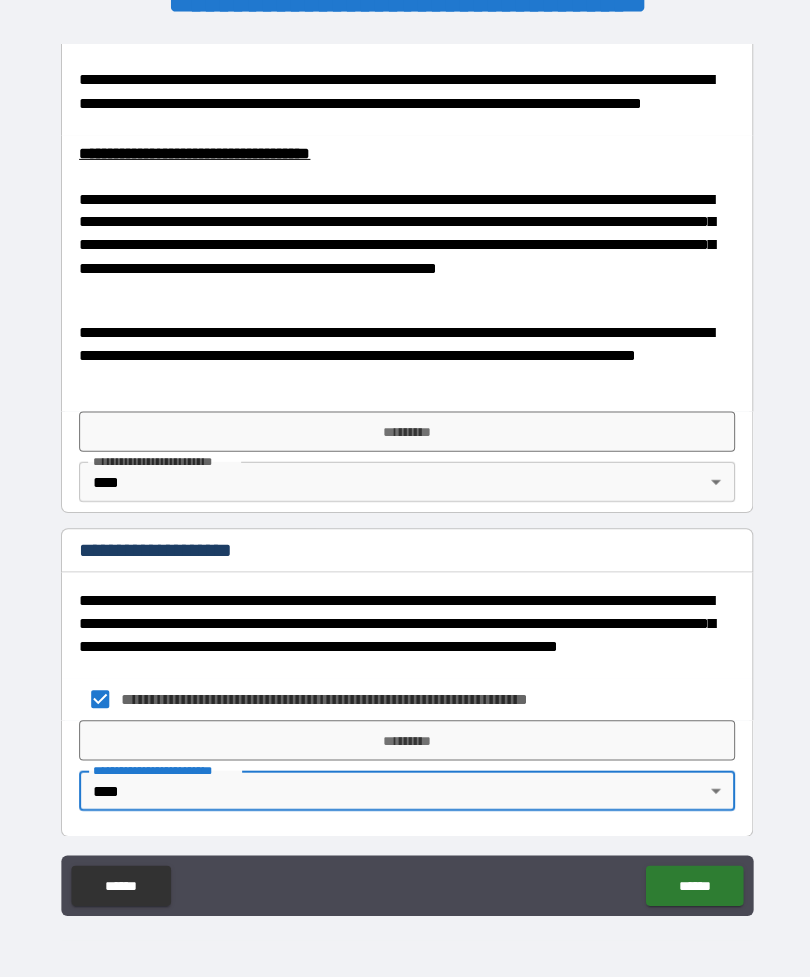 scroll, scrollTop: 64, scrollLeft: 0, axis: vertical 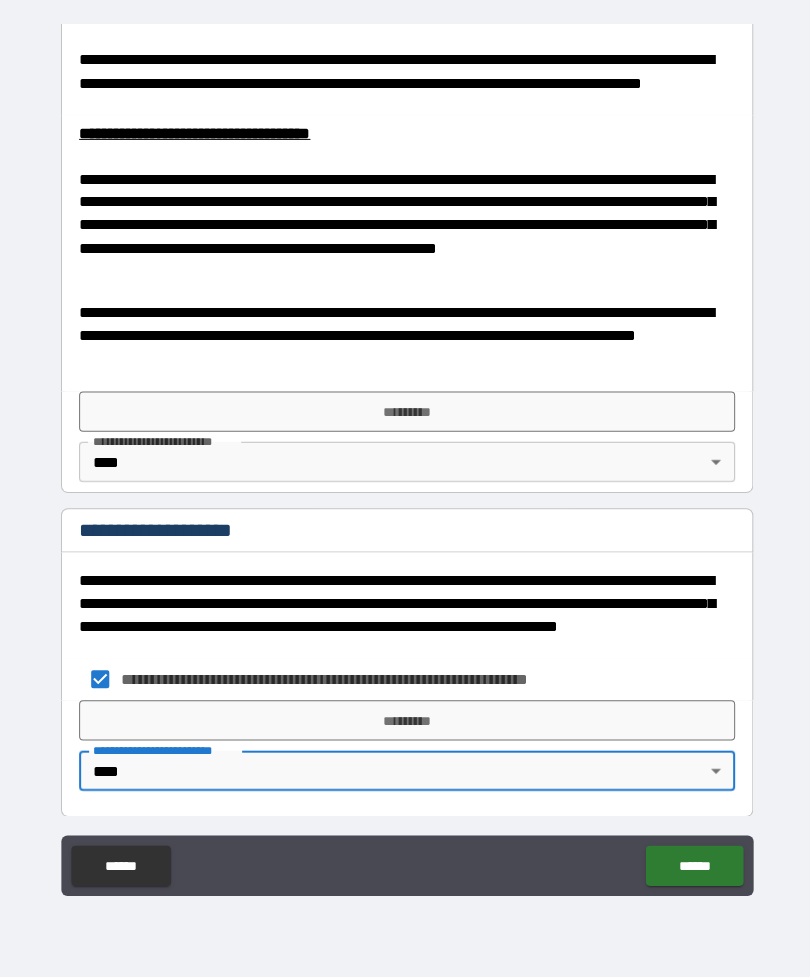 click on "*********" at bounding box center [405, 411] 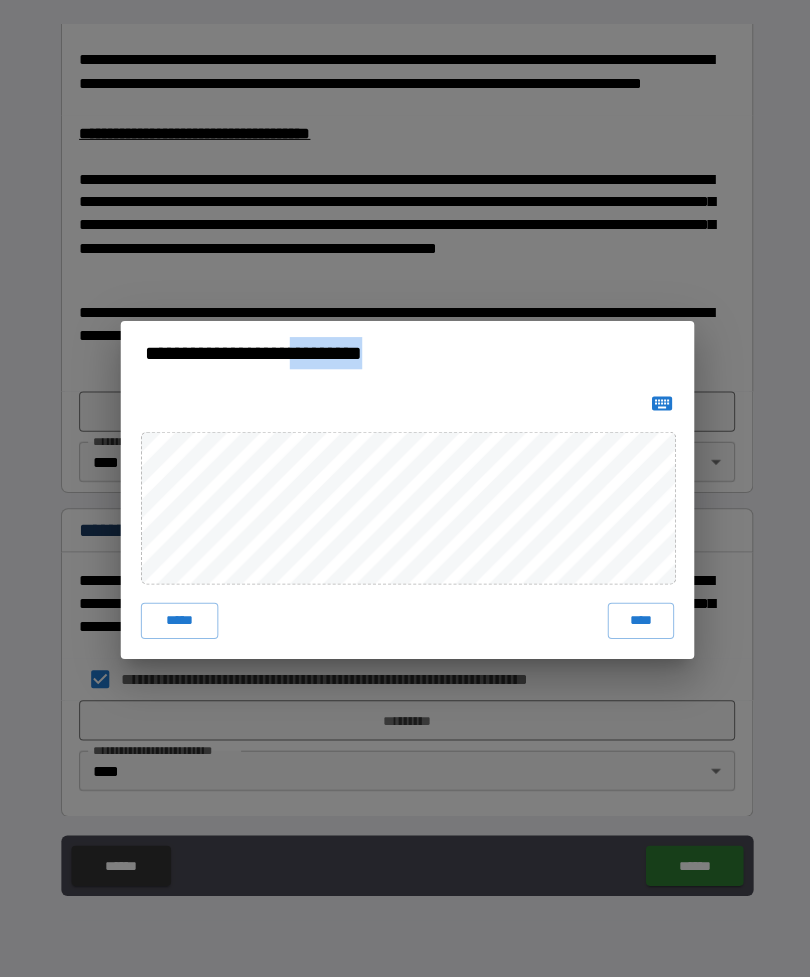 click on "**********" at bounding box center [405, 488] 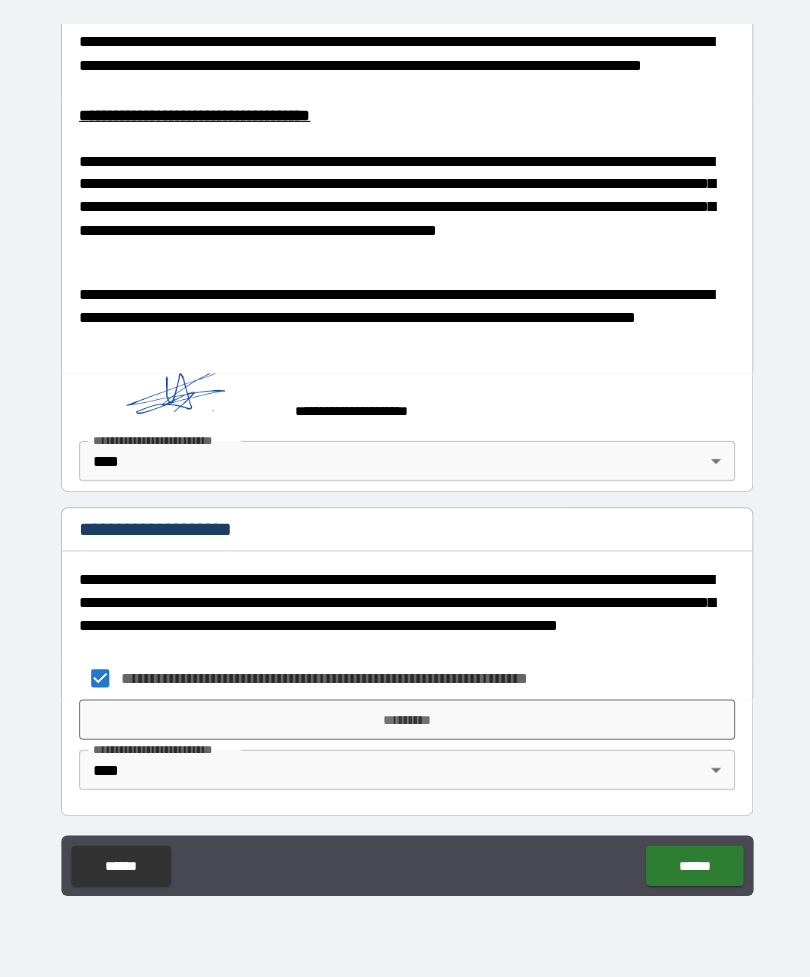 scroll, scrollTop: 851, scrollLeft: 0, axis: vertical 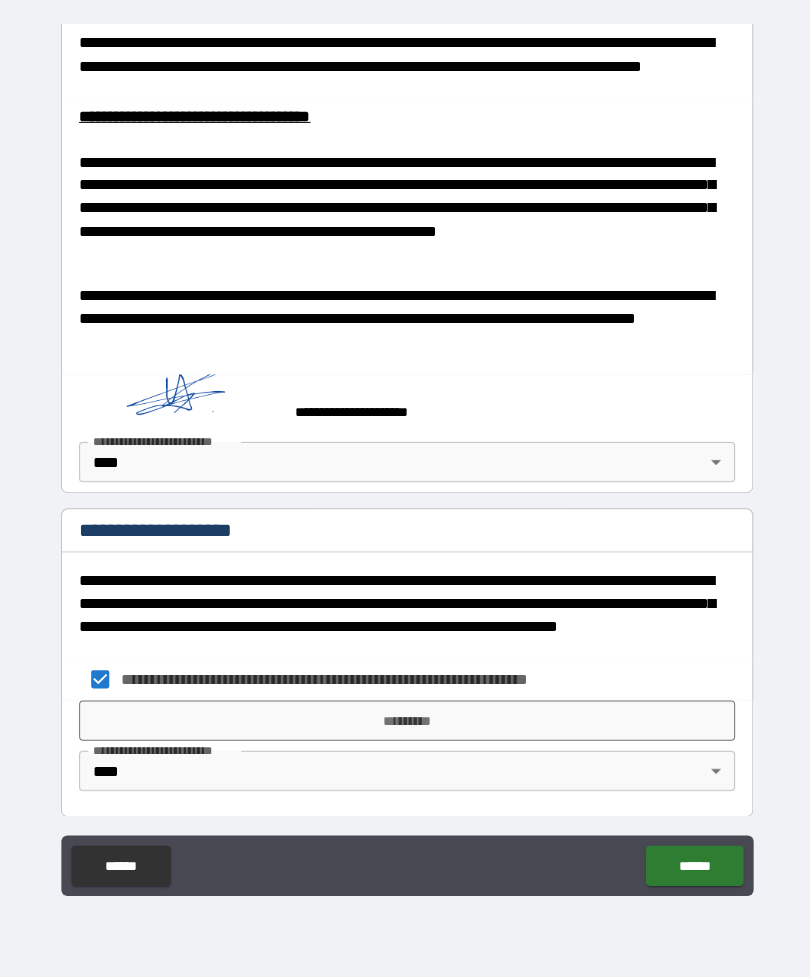 click on "*********" at bounding box center (405, 718) 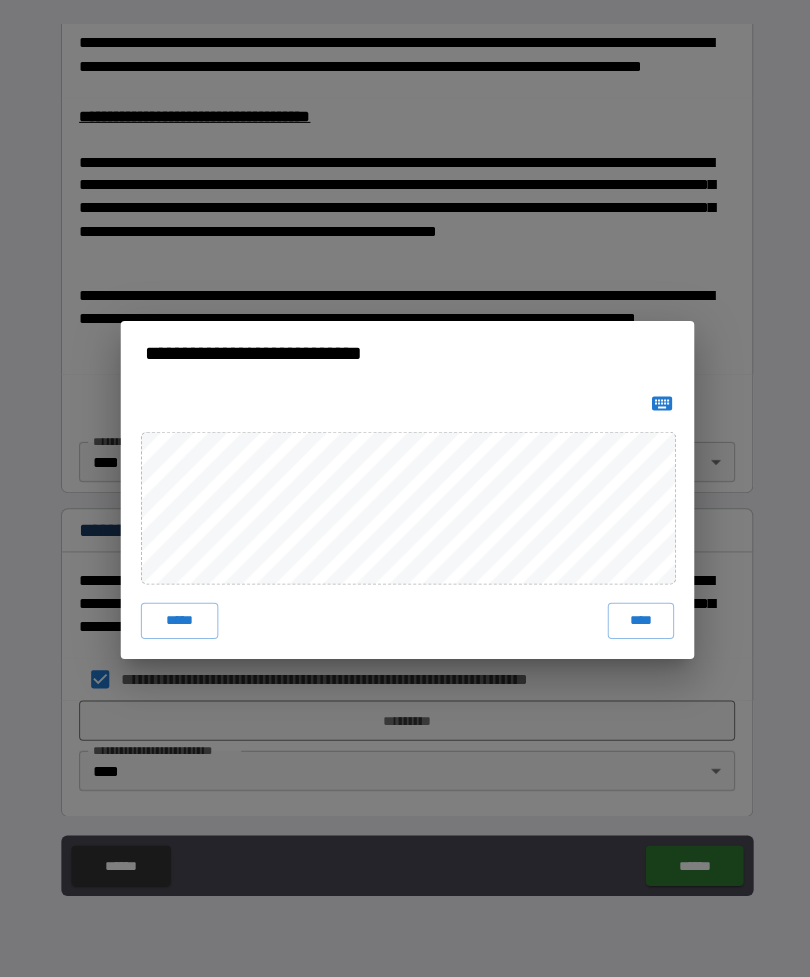 click on "****" at bounding box center (637, 619) 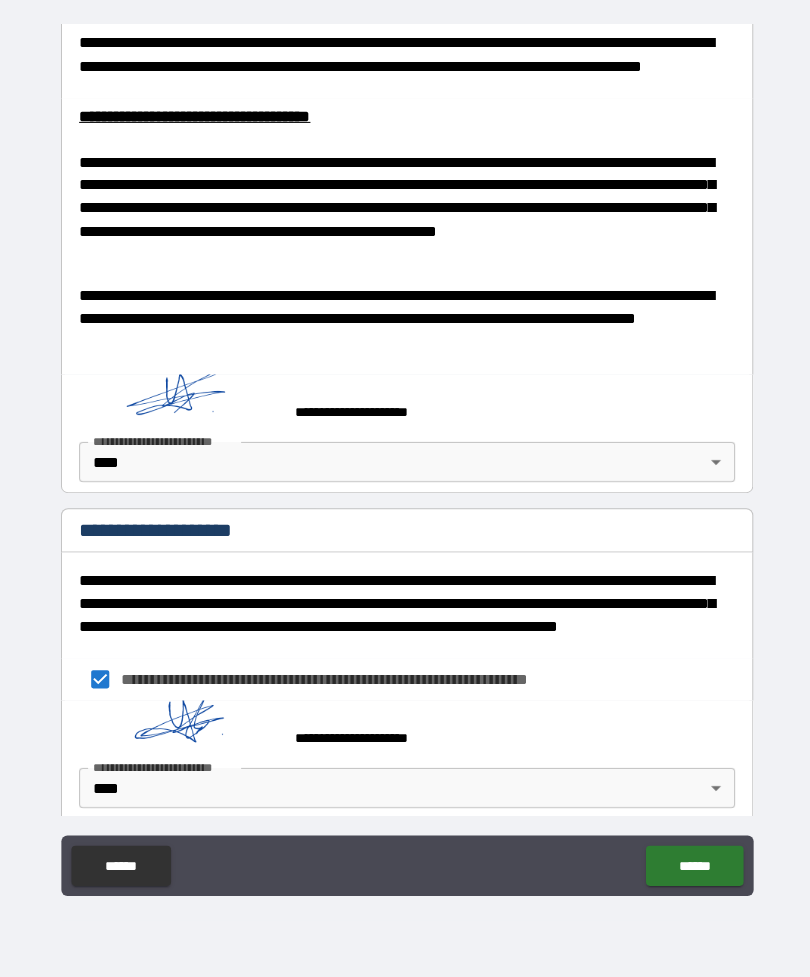 scroll, scrollTop: 841, scrollLeft: 0, axis: vertical 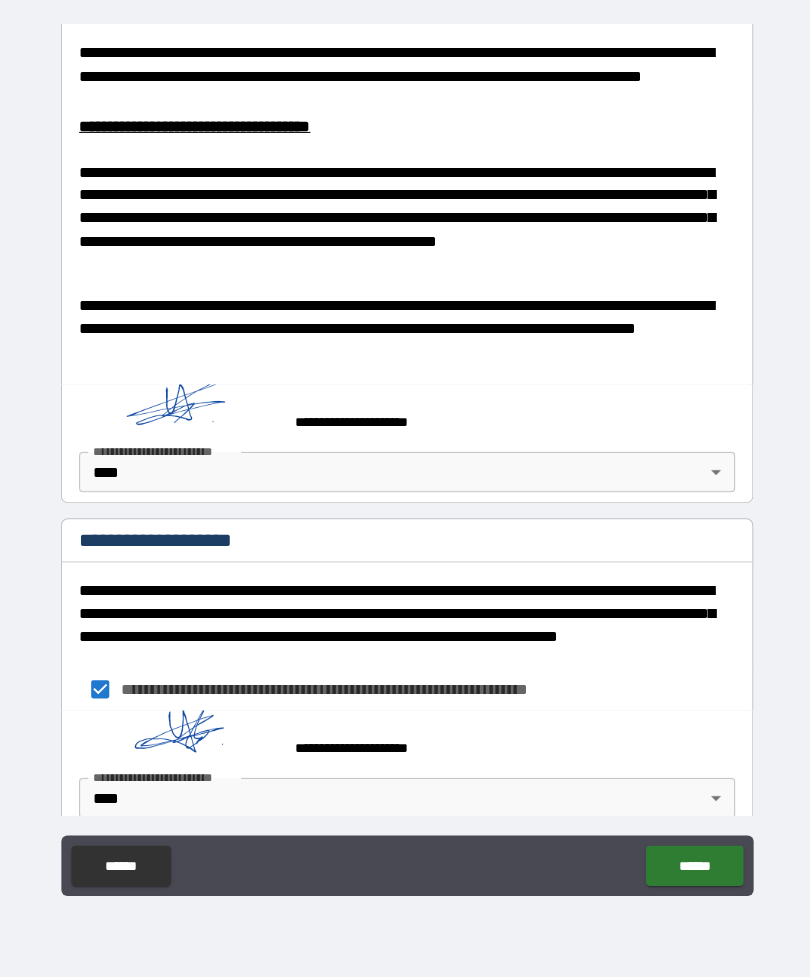 click on "******" at bounding box center [690, 862] 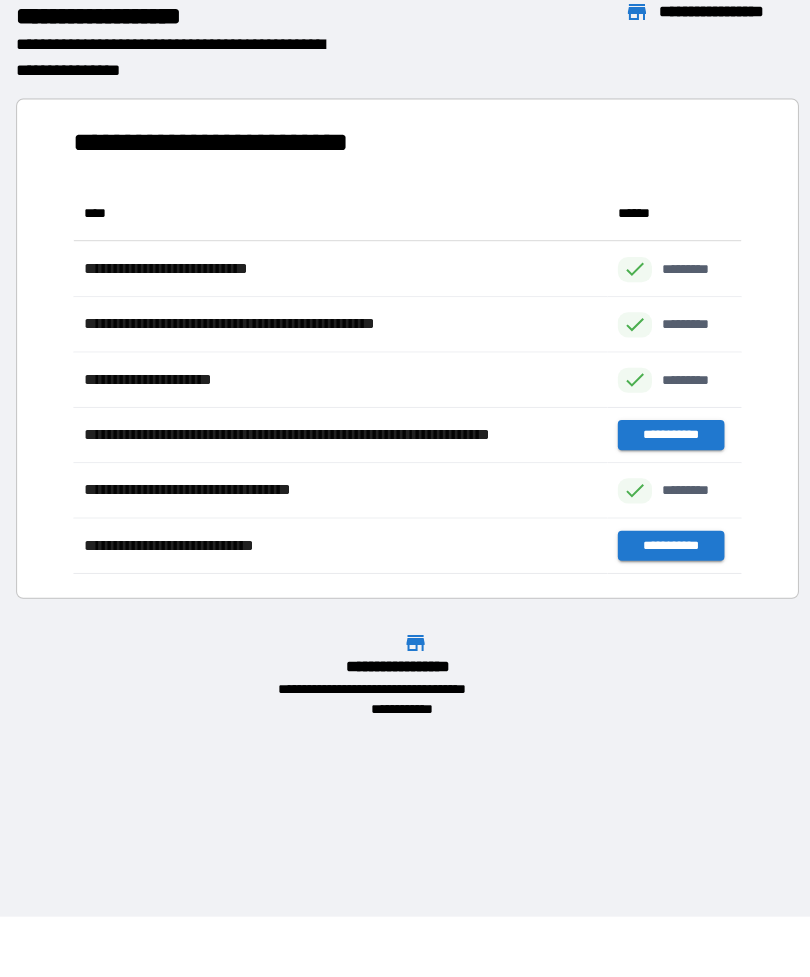 scroll, scrollTop: 1, scrollLeft: 1, axis: both 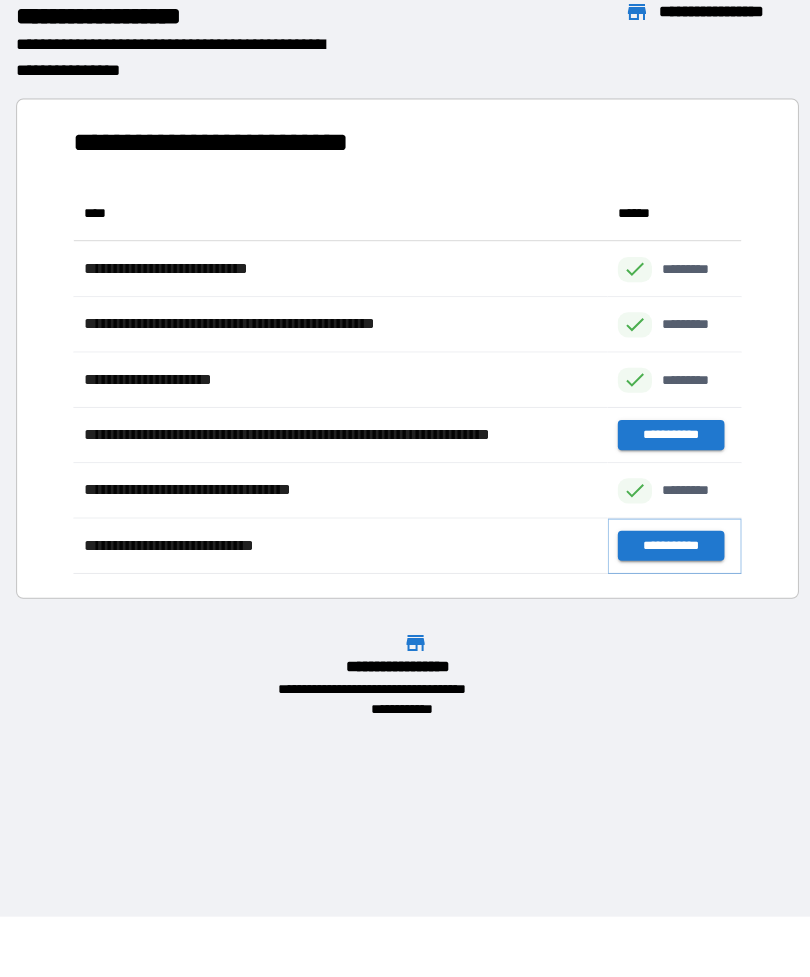 click on "**********" at bounding box center [666, 544] 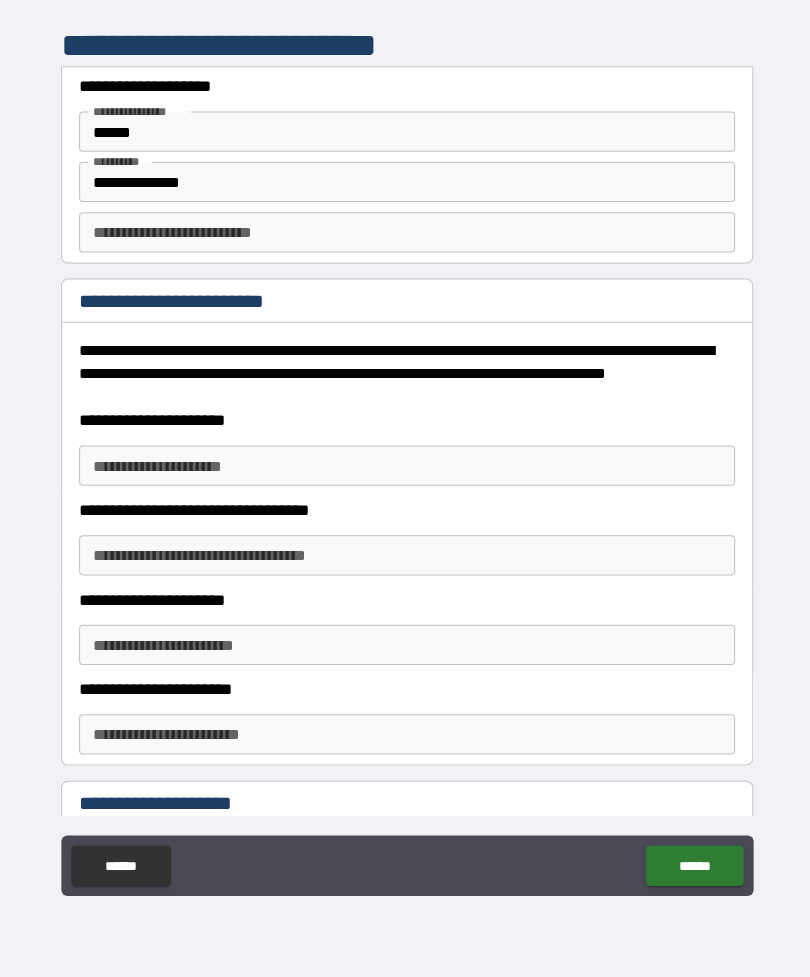 click on "**********" at bounding box center (405, 232) 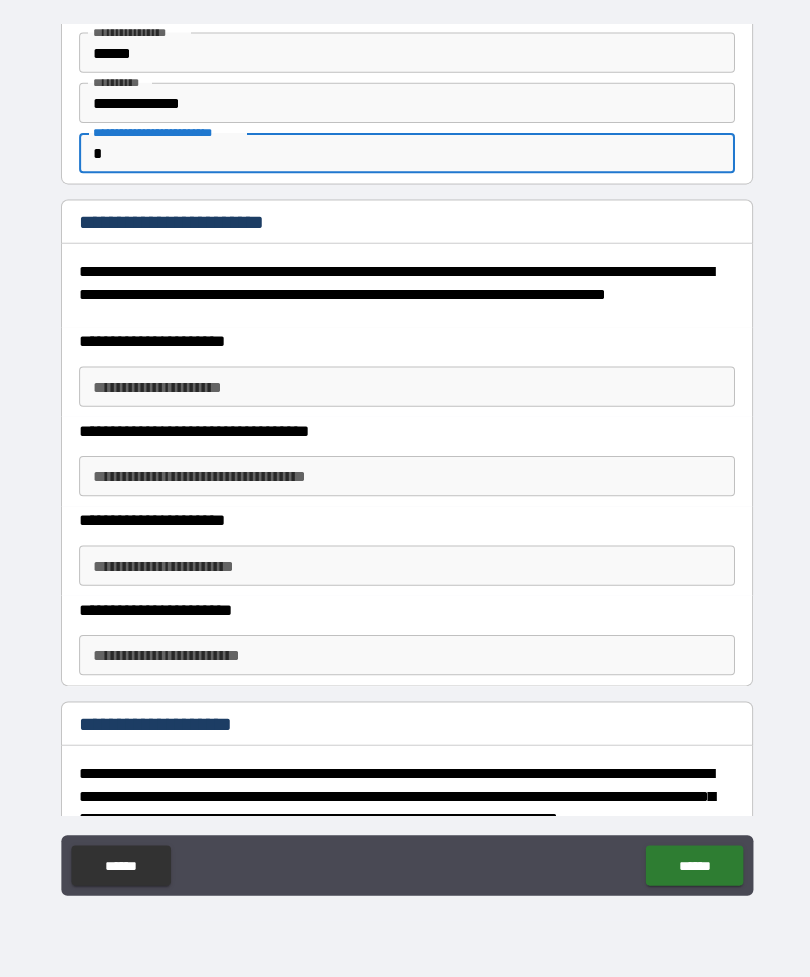 scroll, scrollTop: 81, scrollLeft: 0, axis: vertical 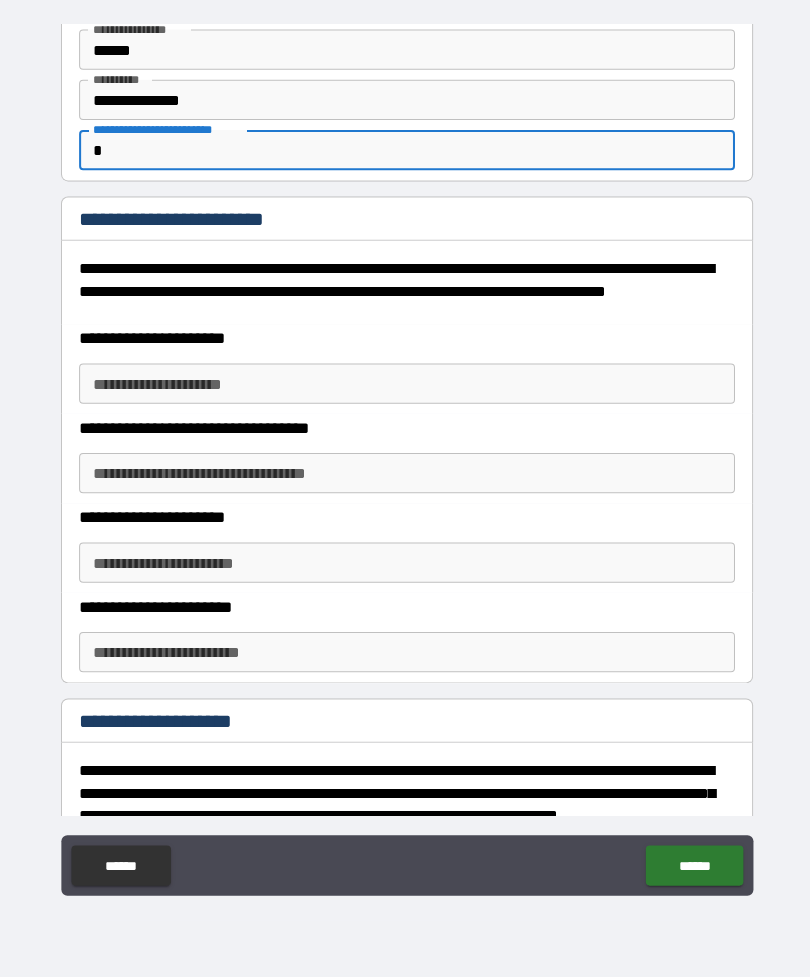 type on "*" 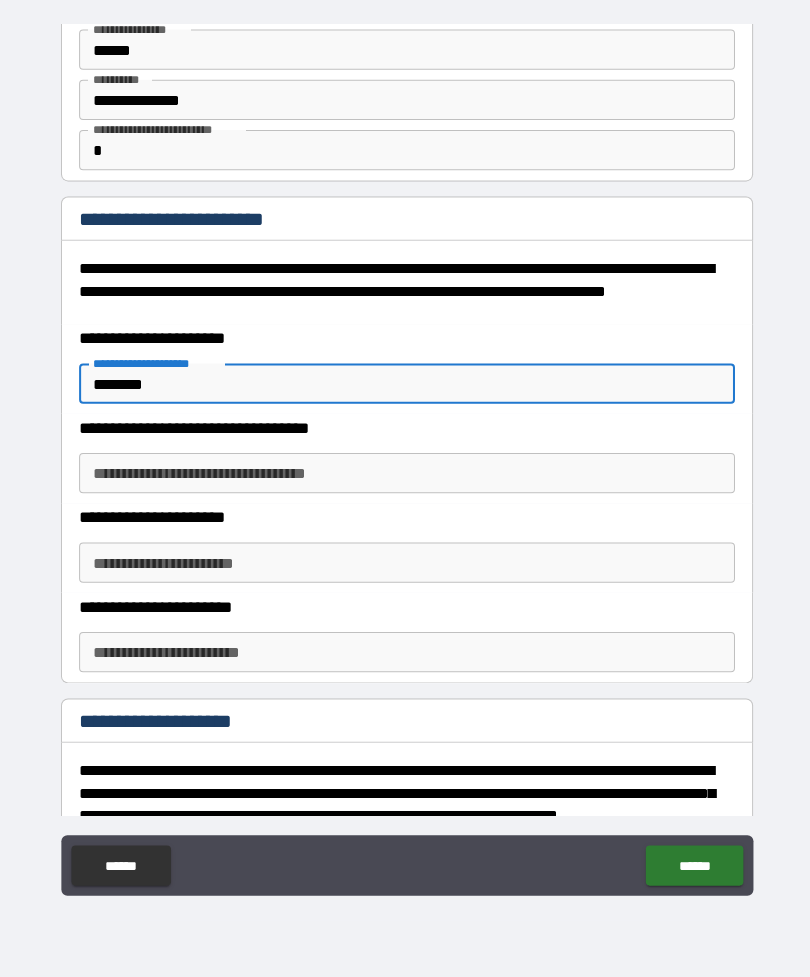 type on "********" 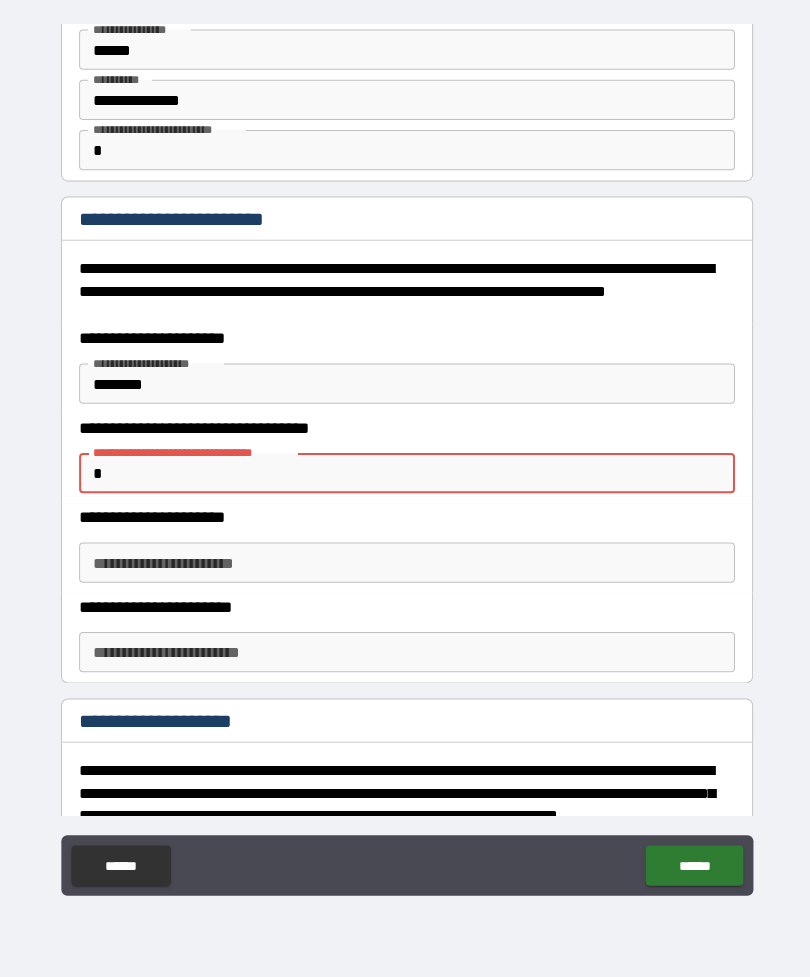 click on "*" at bounding box center (405, 472) 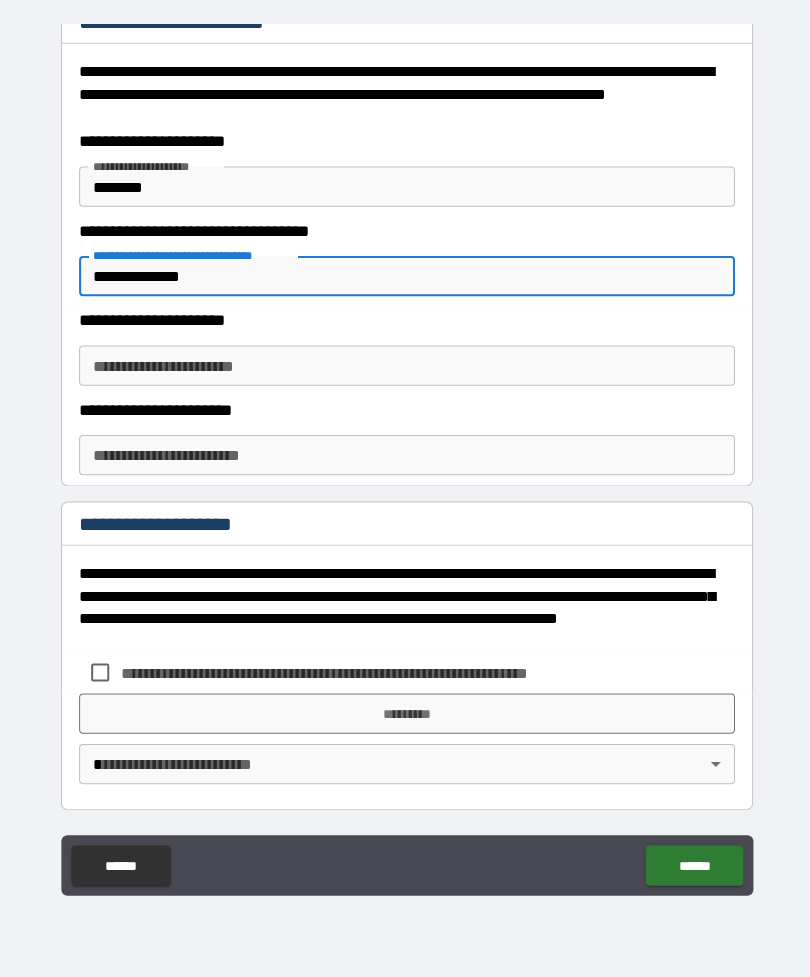 scroll, scrollTop: 277, scrollLeft: 0, axis: vertical 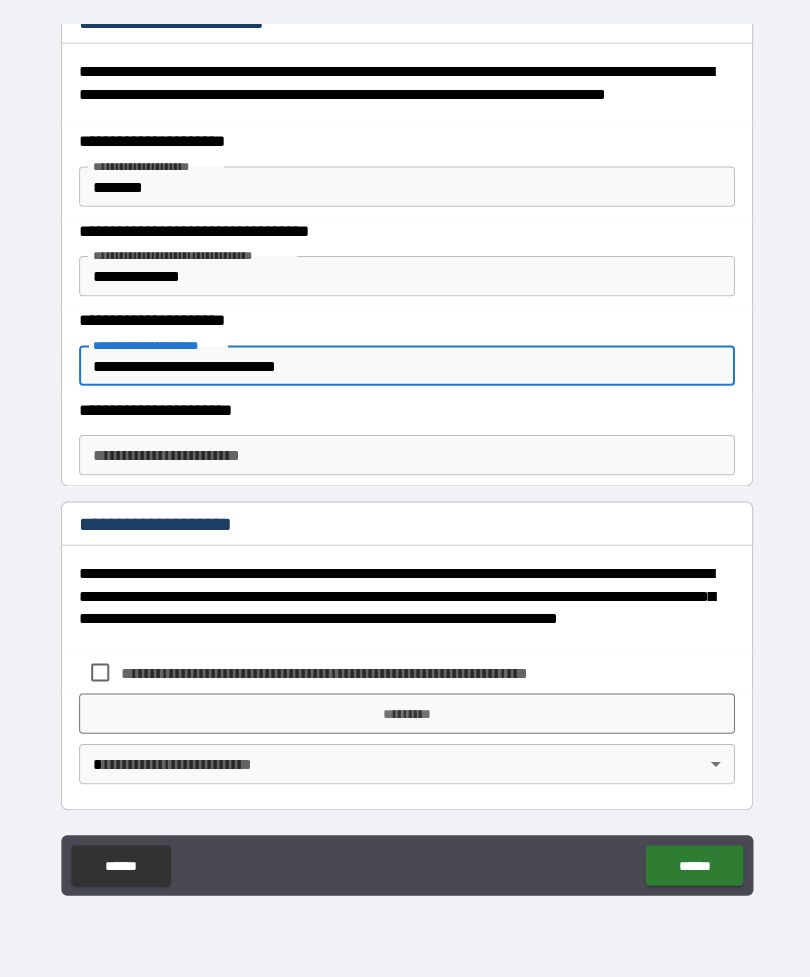 type on "**********" 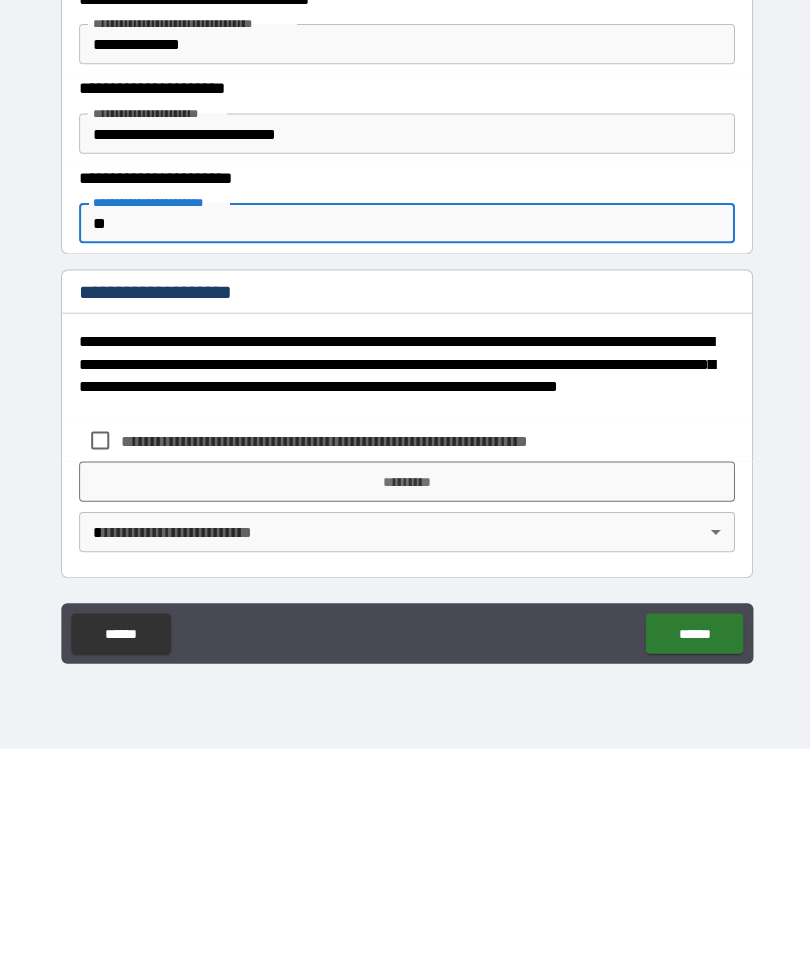 type on "**" 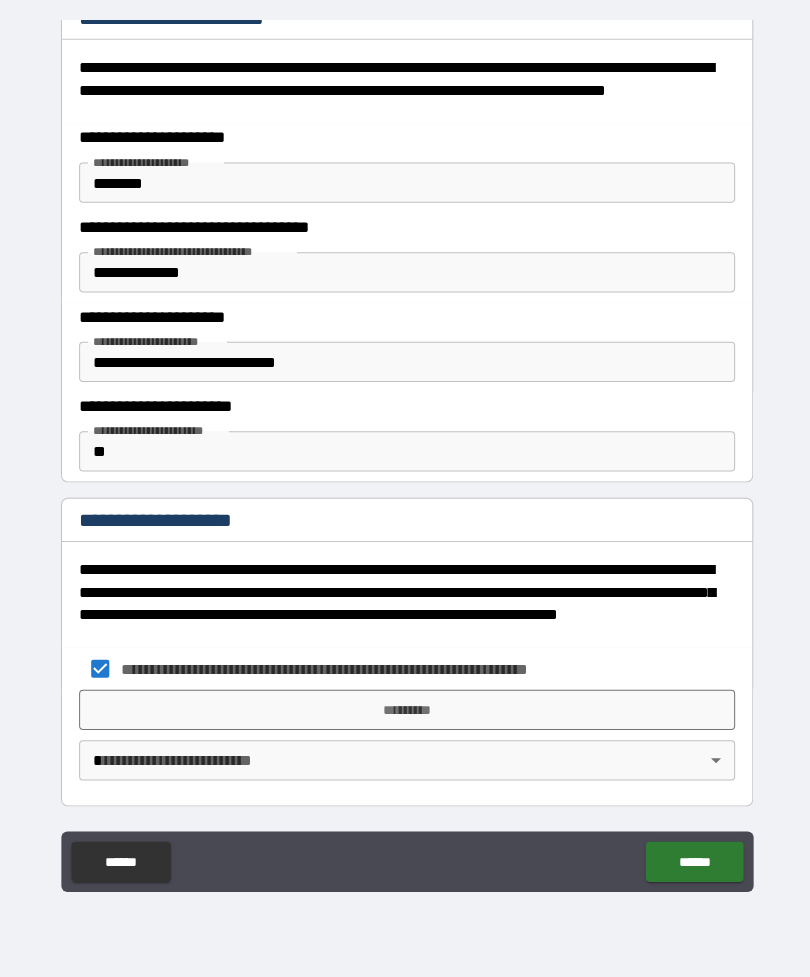 click on "**********" at bounding box center (405, 456) 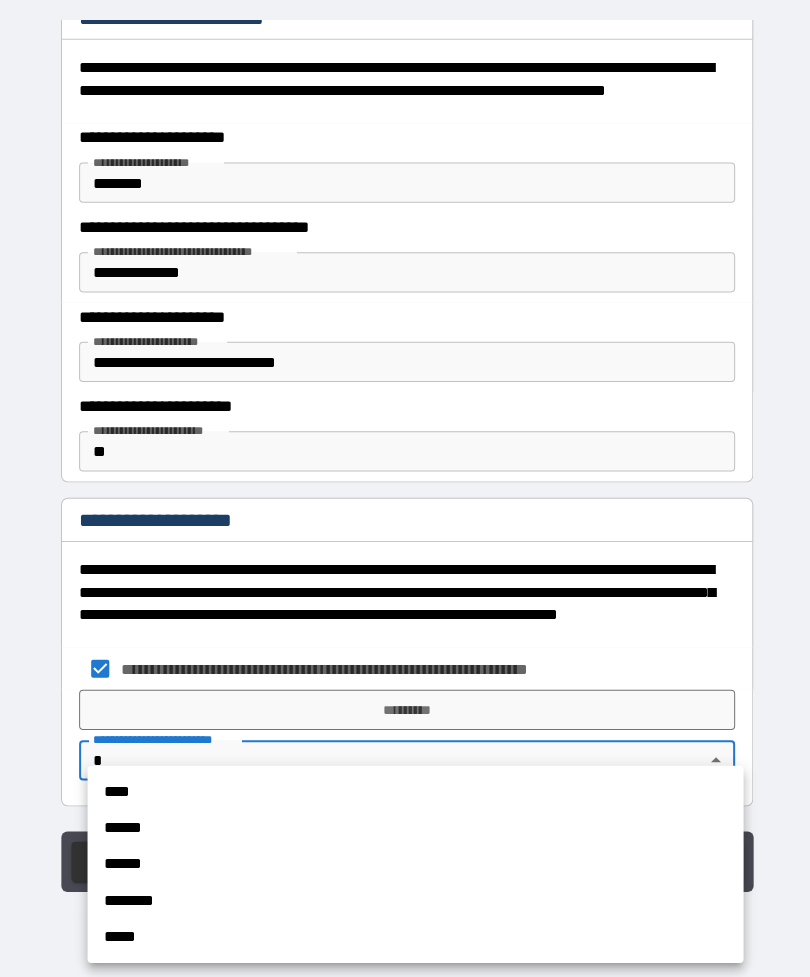 click on "****" at bounding box center [413, 793] 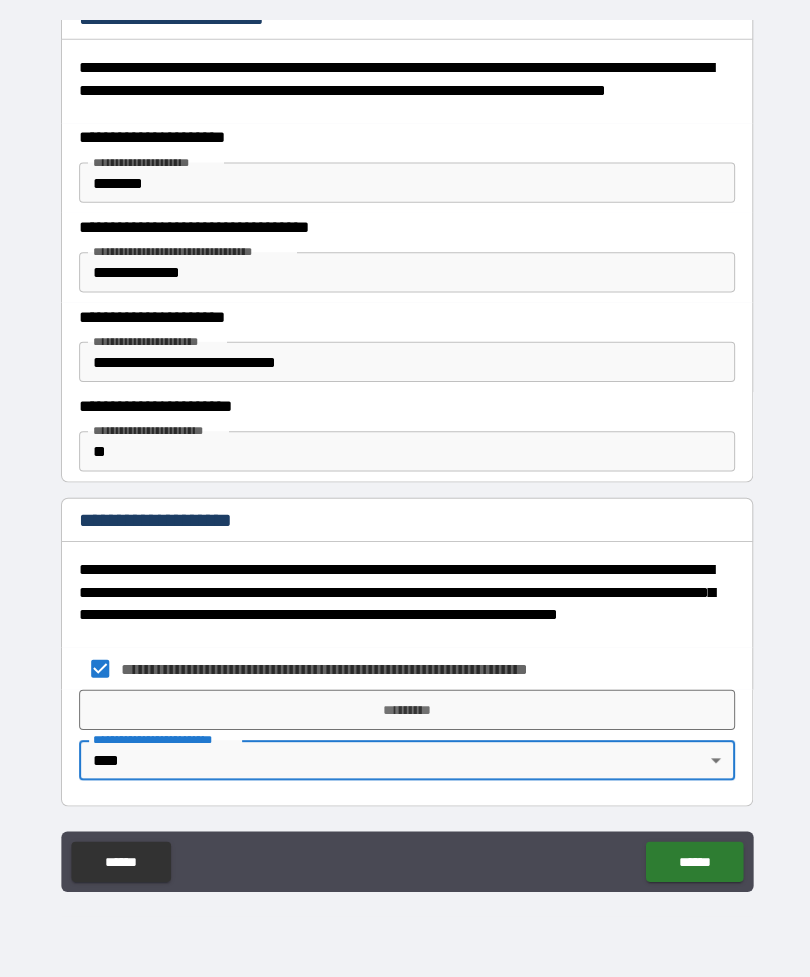 click on "**********" at bounding box center (405, 456) 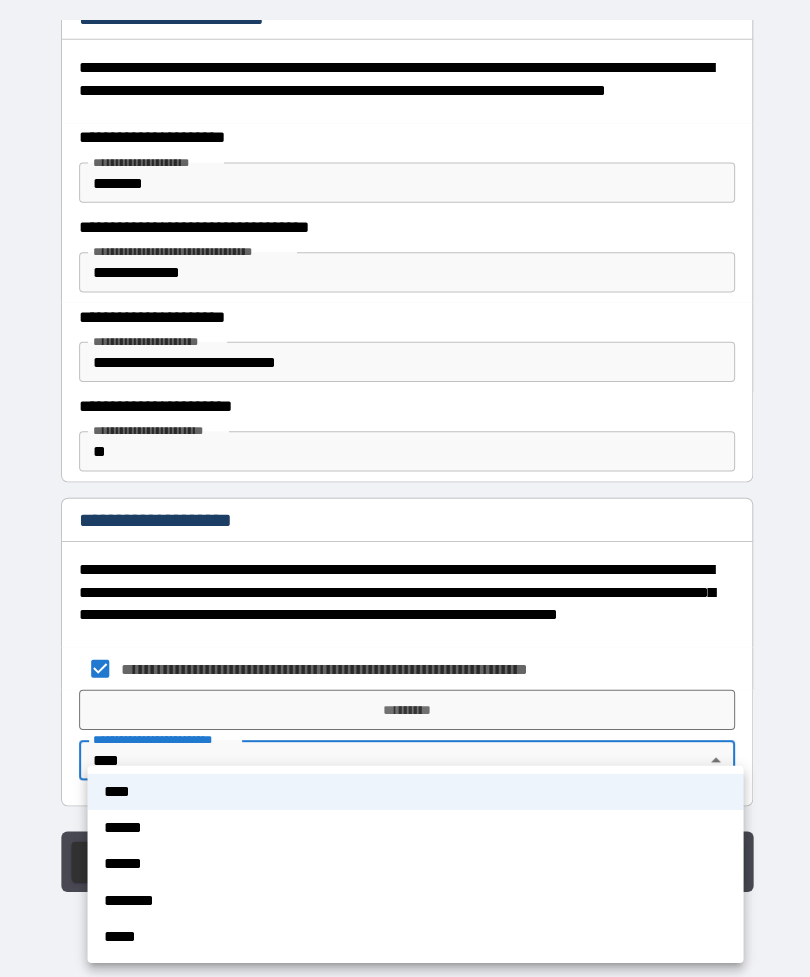 click on "******" at bounding box center (413, 865) 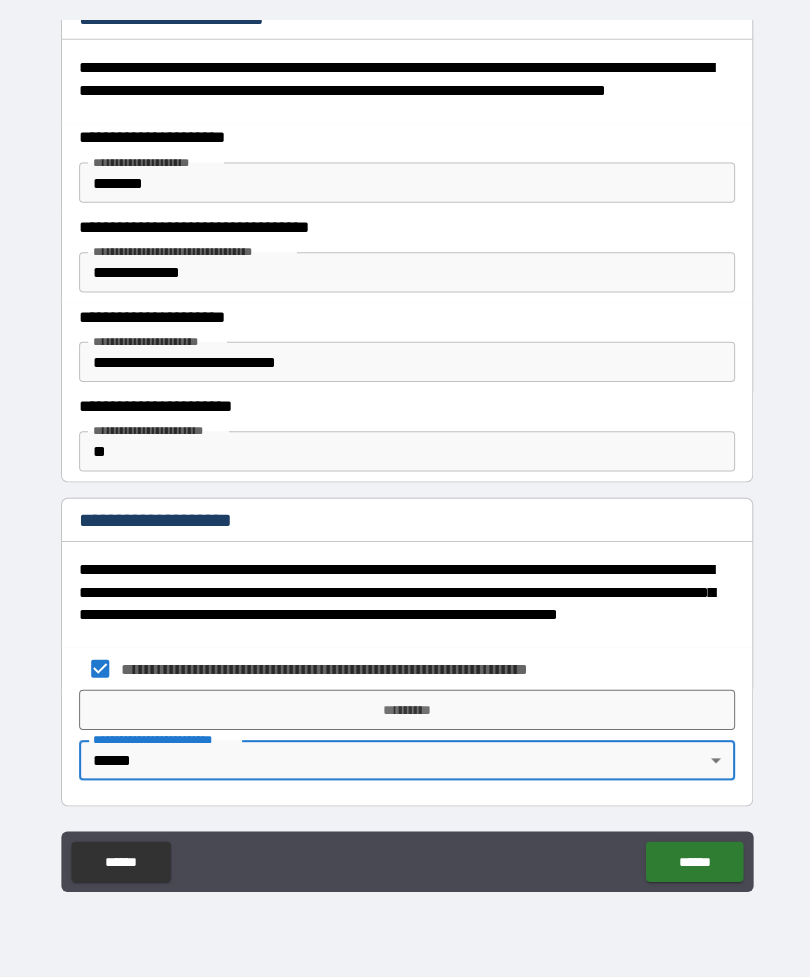 click on "******" at bounding box center [120, 862] 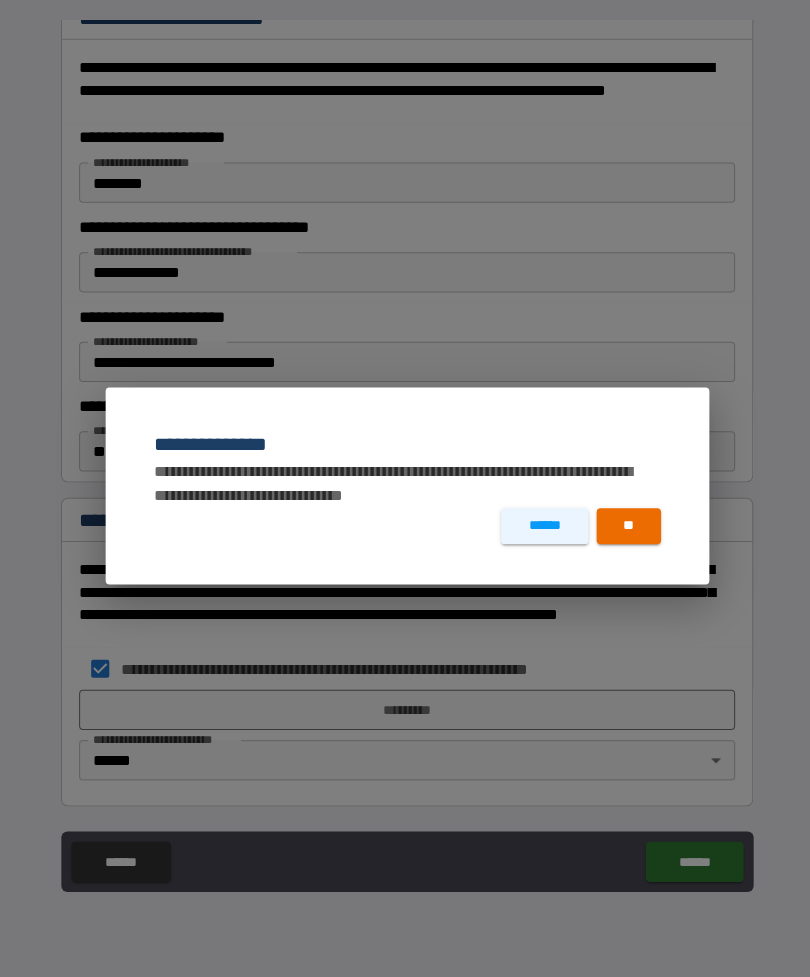 click on "******" at bounding box center [541, 529] 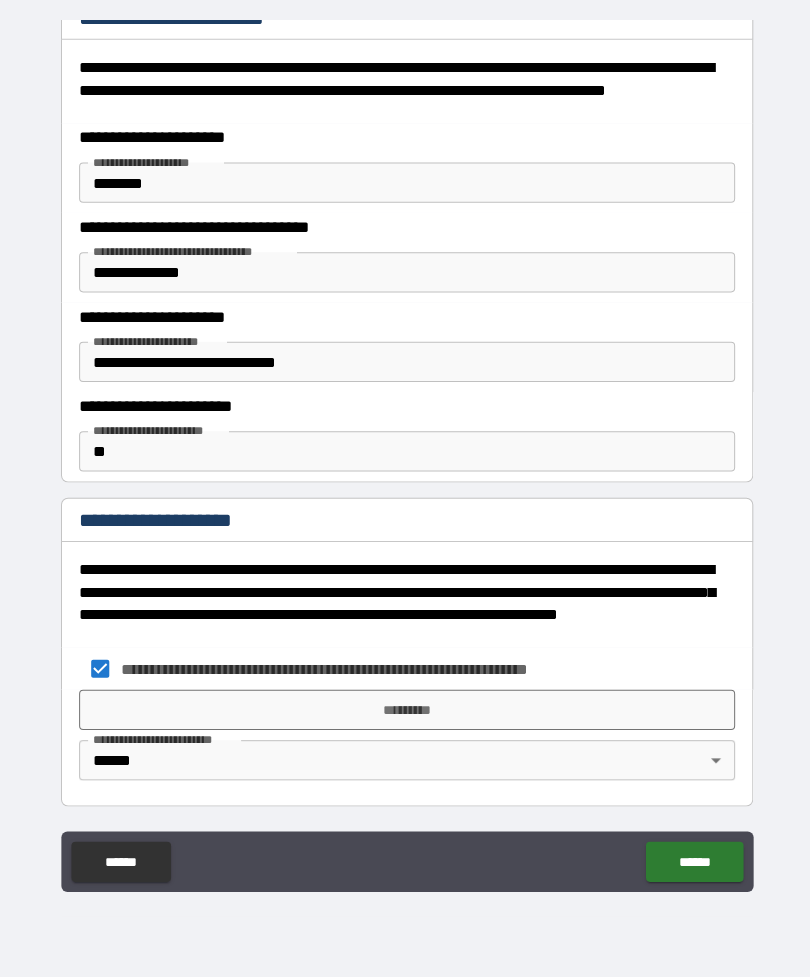 click on "******" 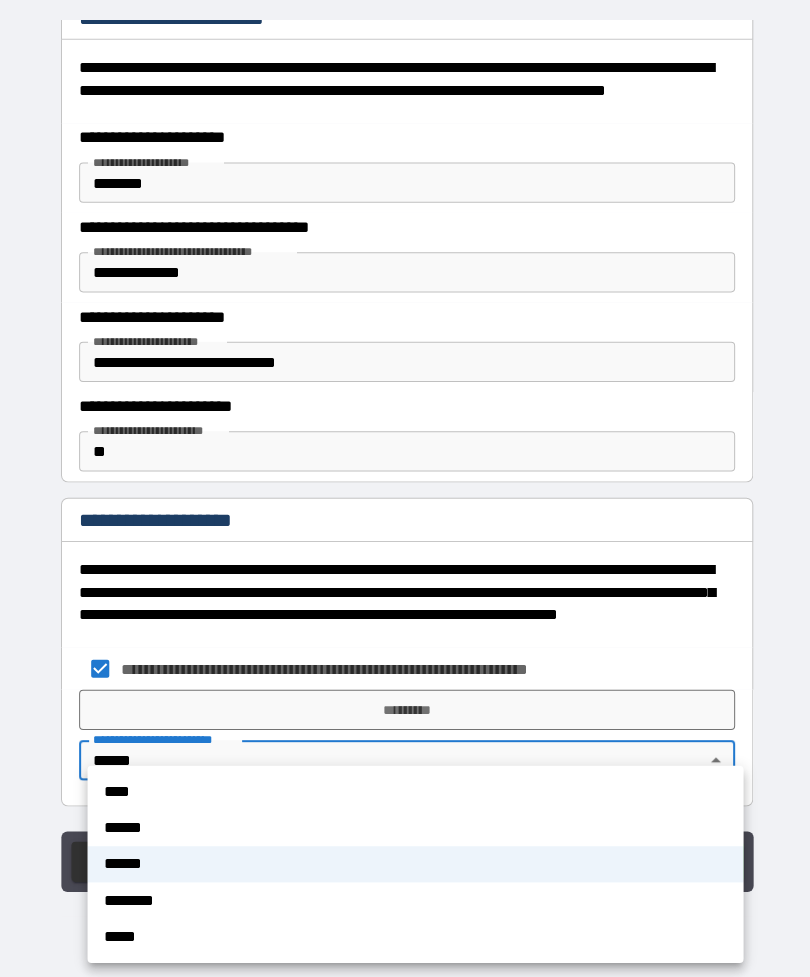 click on "******" at bounding box center [413, 829] 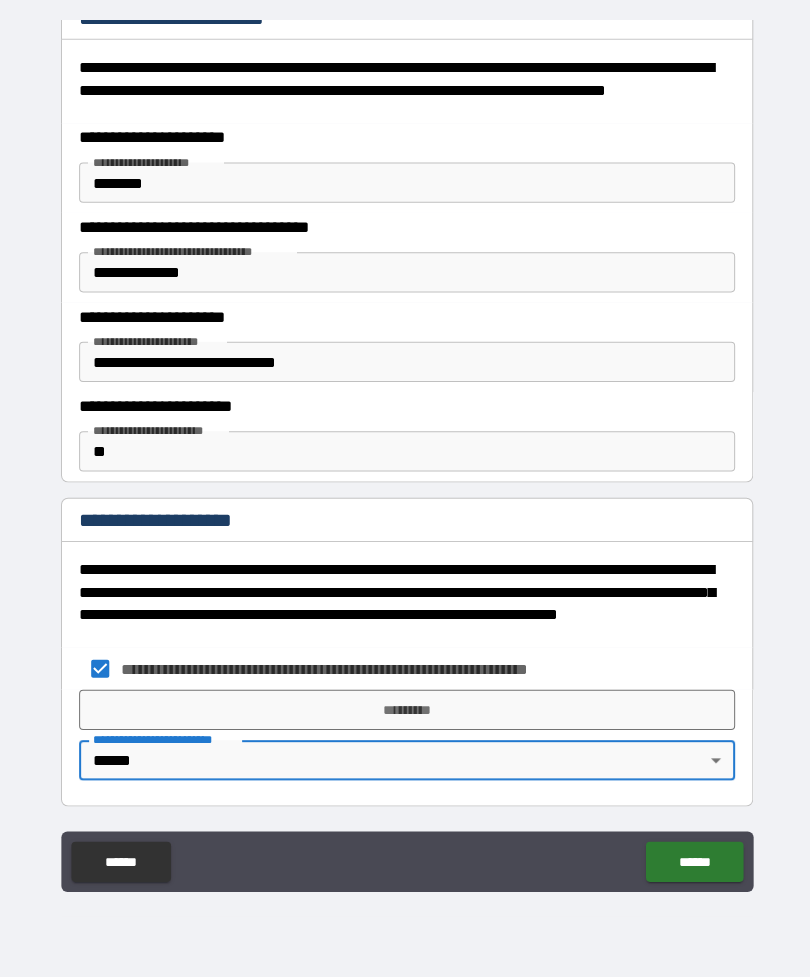 click on "*********" at bounding box center (405, 711) 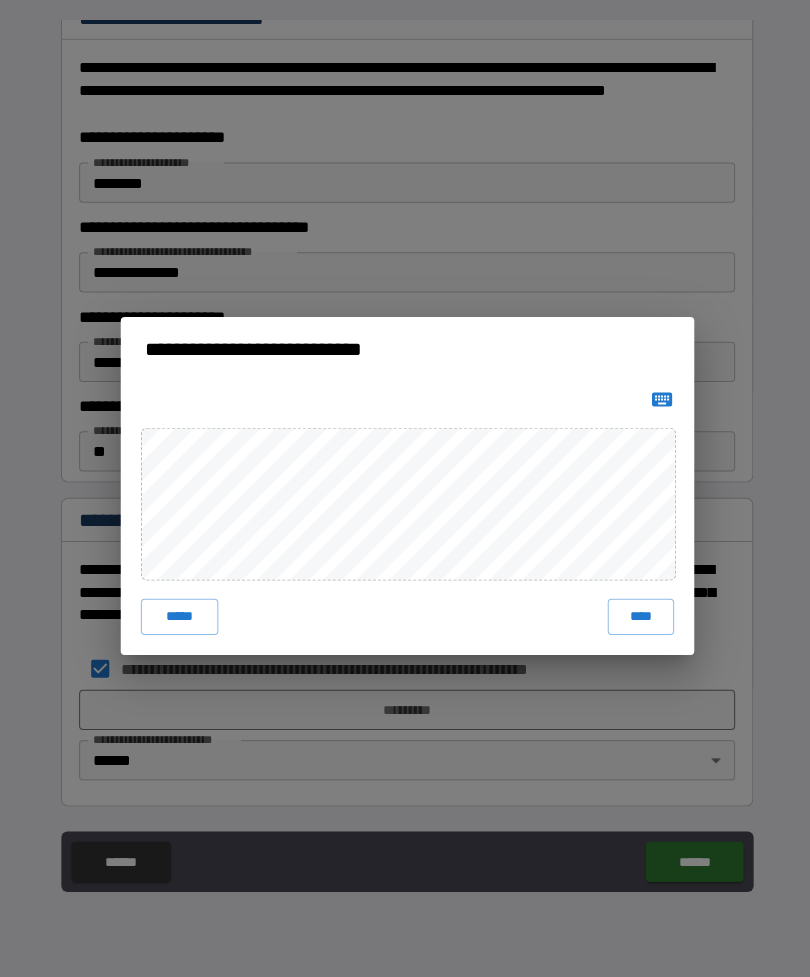 click on "**********" at bounding box center (405, 488) 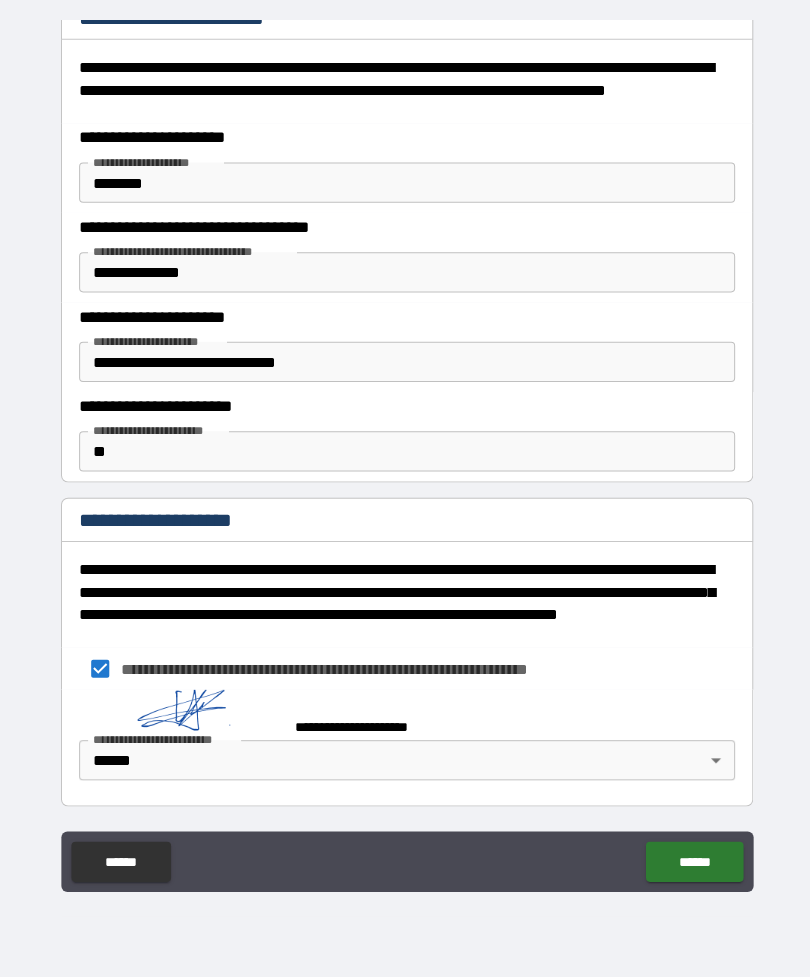 scroll, scrollTop: 267, scrollLeft: 0, axis: vertical 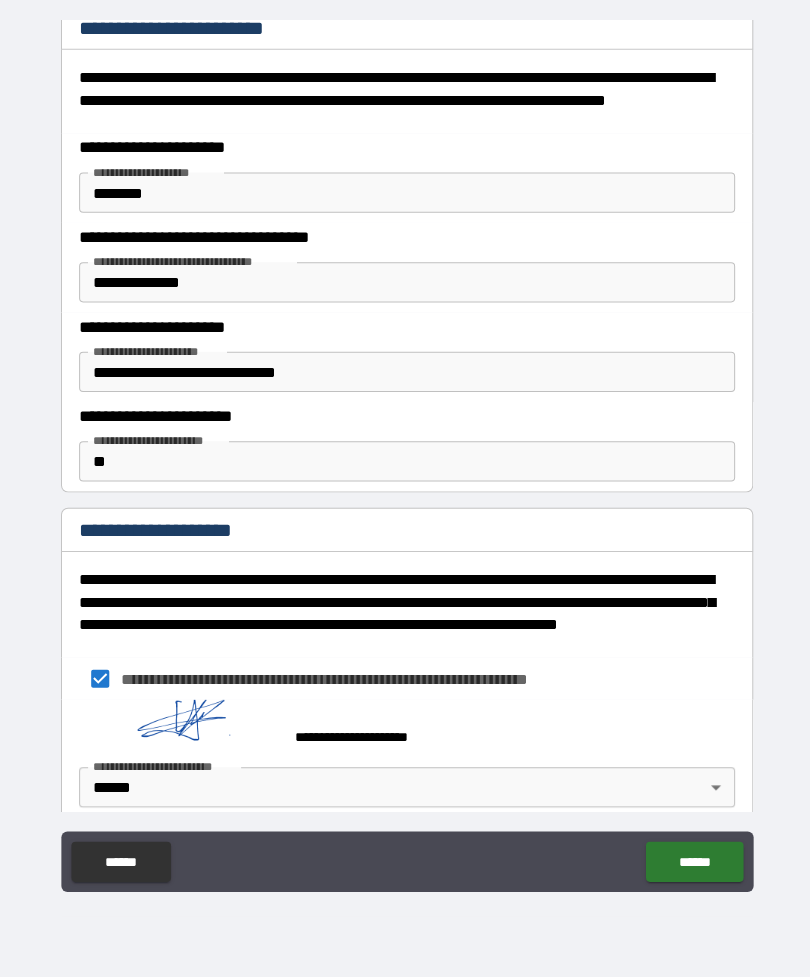 click on "******" at bounding box center (690, 862) 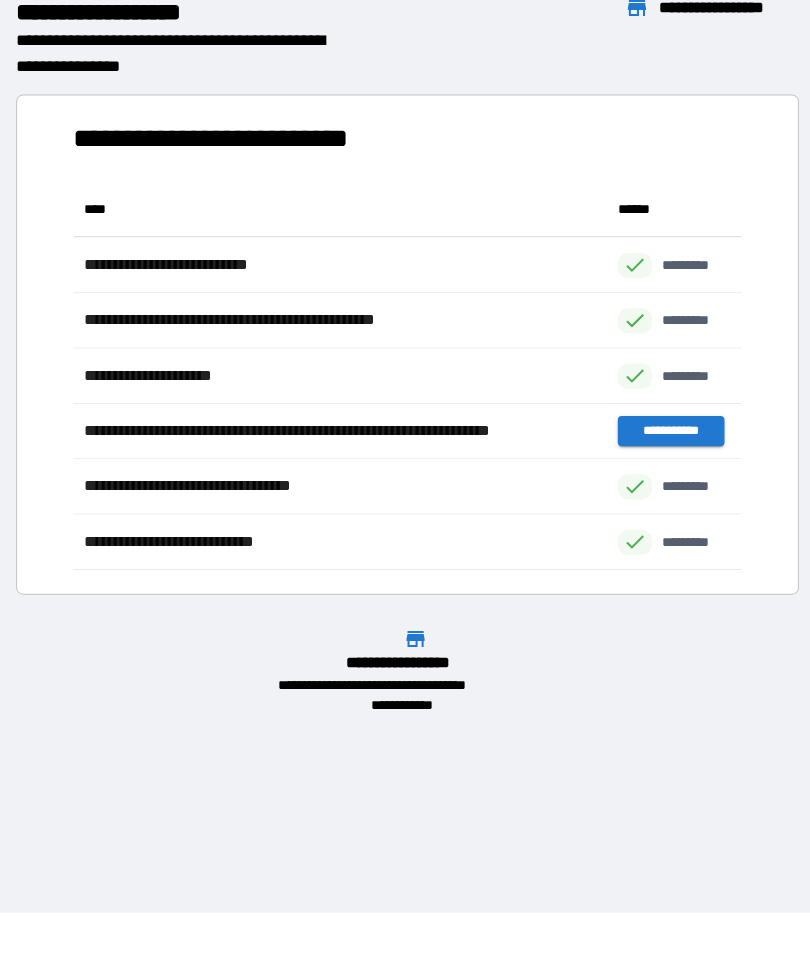 scroll, scrollTop: 1, scrollLeft: 1, axis: both 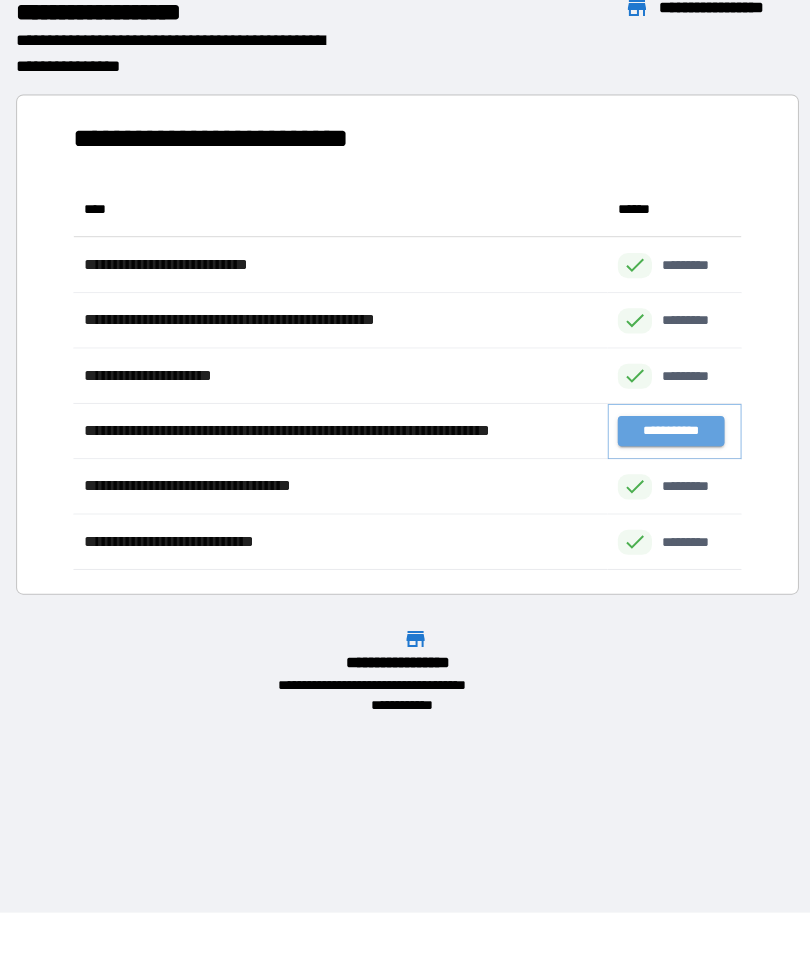 click on "**********" at bounding box center [666, 434] 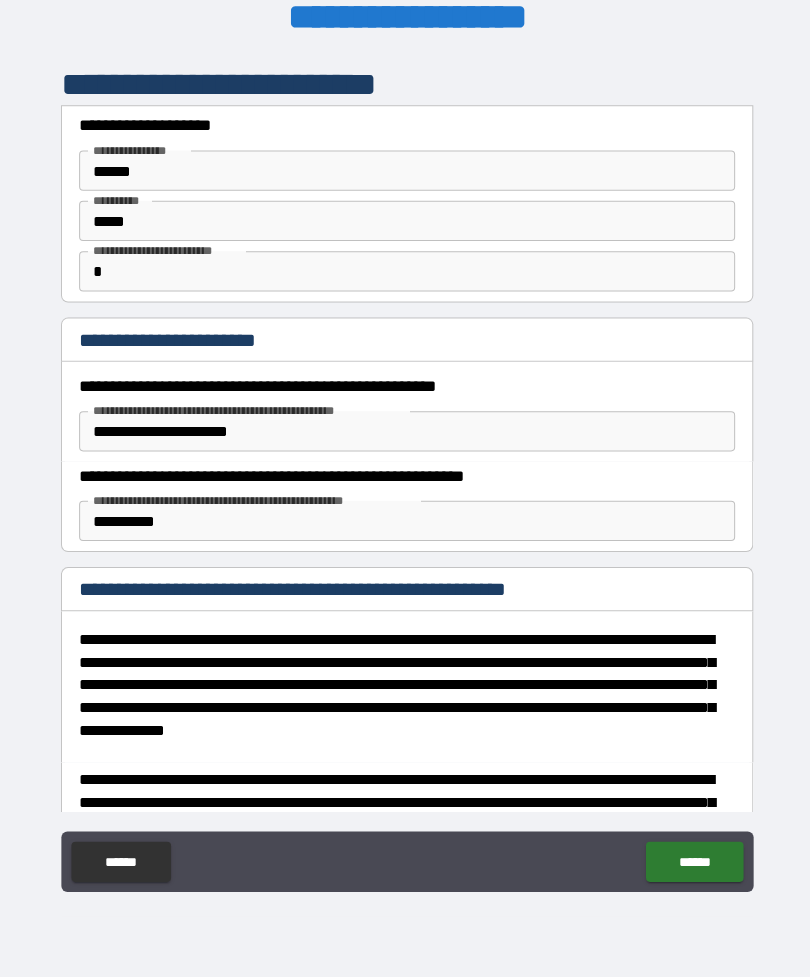 click on "**********" at bounding box center [246, 413] 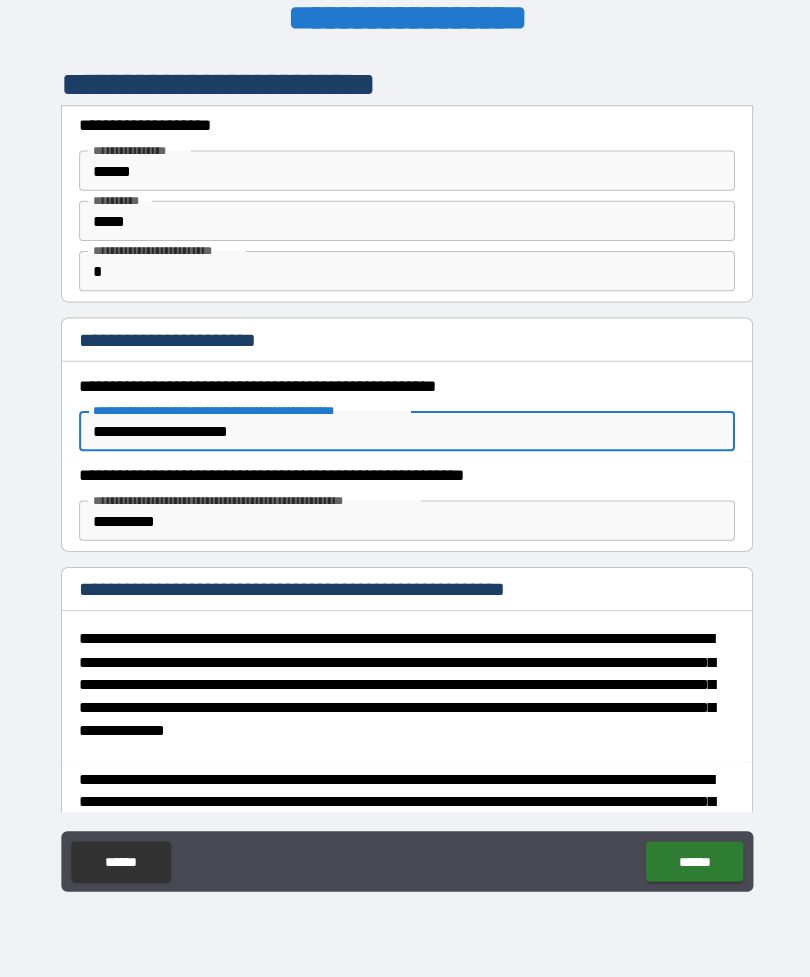 click on "**********" at bounding box center [405, 434] 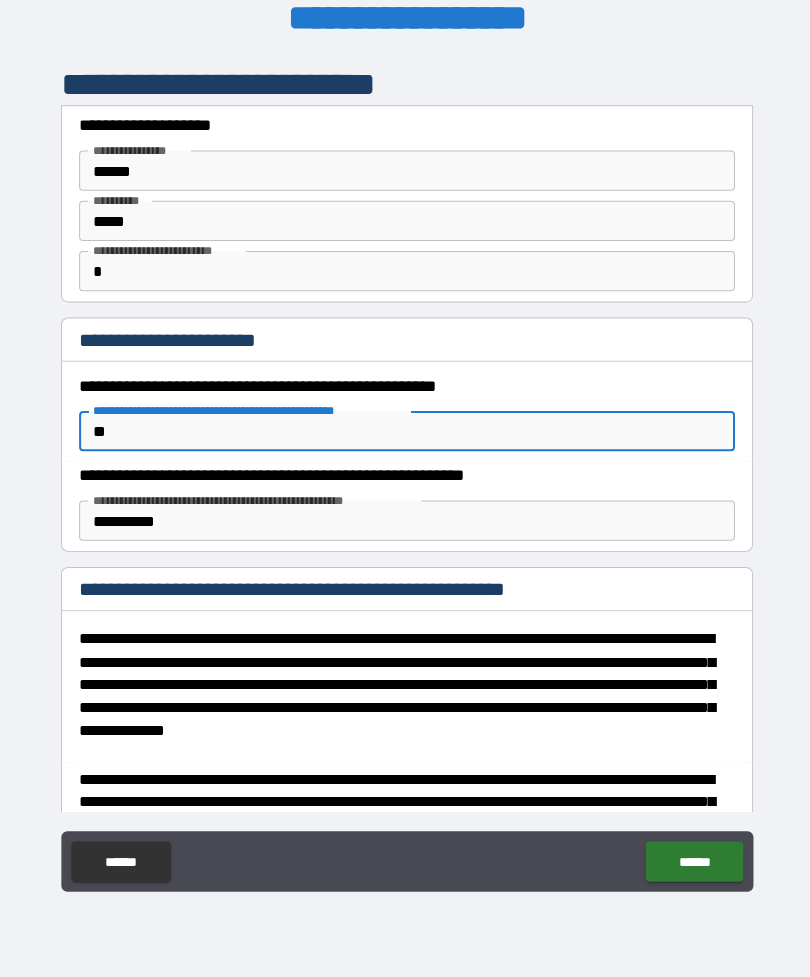 type on "*" 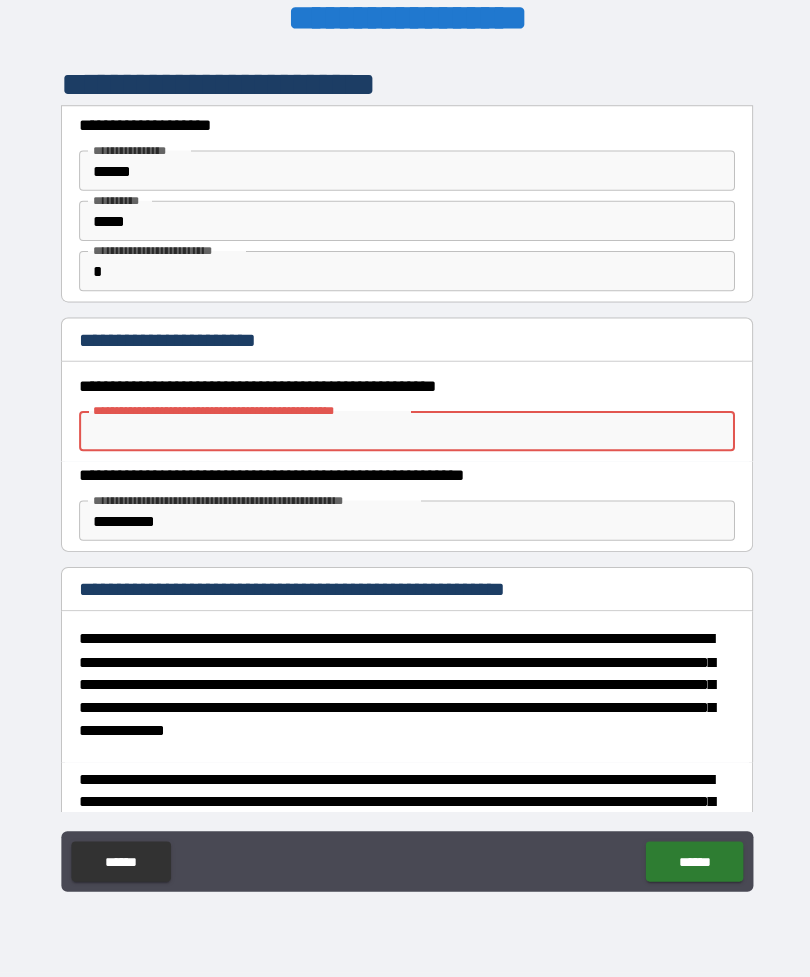 scroll, scrollTop: 0, scrollLeft: 0, axis: both 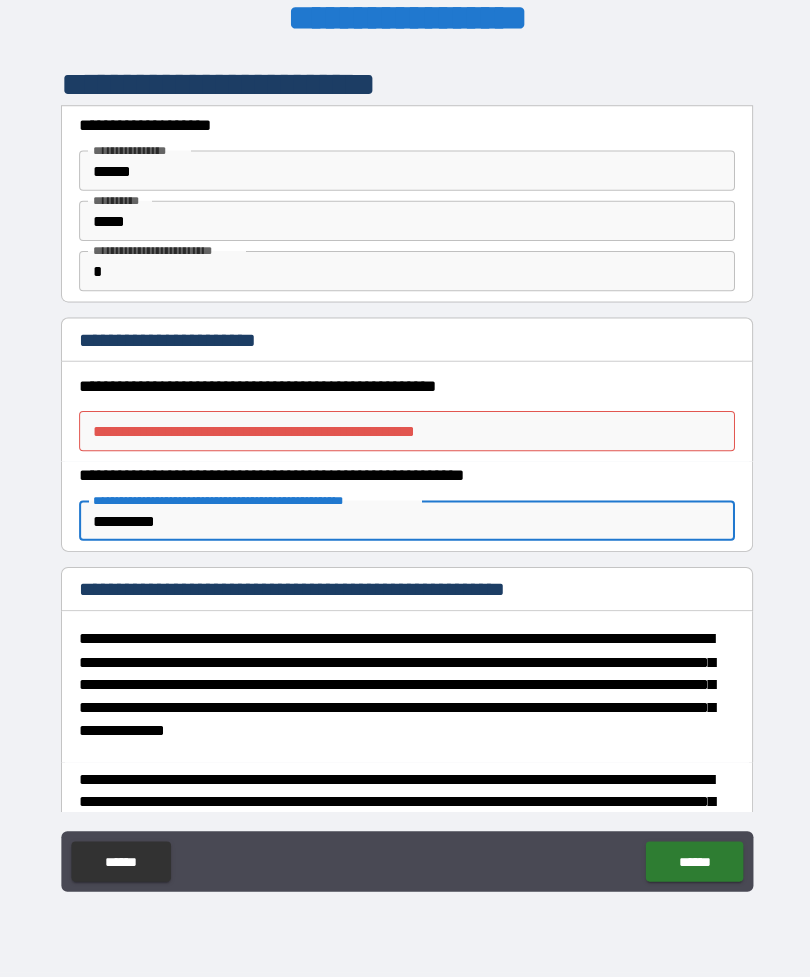 click on "**********" at bounding box center (405, 434) 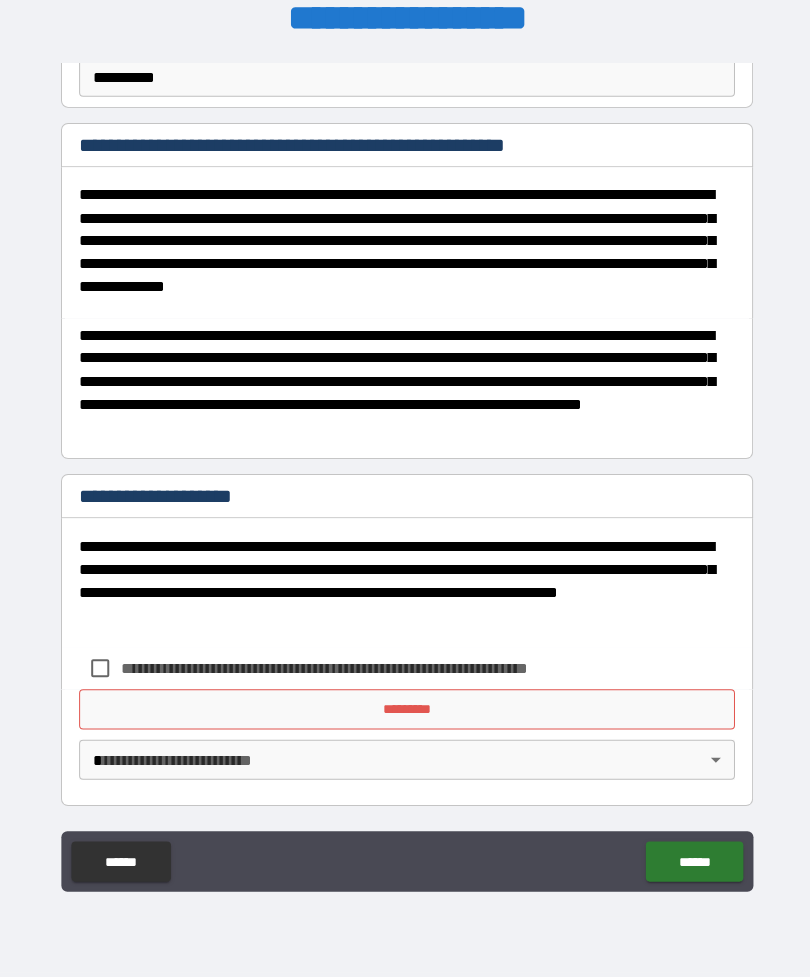 scroll, scrollTop: 439, scrollLeft: 0, axis: vertical 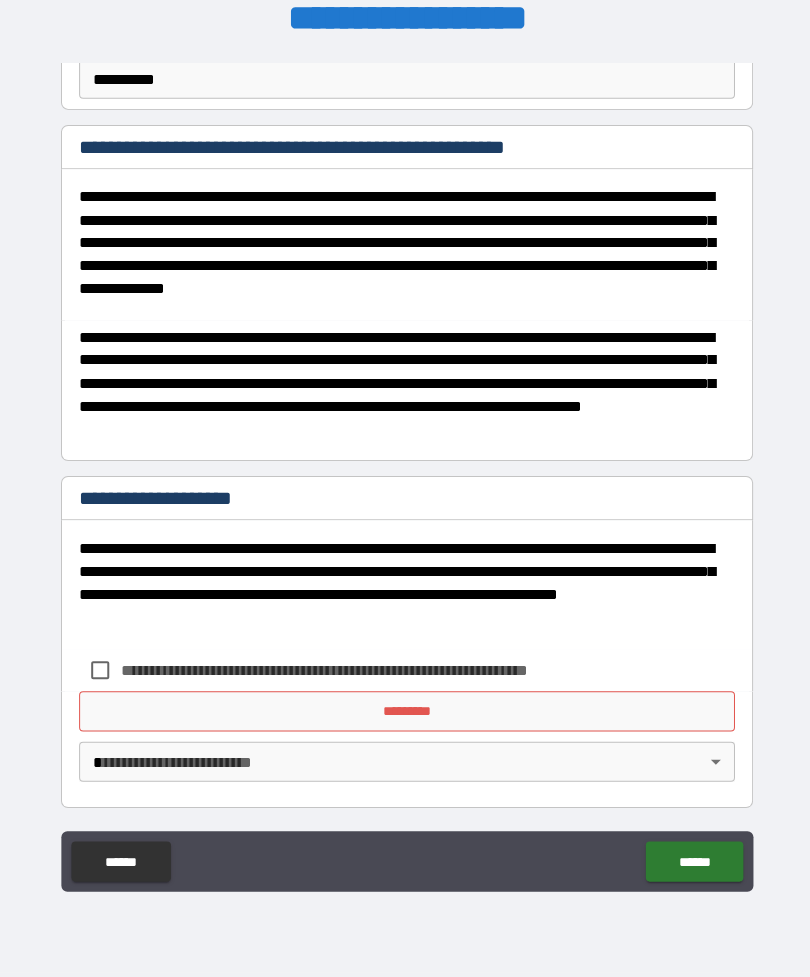 type on "**********" 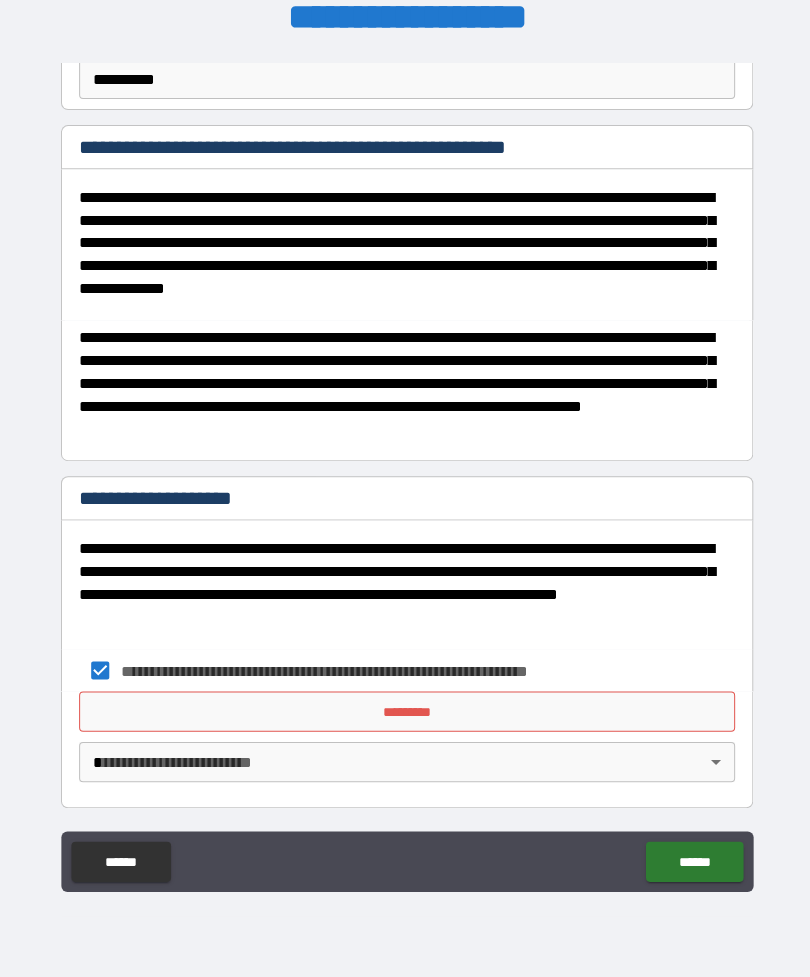 click on "**********" at bounding box center [405, 456] 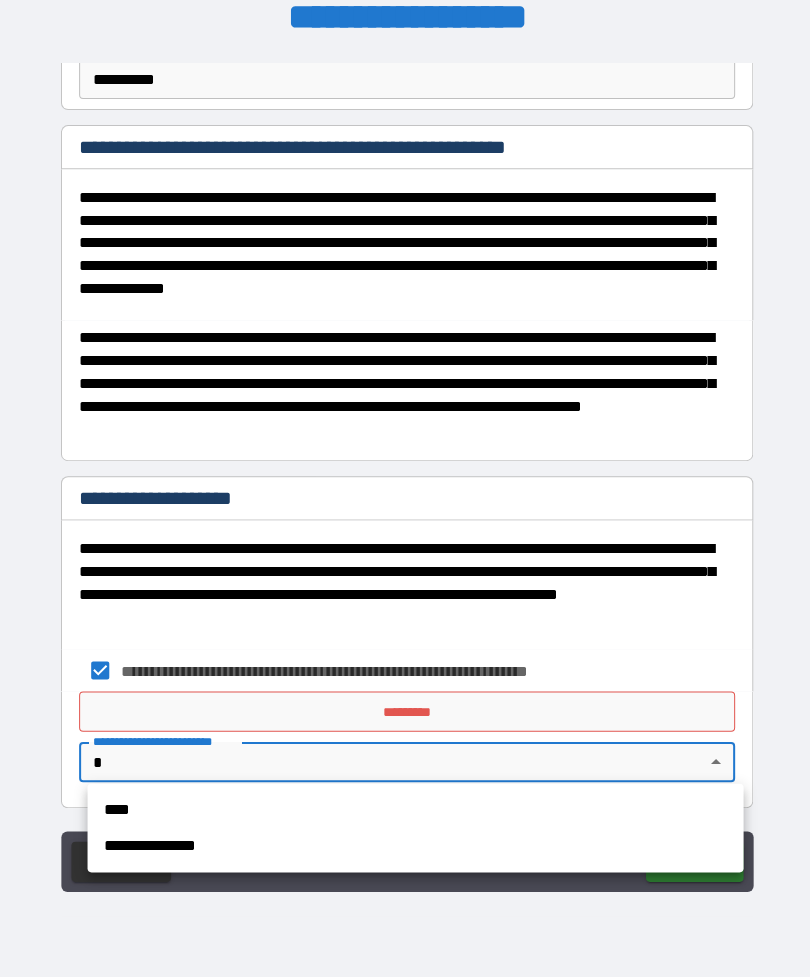 click on "****" at bounding box center (413, 811) 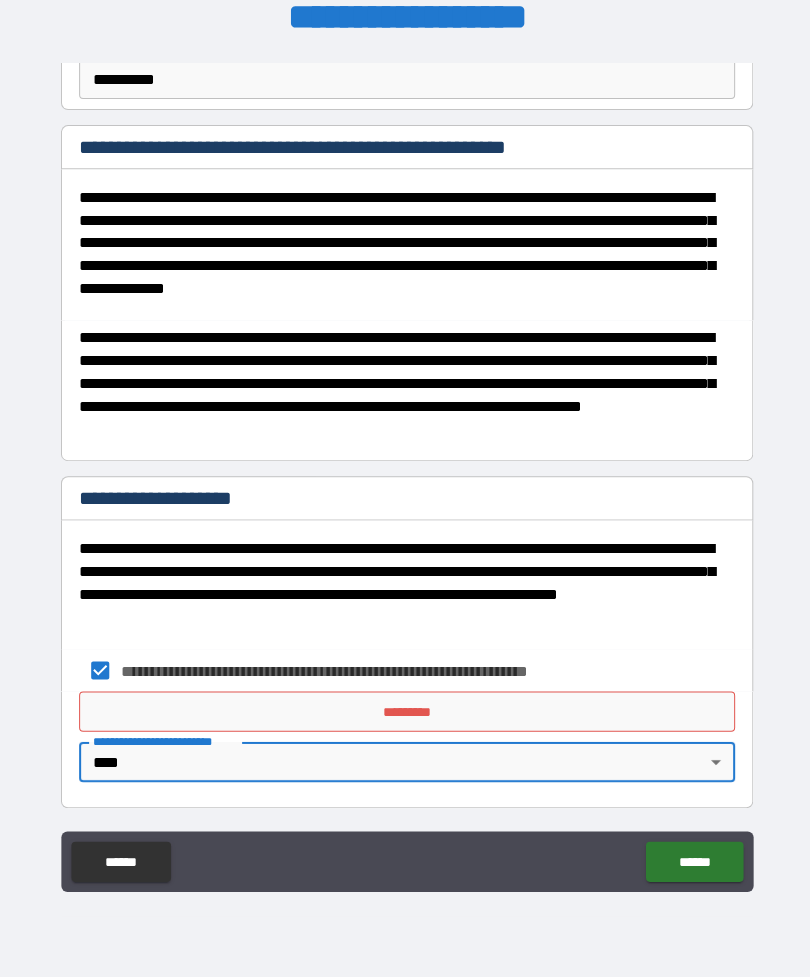 type on "****" 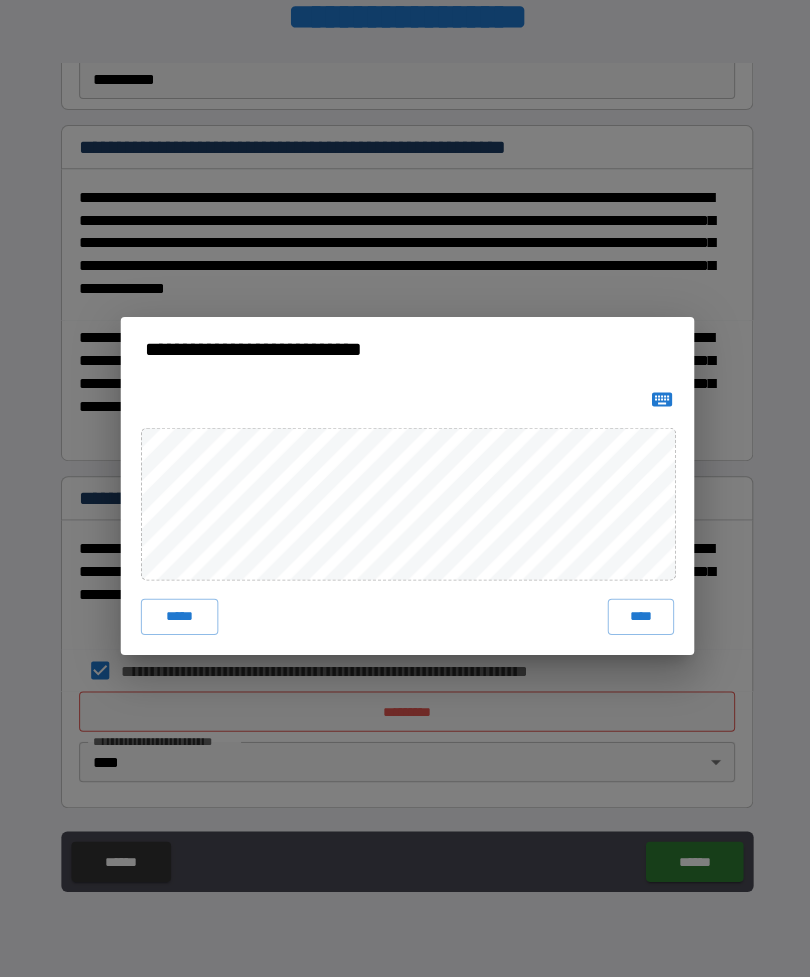 click on "****" at bounding box center [637, 619] 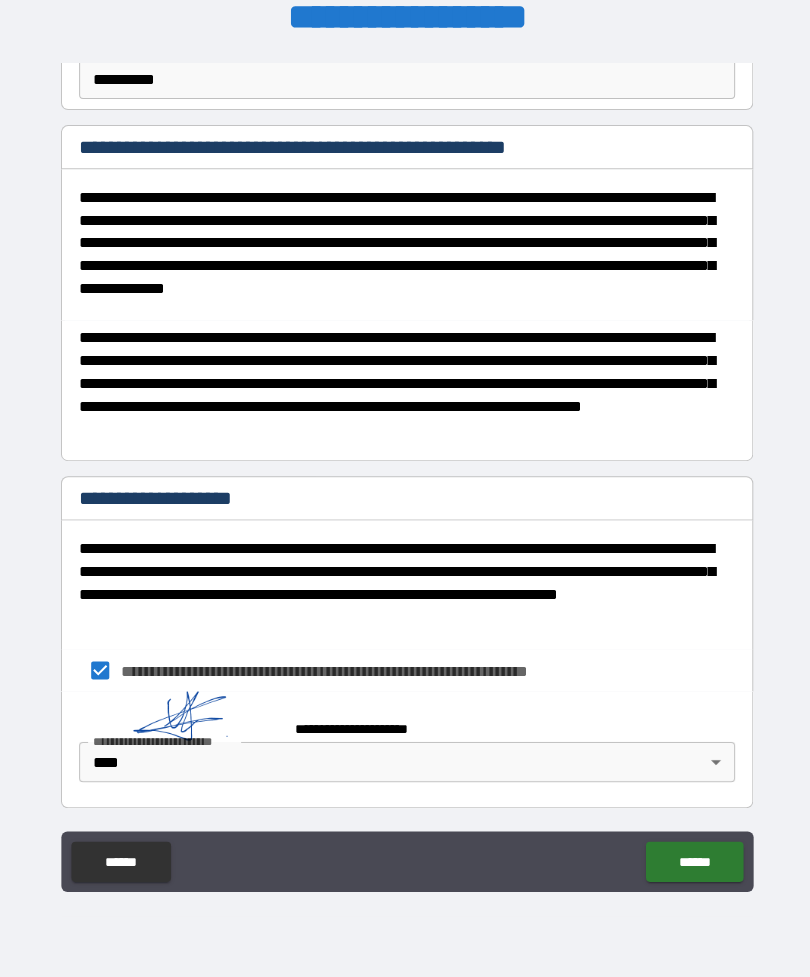 scroll, scrollTop: 429, scrollLeft: 0, axis: vertical 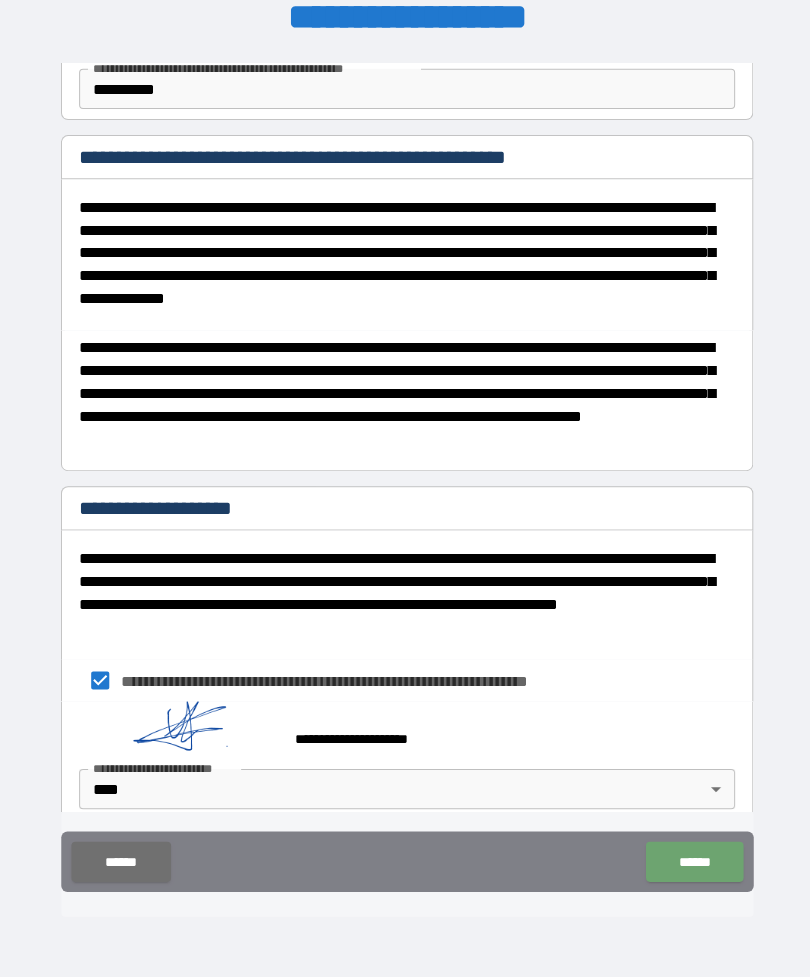 click on "******" at bounding box center [690, 862] 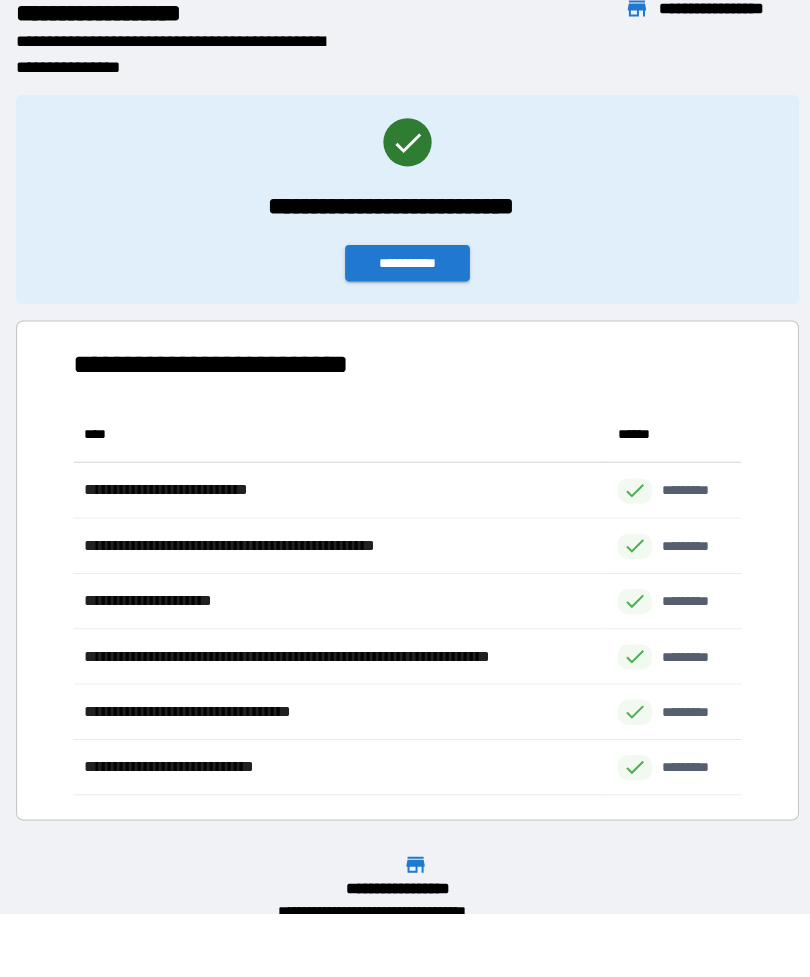 scroll, scrollTop: 1, scrollLeft: 1, axis: both 